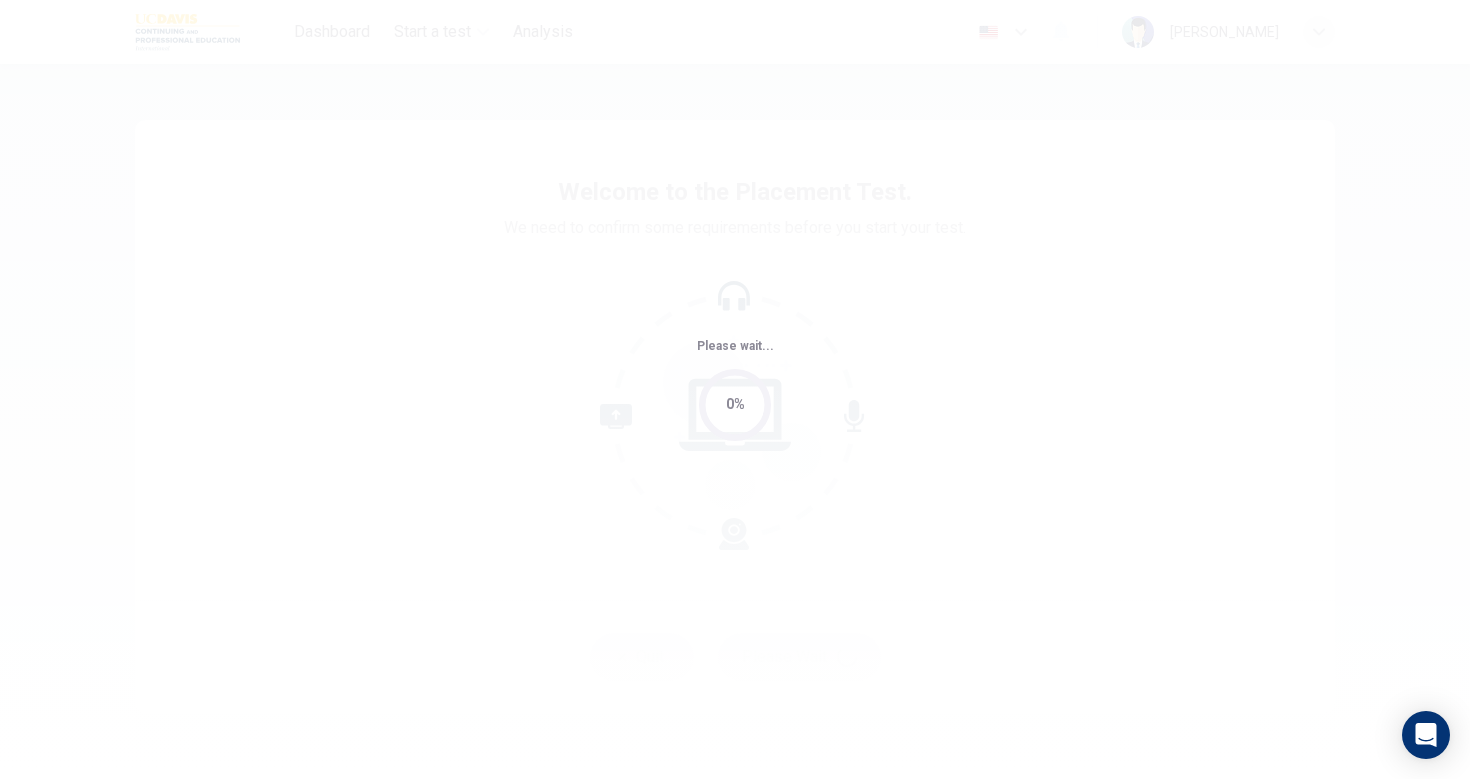 scroll, scrollTop: 0, scrollLeft: 0, axis: both 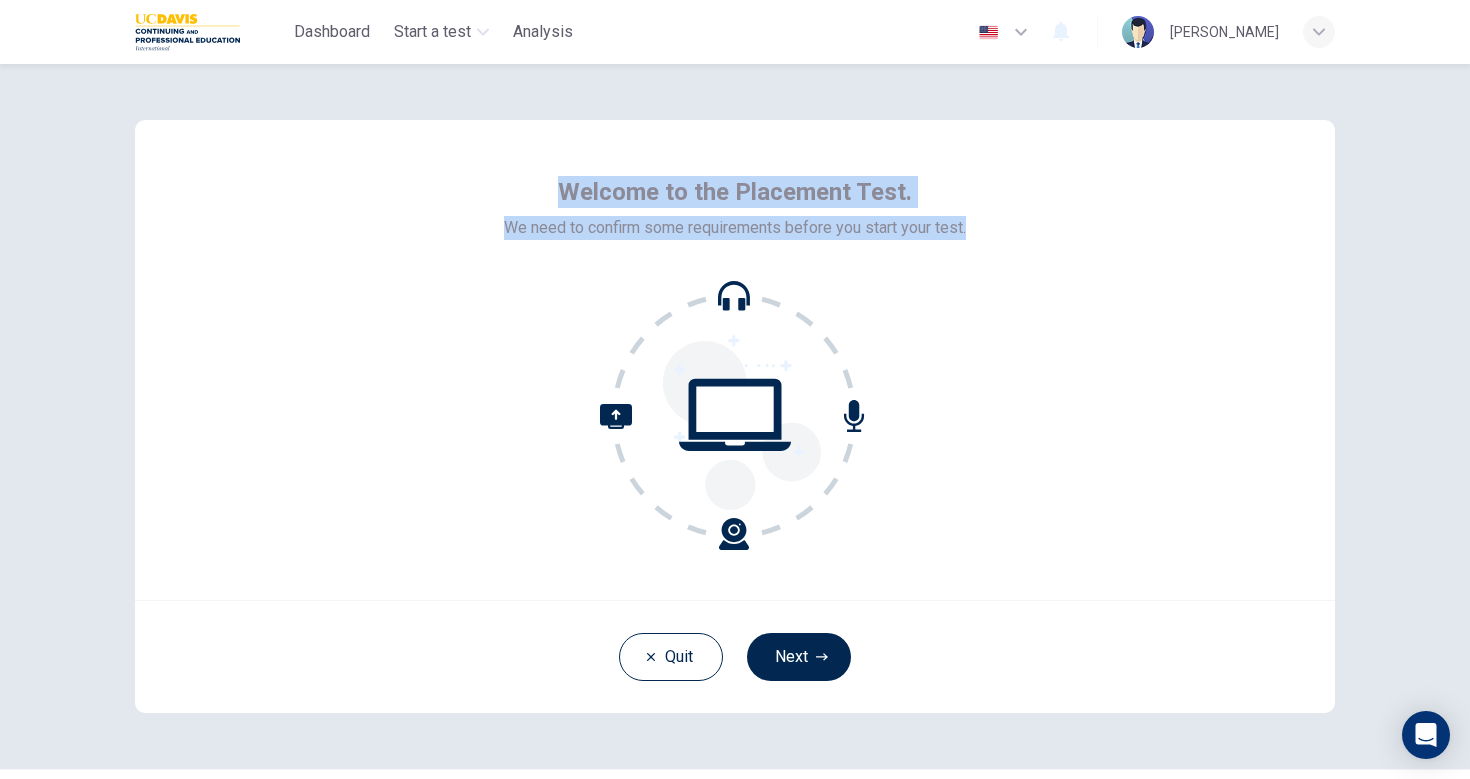 drag, startPoint x: 556, startPoint y: 192, endPoint x: 996, endPoint y: 239, distance: 442.5031 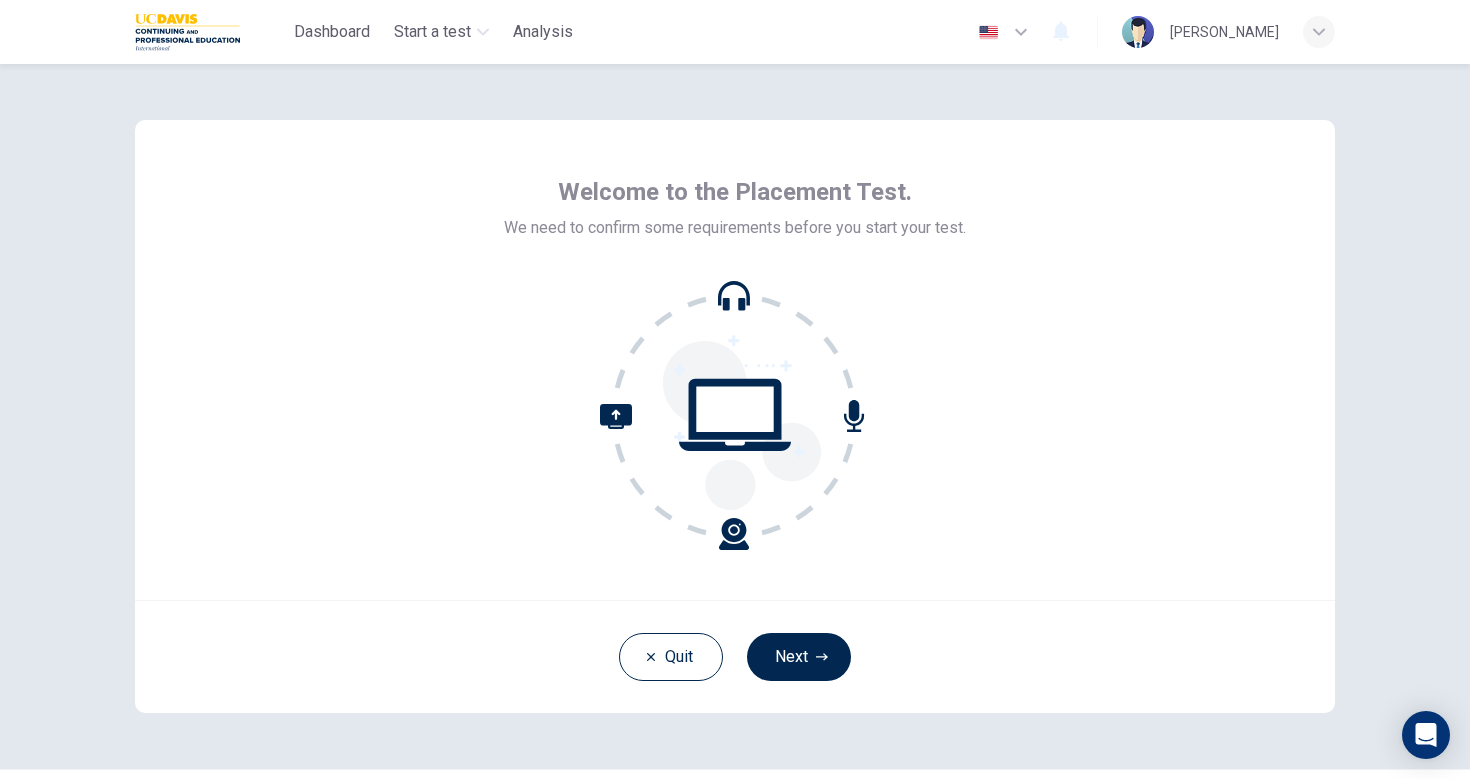 click on "Welcome to the Placement Test. We need to confirm some requirements before you start your test." at bounding box center (735, 360) 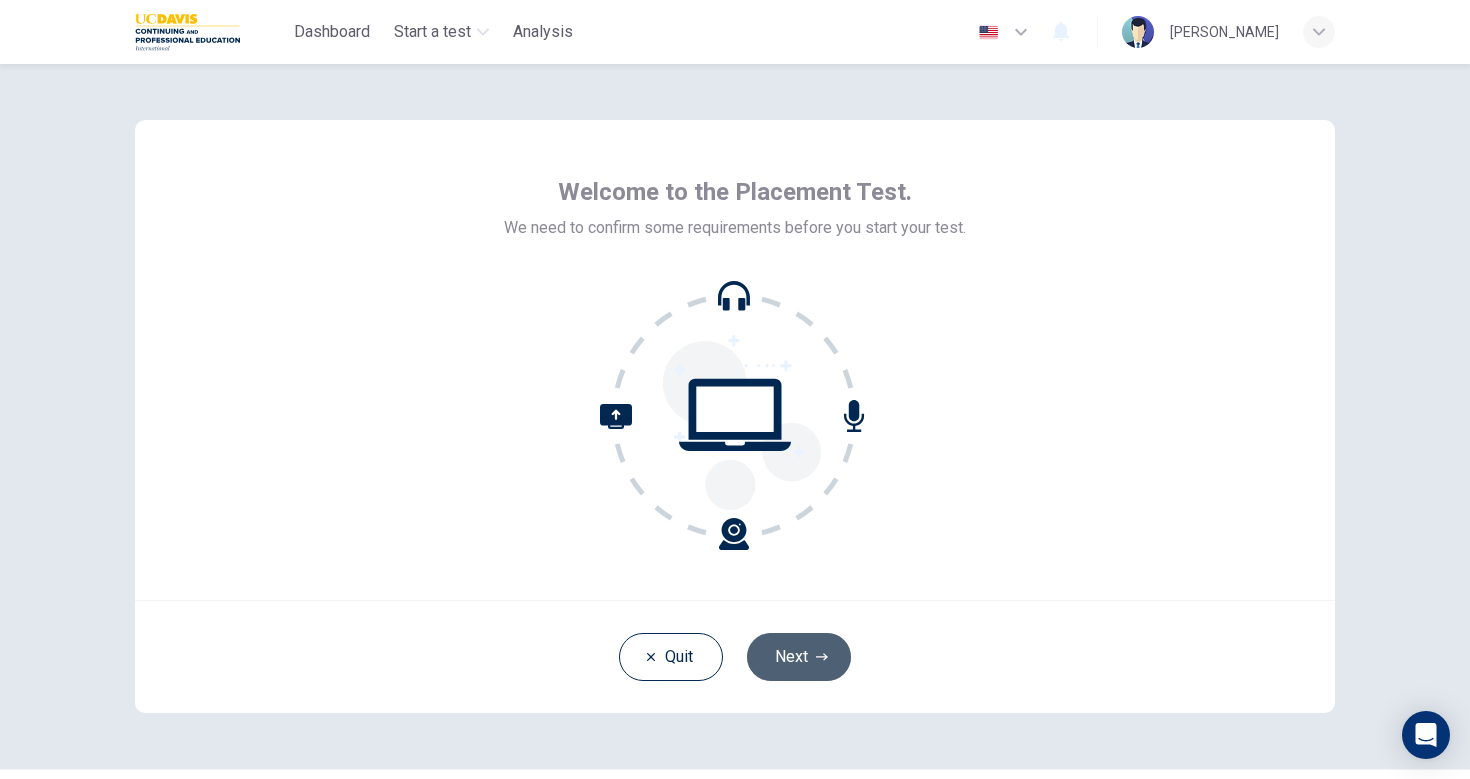 click on "Next" at bounding box center (799, 657) 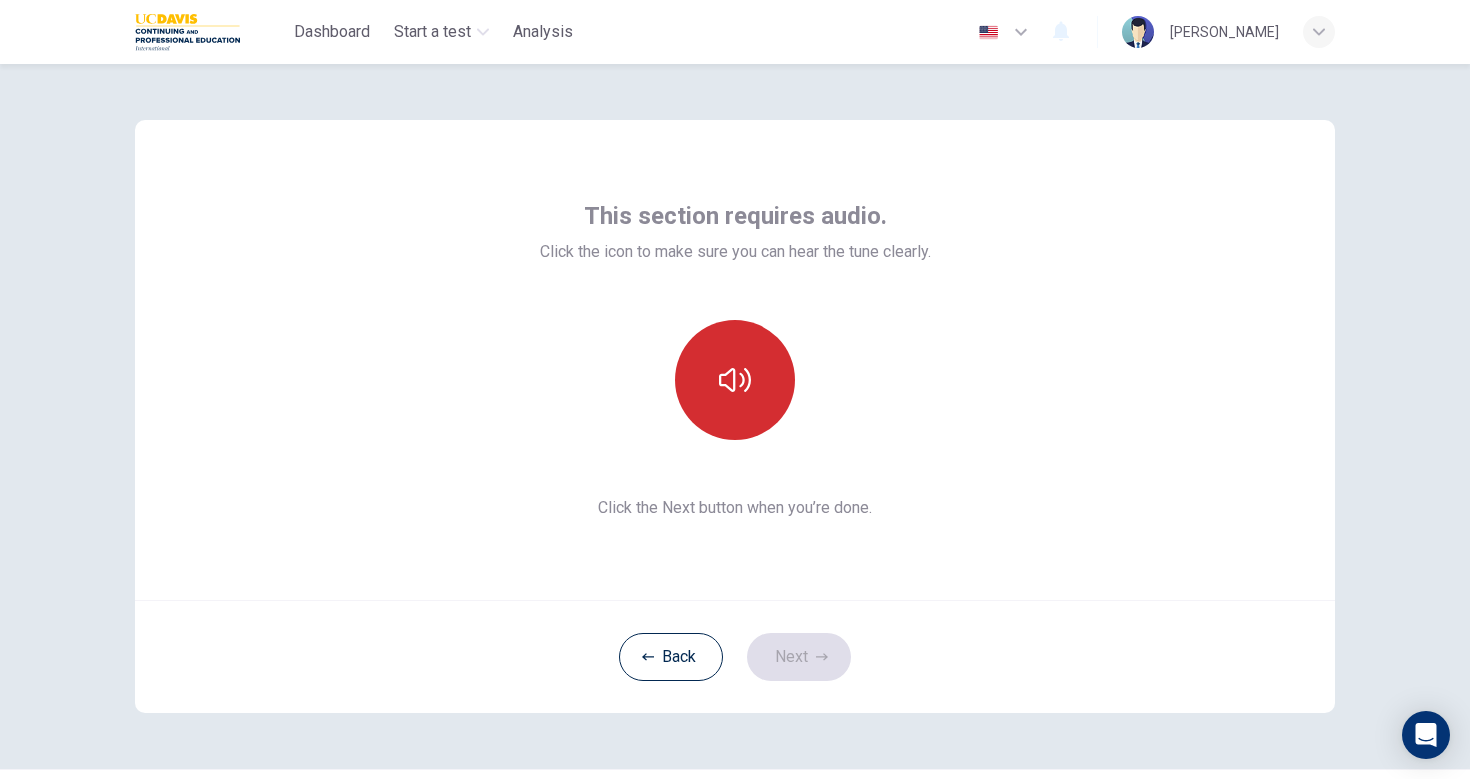 click at bounding box center [735, 380] 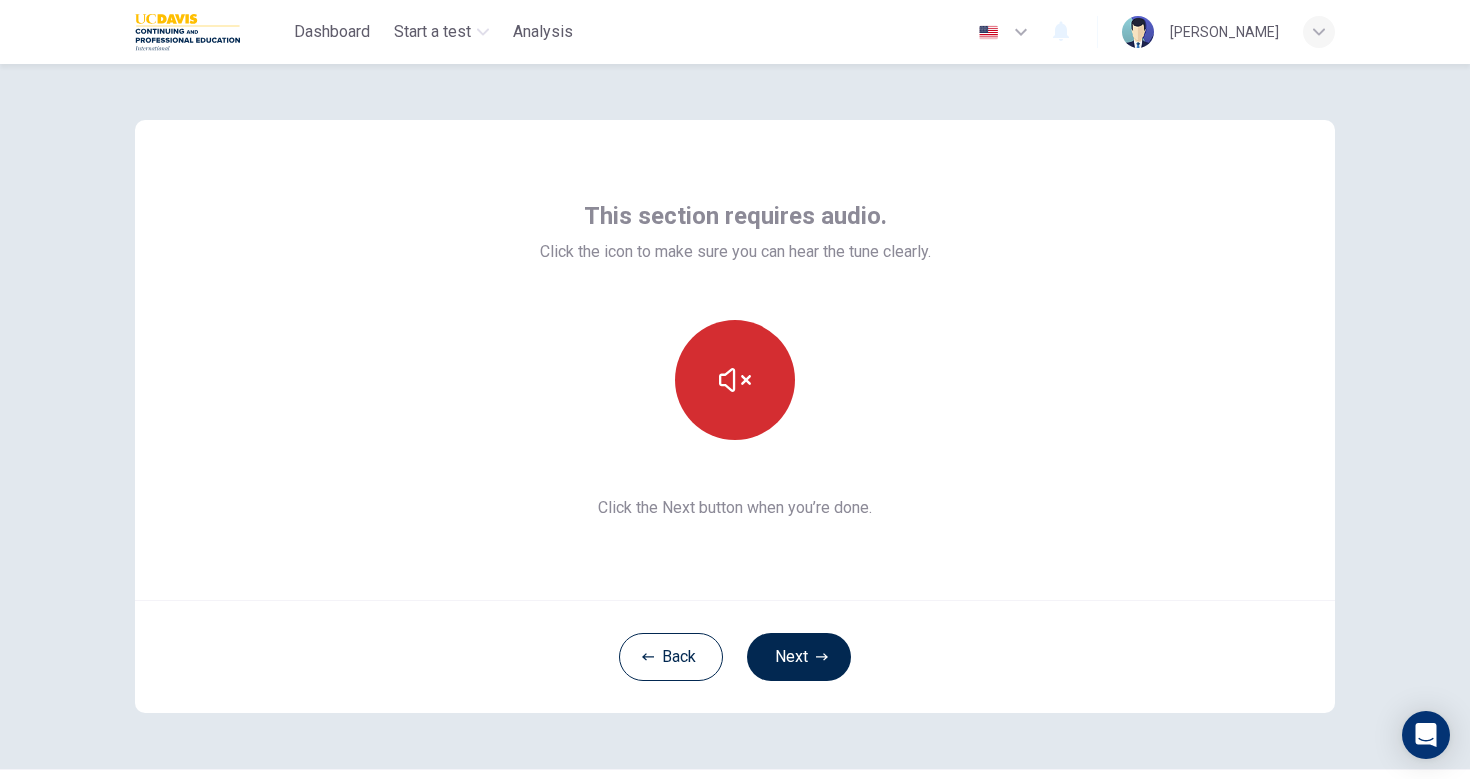 click at bounding box center (735, 380) 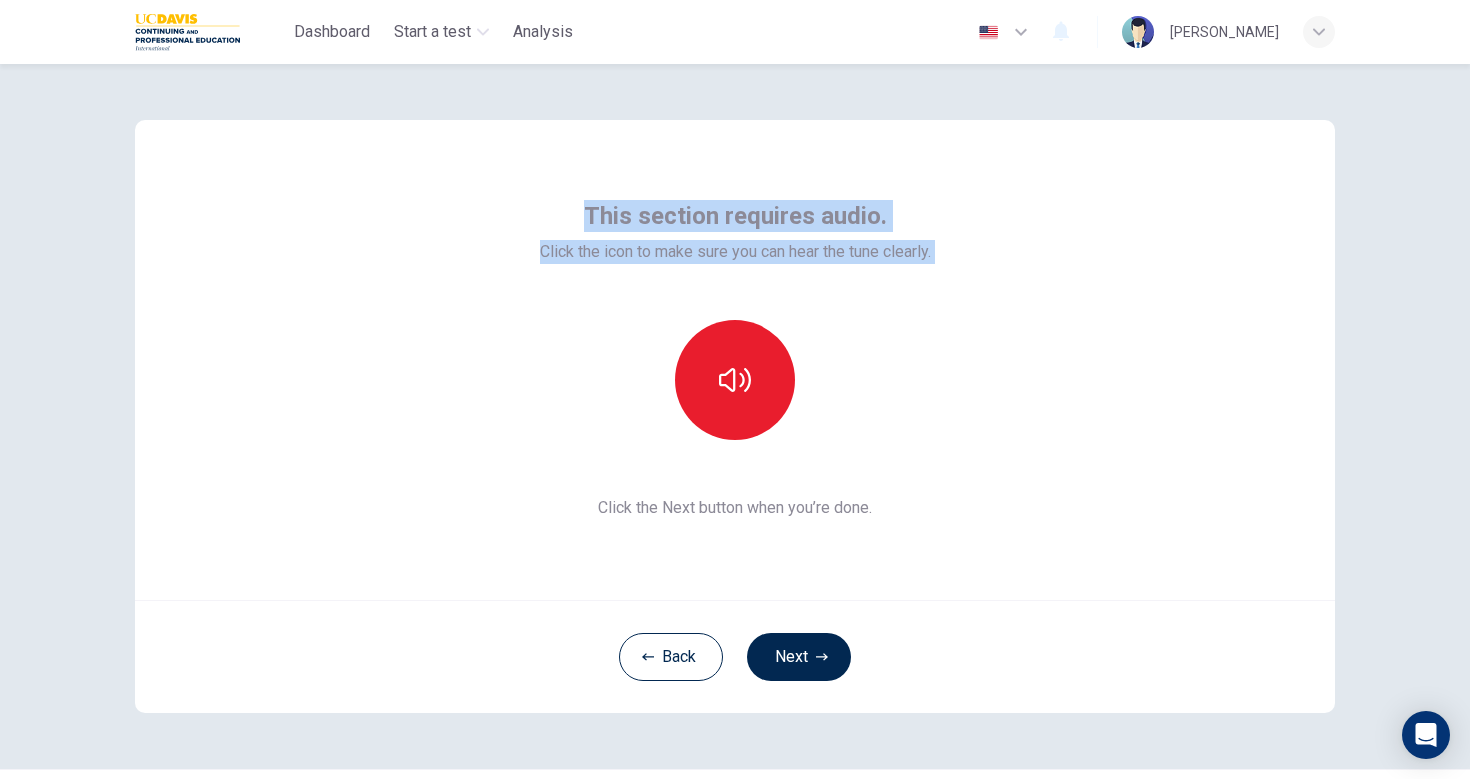drag, startPoint x: 581, startPoint y: 209, endPoint x: 1104, endPoint y: 396, distance: 555.42596 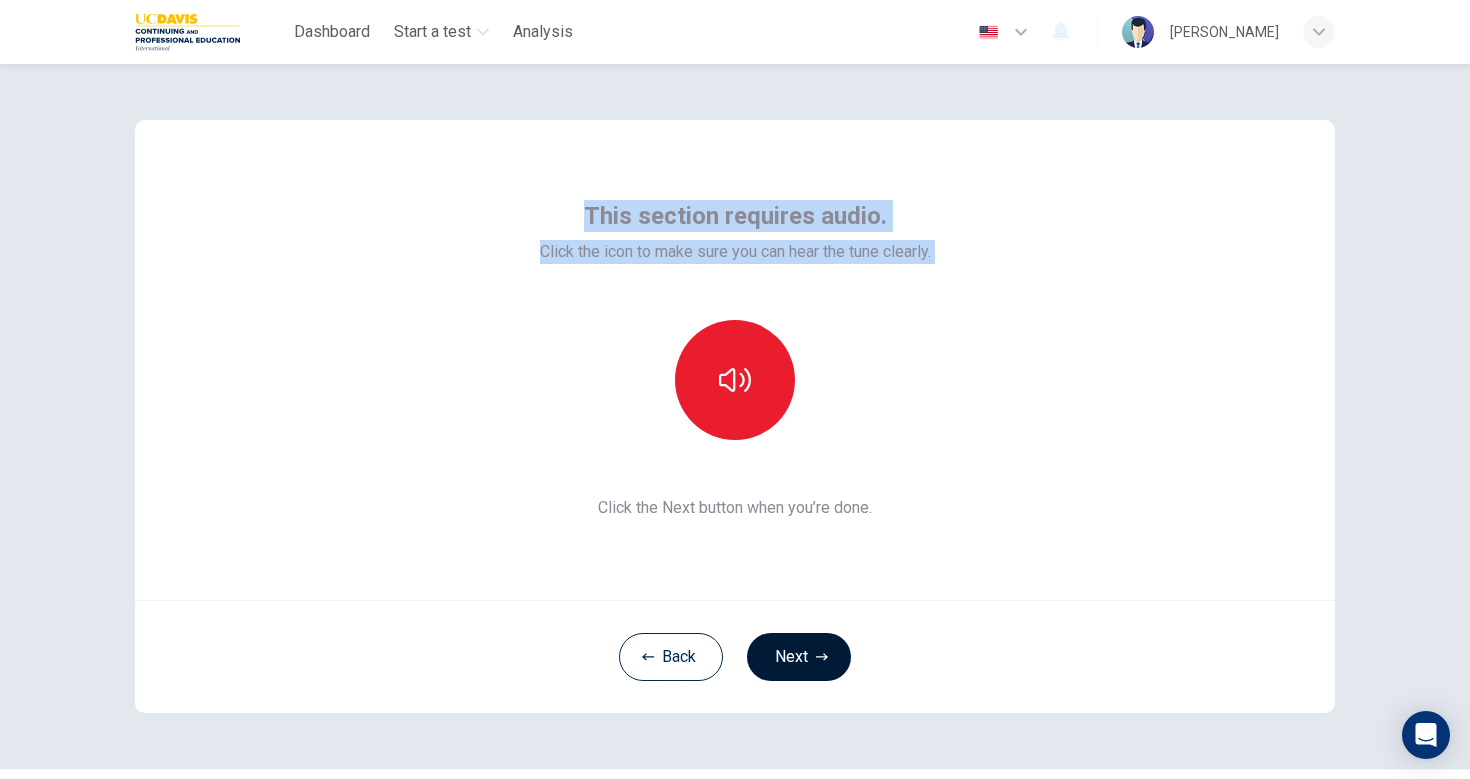 click on "Next" at bounding box center [799, 657] 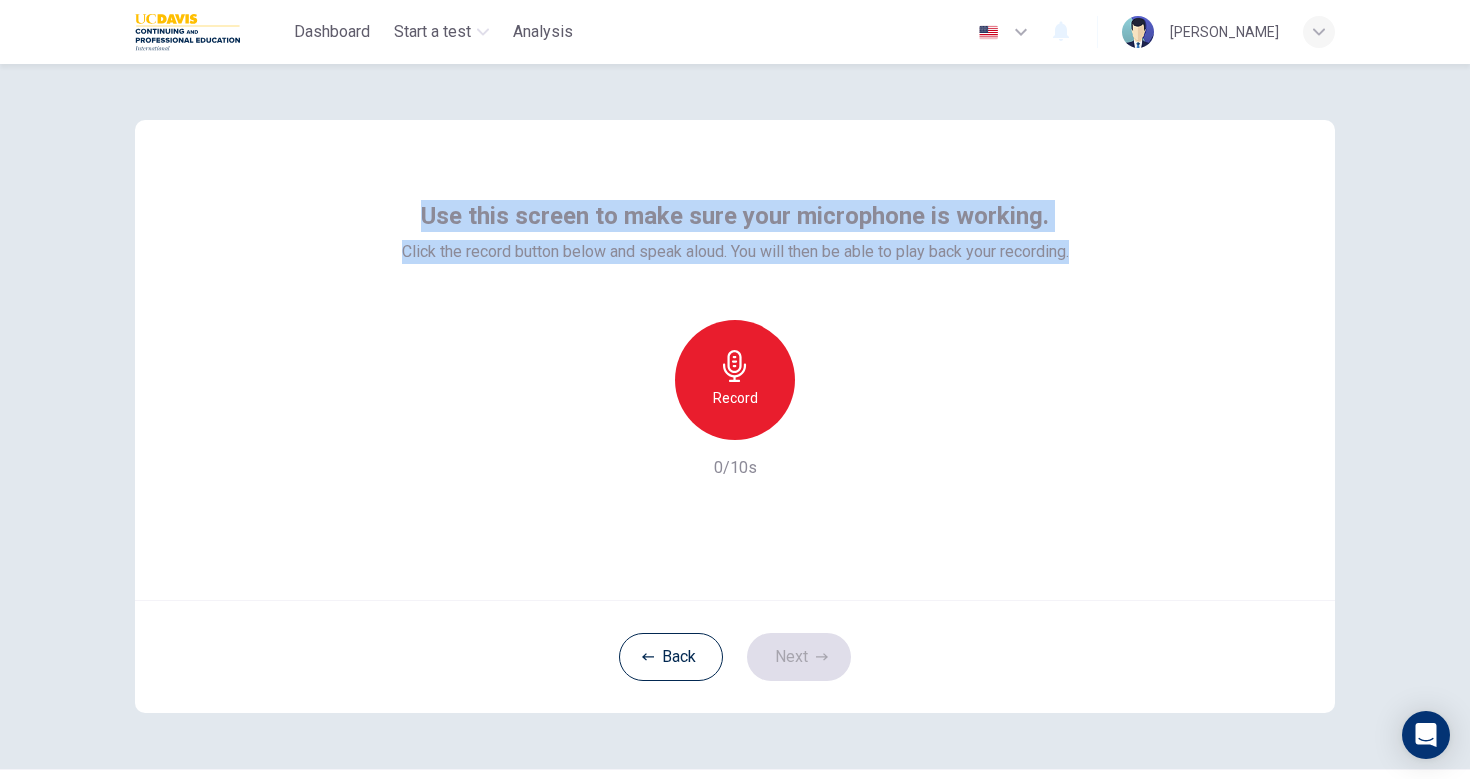 drag, startPoint x: 417, startPoint y: 202, endPoint x: 1008, endPoint y: 270, distance: 594.8992 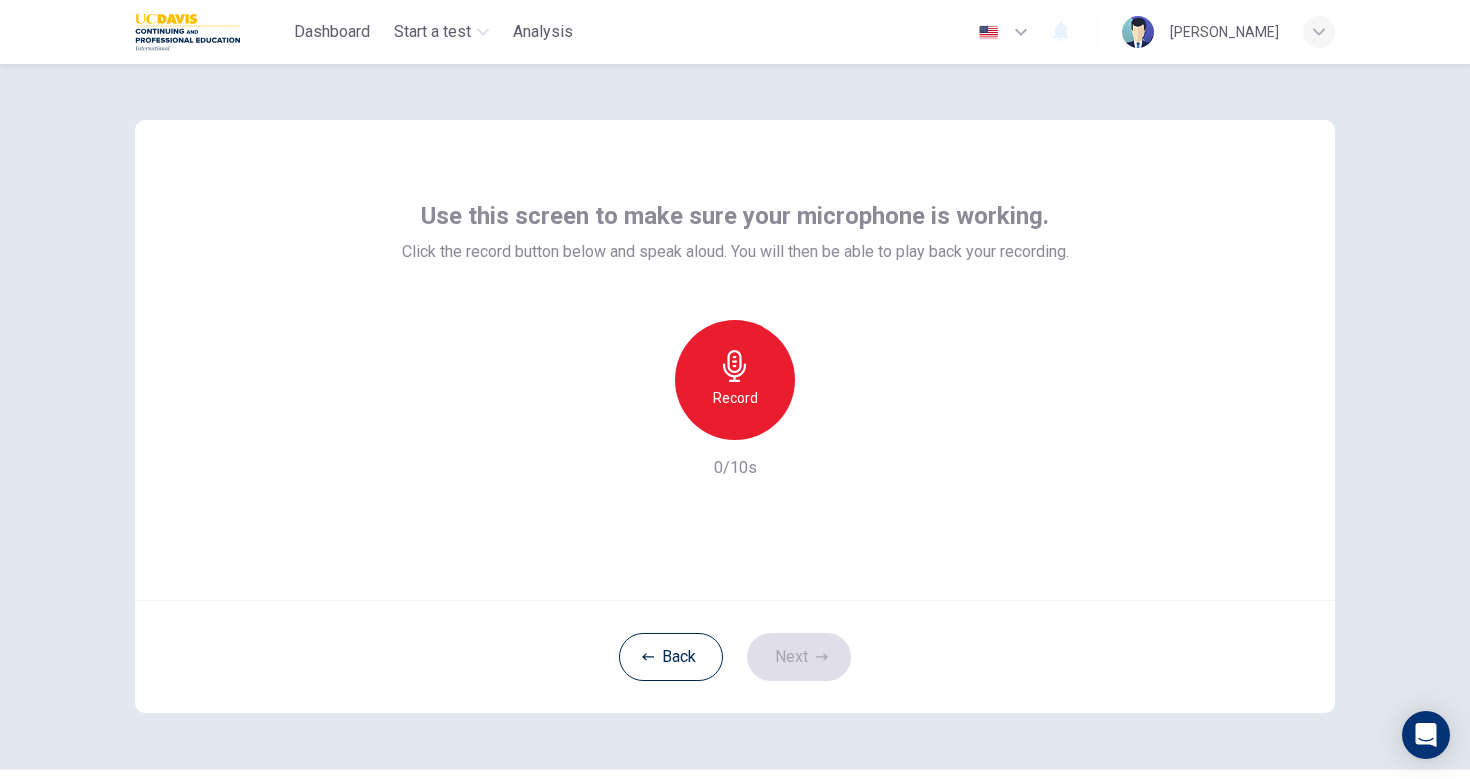 click on "Record 0/10s" at bounding box center [735, 400] 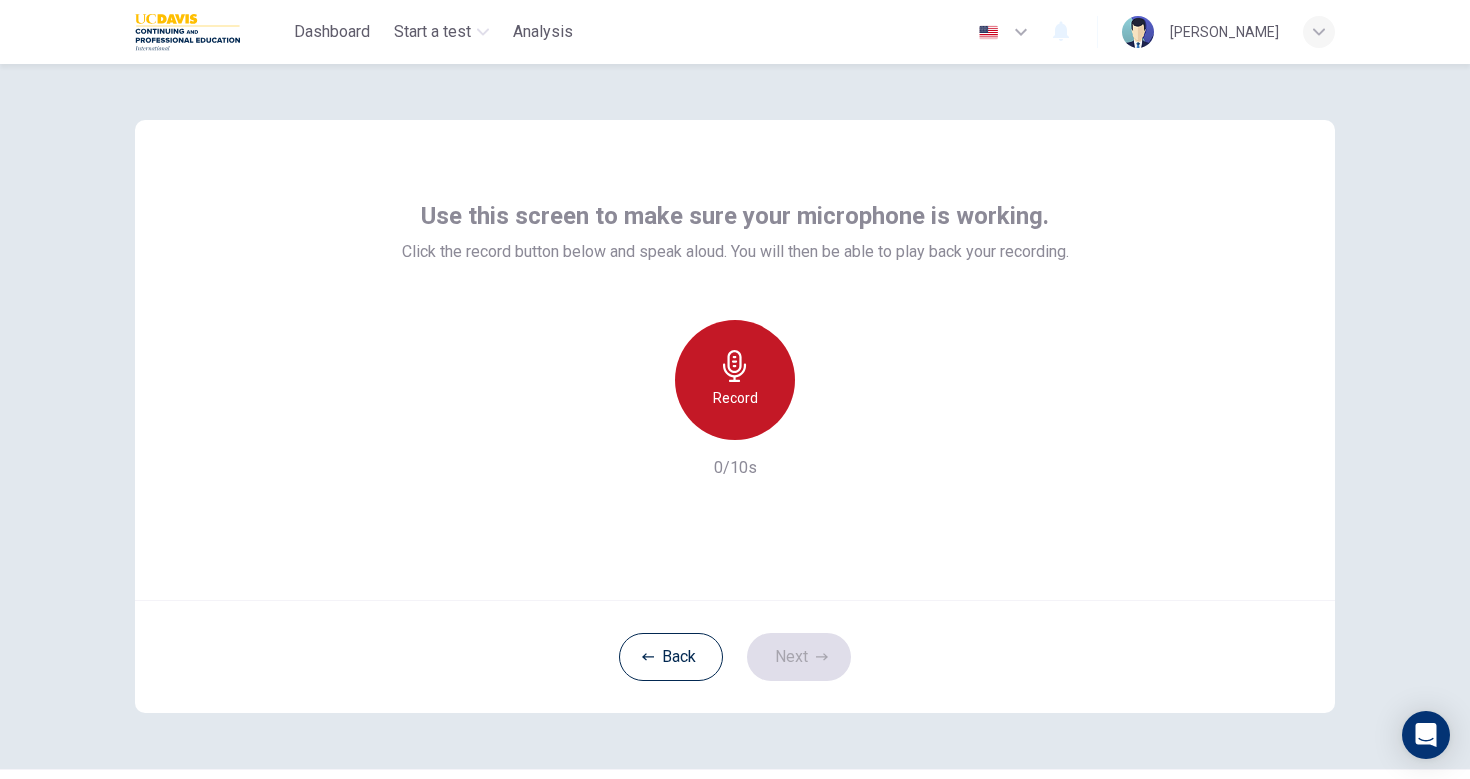 click on "Record" at bounding box center (735, 398) 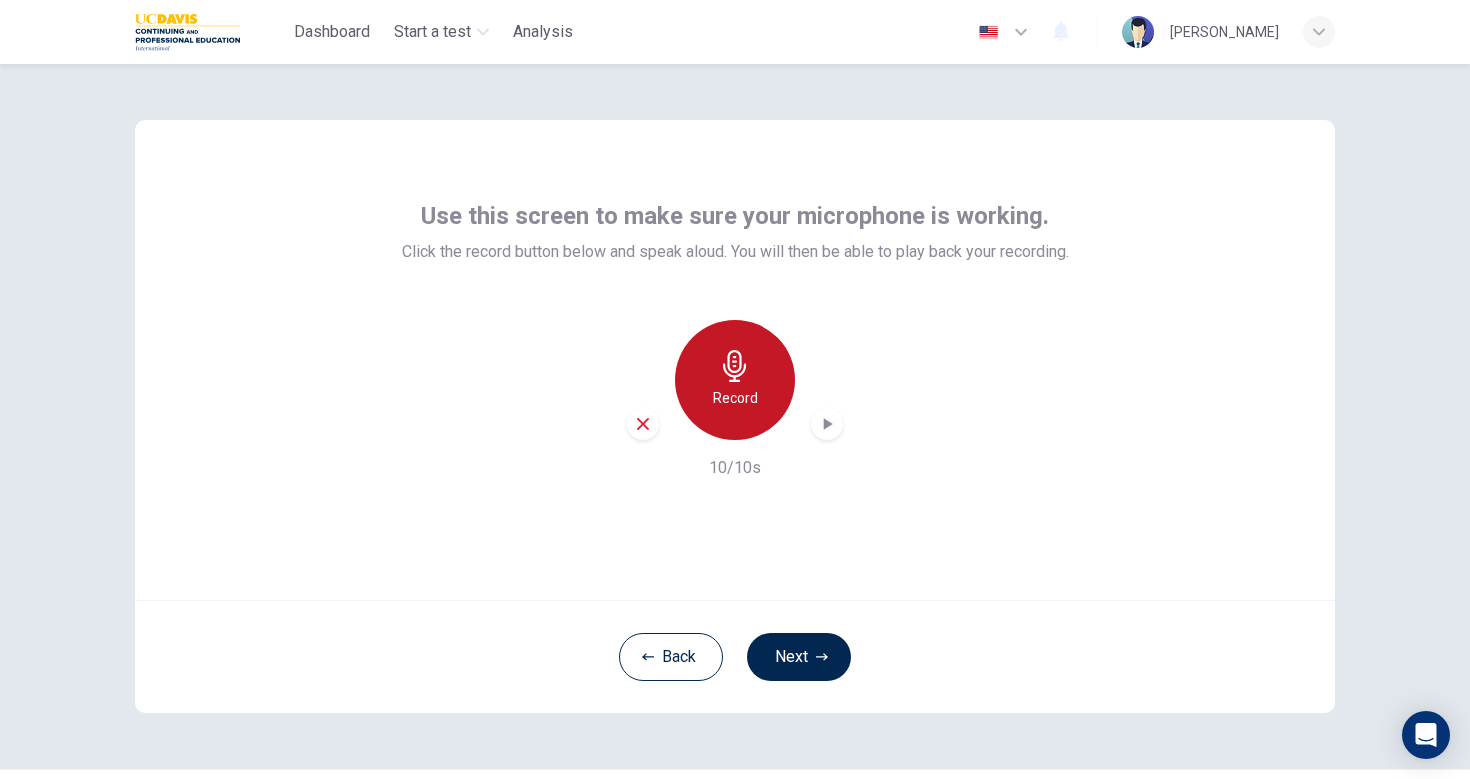 click 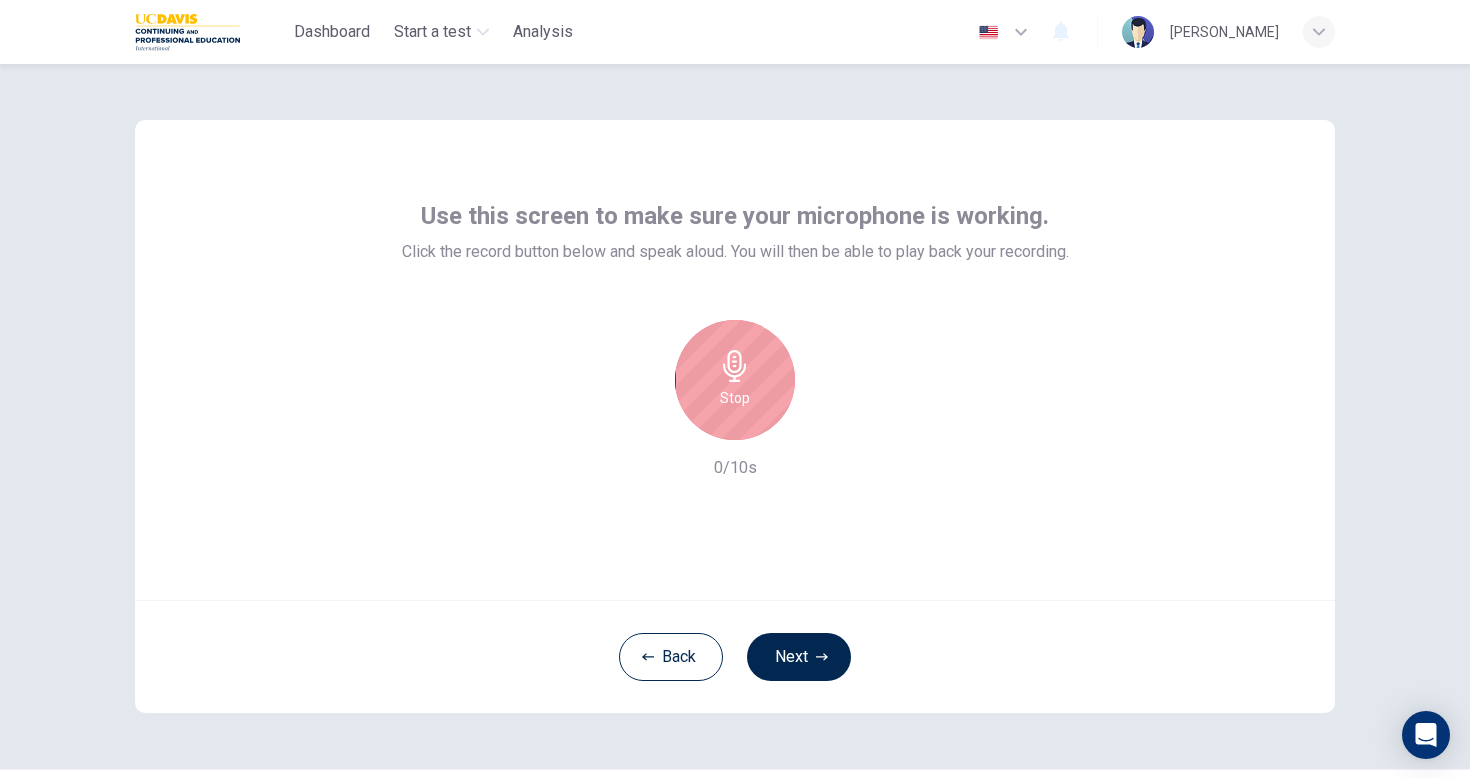 click 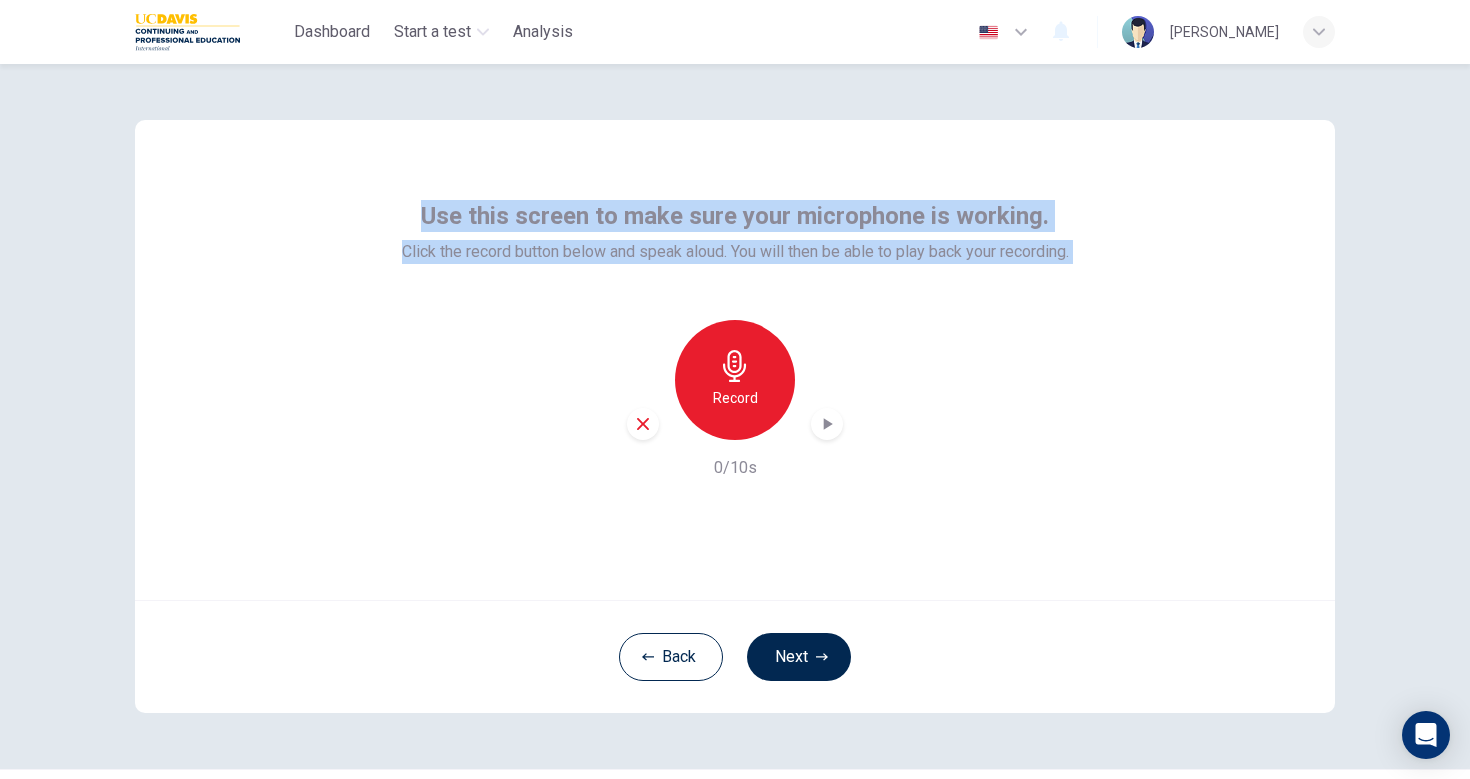 drag, startPoint x: 421, startPoint y: 206, endPoint x: 980, endPoint y: 296, distance: 566.1987 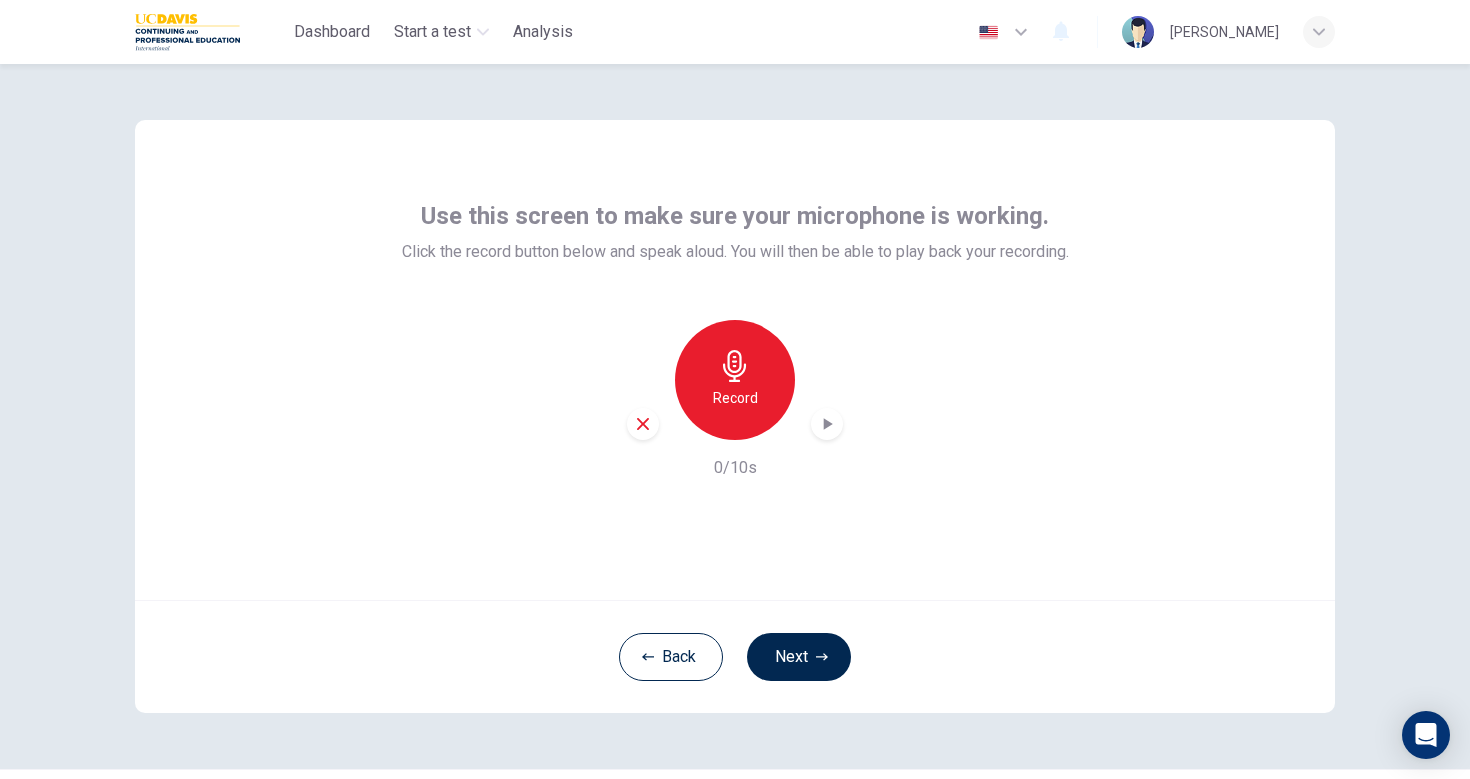 click on "Use this screen to make sure your microphone is working. Click the record button below and speak aloud. You will then be able to play back your recording. Record 0/10s" at bounding box center (735, 360) 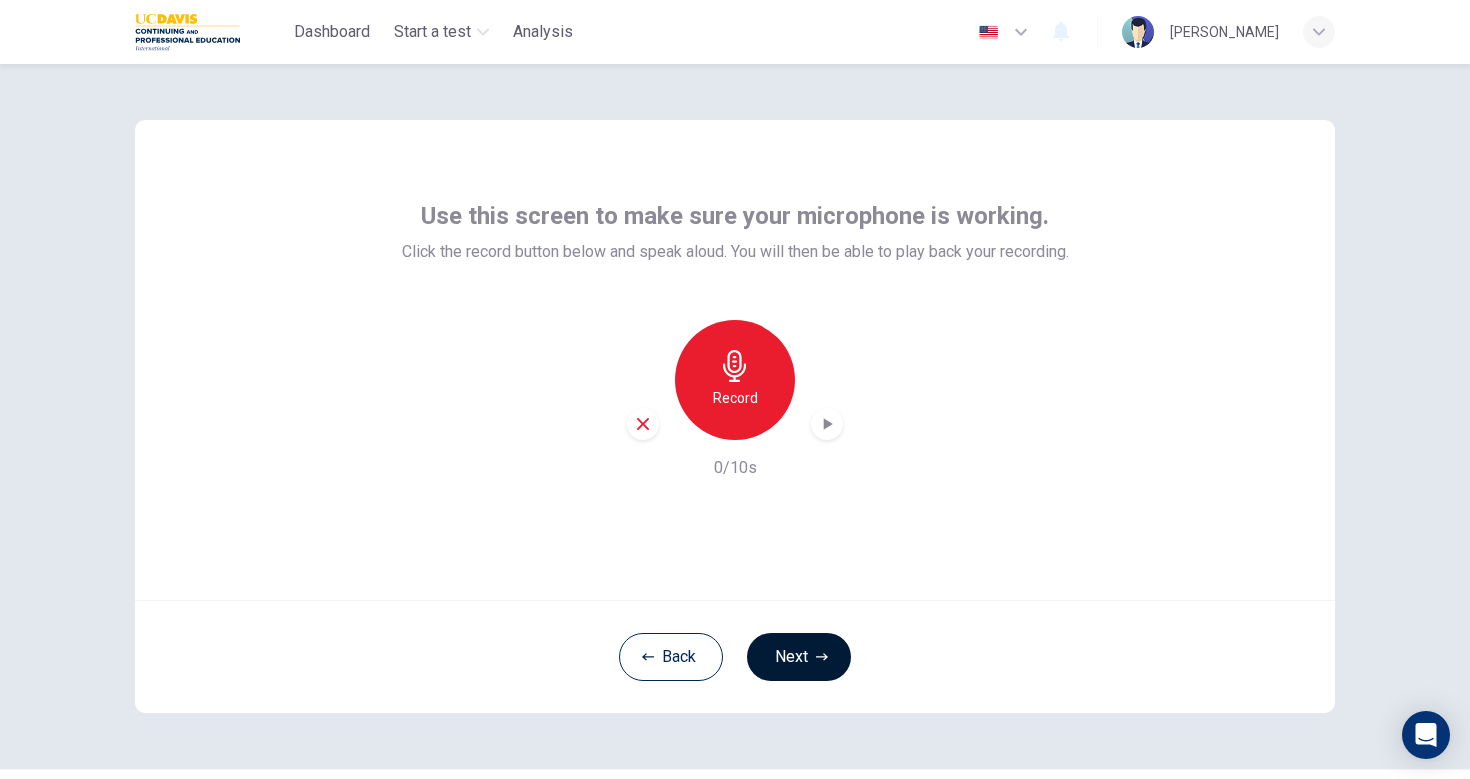 click on "Next" at bounding box center (799, 657) 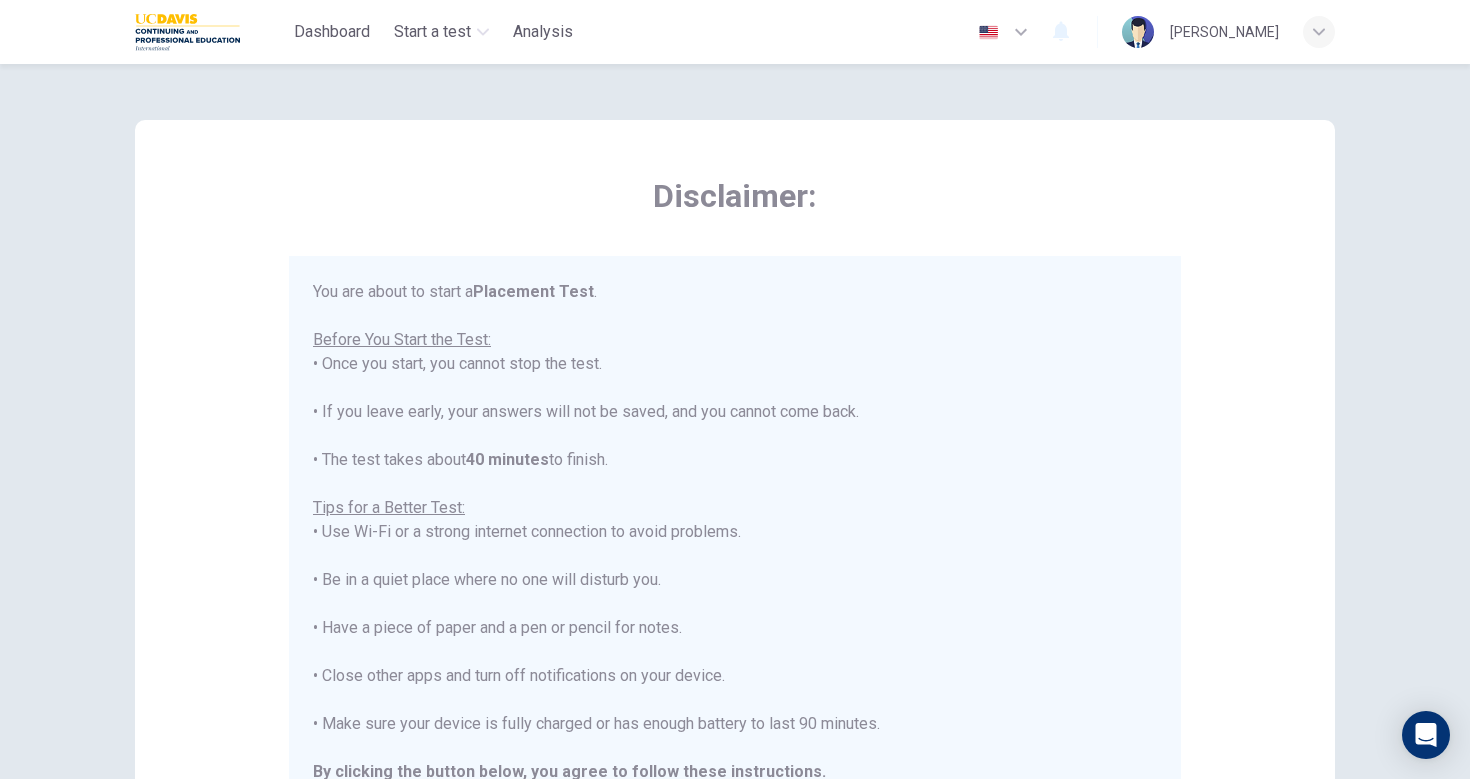 scroll, scrollTop: 23, scrollLeft: 0, axis: vertical 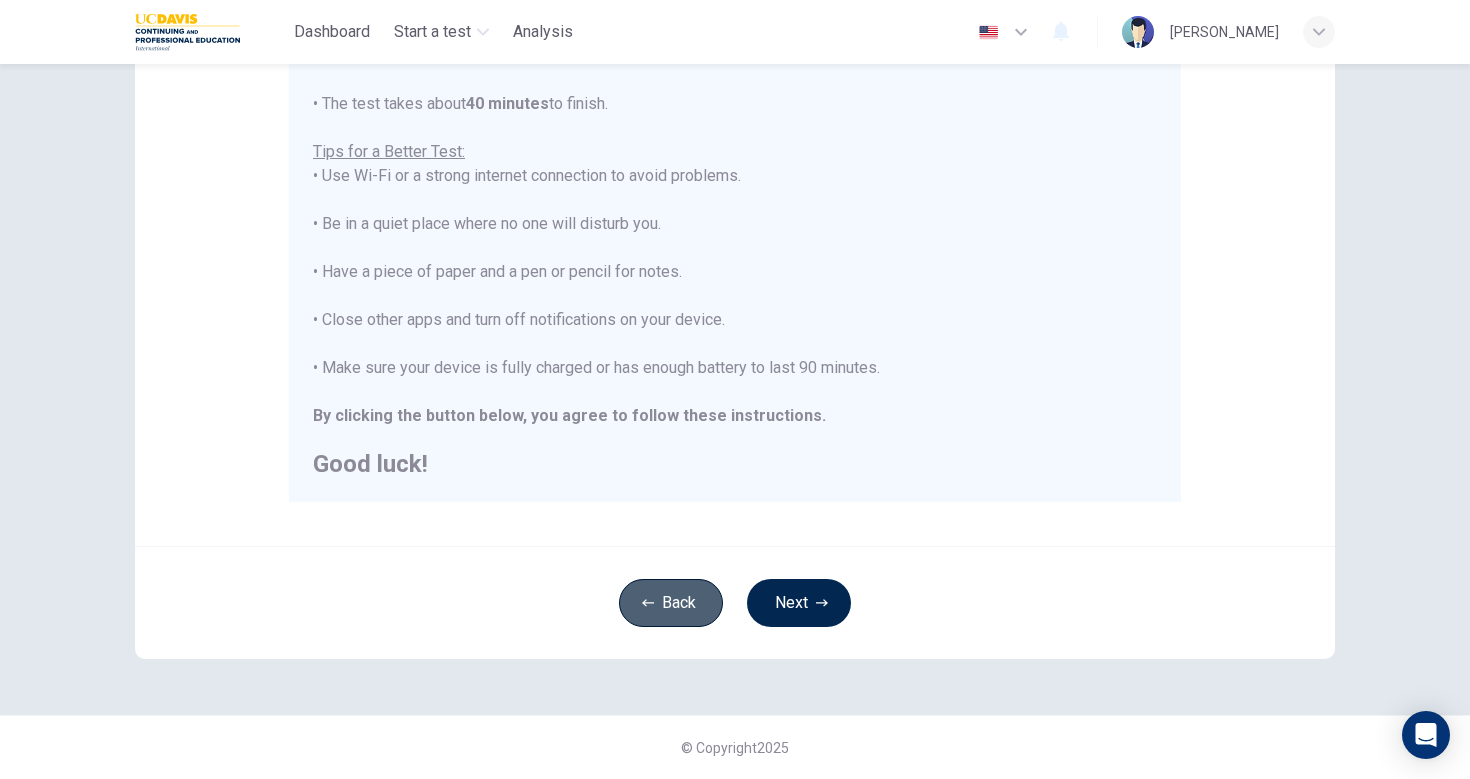 click on "Back" at bounding box center [671, 603] 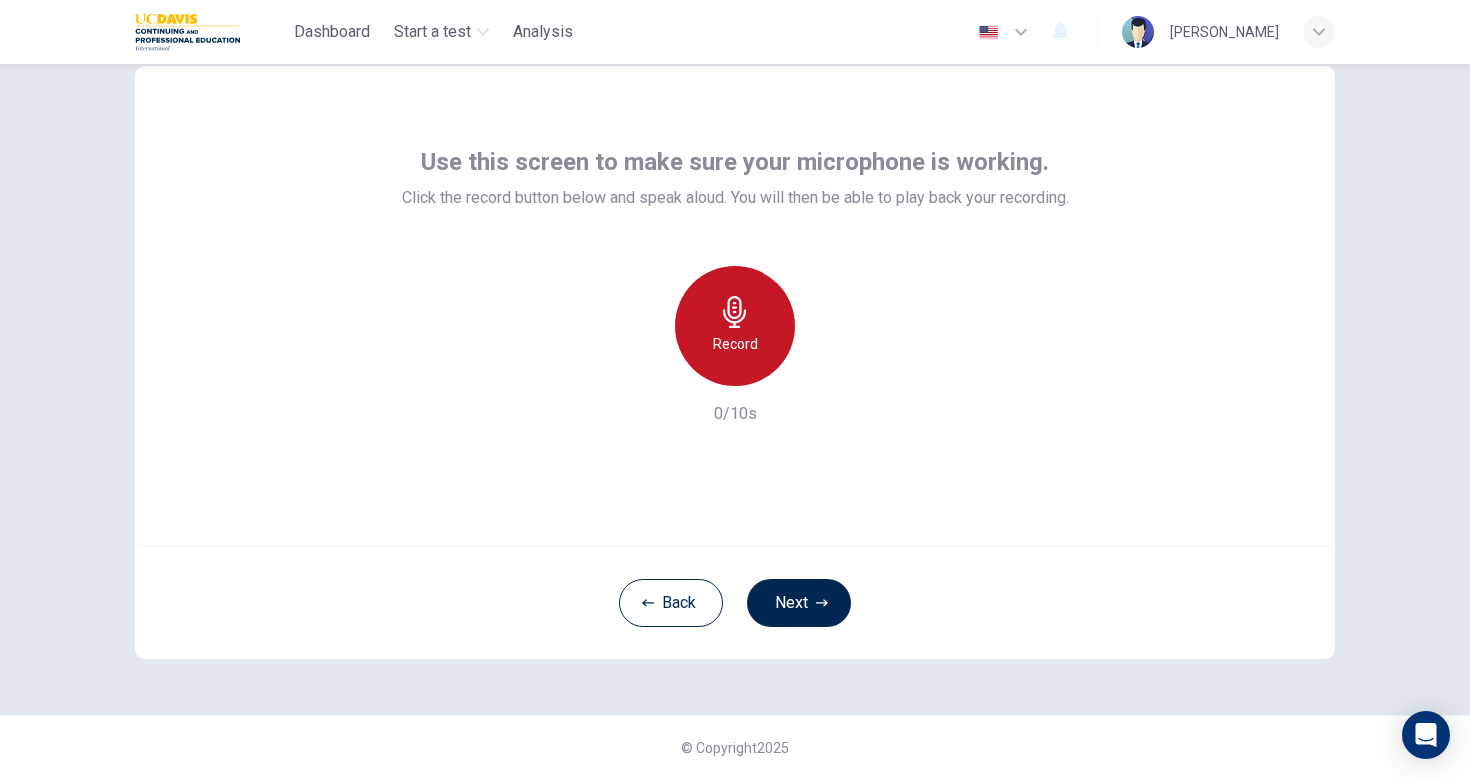 click on "Record" at bounding box center [735, 326] 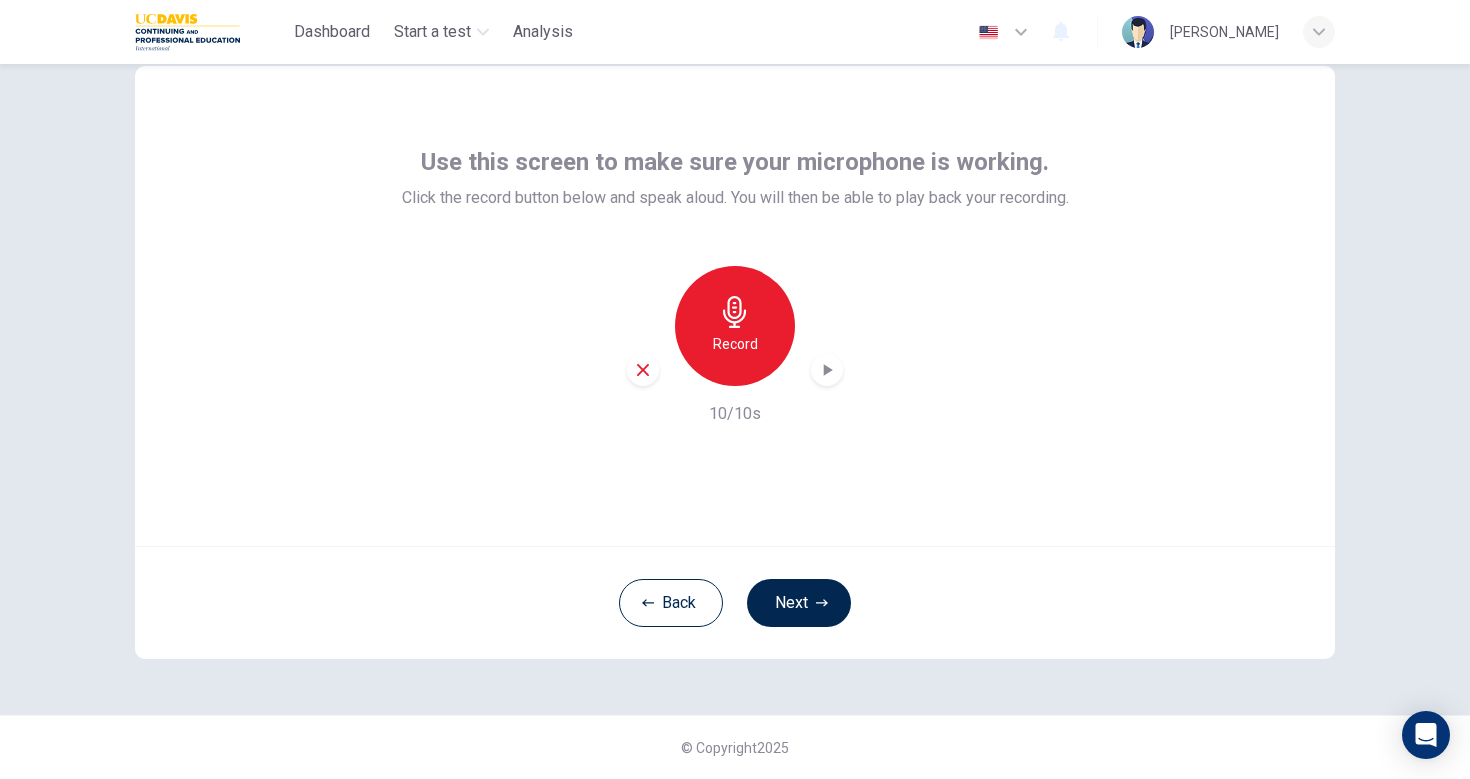 click on "10/10s" at bounding box center (735, 414) 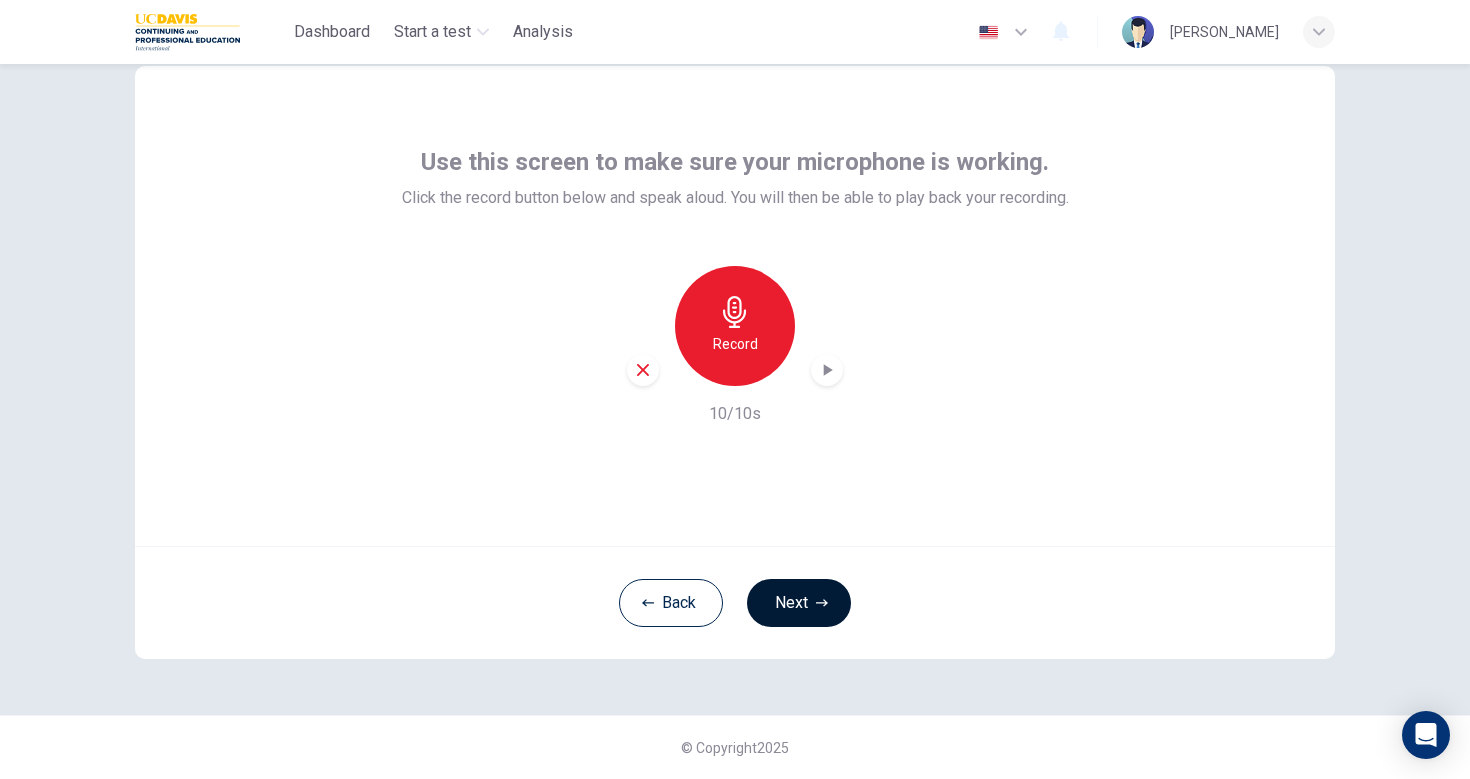 click on "Next" at bounding box center [799, 603] 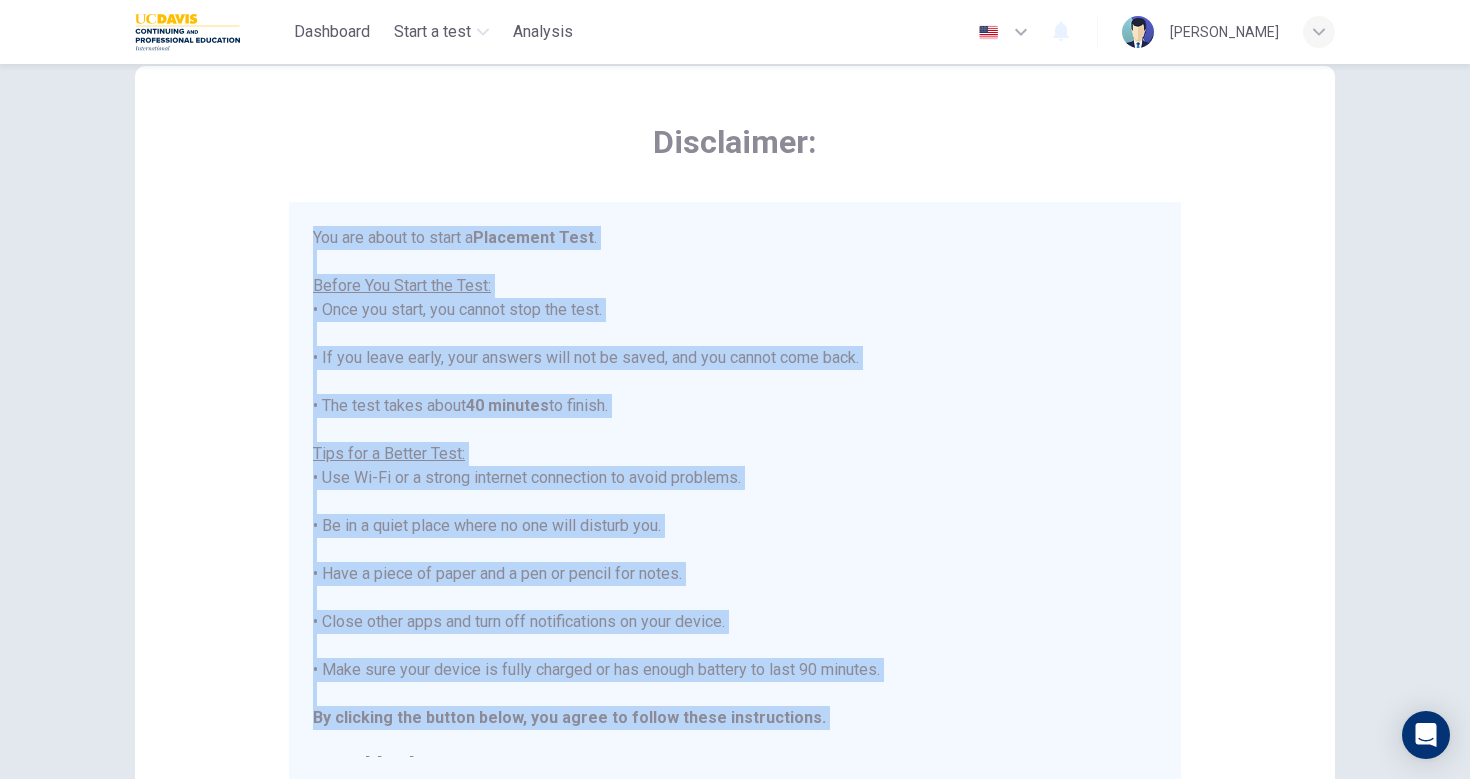 scroll, scrollTop: 23, scrollLeft: 0, axis: vertical 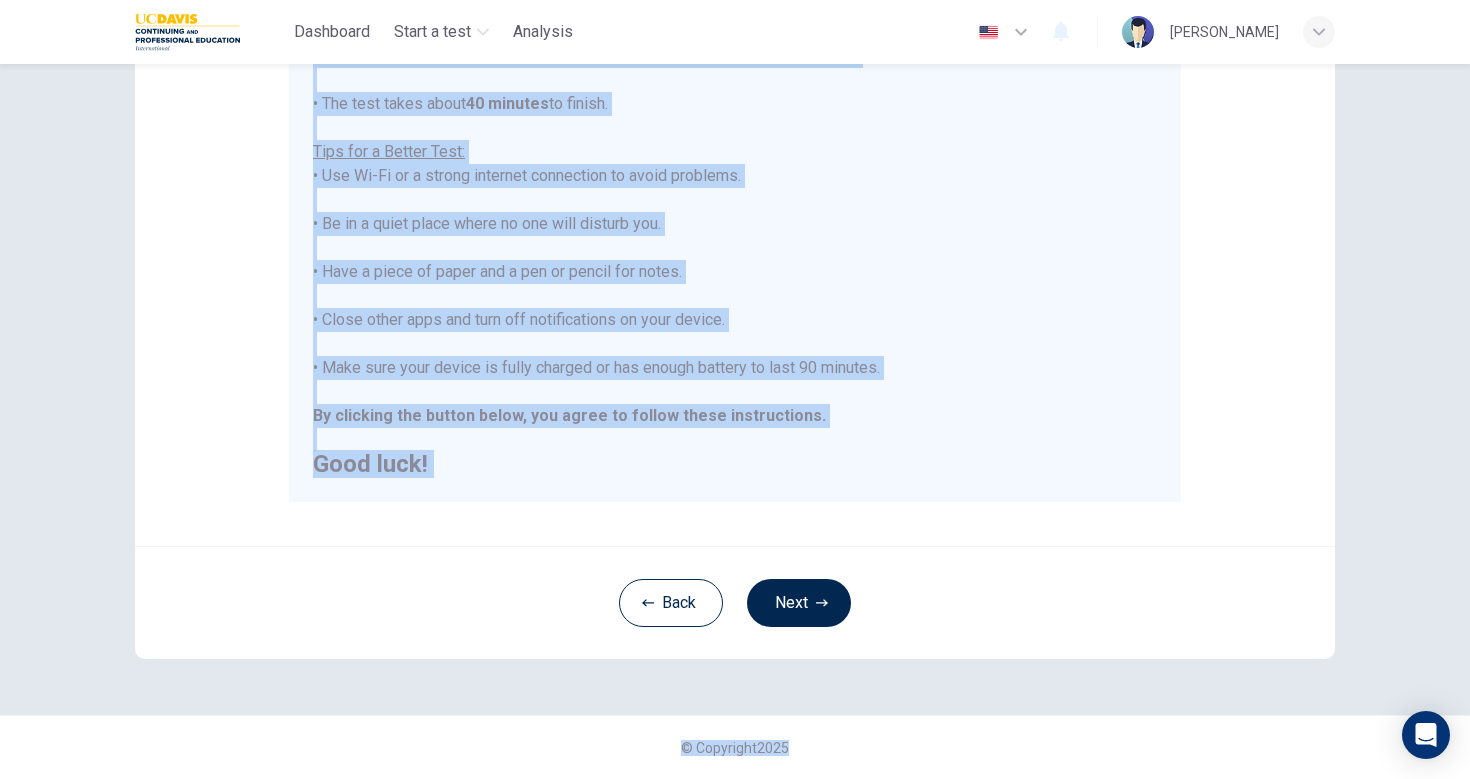 drag, startPoint x: 312, startPoint y: 227, endPoint x: 827, endPoint y: 826, distance: 789.9532 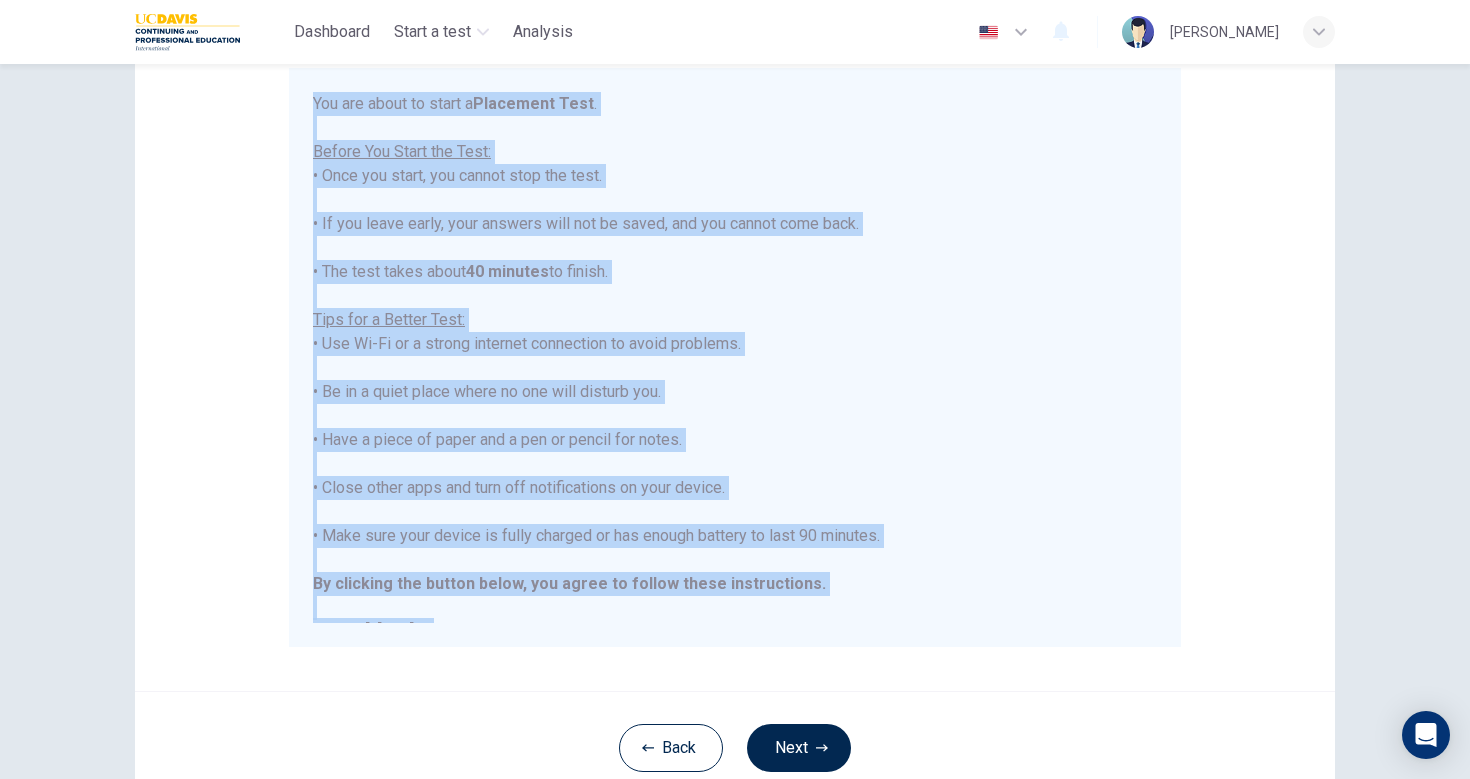 scroll, scrollTop: 0, scrollLeft: 0, axis: both 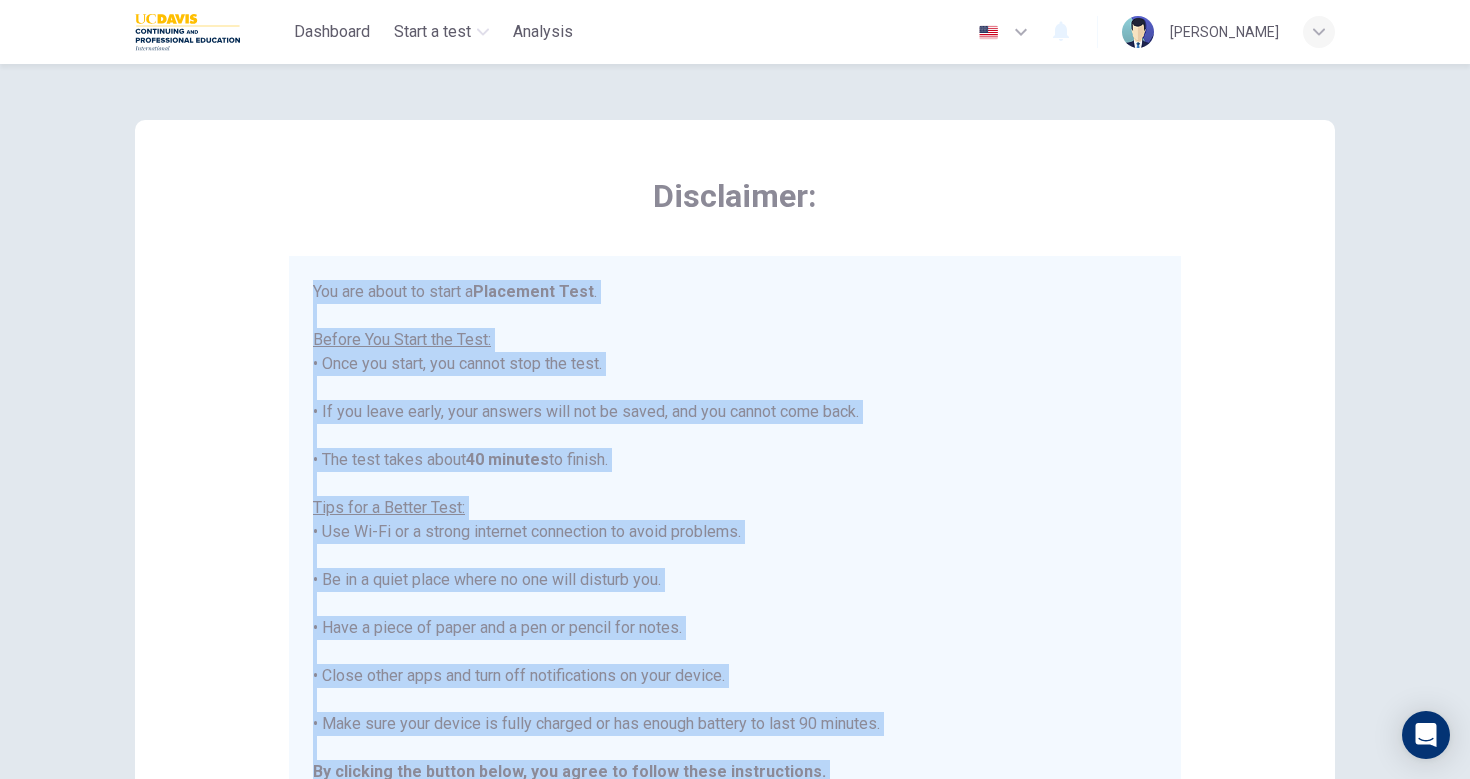 click at bounding box center (1138, 32) 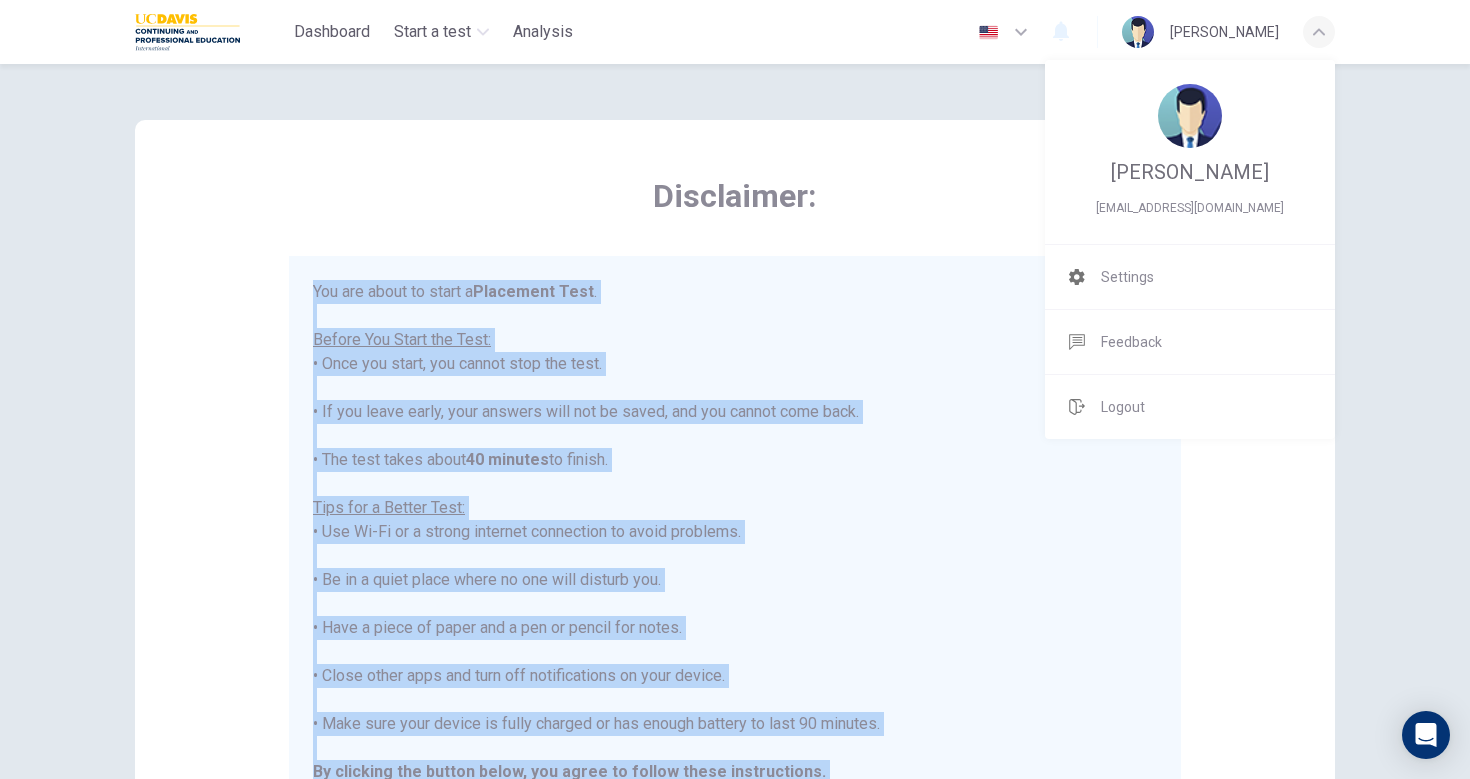 click at bounding box center (1190, 116) 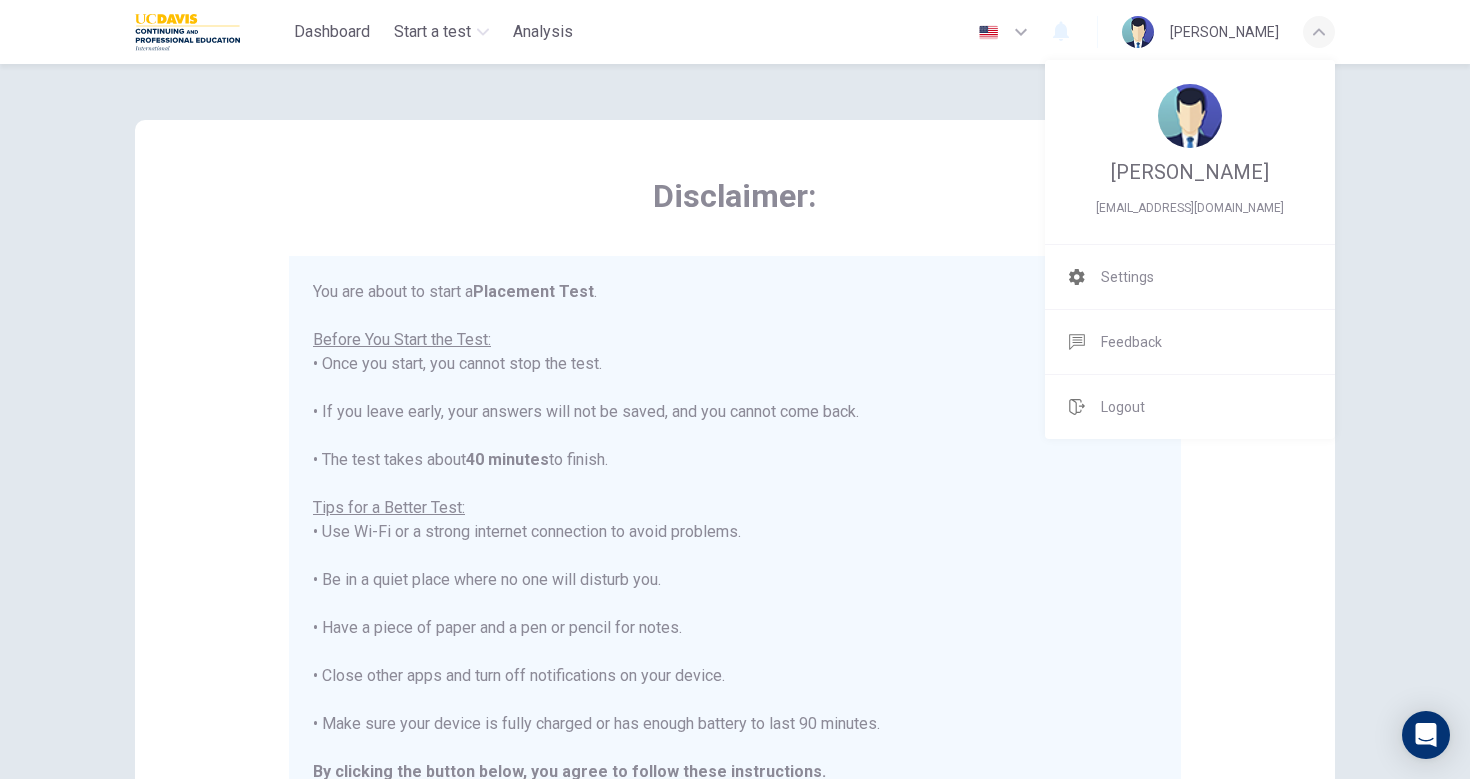 click at bounding box center (735, 389) 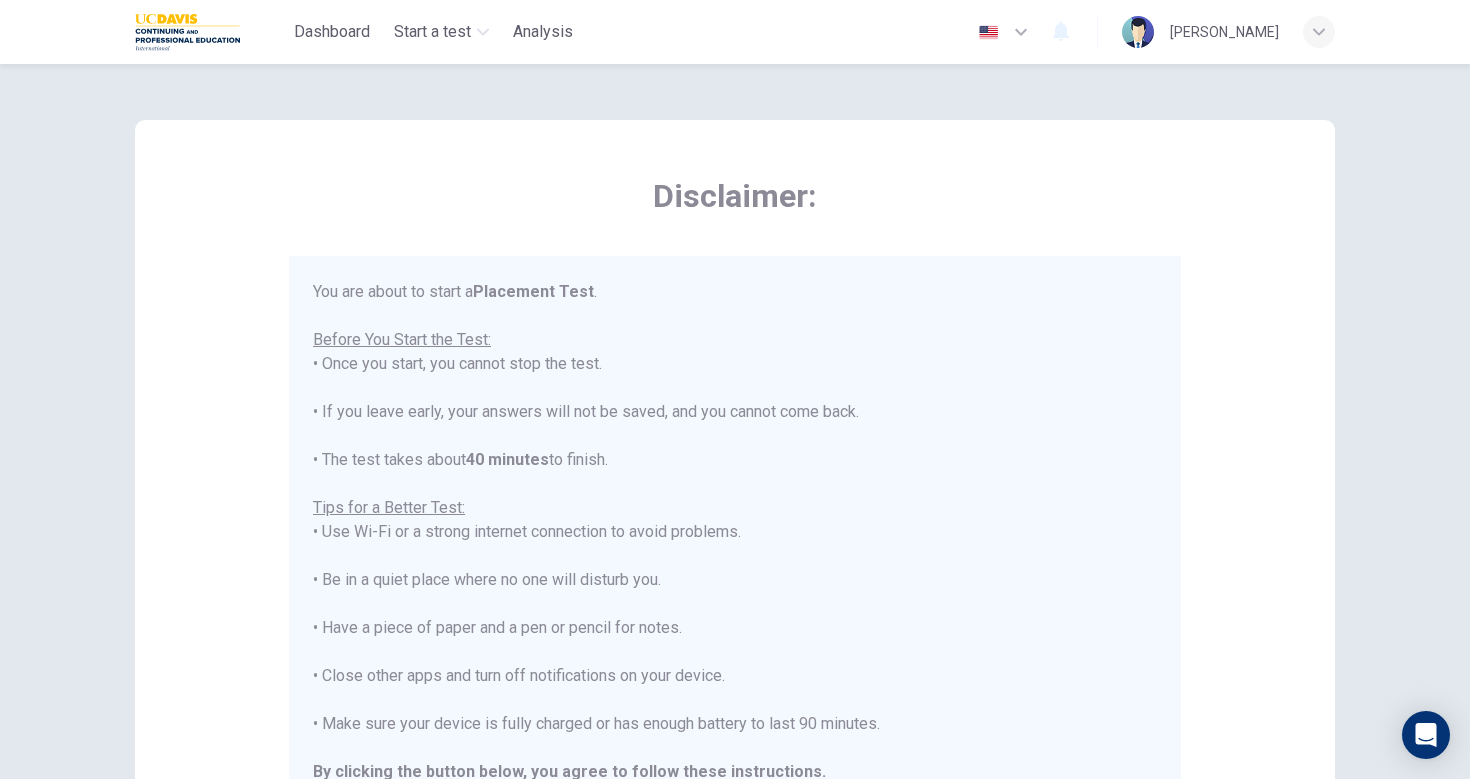 scroll, scrollTop: 23, scrollLeft: 0, axis: vertical 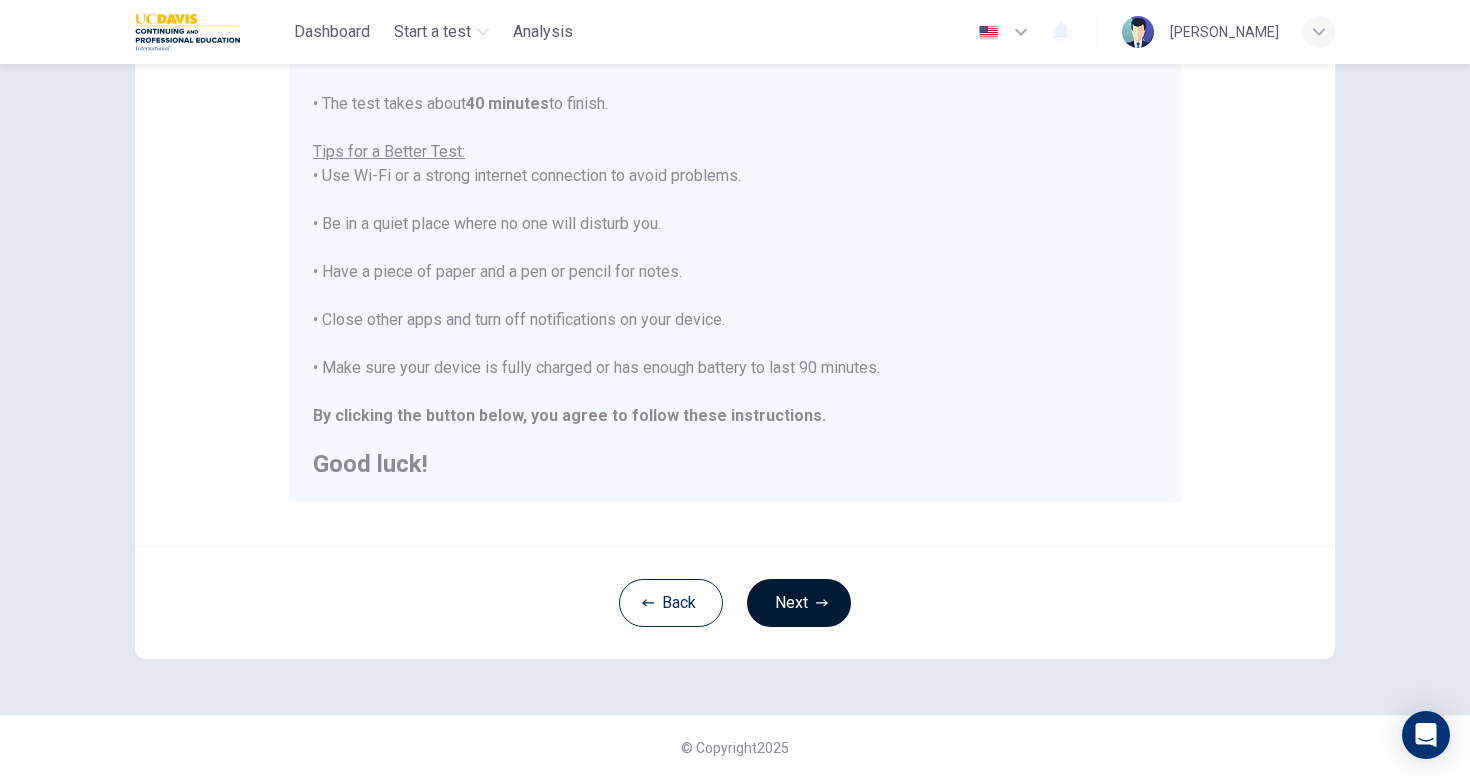 click on "Next" at bounding box center [799, 603] 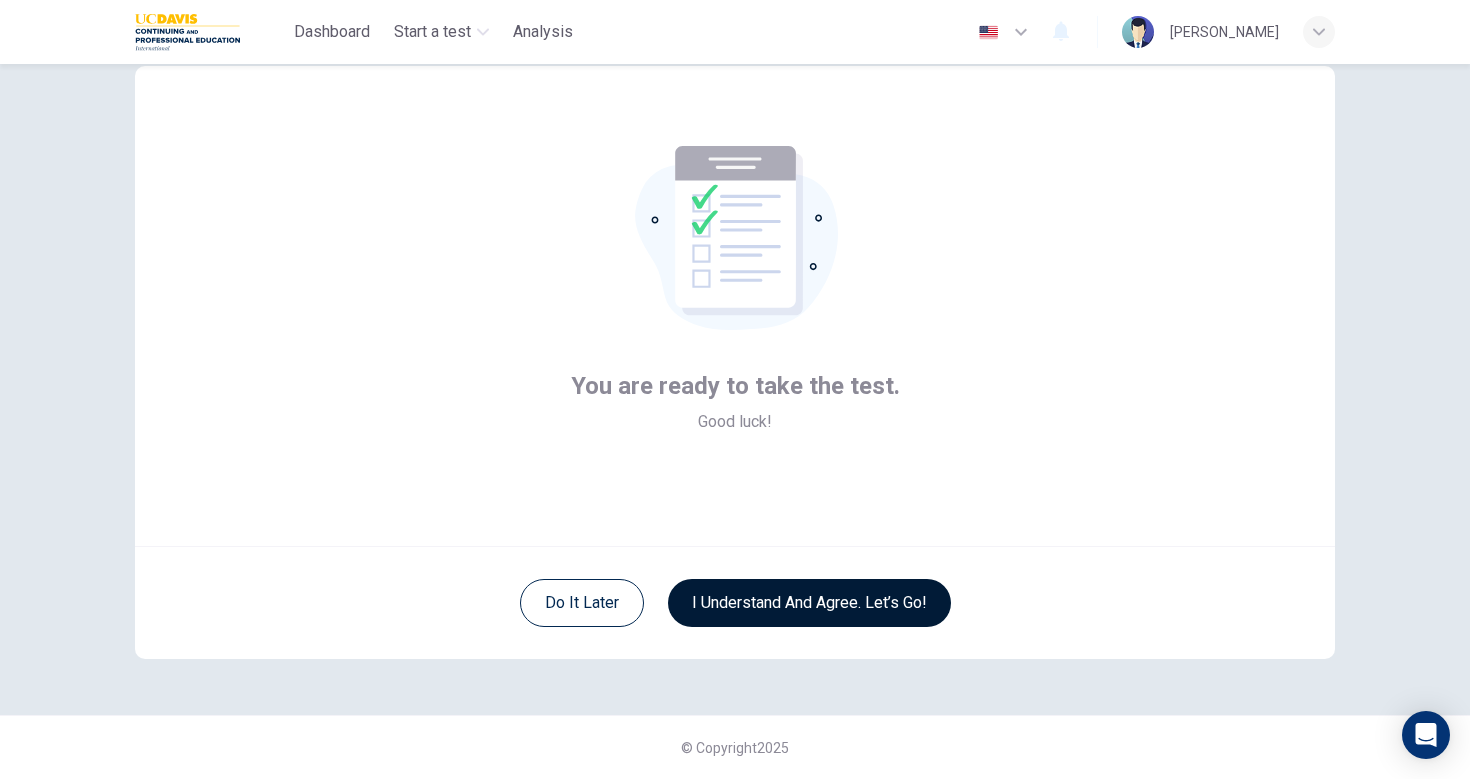 scroll, scrollTop: 54, scrollLeft: 0, axis: vertical 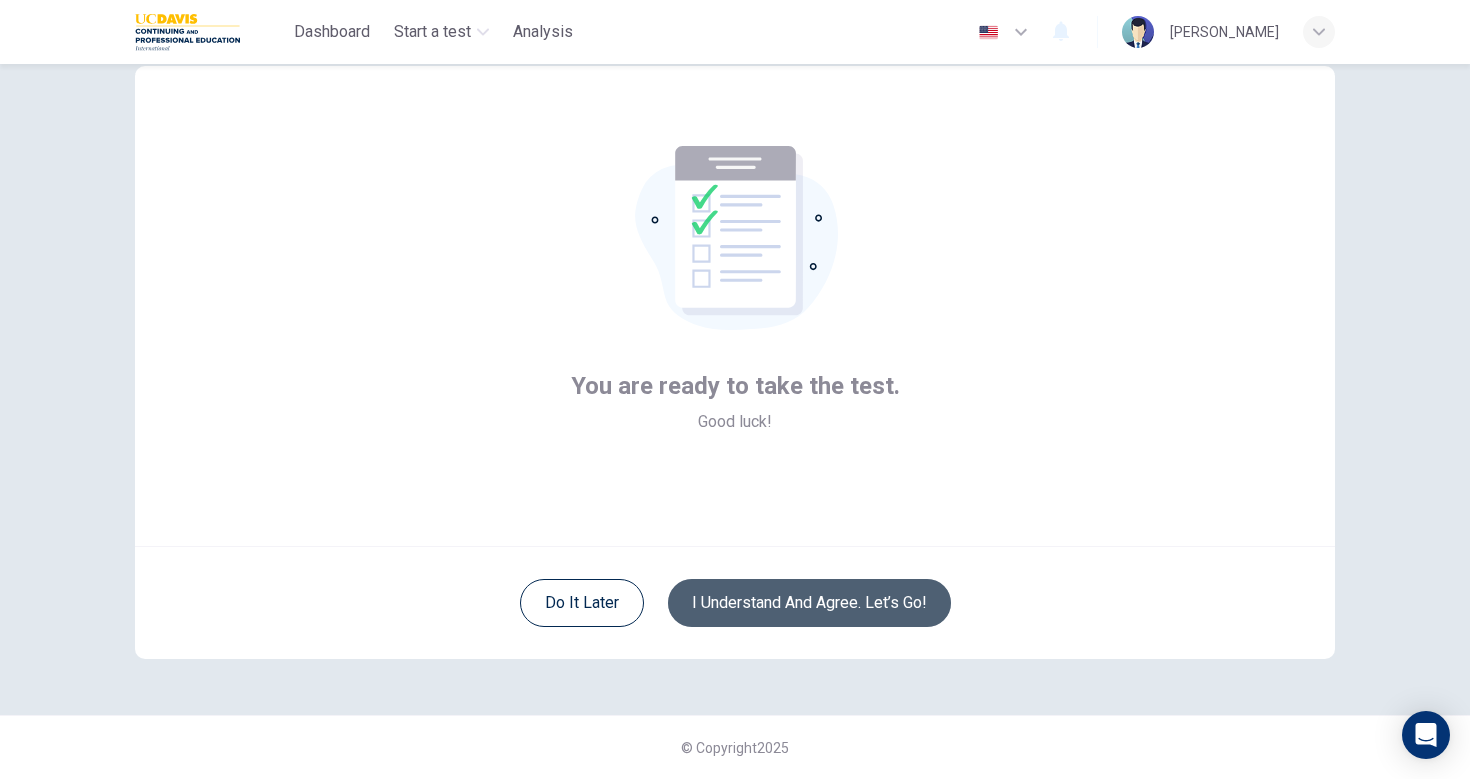 click on "I understand and agree. Let’s go!" at bounding box center (809, 603) 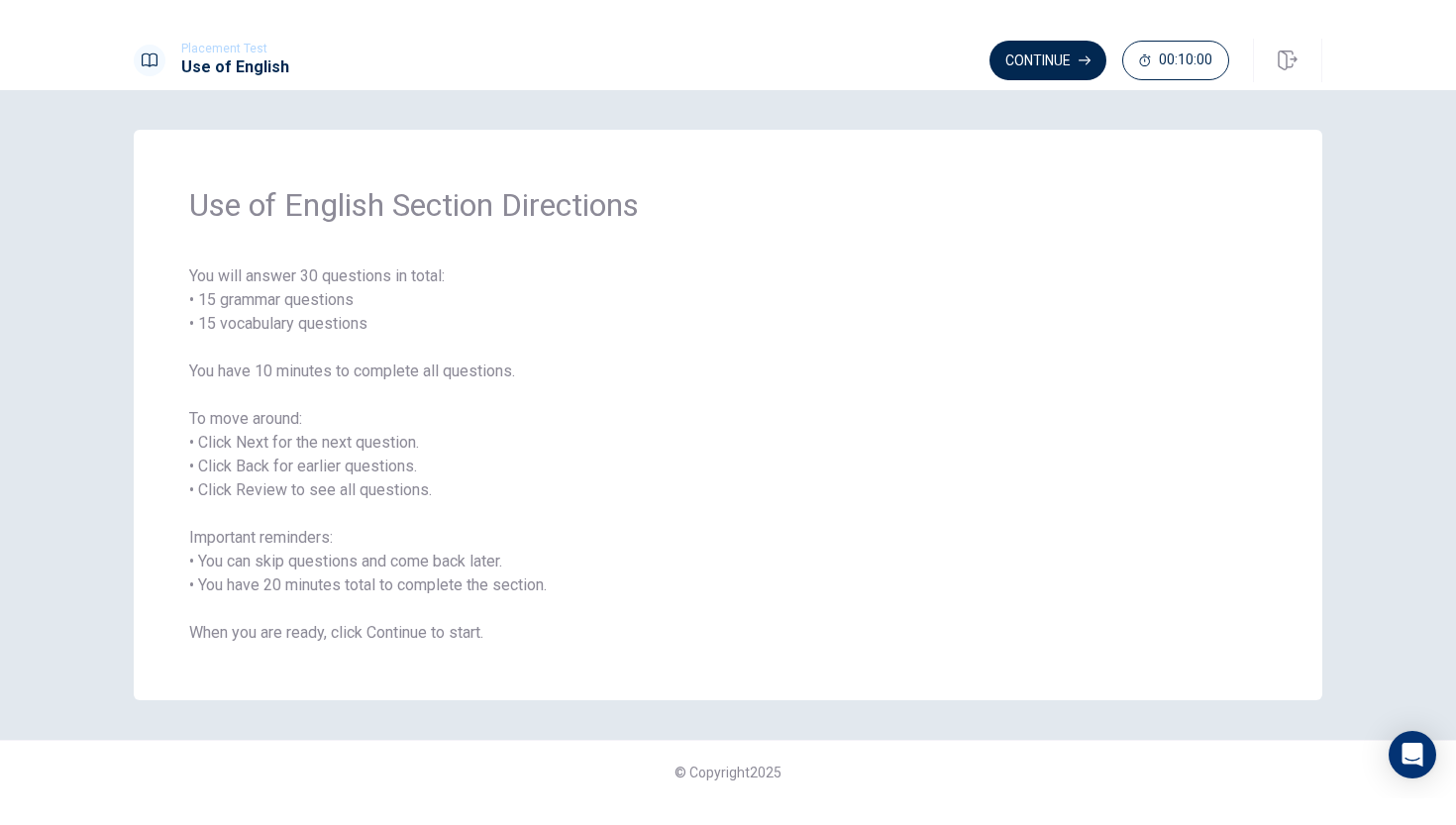 scroll, scrollTop: 5, scrollLeft: 0, axis: vertical 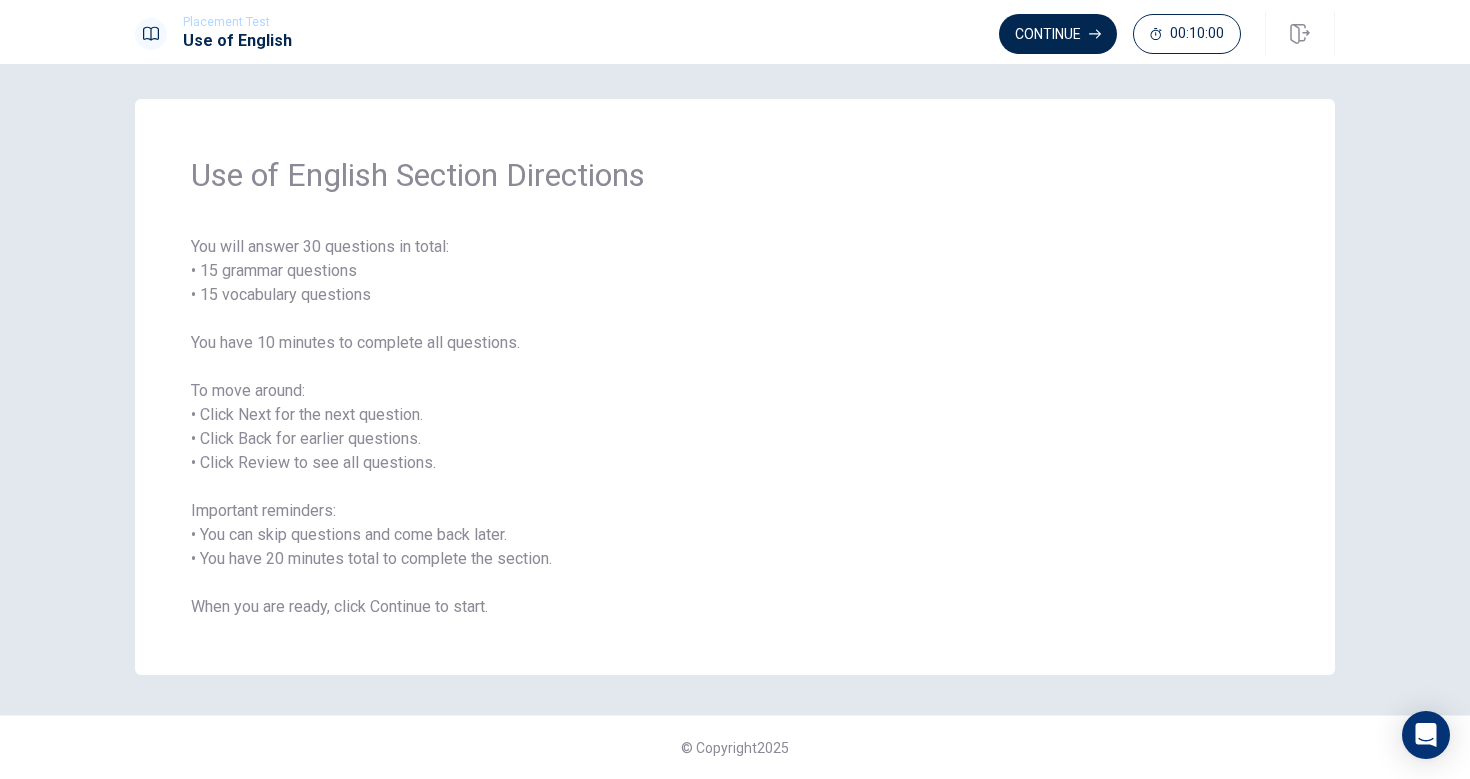 drag, startPoint x: 189, startPoint y: 159, endPoint x: 565, endPoint y: 526, distance: 525.4189 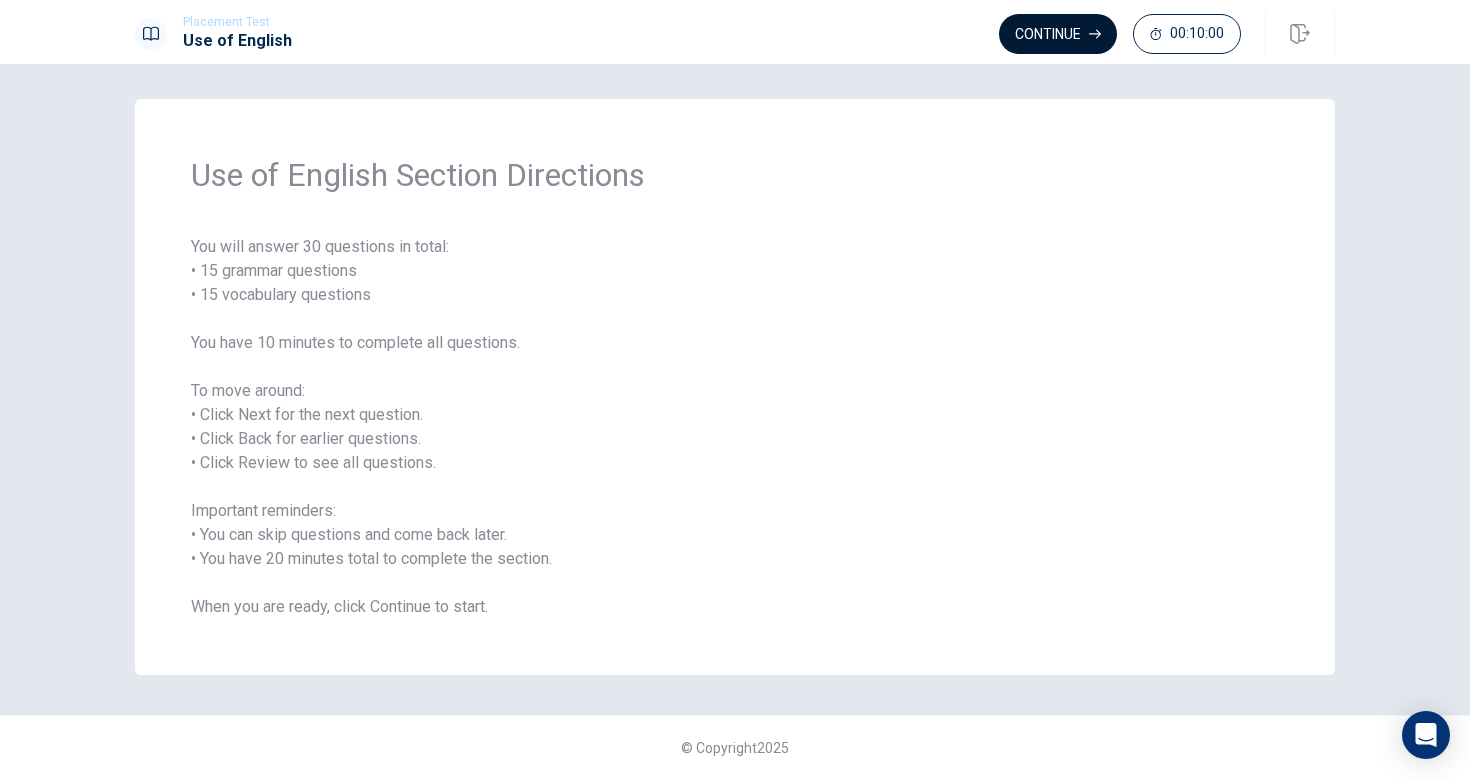 click on "Continue" at bounding box center (1058, 34) 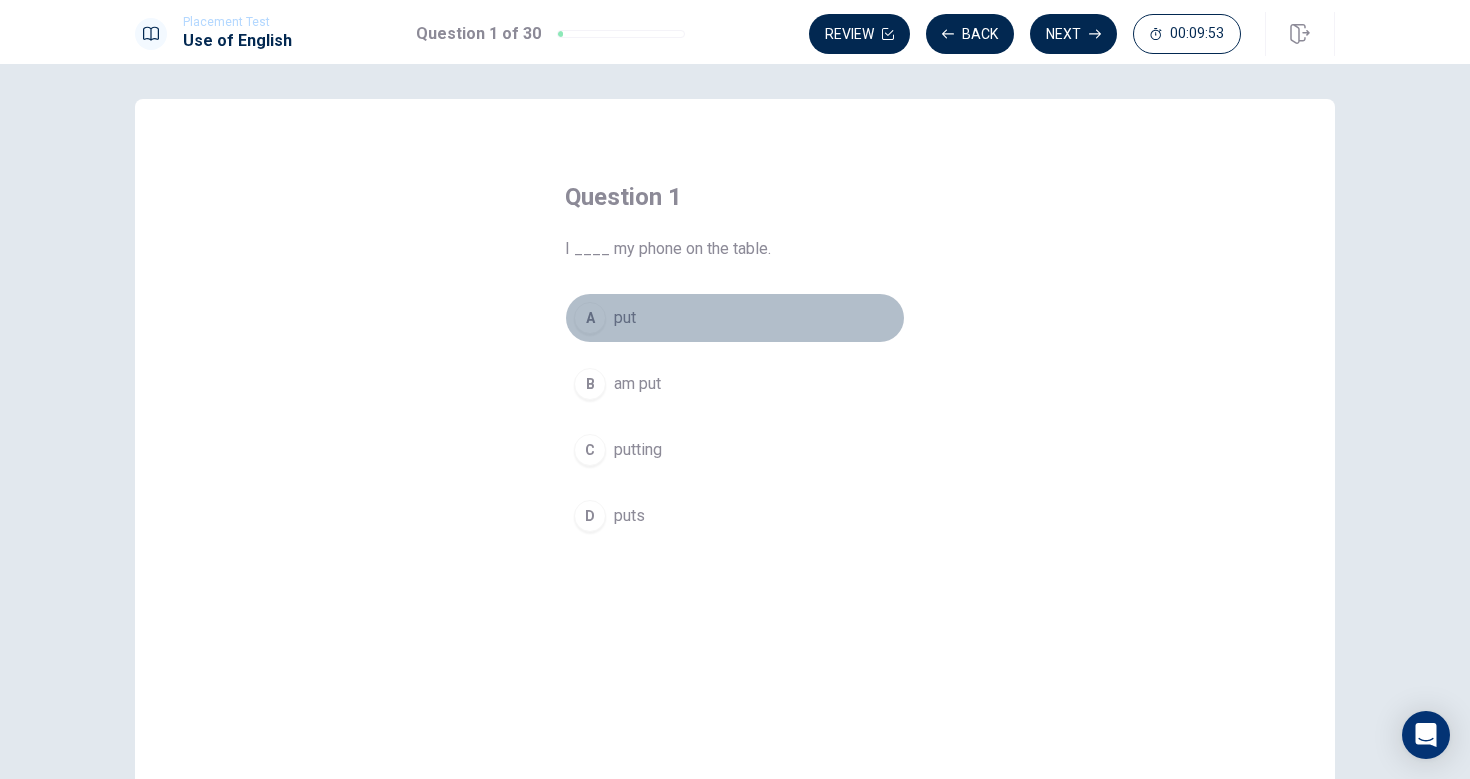 click on "A" at bounding box center [590, 318] 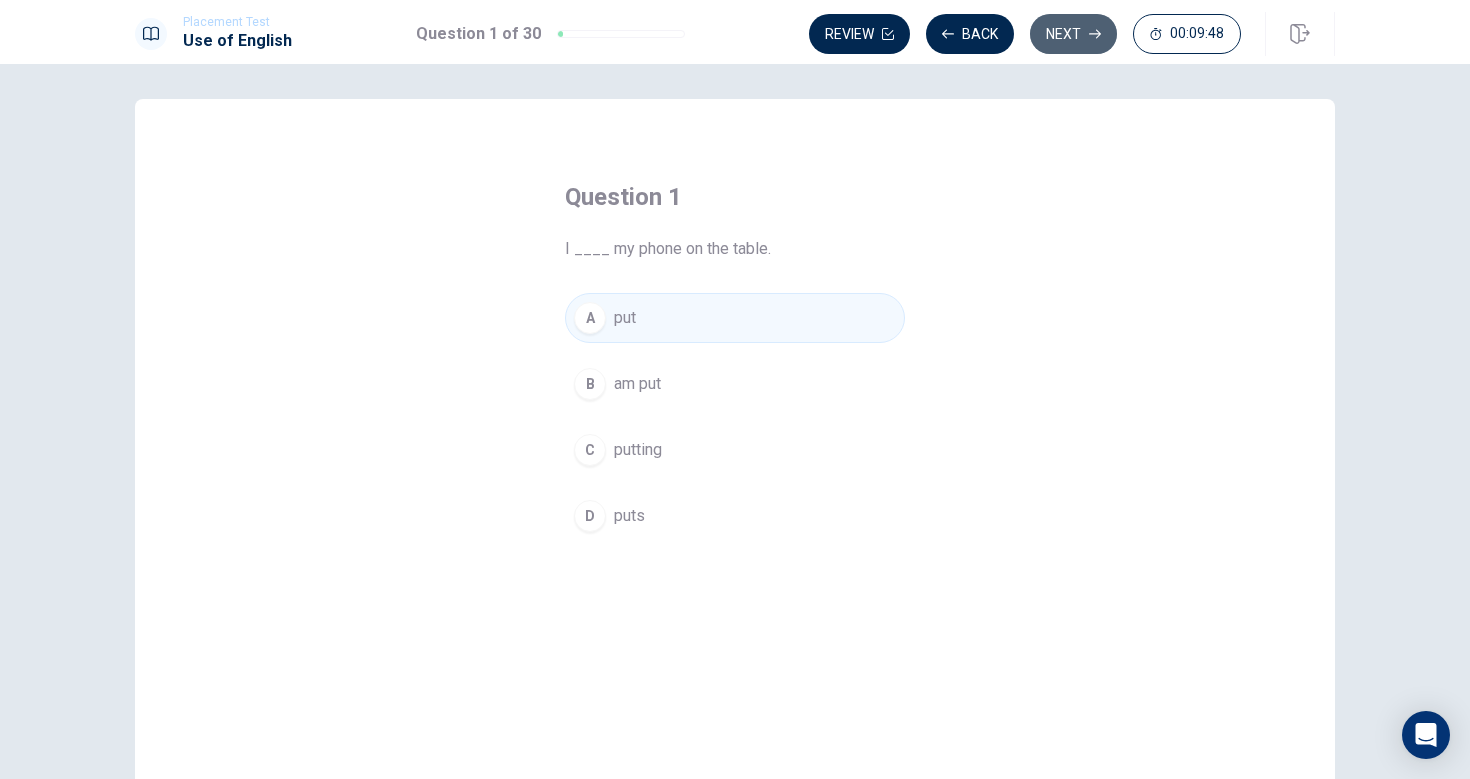 click on "Next" at bounding box center (1073, 34) 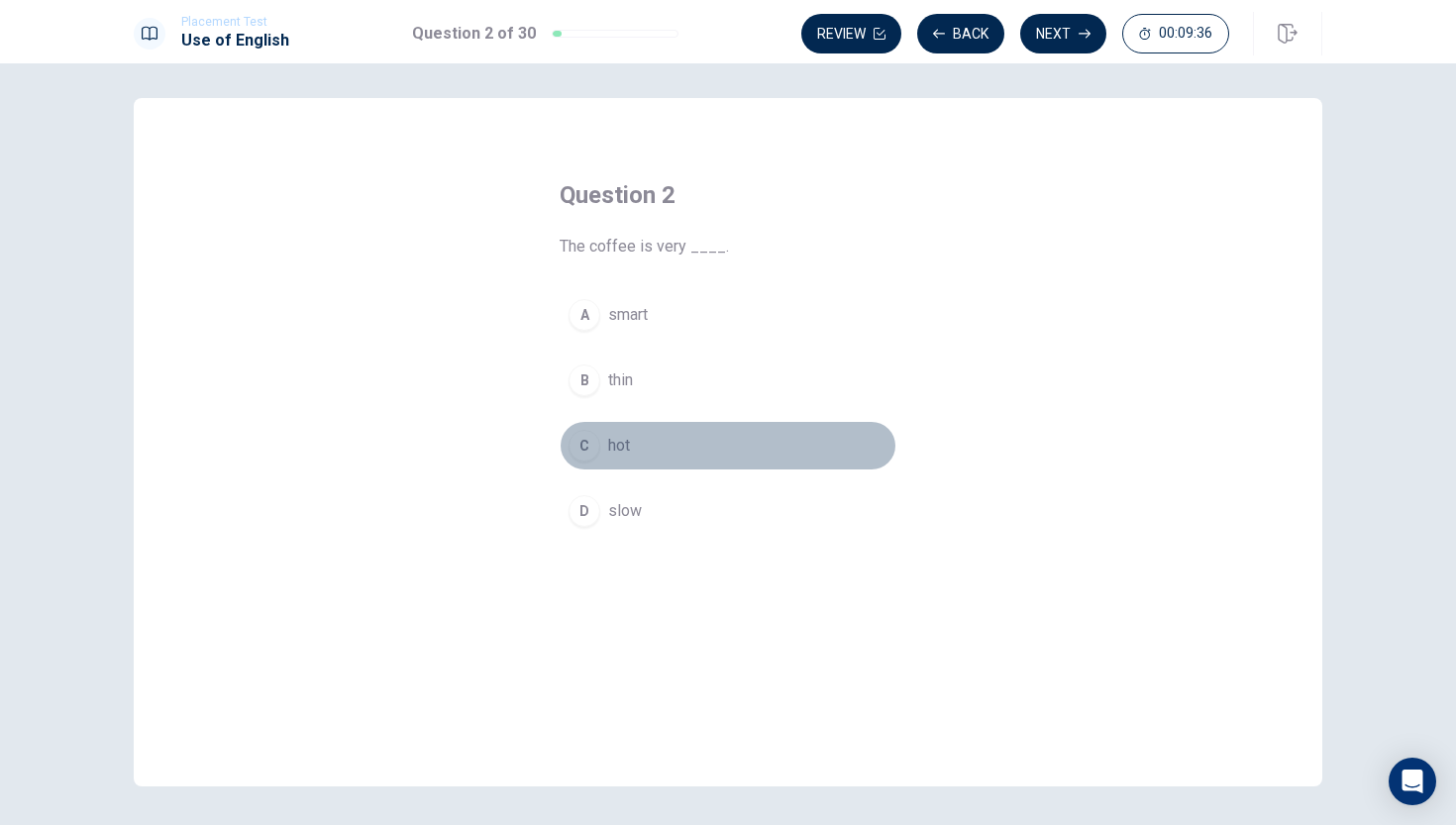 click on "C" at bounding box center [584, 446] 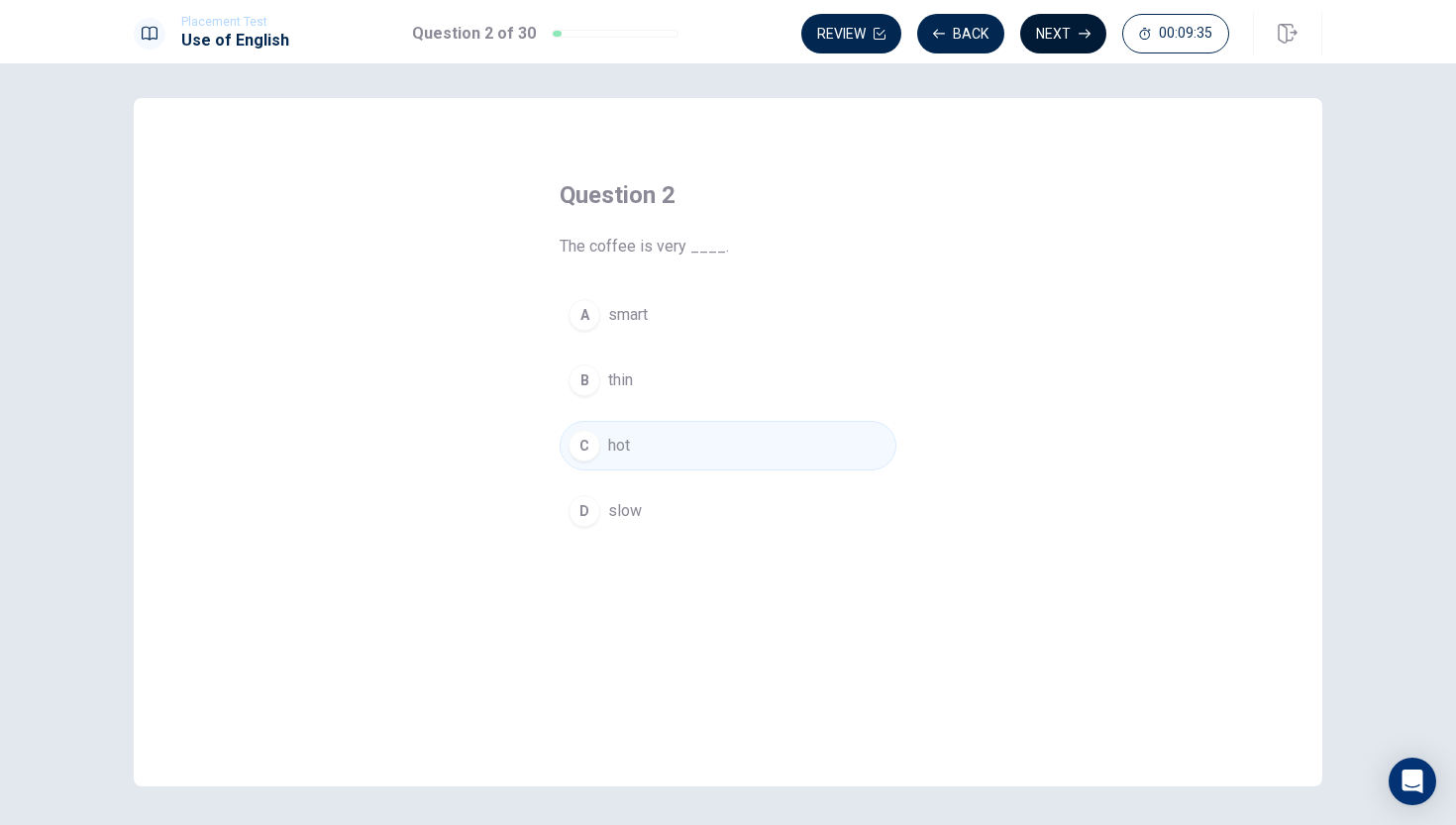 click on "Next" at bounding box center (1063, 34) 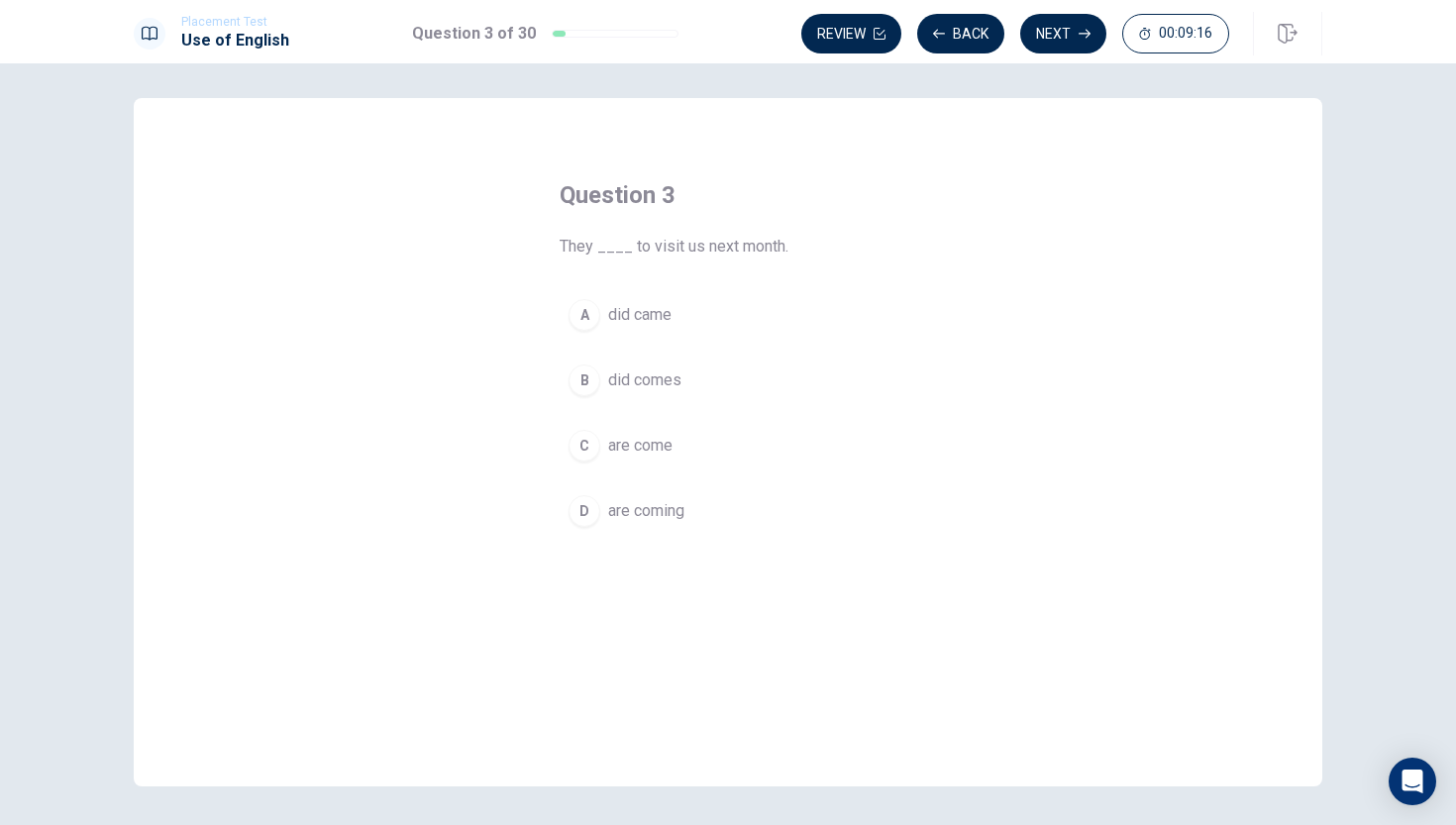 click on "C are come" at bounding box center (728, 446) 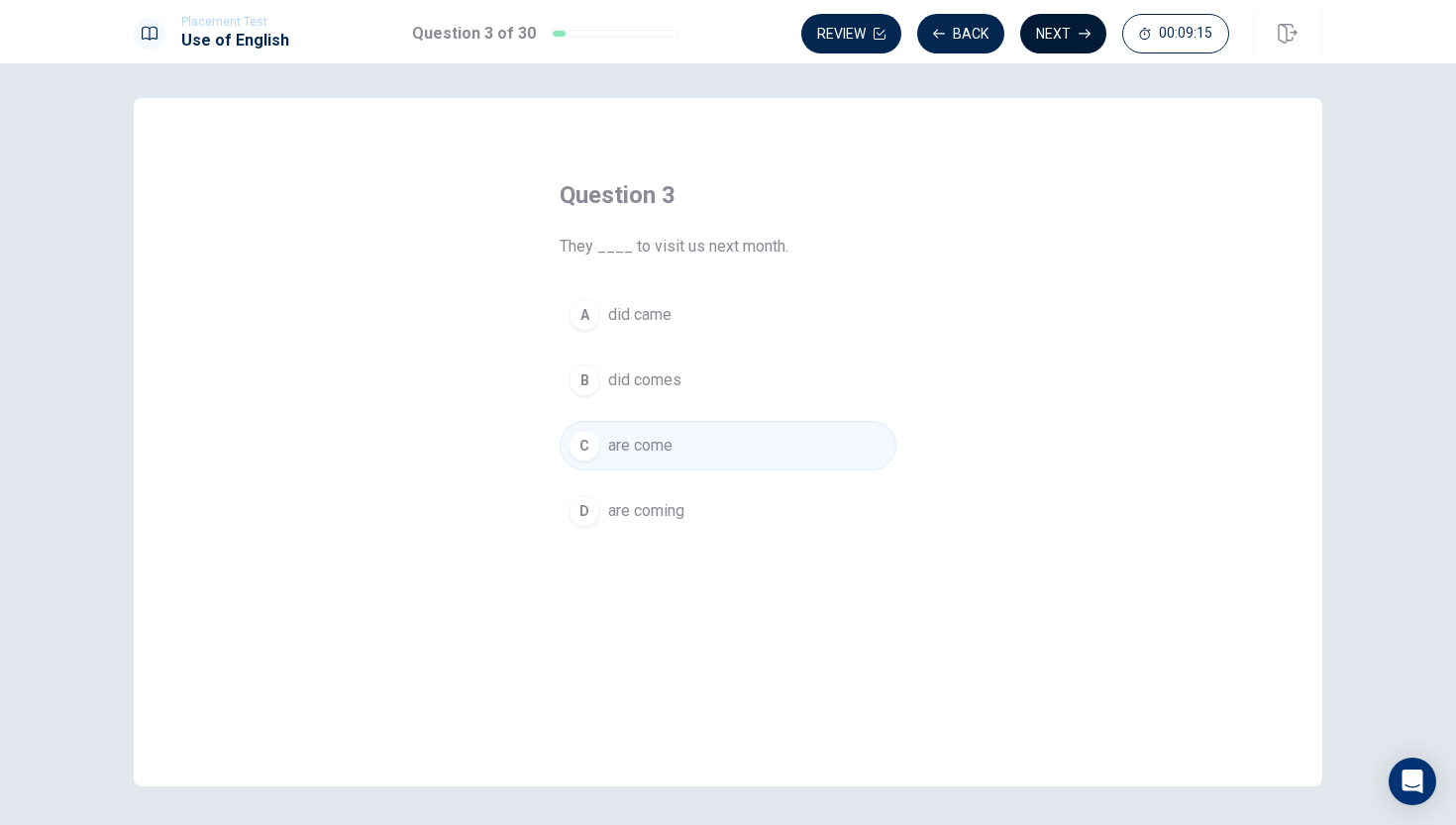 click on "Next" at bounding box center [1063, 34] 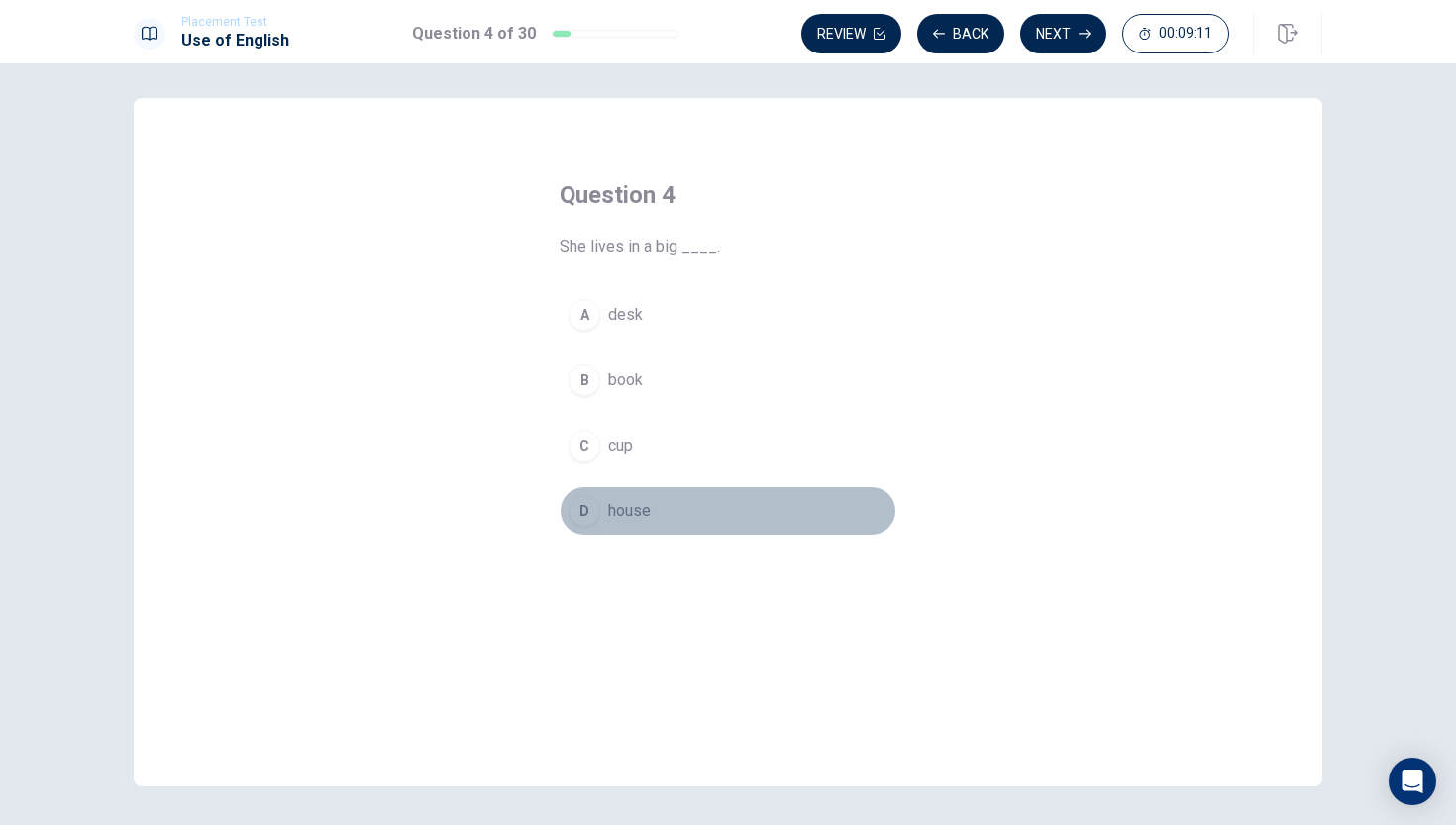 click on "D" at bounding box center [584, 511] 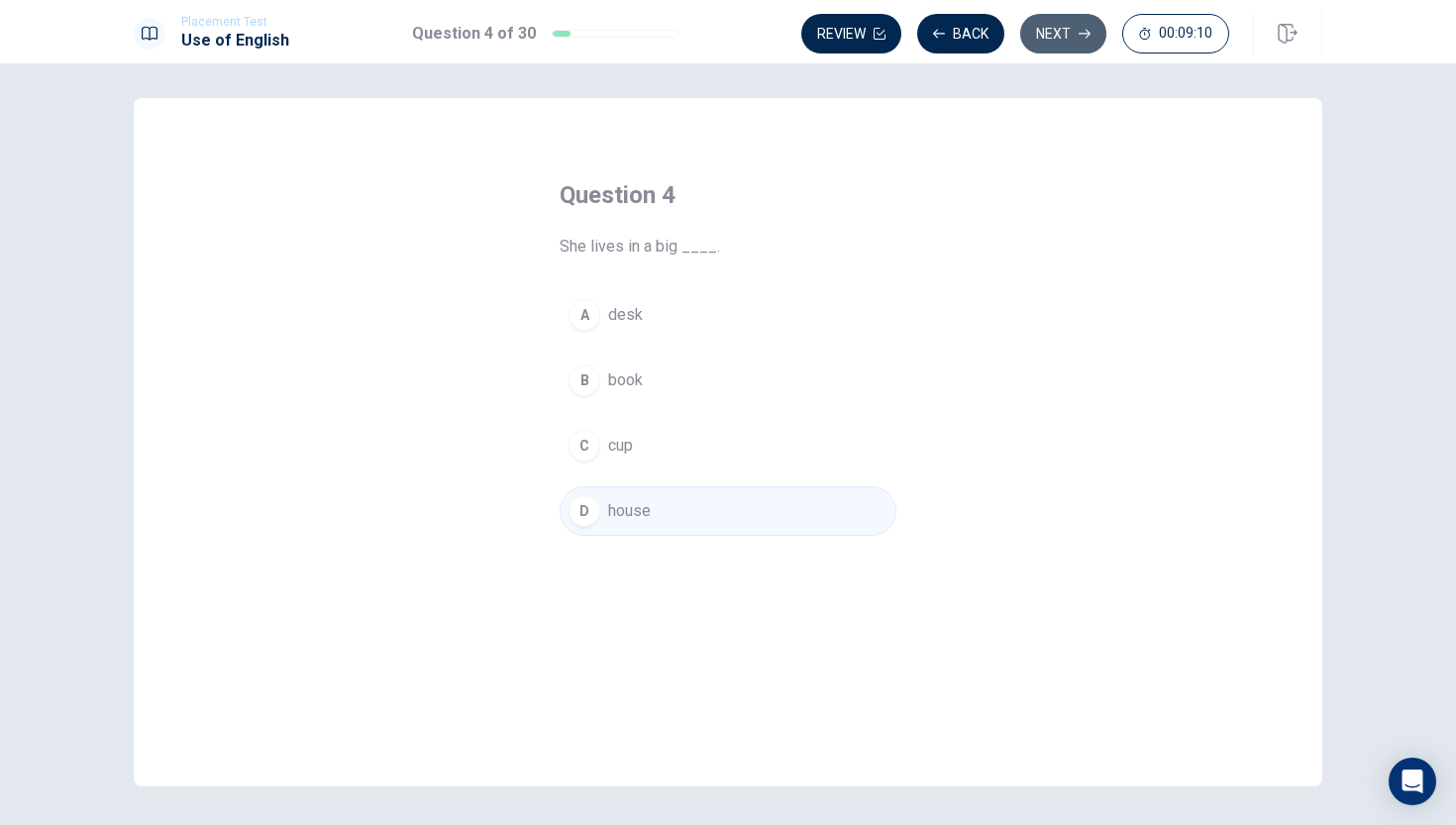 click on "Next" at bounding box center (1063, 34) 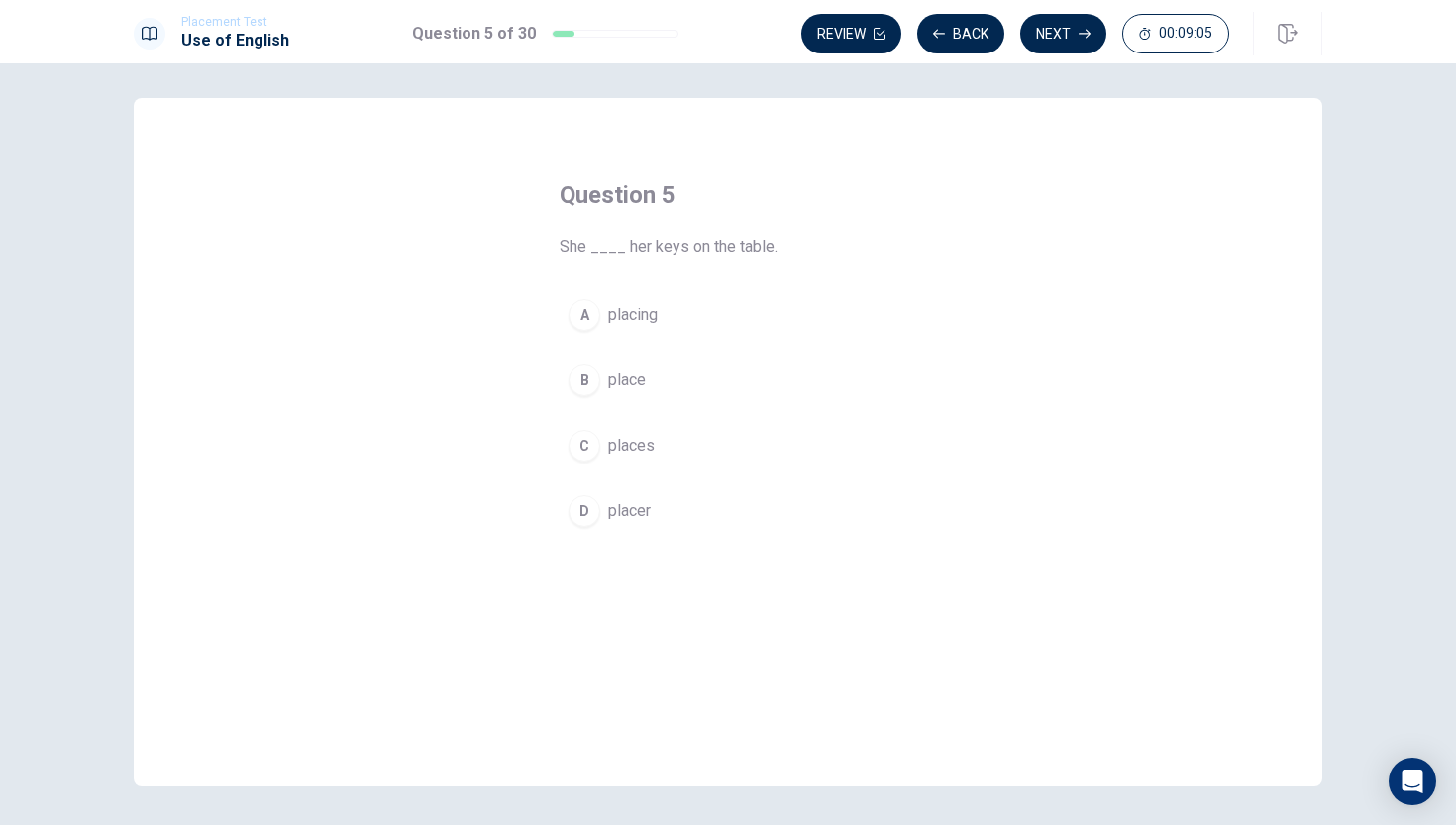 click on "C" at bounding box center (584, 446) 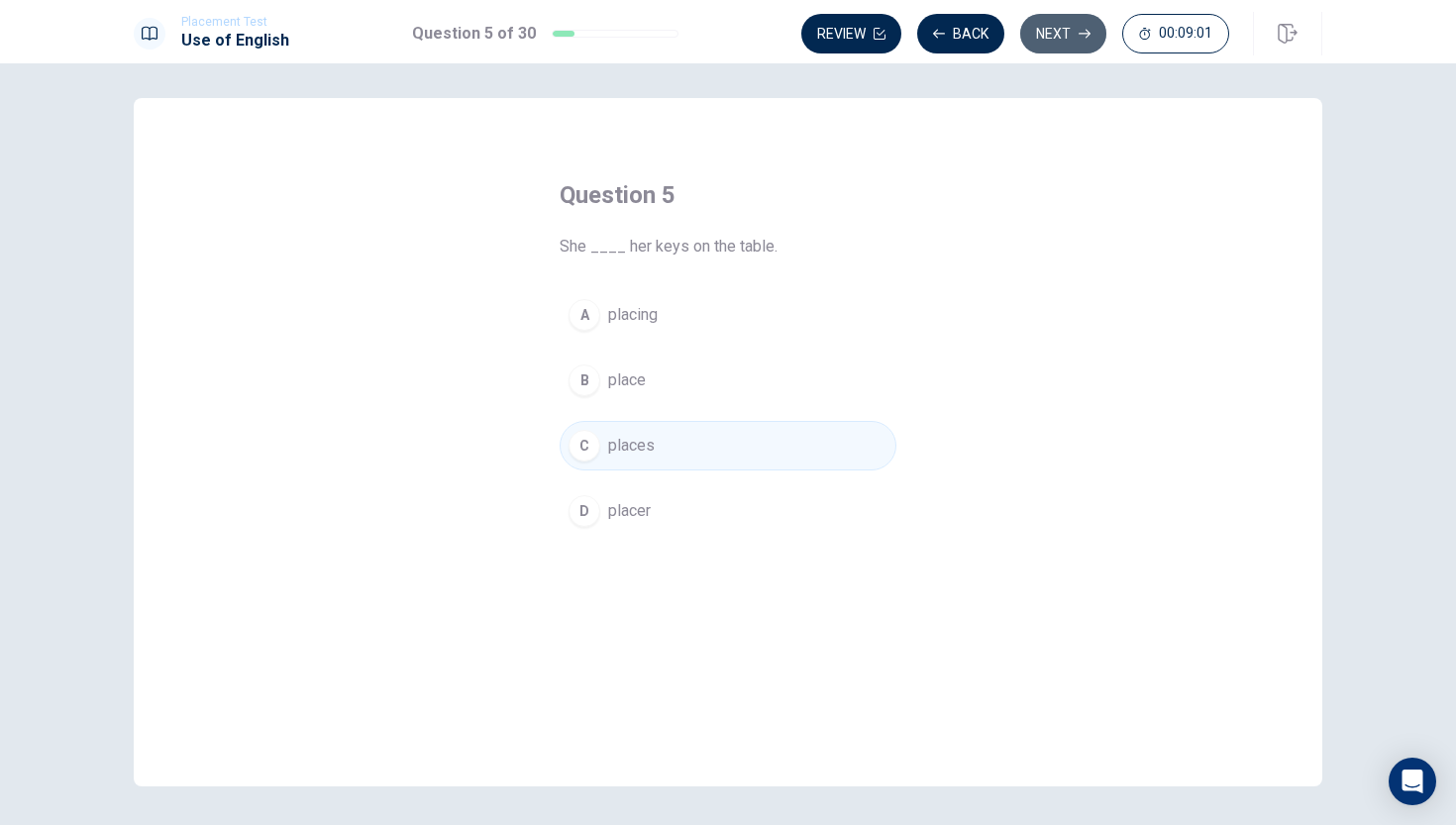 click on "Next" at bounding box center [1063, 34] 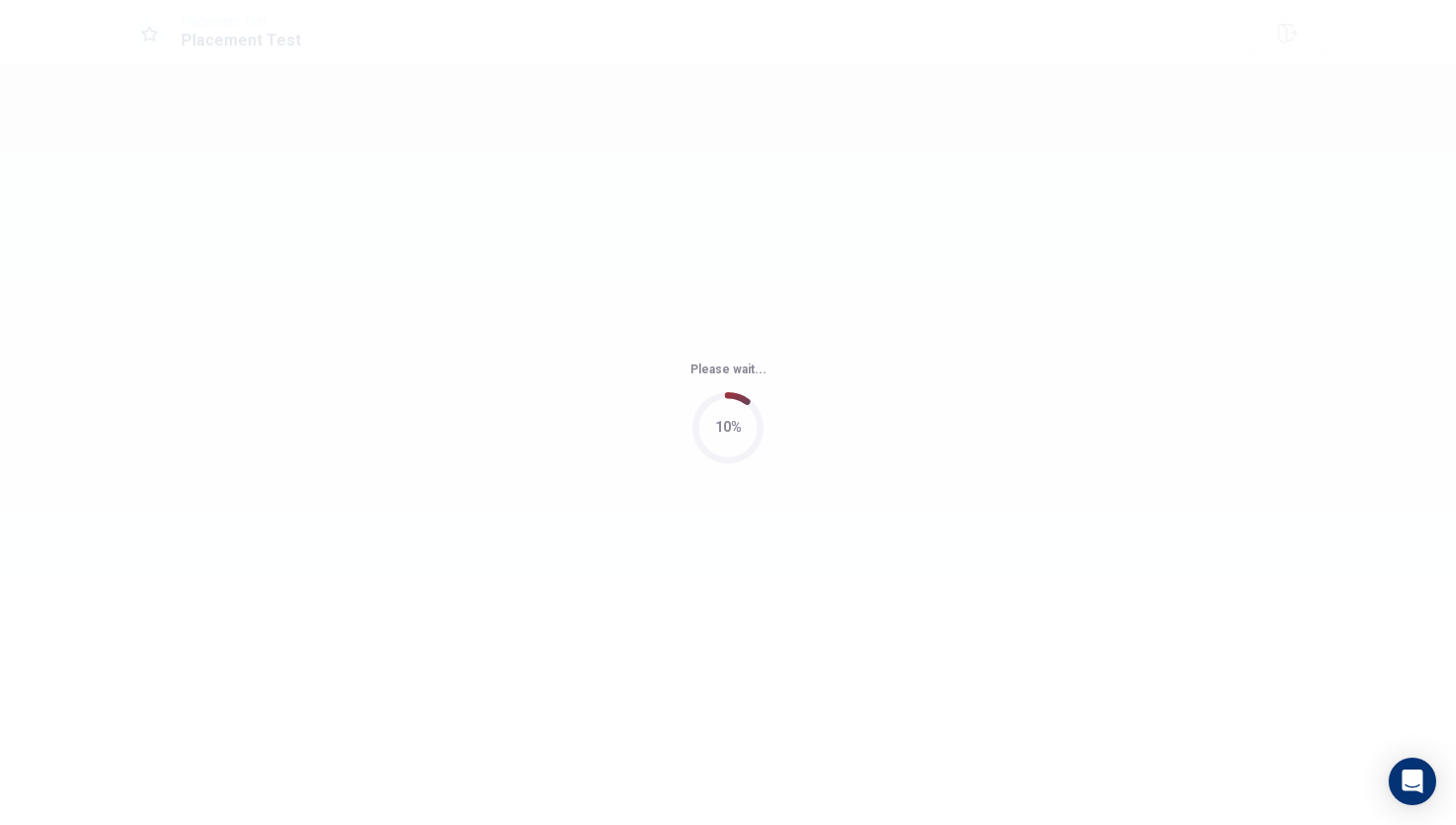 scroll, scrollTop: 0, scrollLeft: 0, axis: both 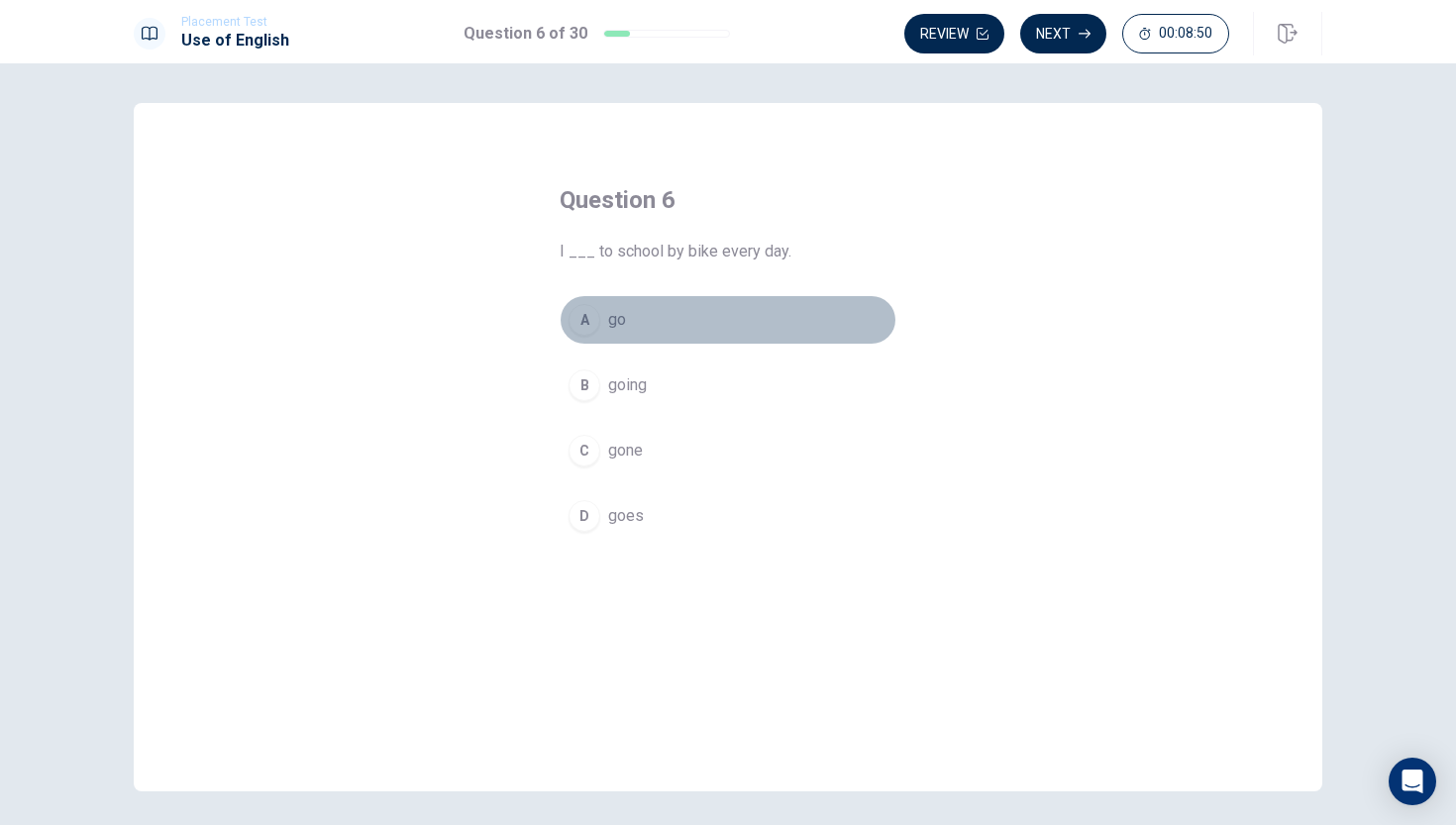 click on "A" at bounding box center (584, 320) 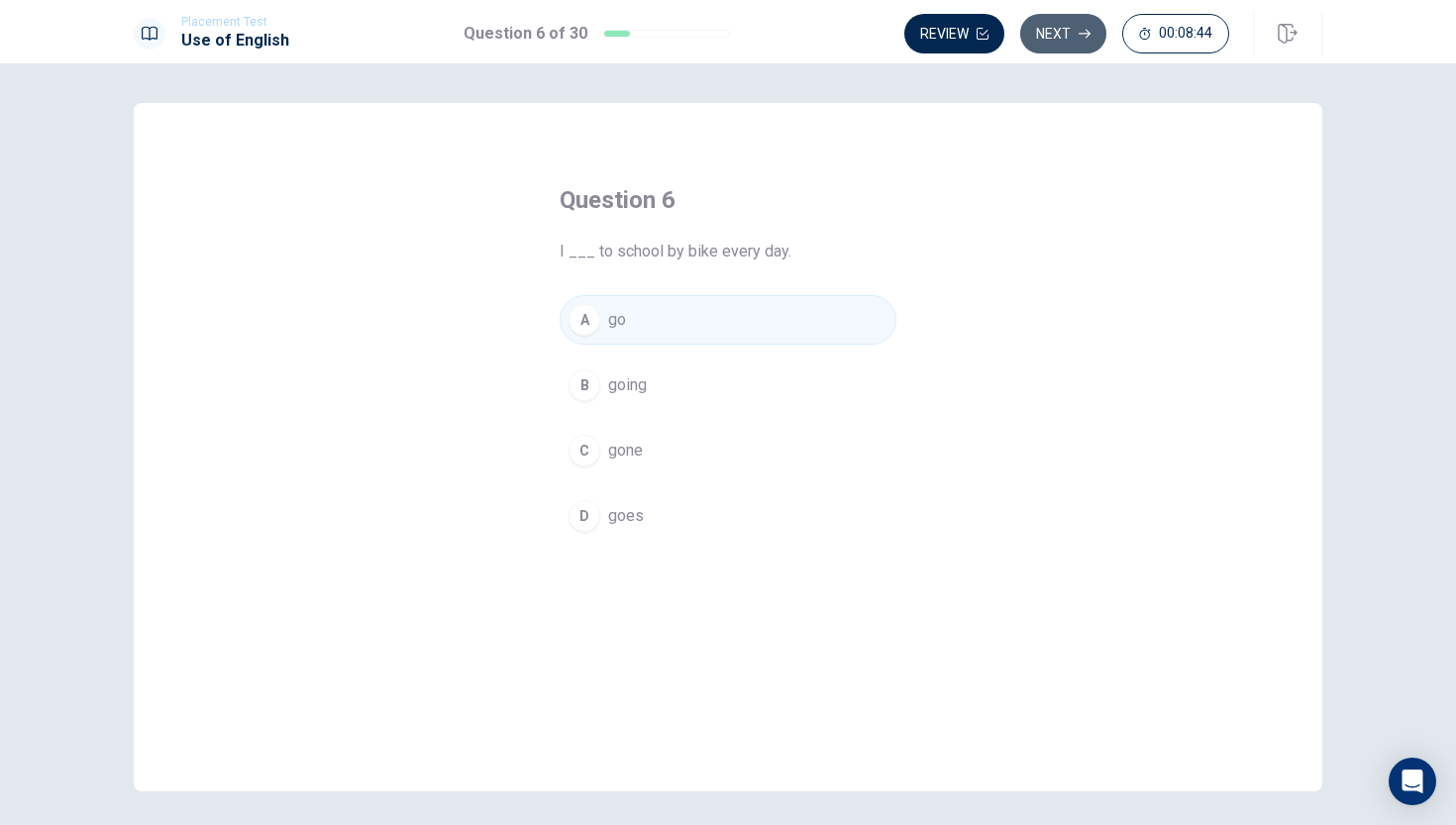 click on "Next" at bounding box center (1063, 34) 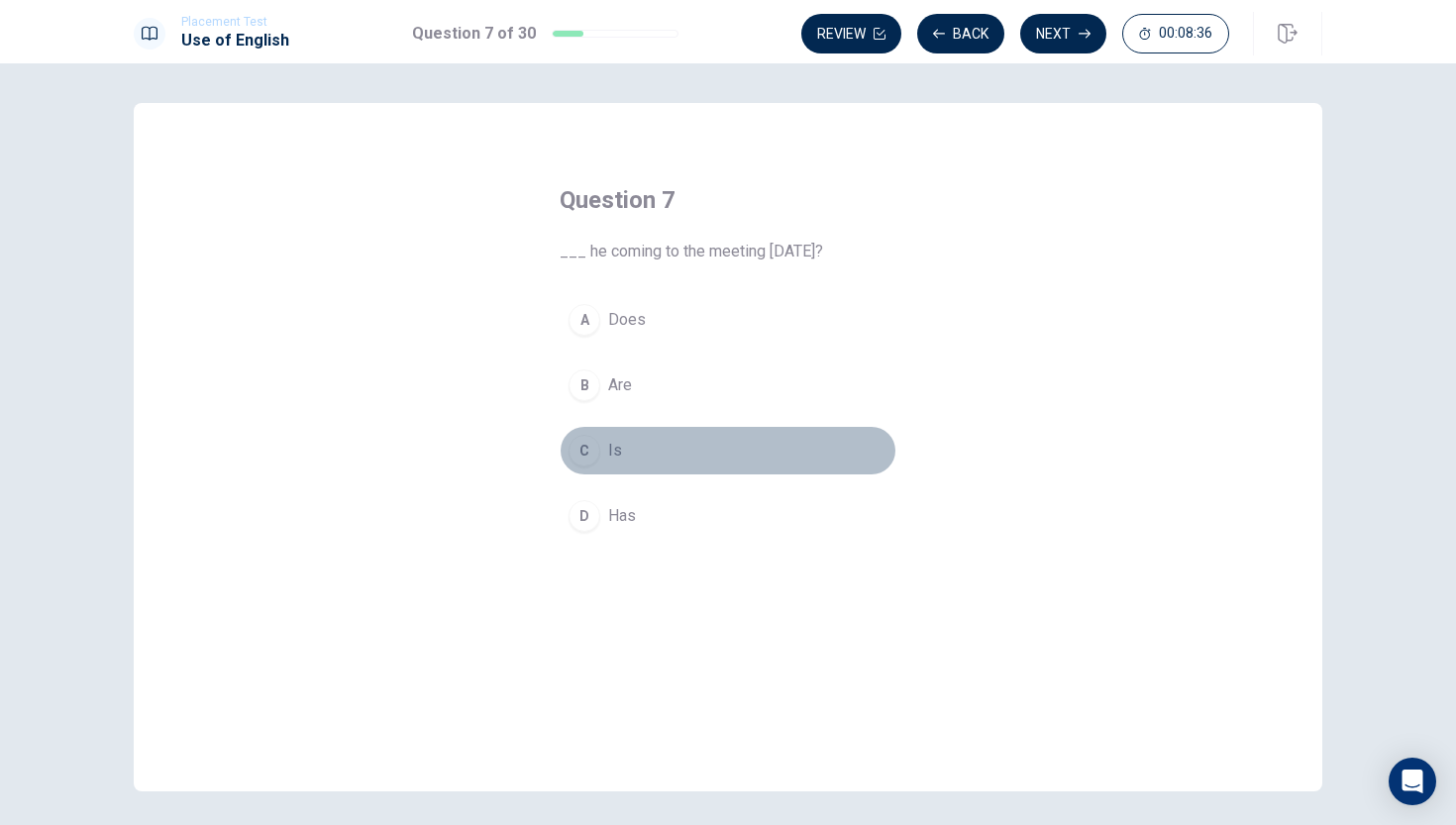 click on "C" at bounding box center [584, 451] 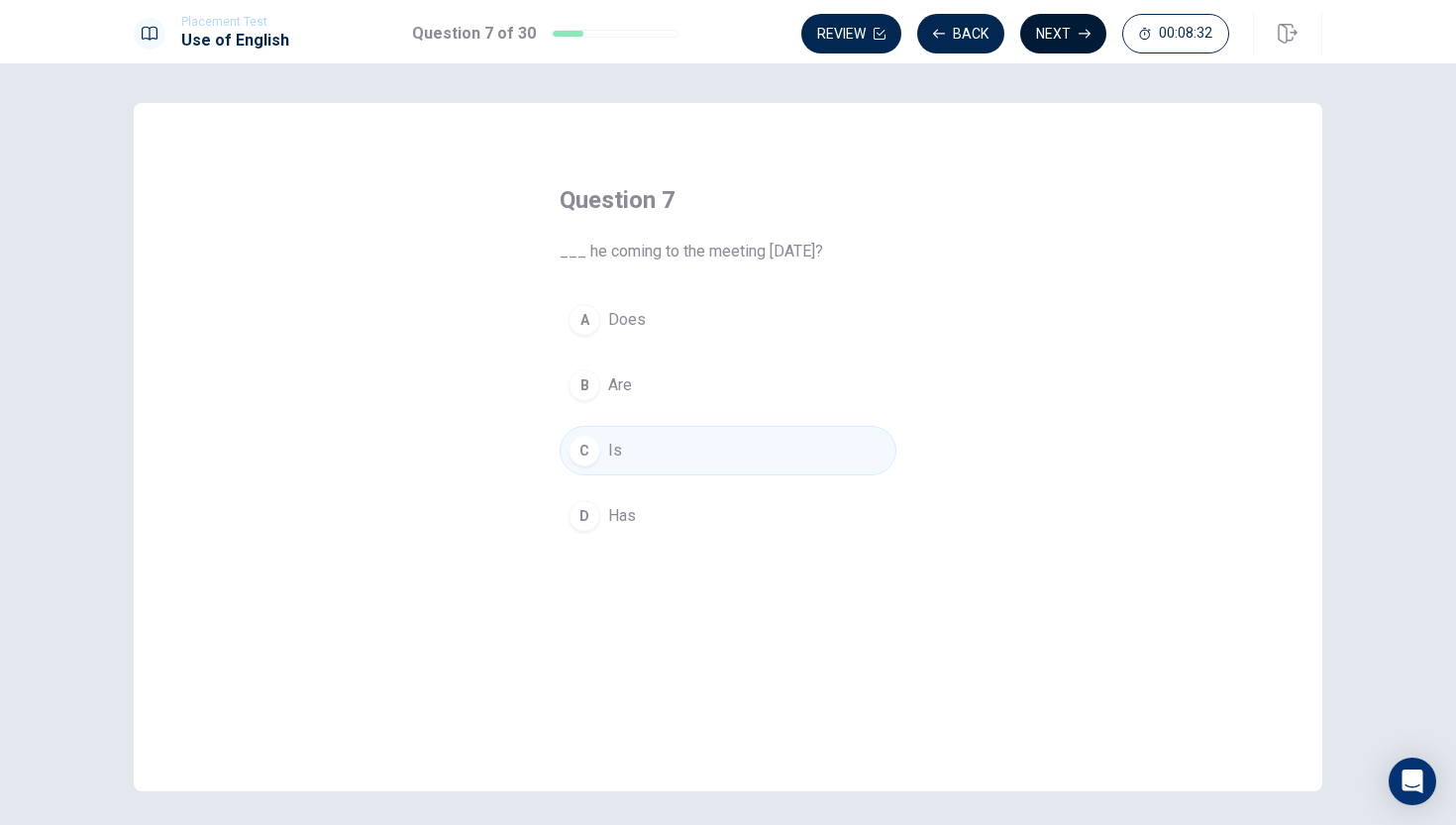 click on "Next" at bounding box center [1063, 34] 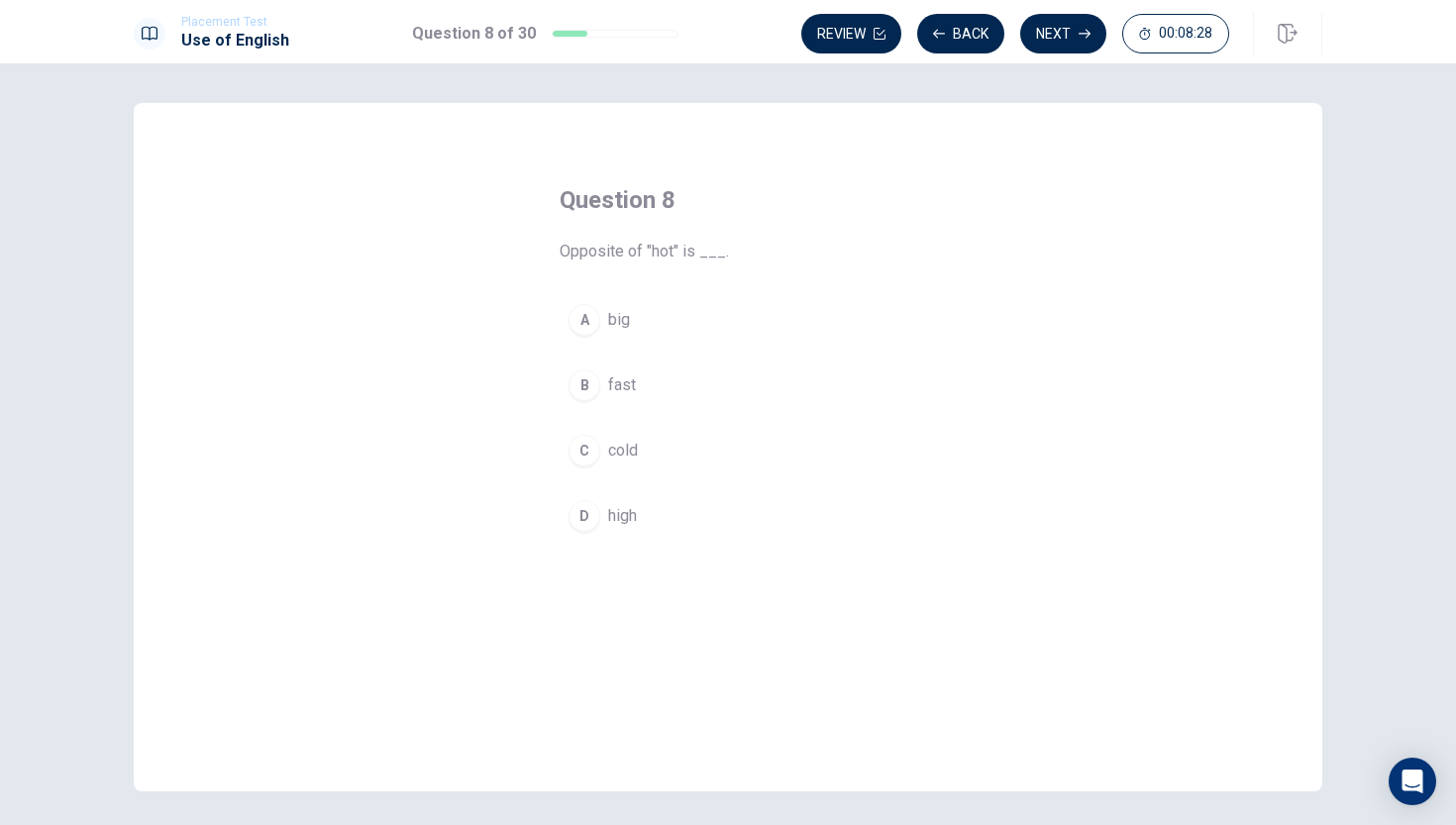click on "C" at bounding box center (584, 451) 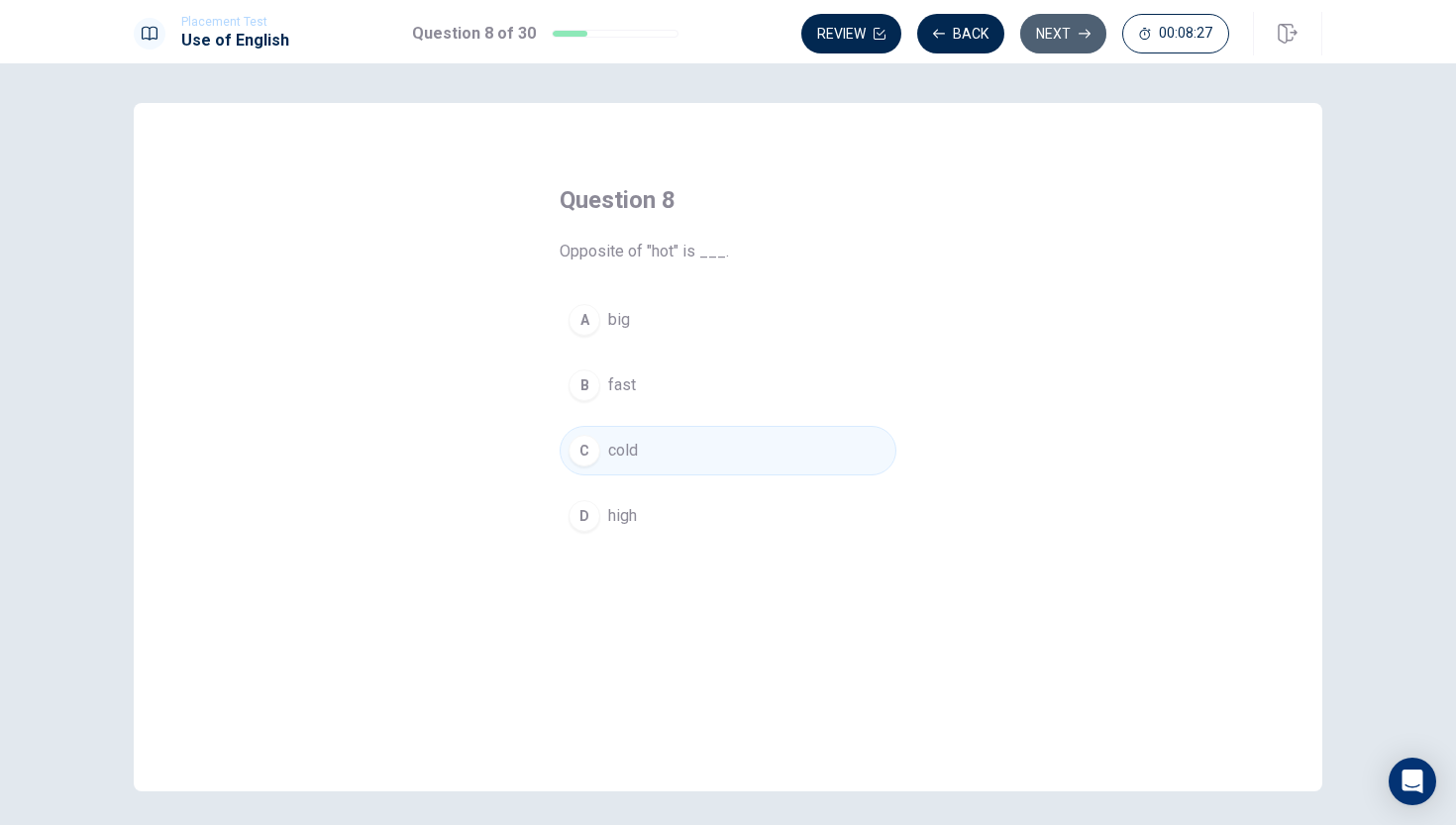 click on "Next" at bounding box center [1063, 34] 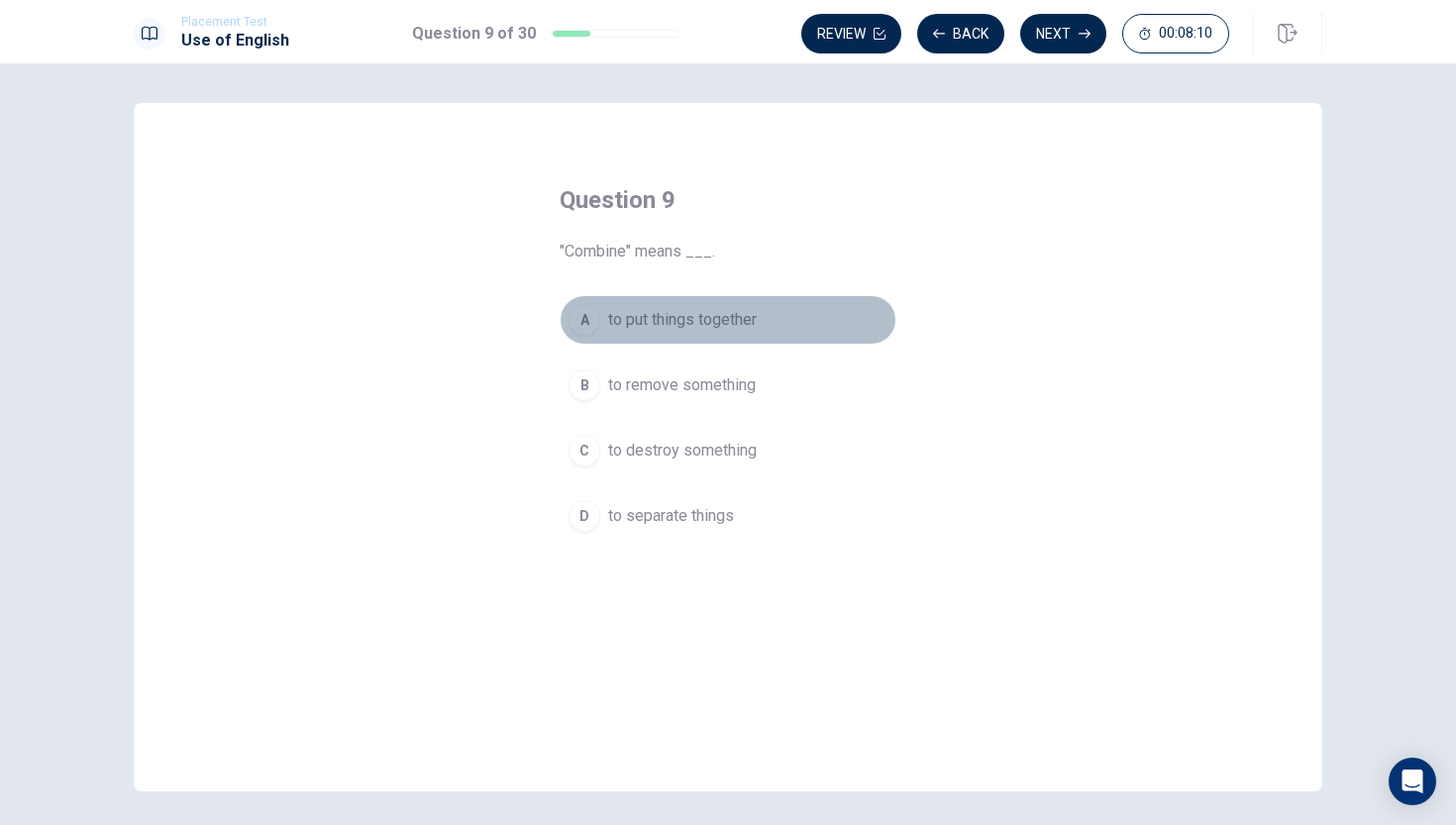 click on "A" at bounding box center (584, 320) 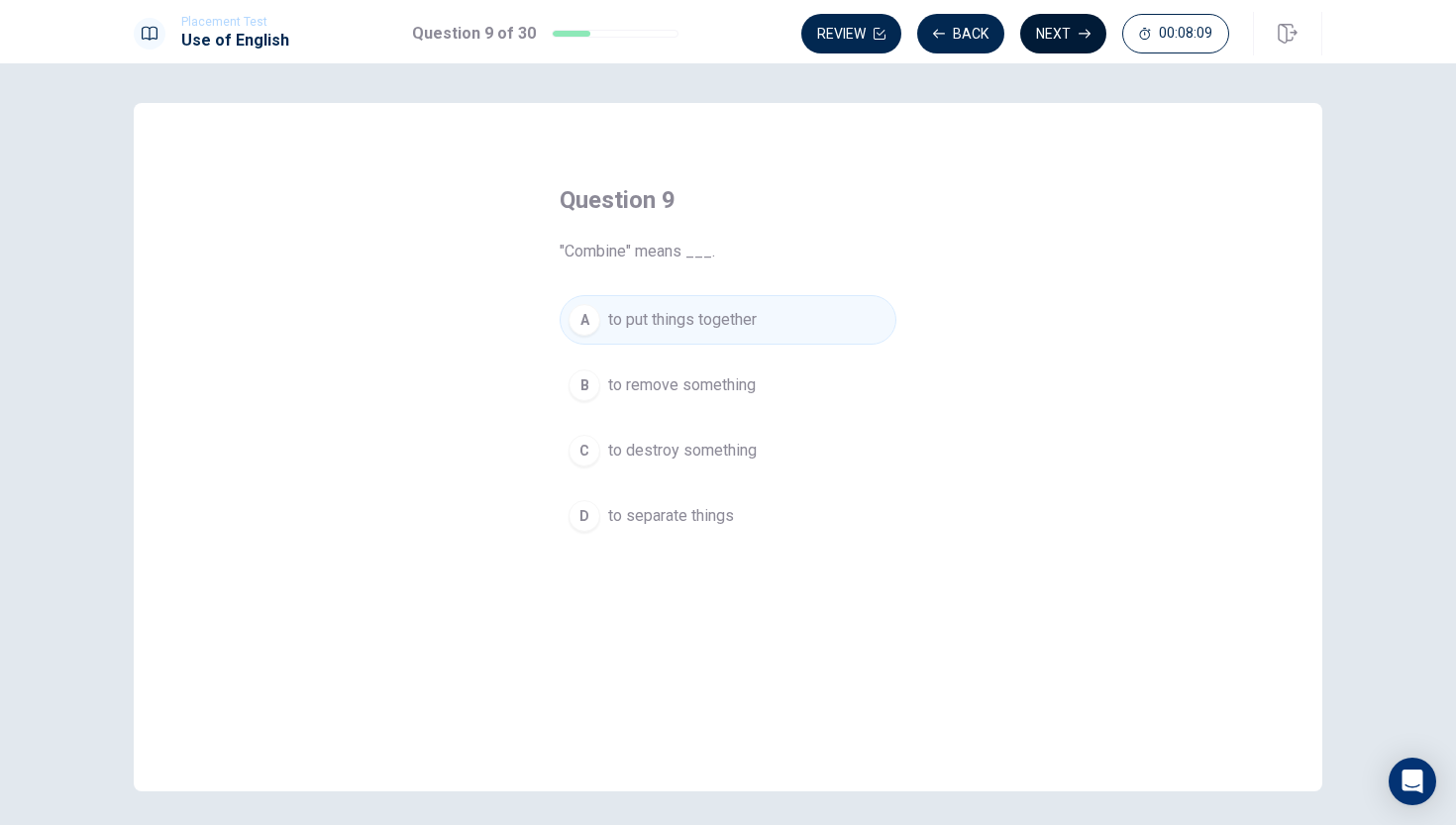 click on "Next" at bounding box center (1063, 34) 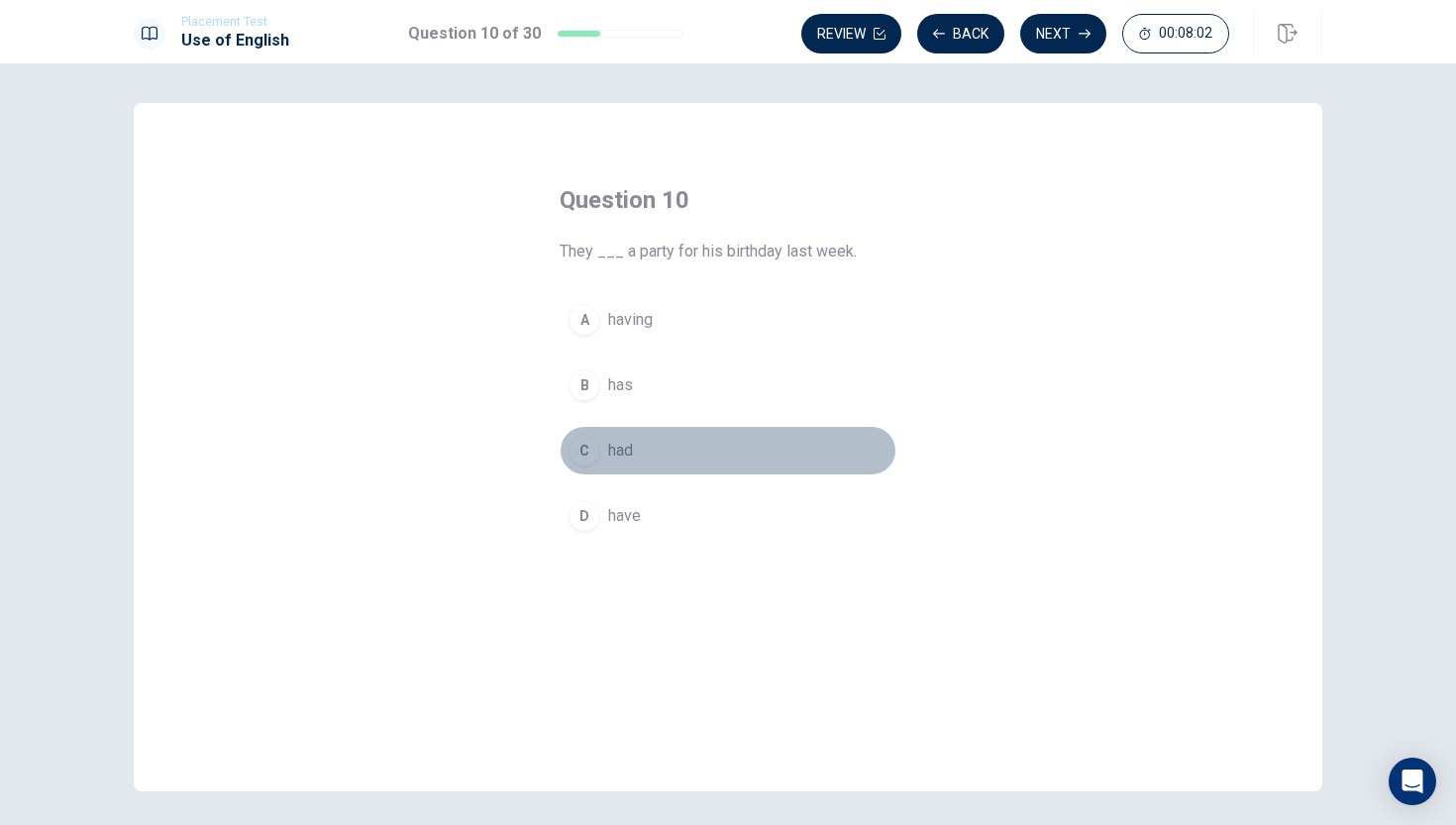 click on "C" at bounding box center (584, 451) 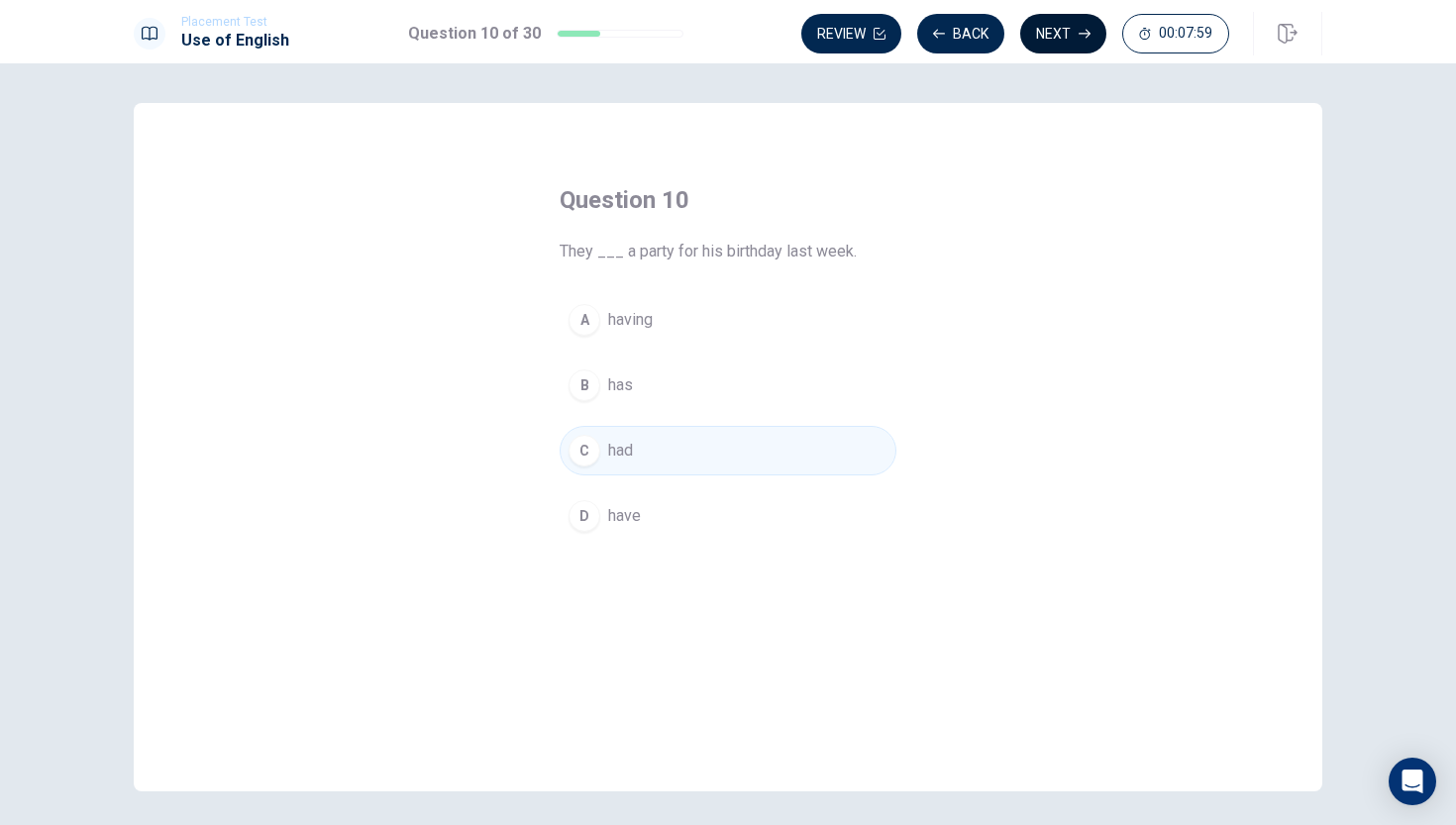 click on "Next" at bounding box center [1063, 34] 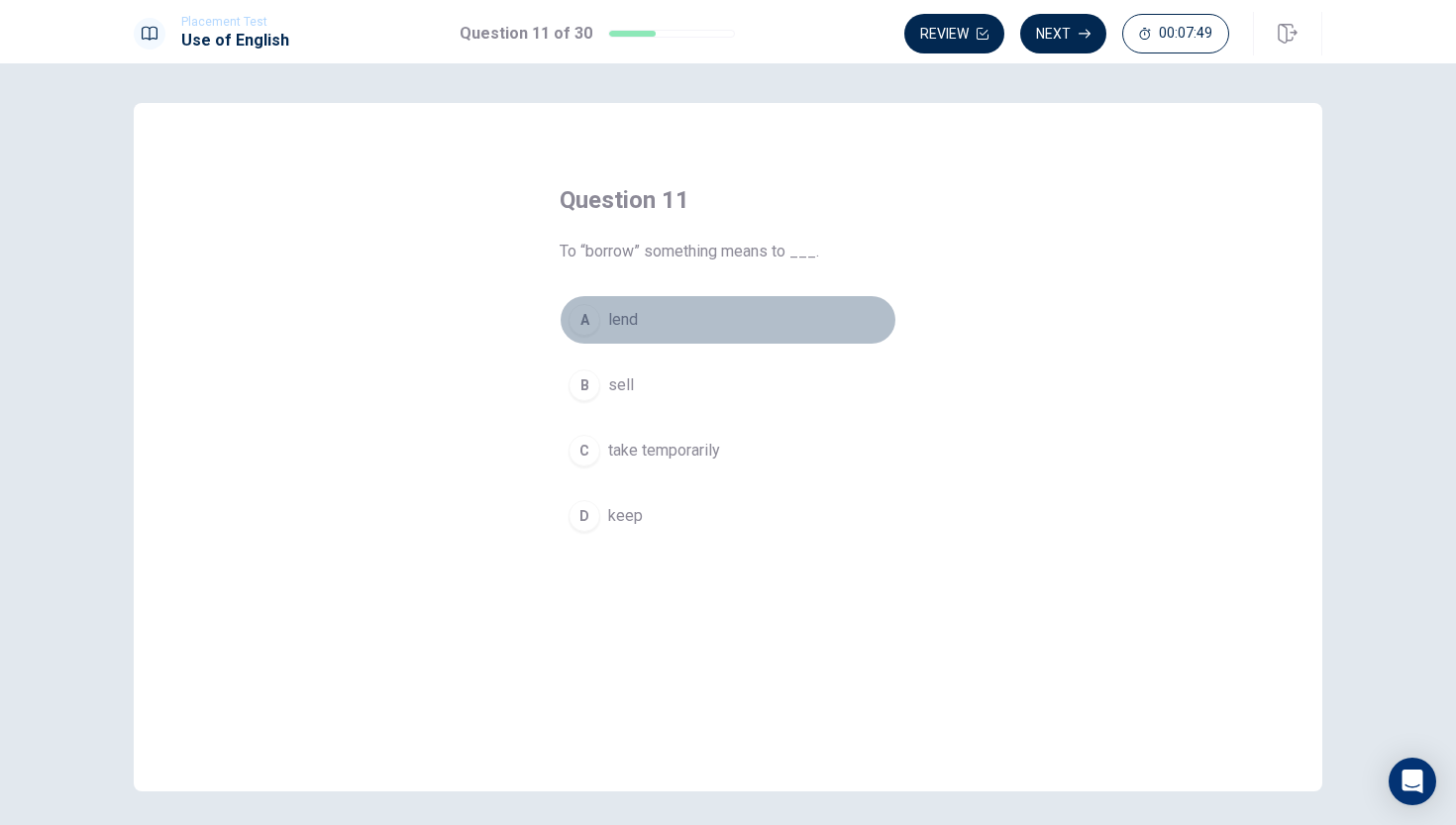 click on "A" at bounding box center [584, 320] 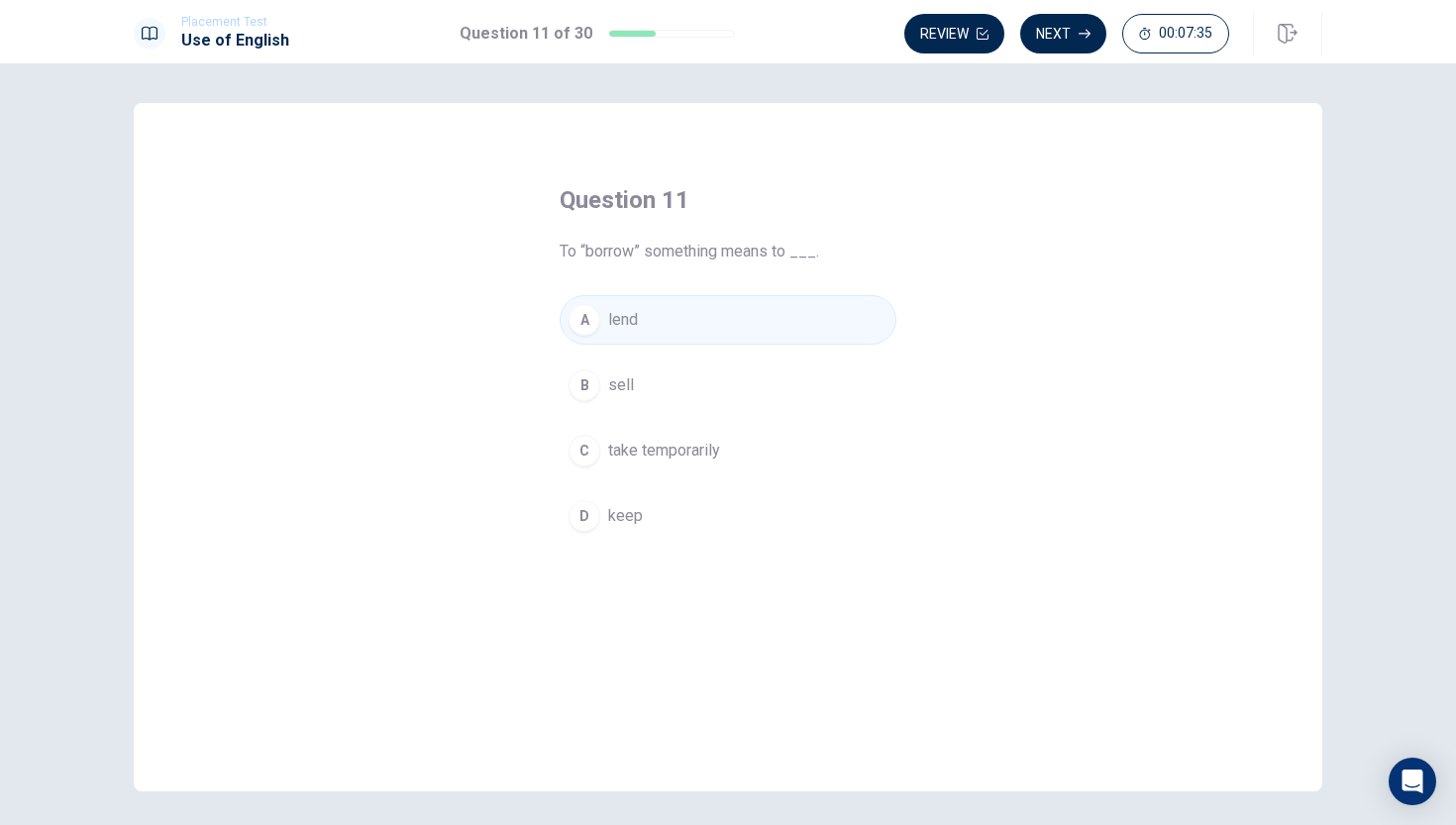 drag, startPoint x: 592, startPoint y: 252, endPoint x: 632, endPoint y: 256, distance: 40.1995 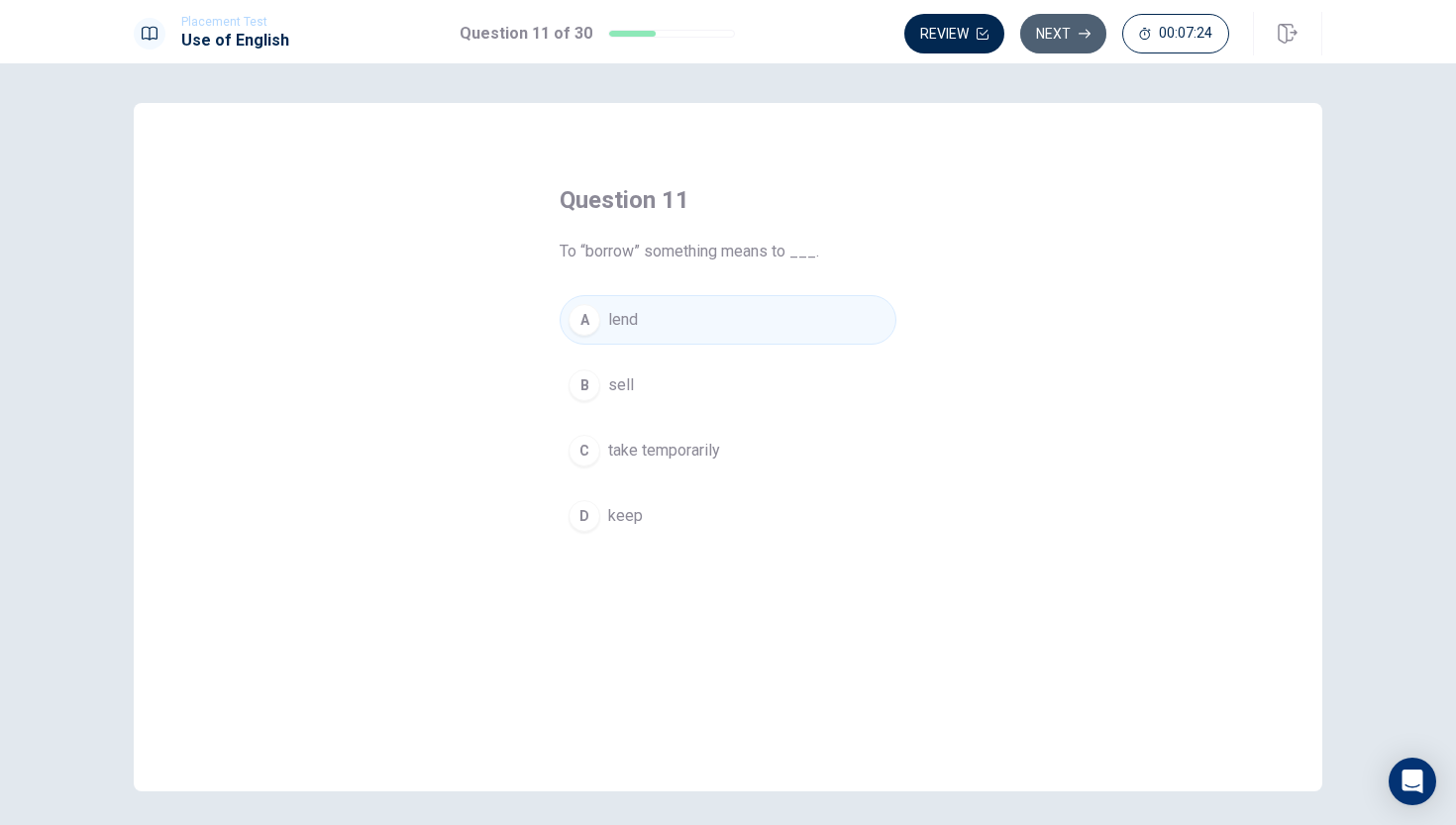 click on "Next" at bounding box center (1063, 34) 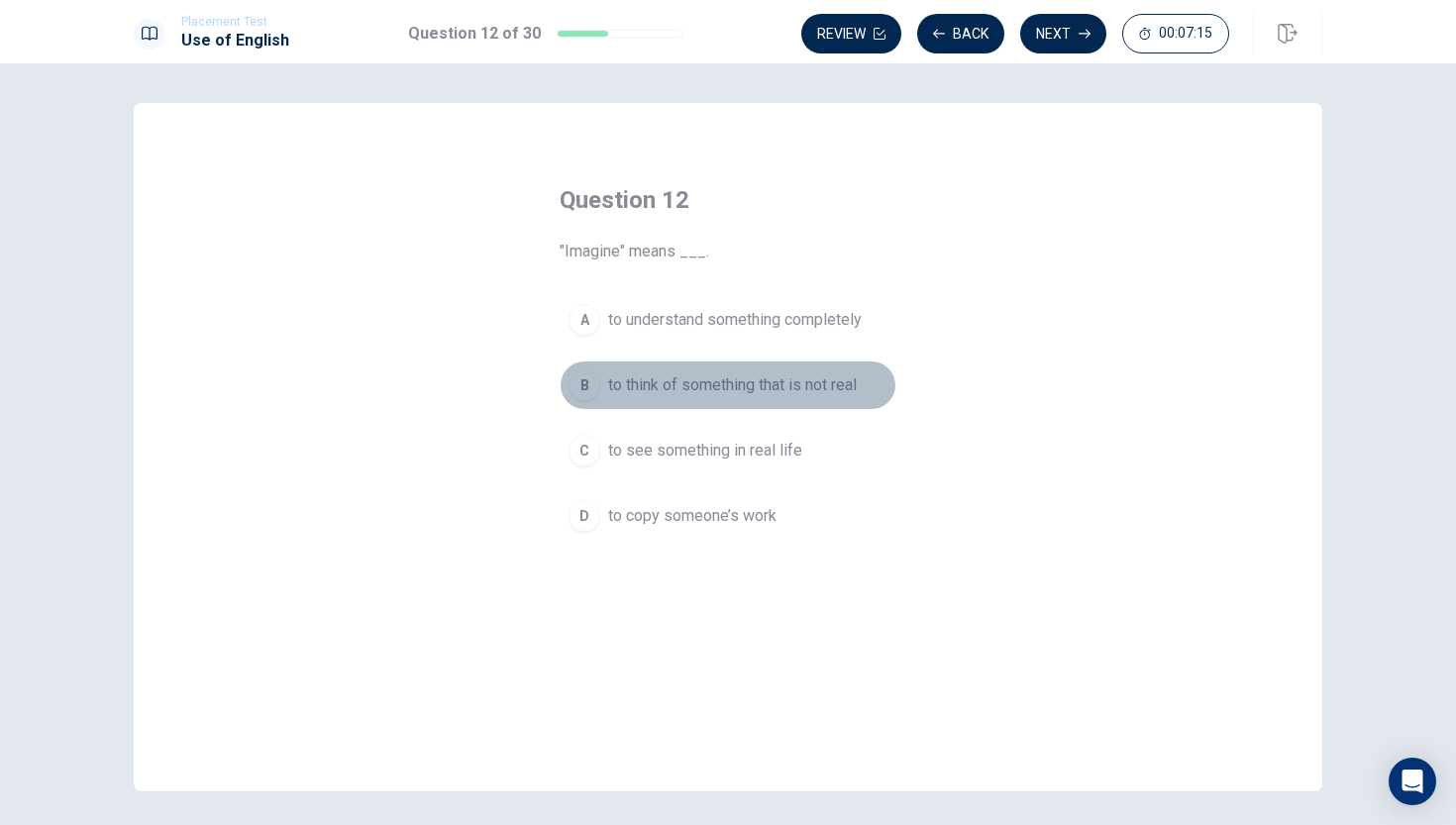 click on "B" at bounding box center (584, 385) 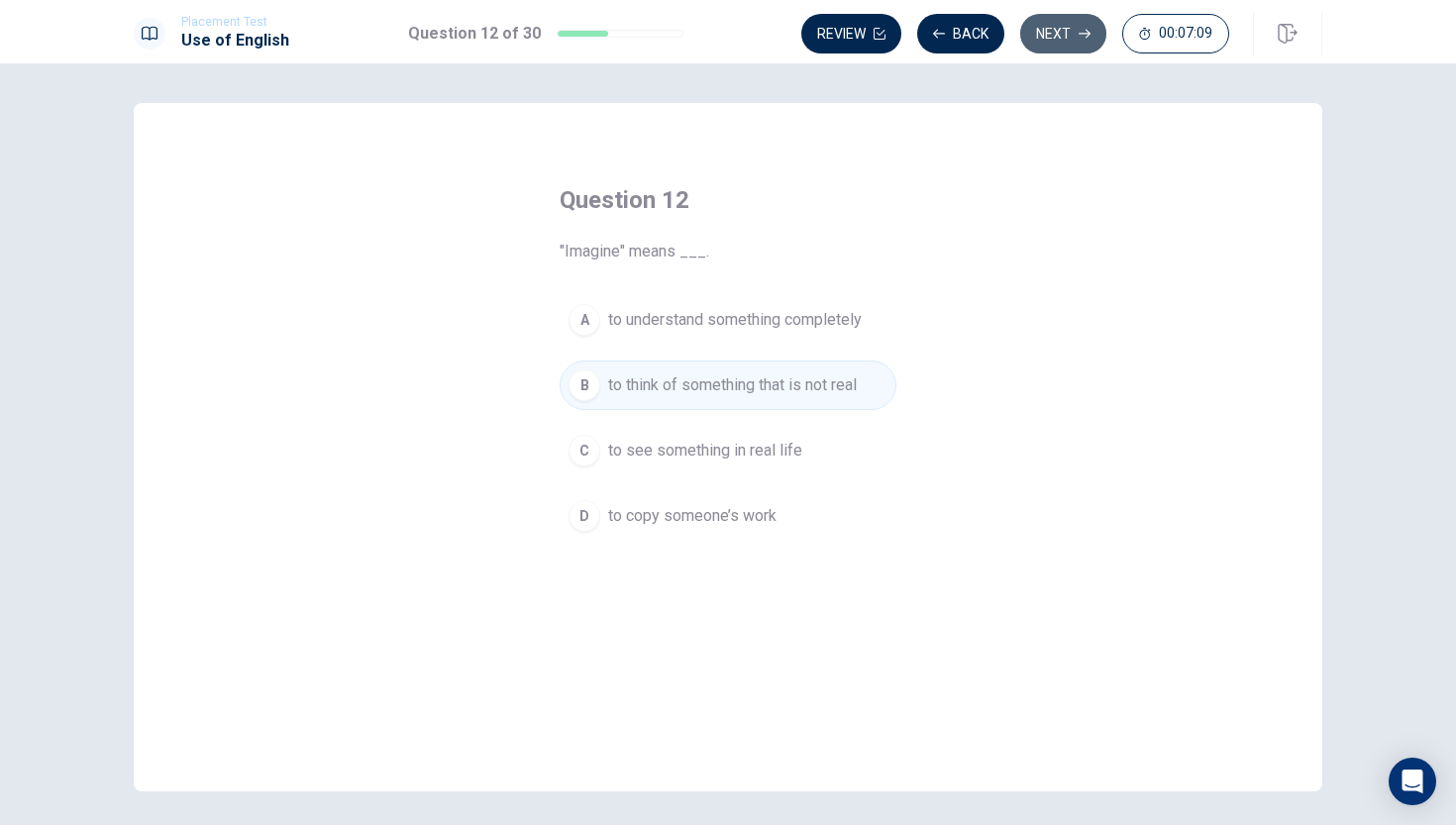 click on "Next" at bounding box center (1063, 34) 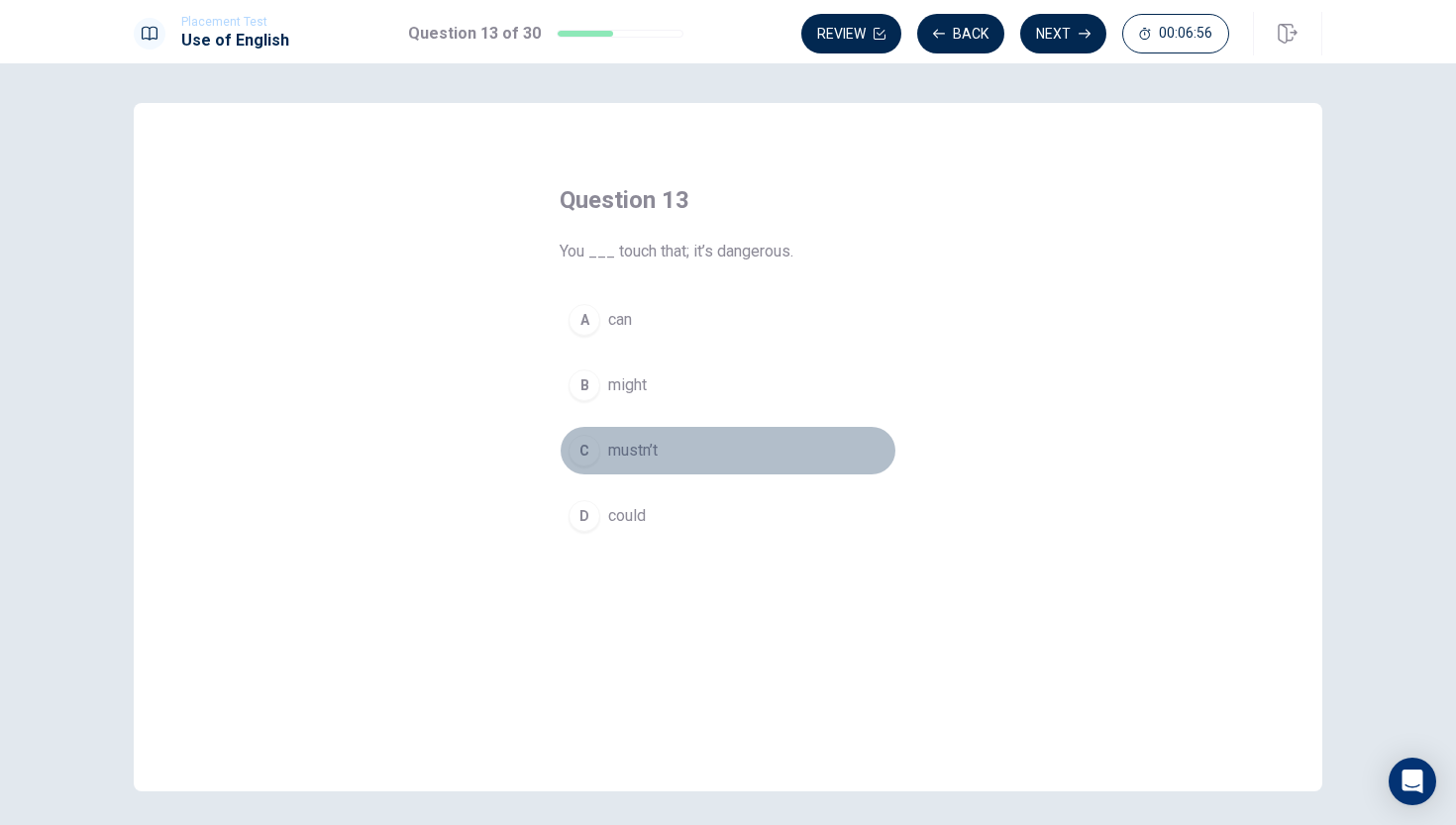 click on "C" at bounding box center [584, 451] 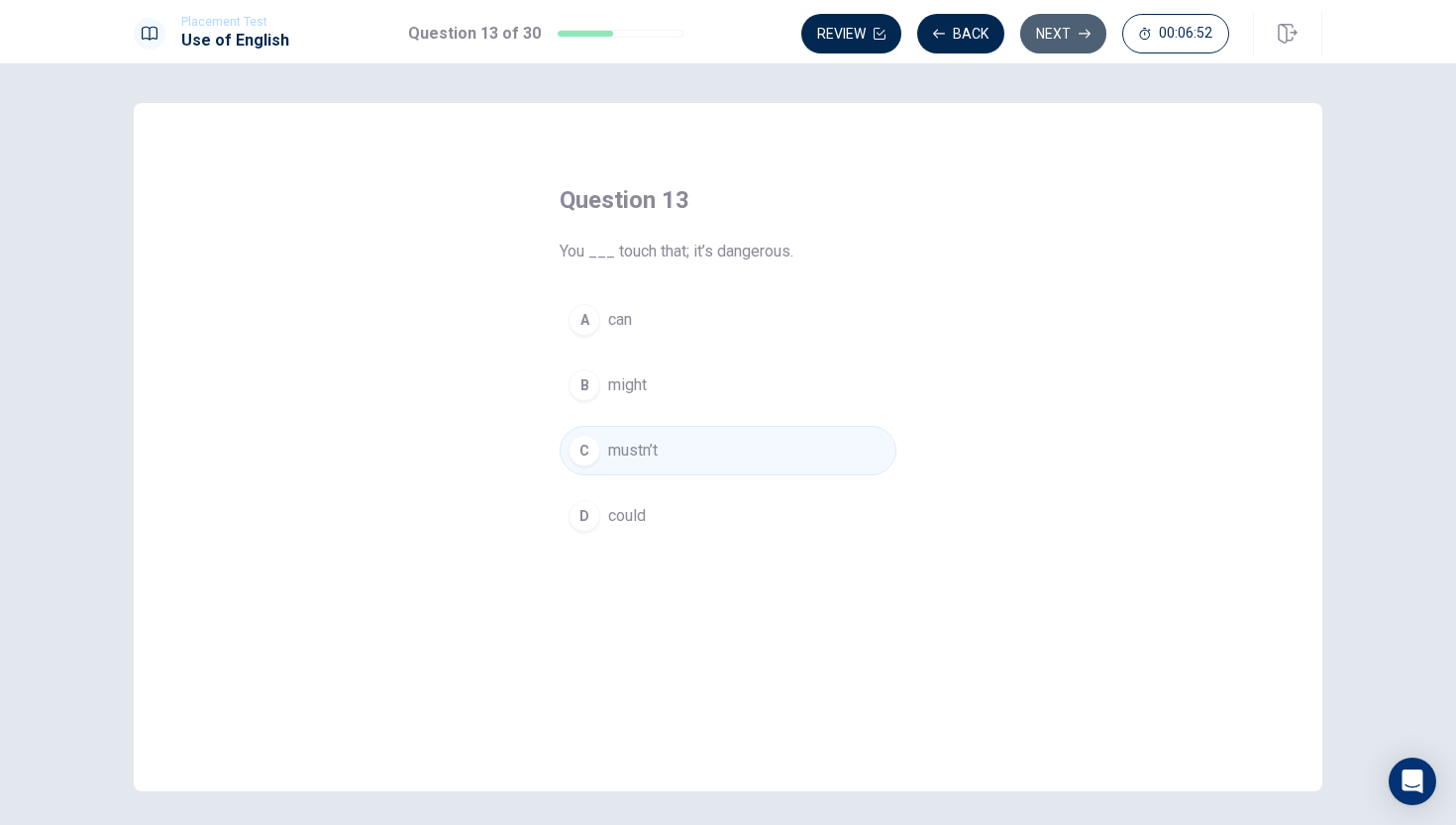 click on "Next" at bounding box center (1063, 34) 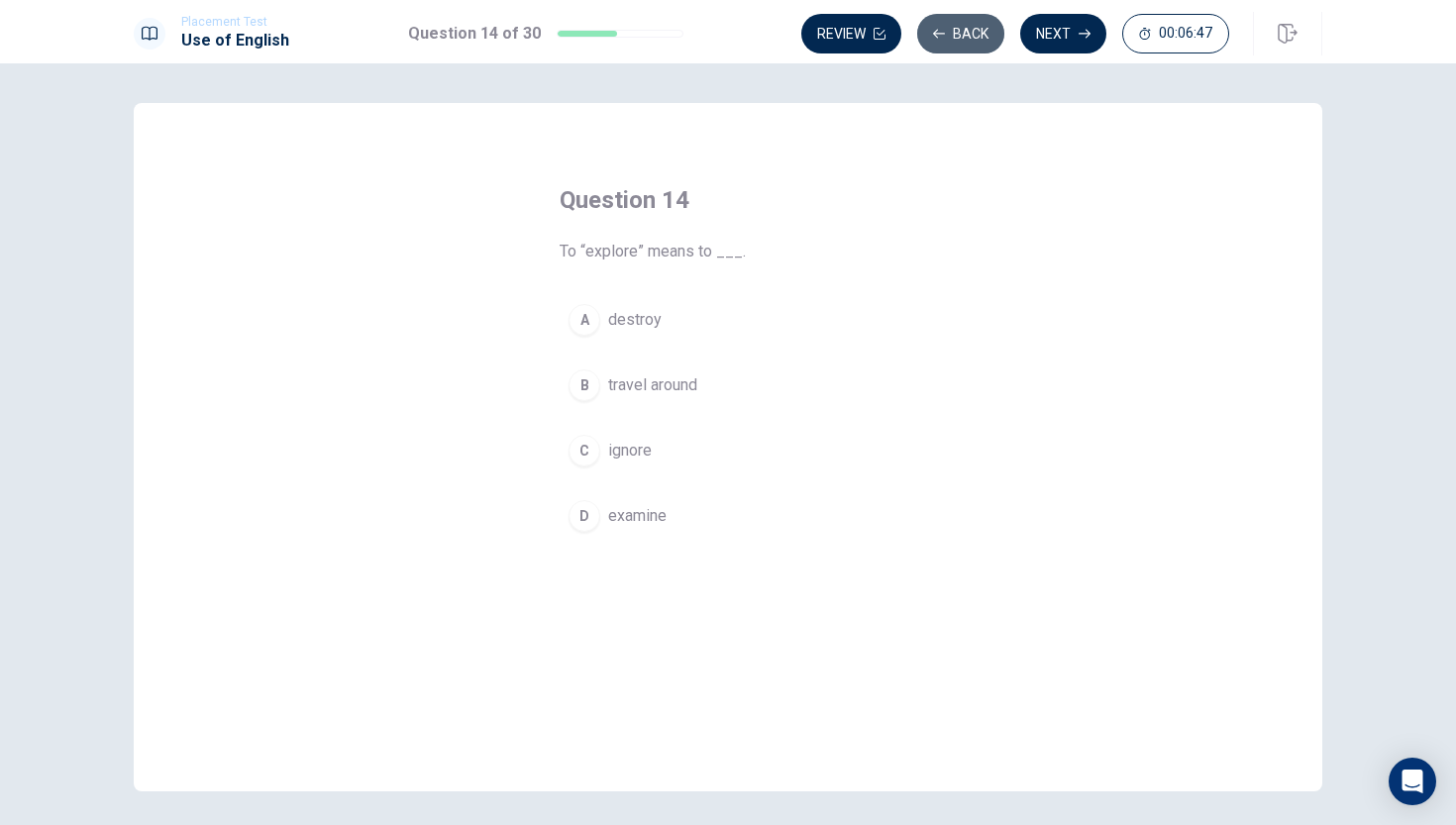 click on "Back" at bounding box center [961, 34] 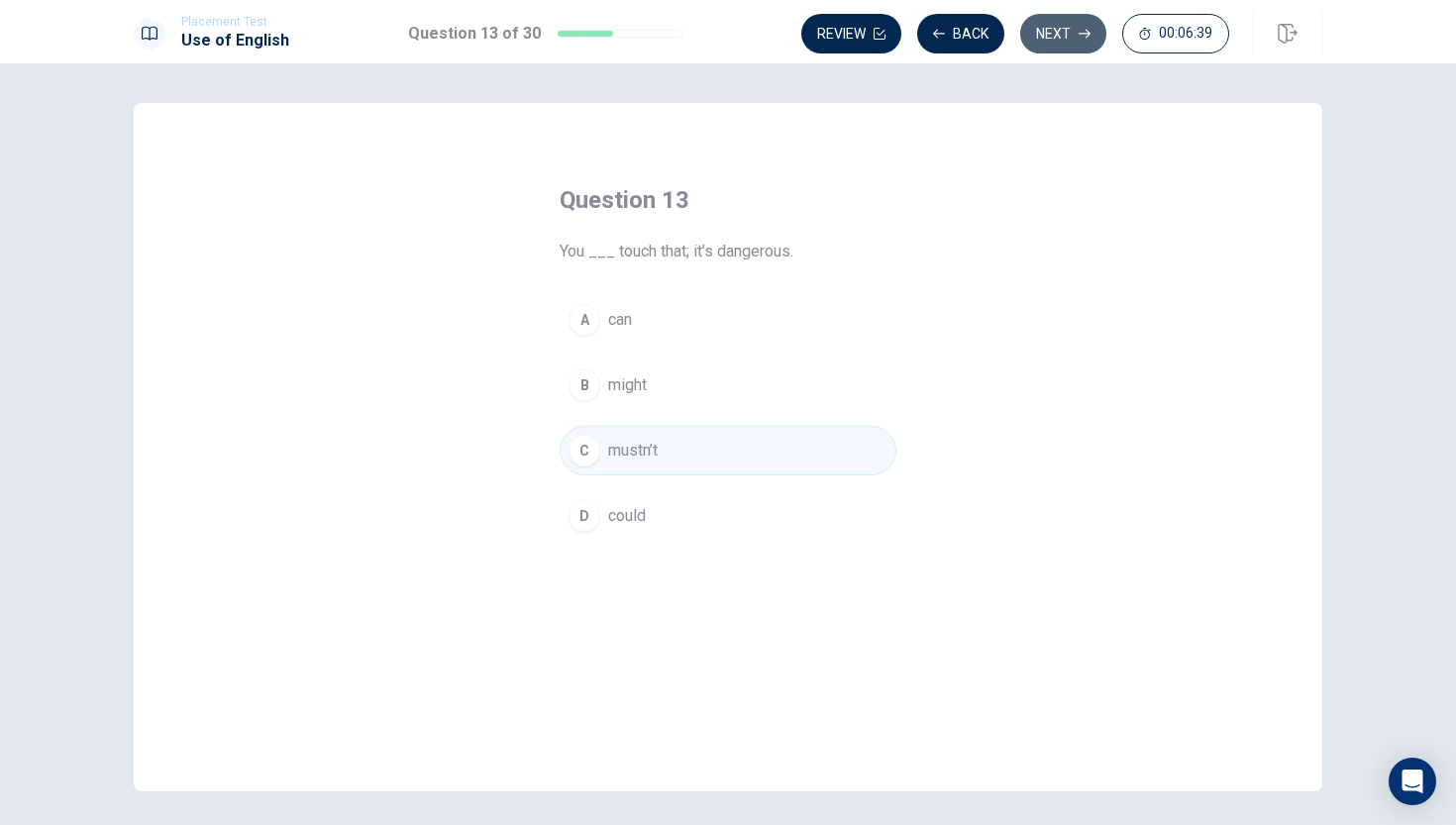 click on "Next" at bounding box center [1063, 34] 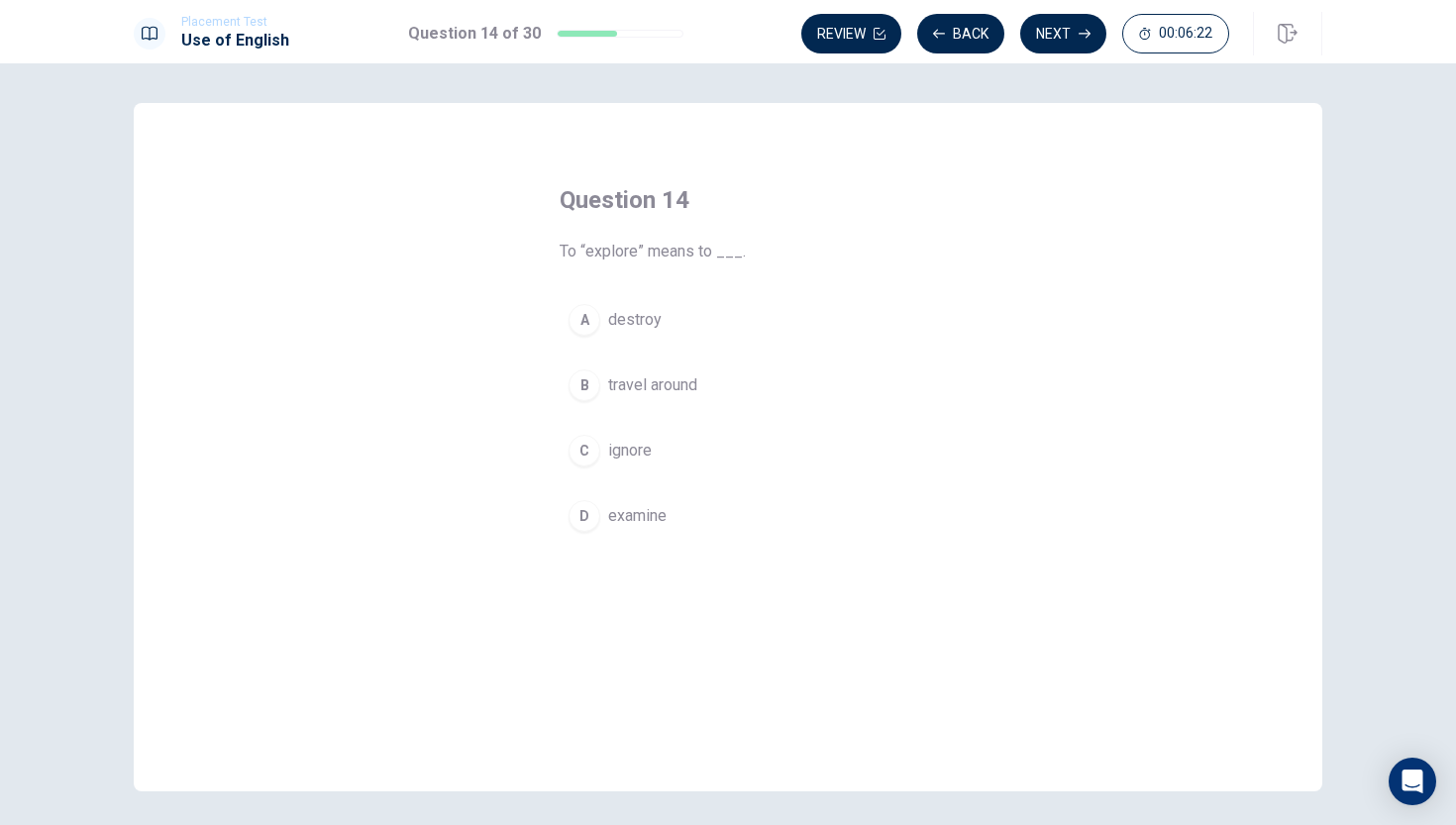 click on "B" at bounding box center (584, 385) 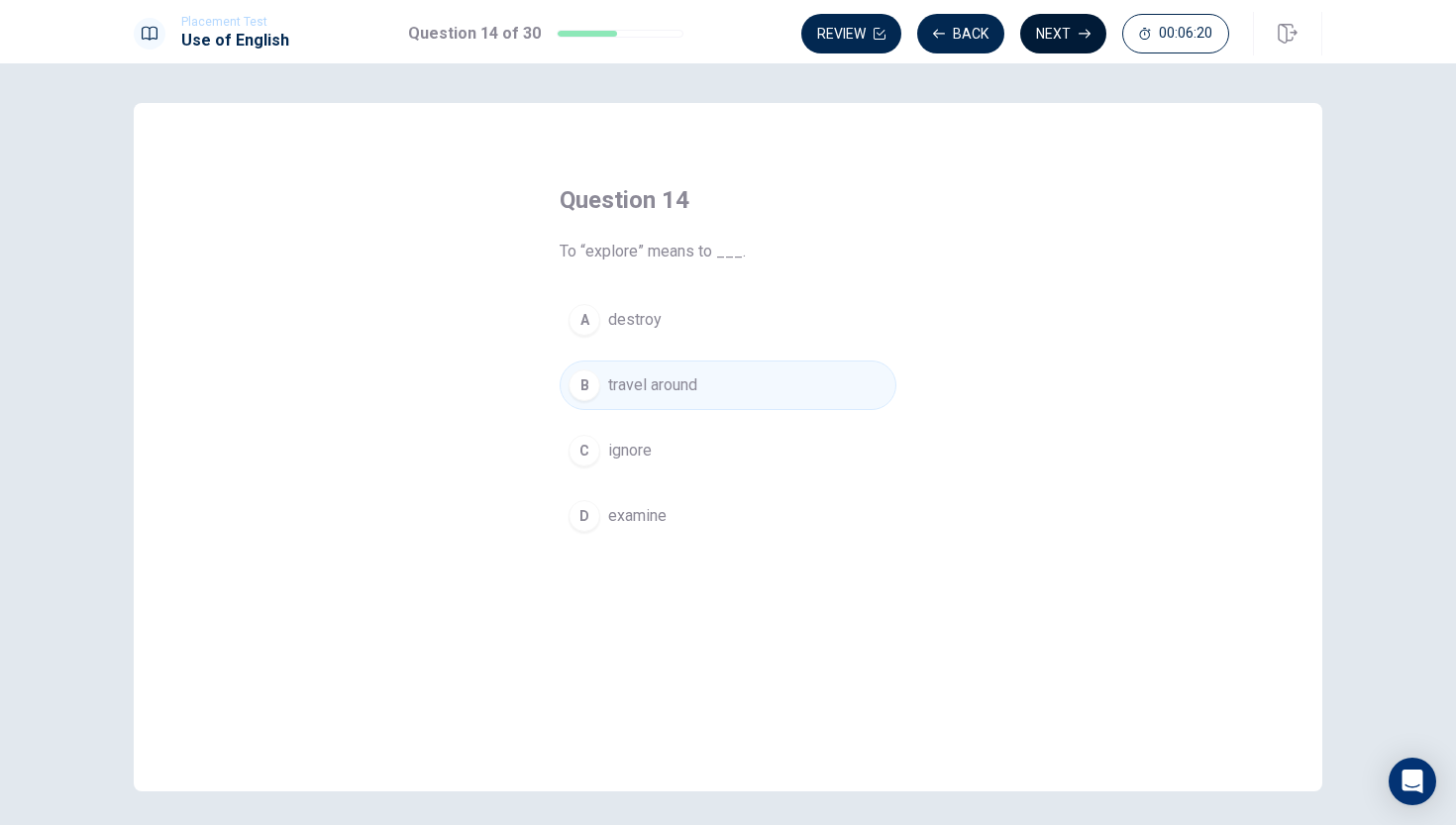 click on "Next" at bounding box center [1063, 34] 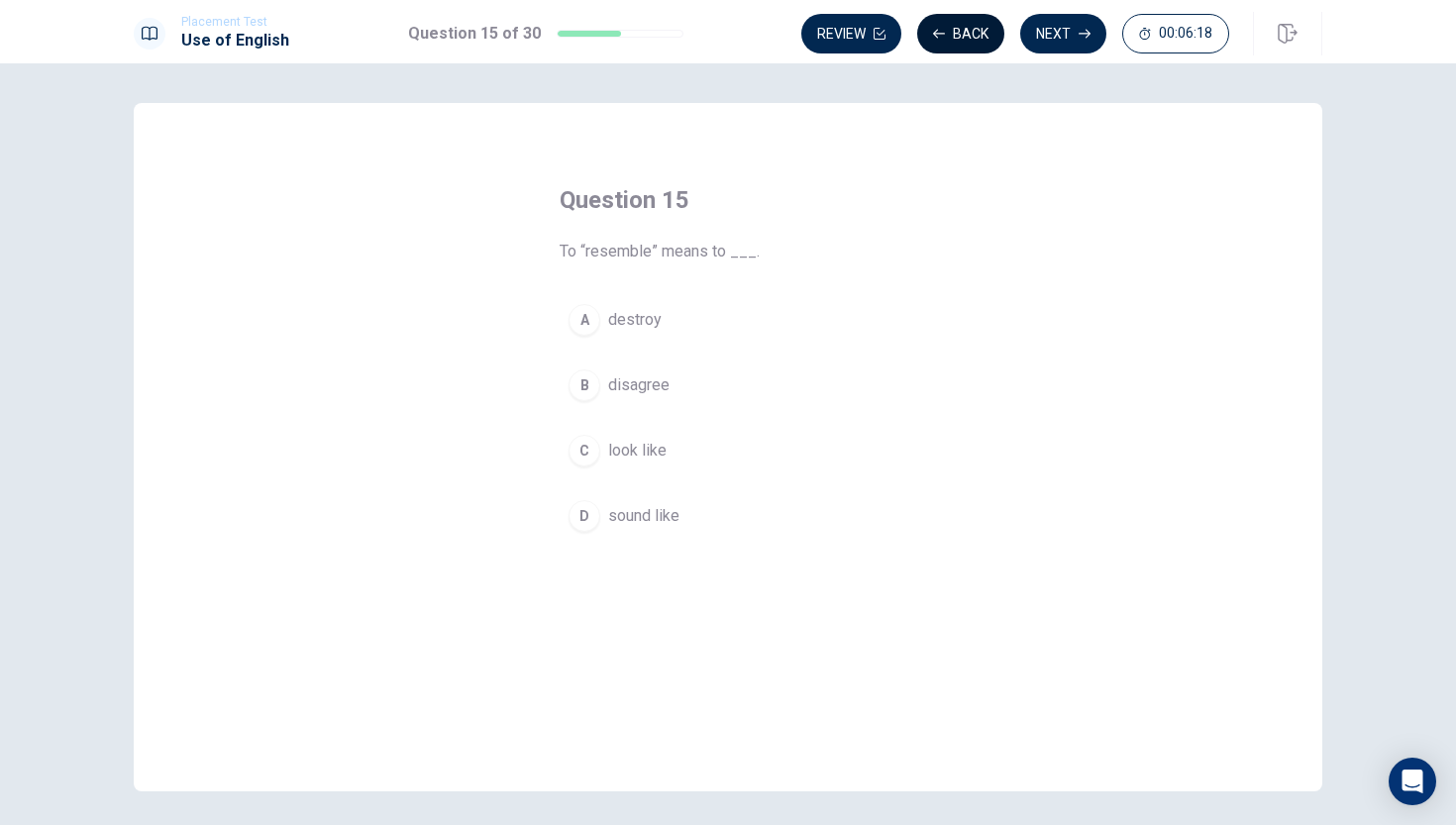 click on "Back" at bounding box center [961, 34] 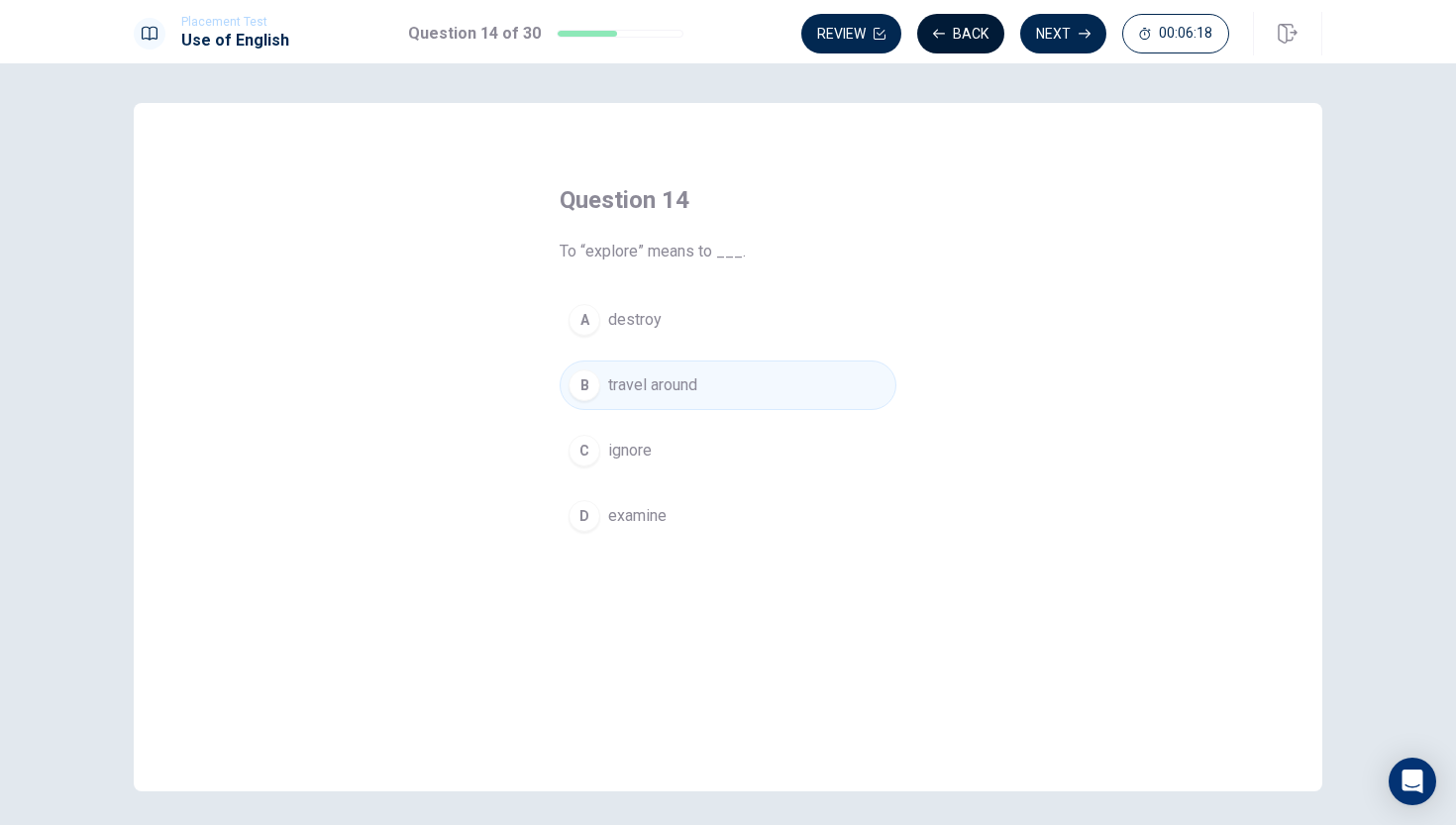 click on "Back" at bounding box center (961, 34) 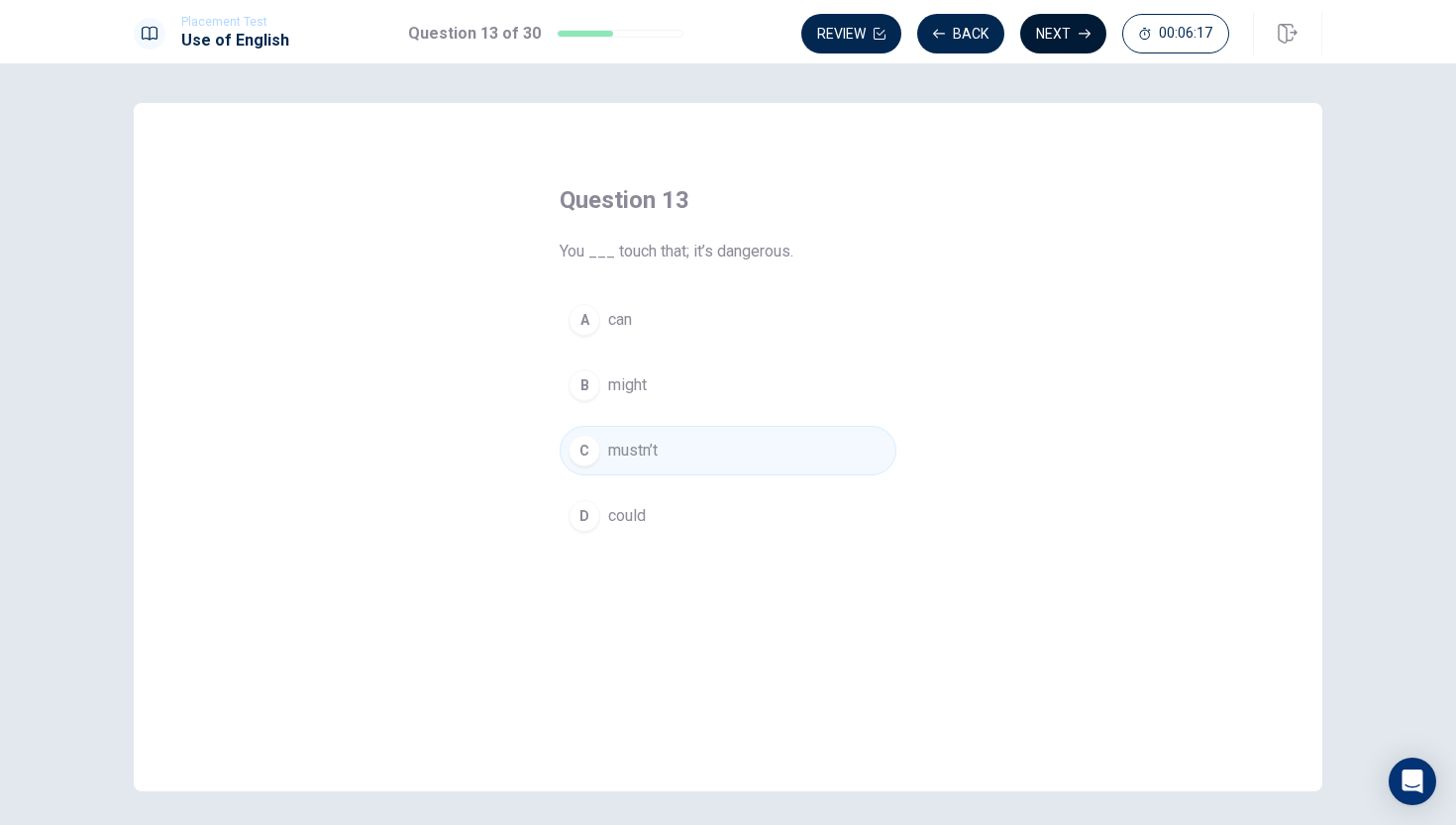 click on "Next" at bounding box center [1063, 34] 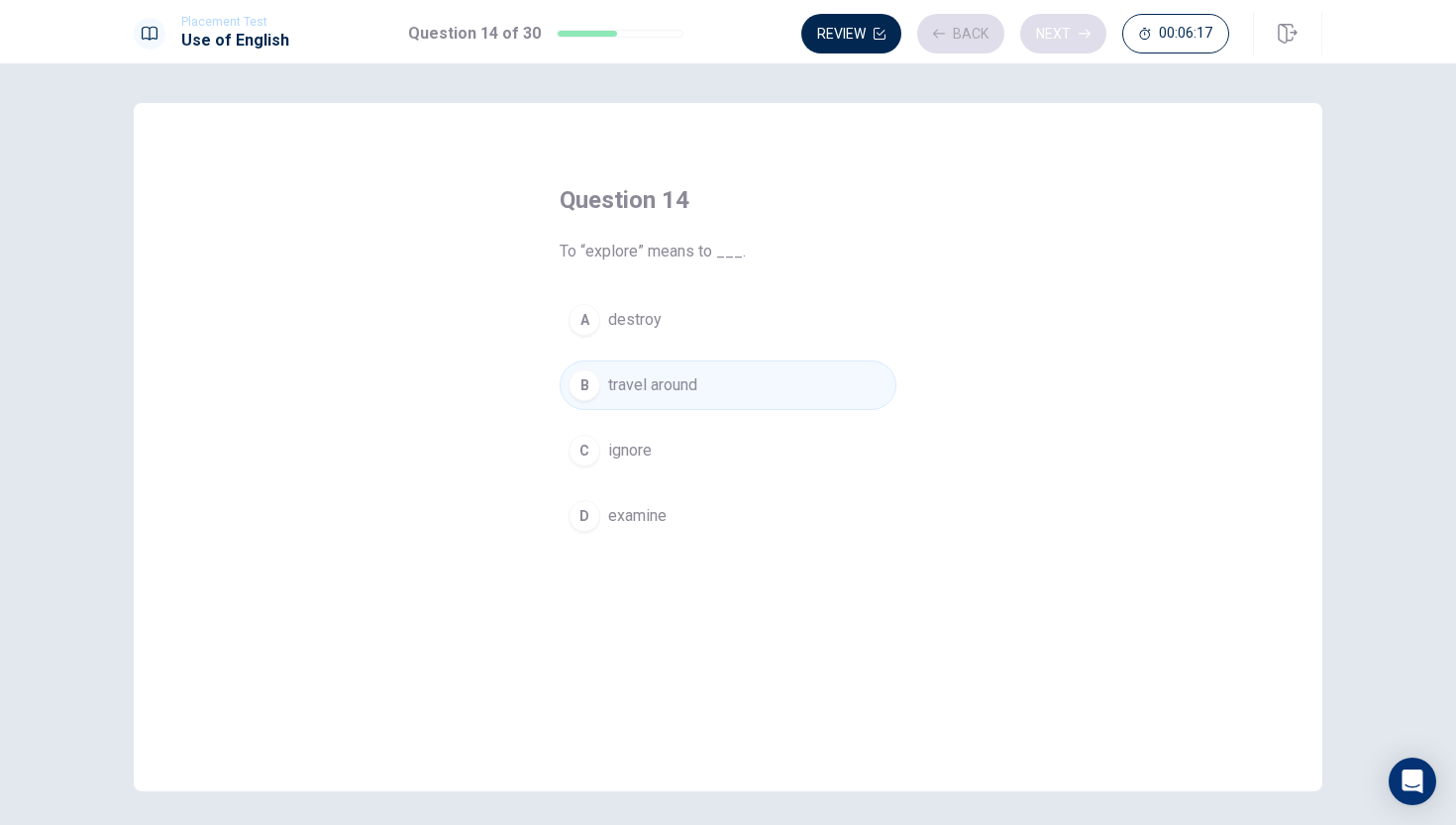 click on "Review Back Next 00:06:17" at bounding box center [1015, 34] 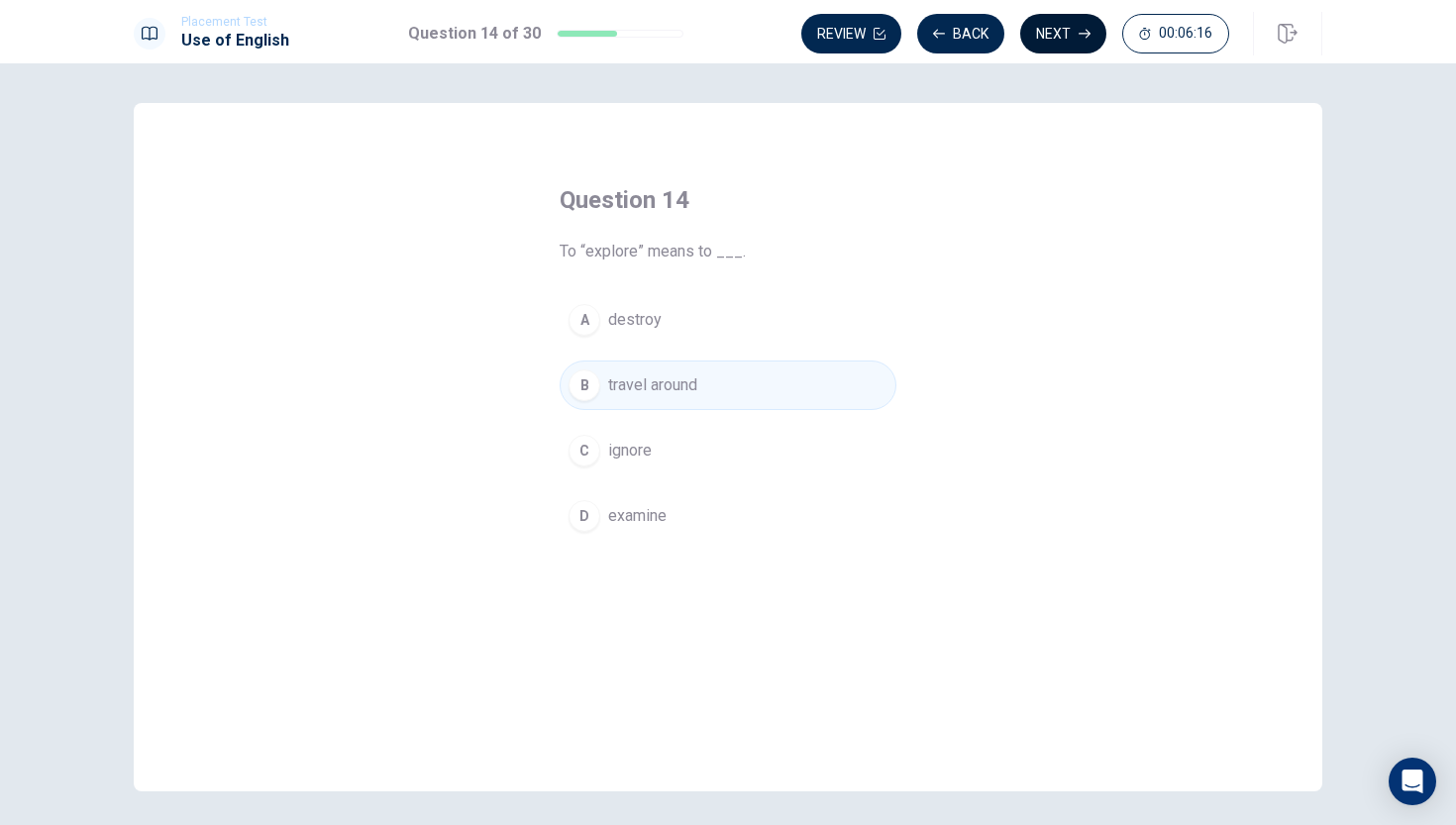 click on "Next" at bounding box center [1063, 34] 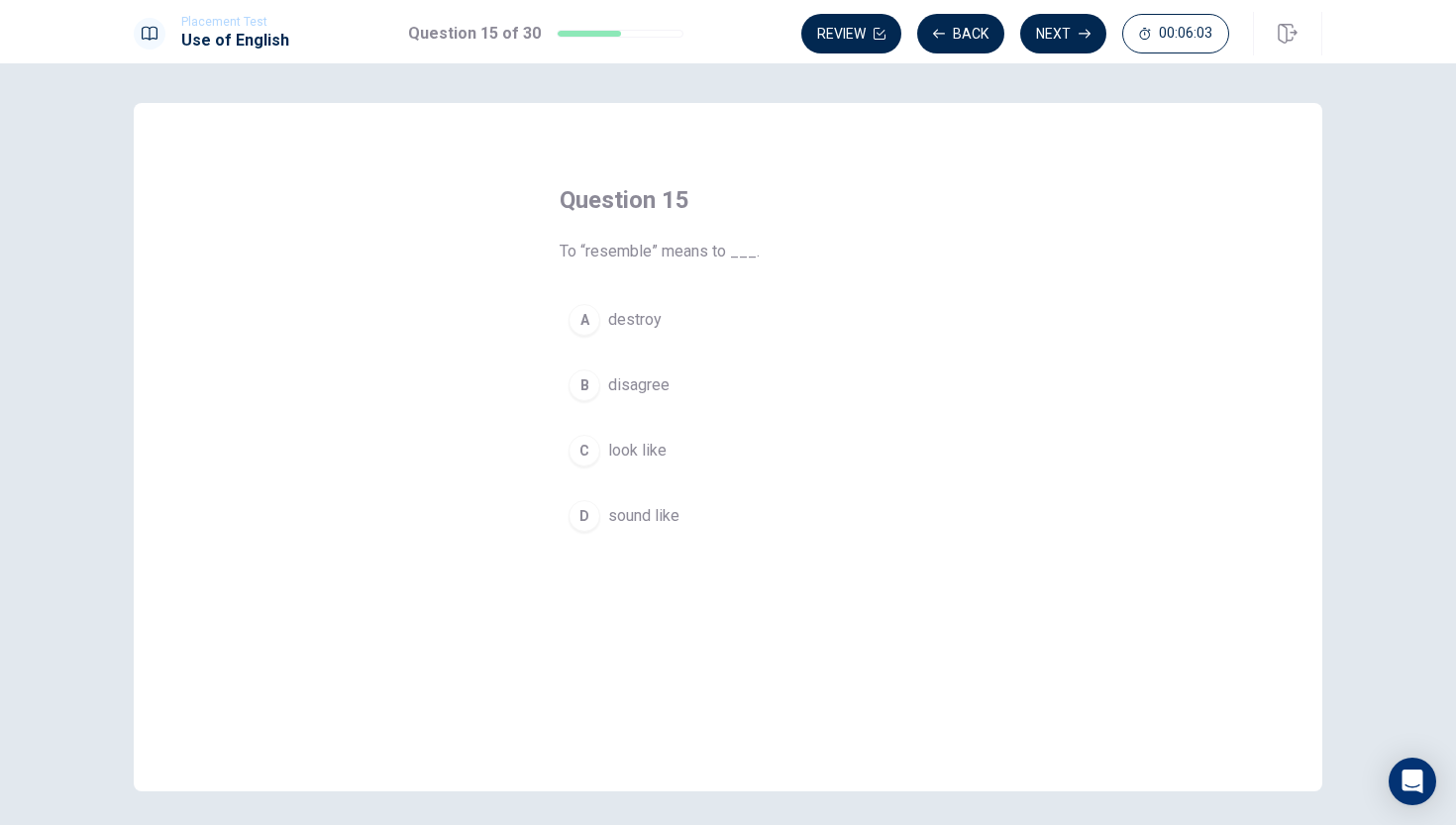 click on "look like" at bounding box center (637, 451) 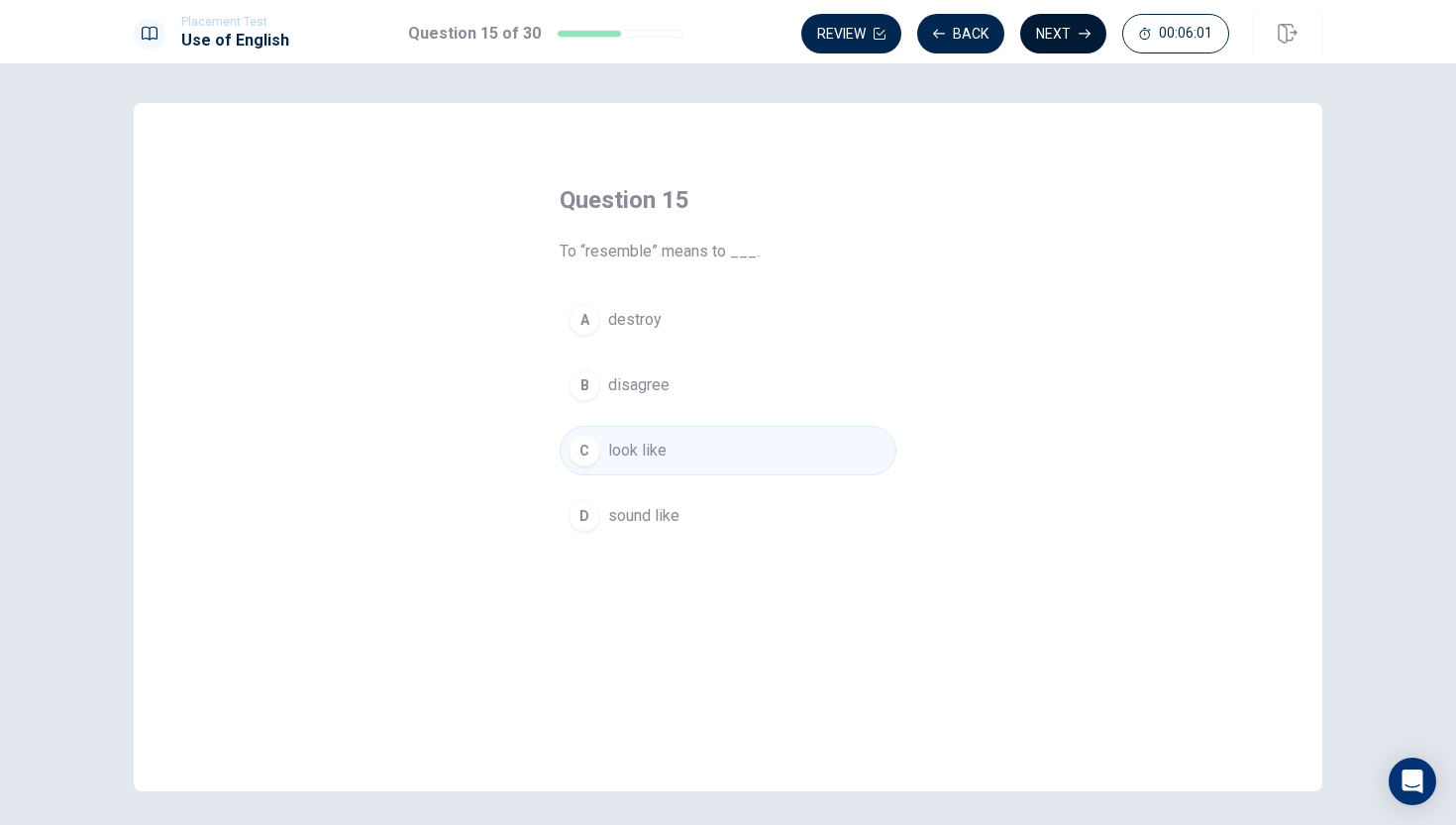 click on "Next" at bounding box center [1063, 34] 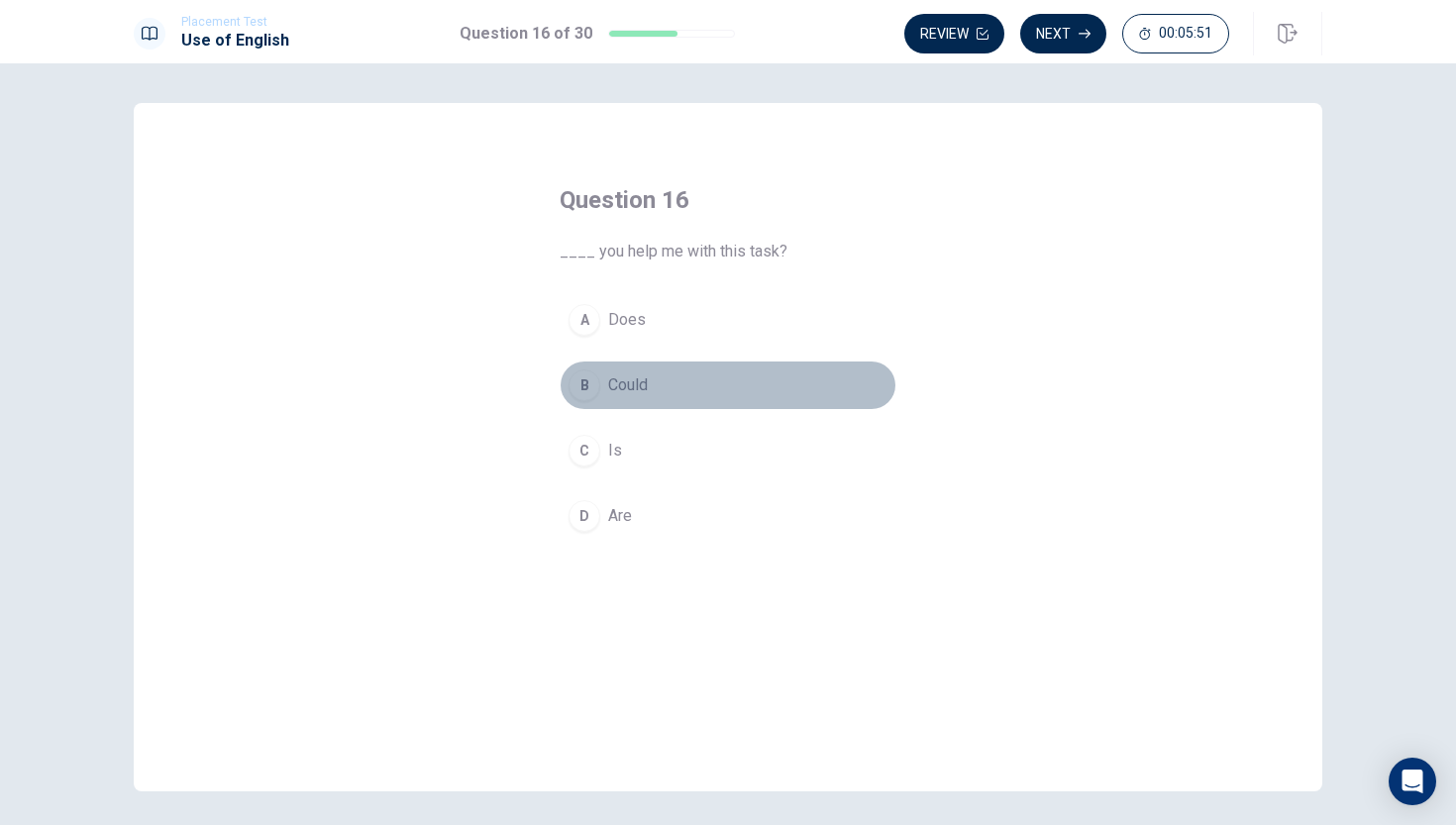 click on "B" at bounding box center (584, 385) 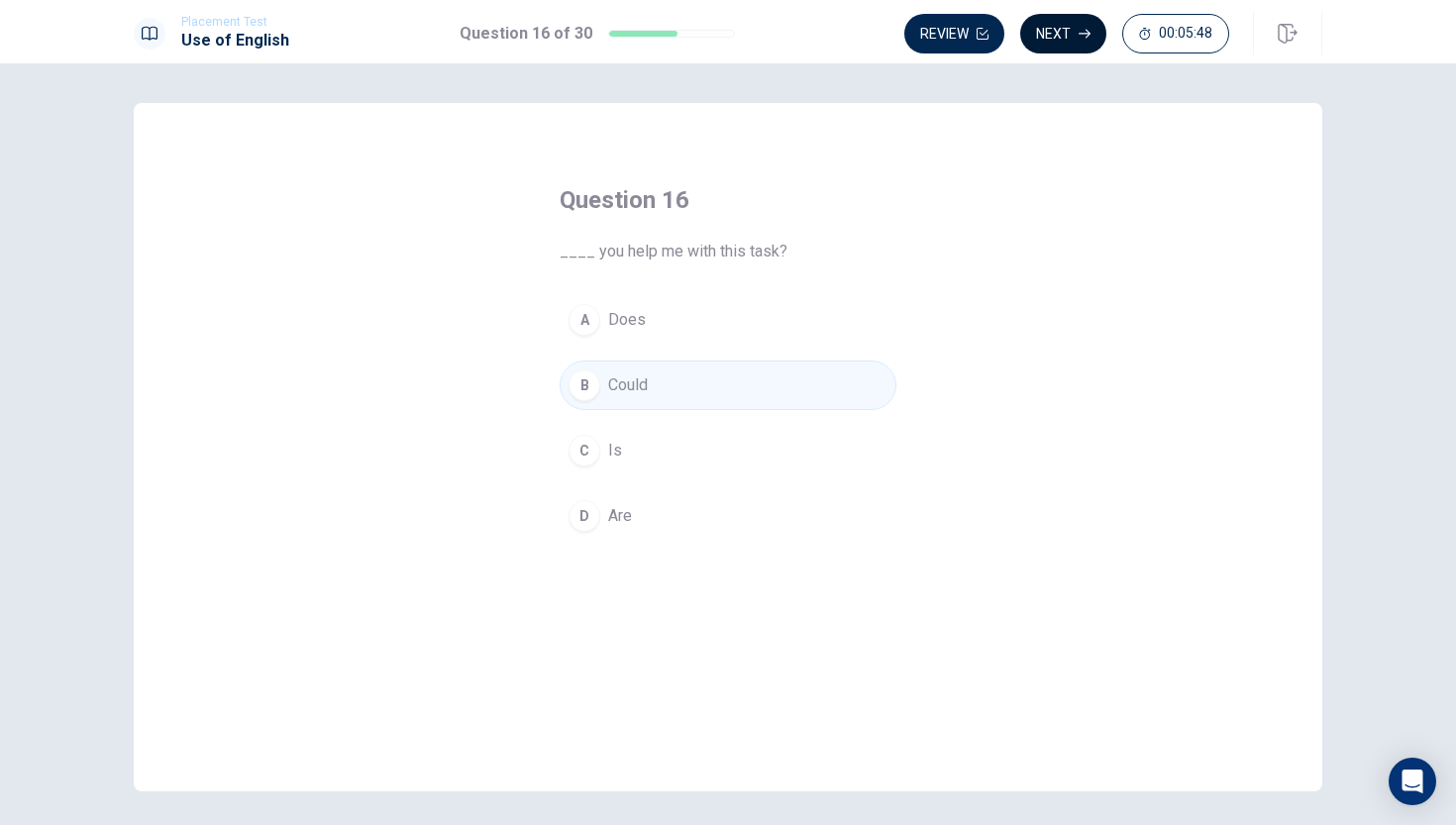 click on "Next" at bounding box center (1063, 34) 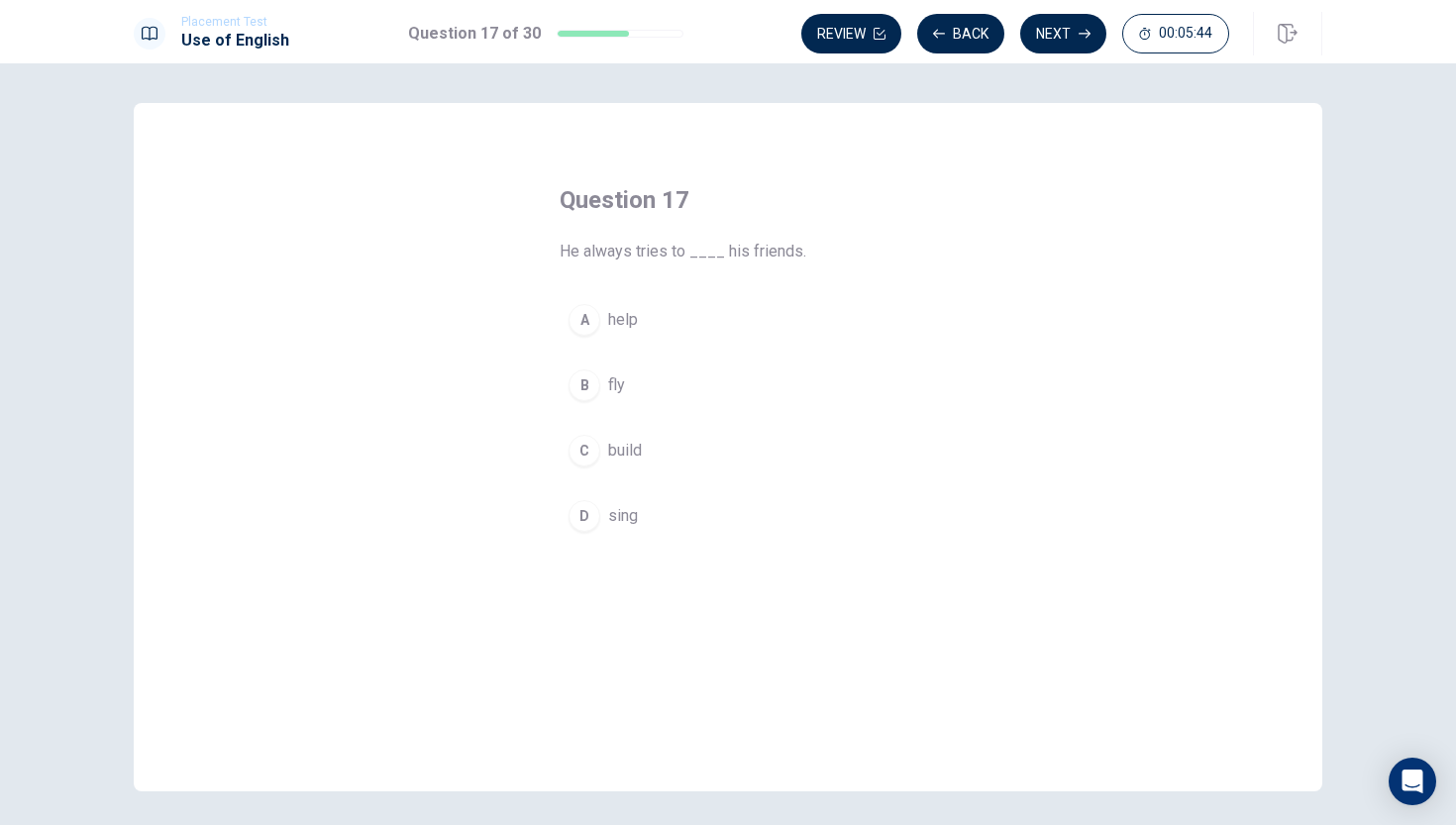click on "A" at bounding box center (584, 320) 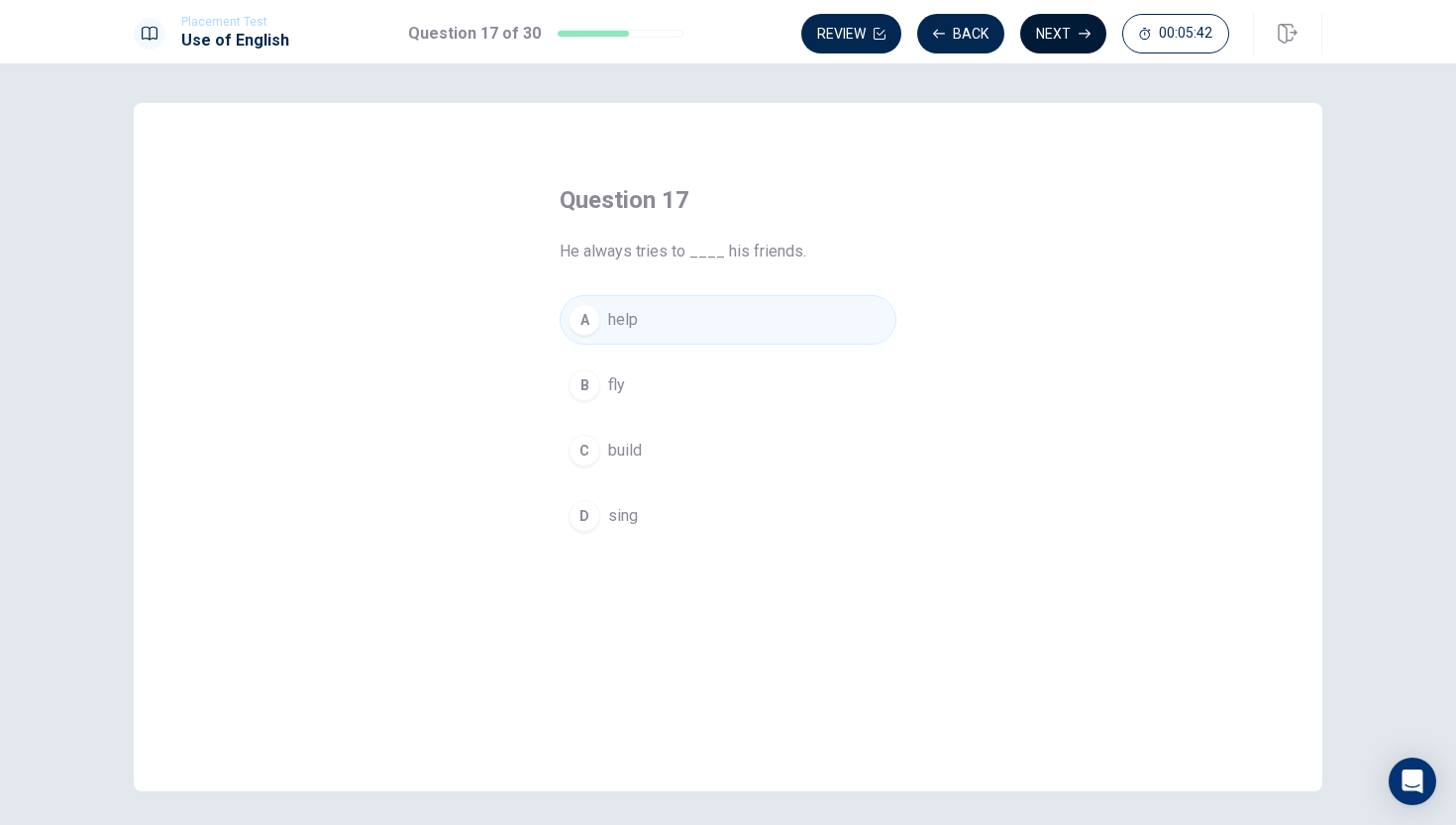 click on "Next" at bounding box center [1063, 34] 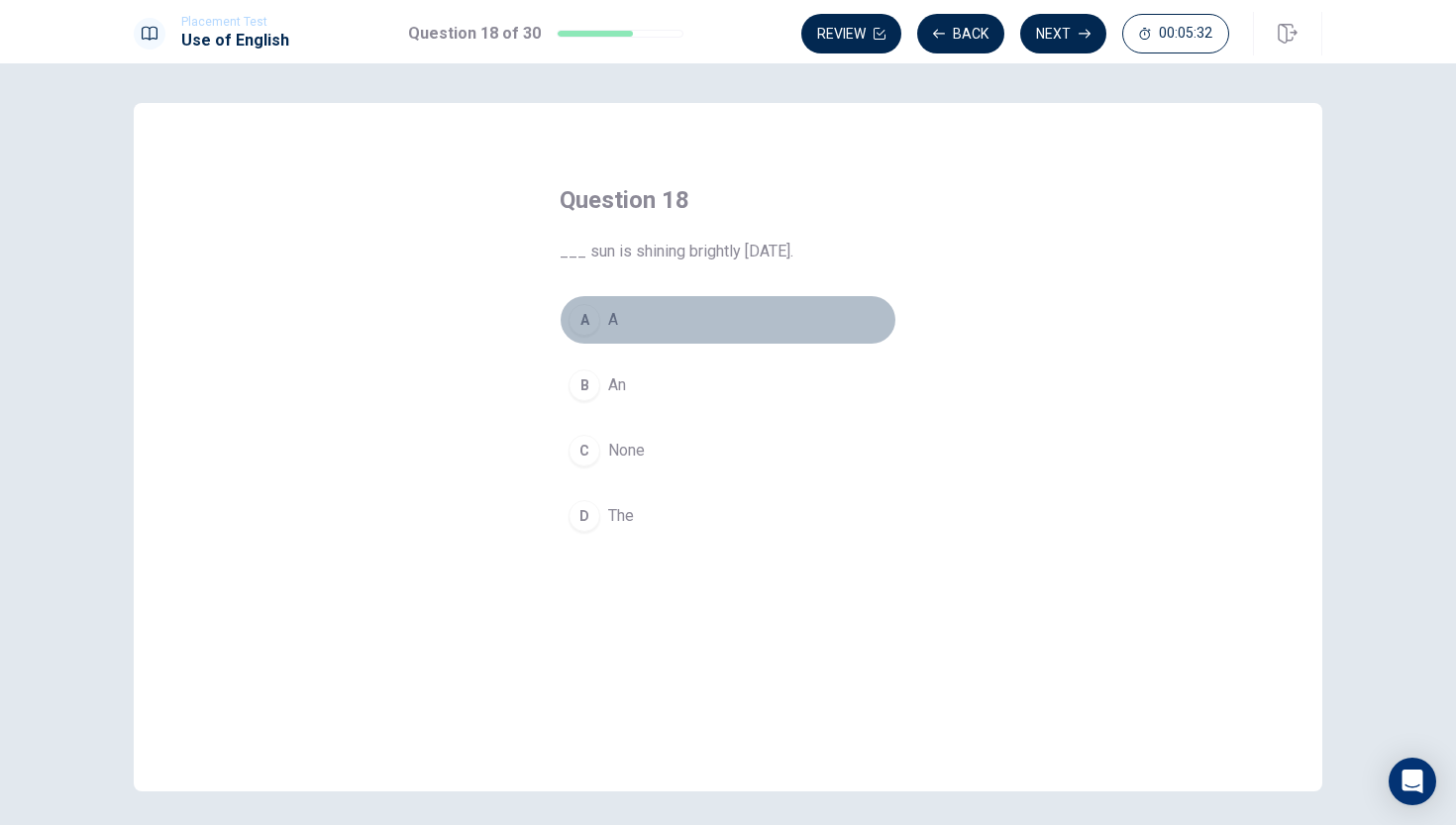 click on "A" at bounding box center [584, 320] 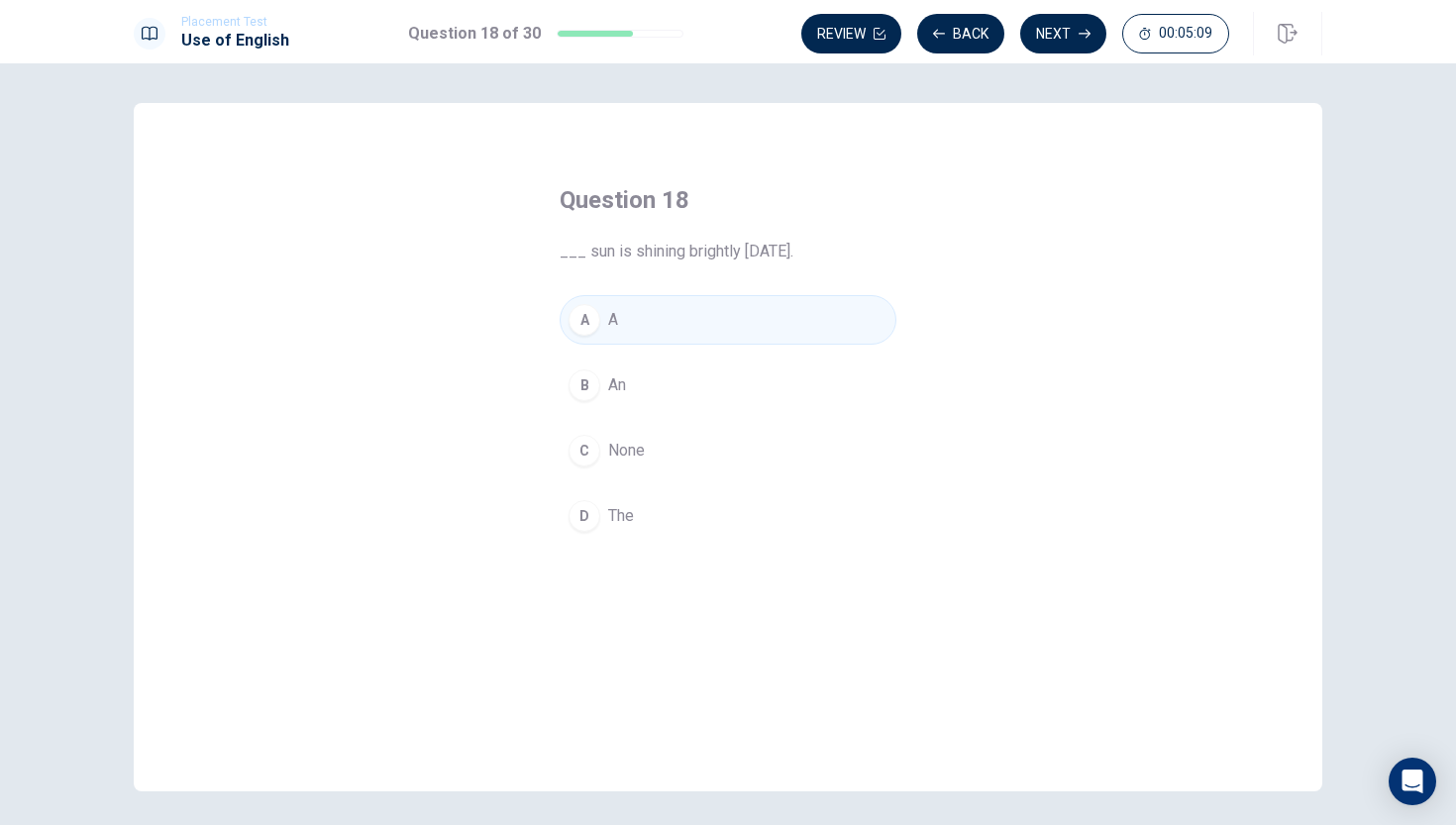 click on "D" at bounding box center (584, 516) 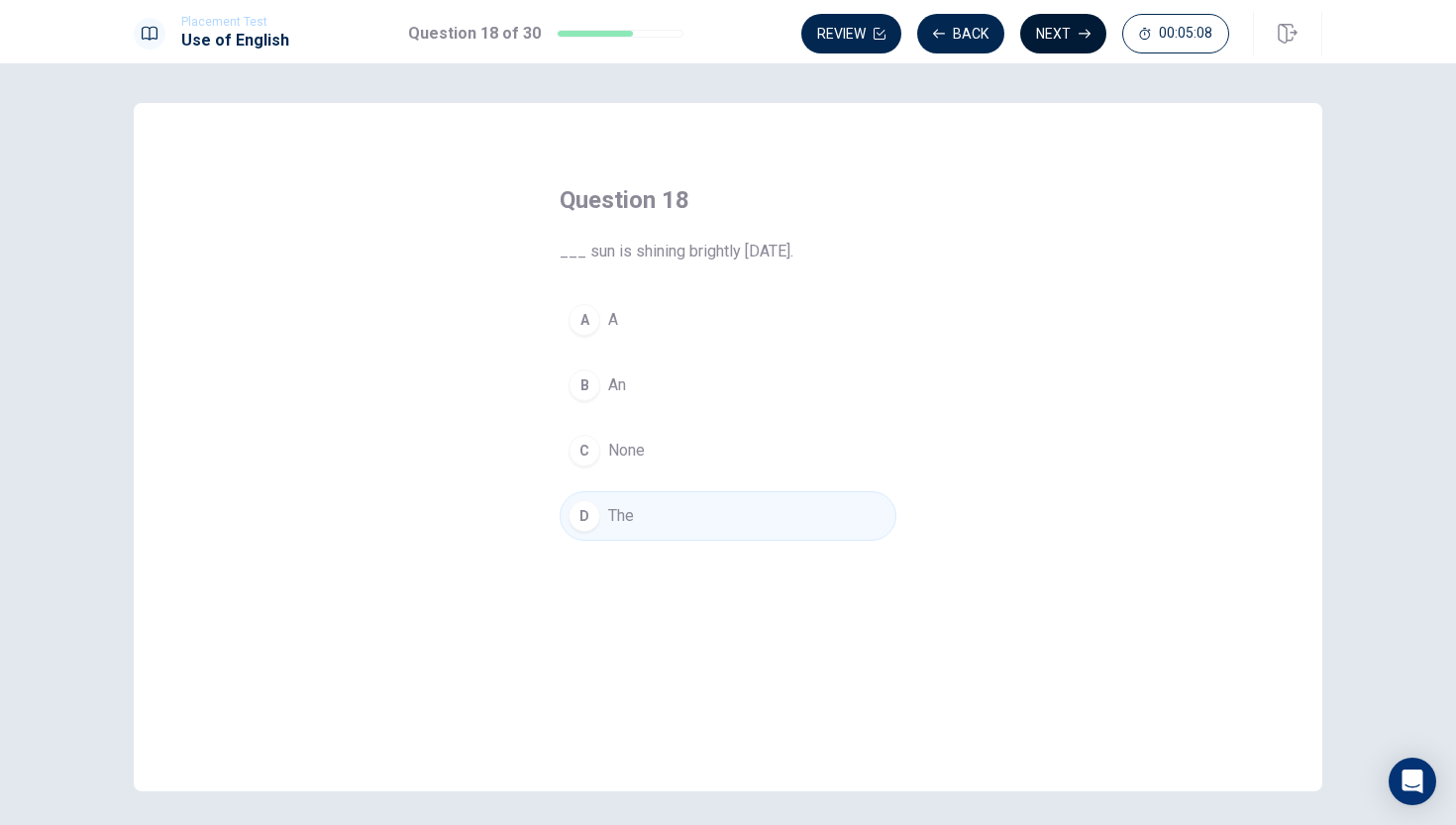 click on "Next" at bounding box center (1063, 34) 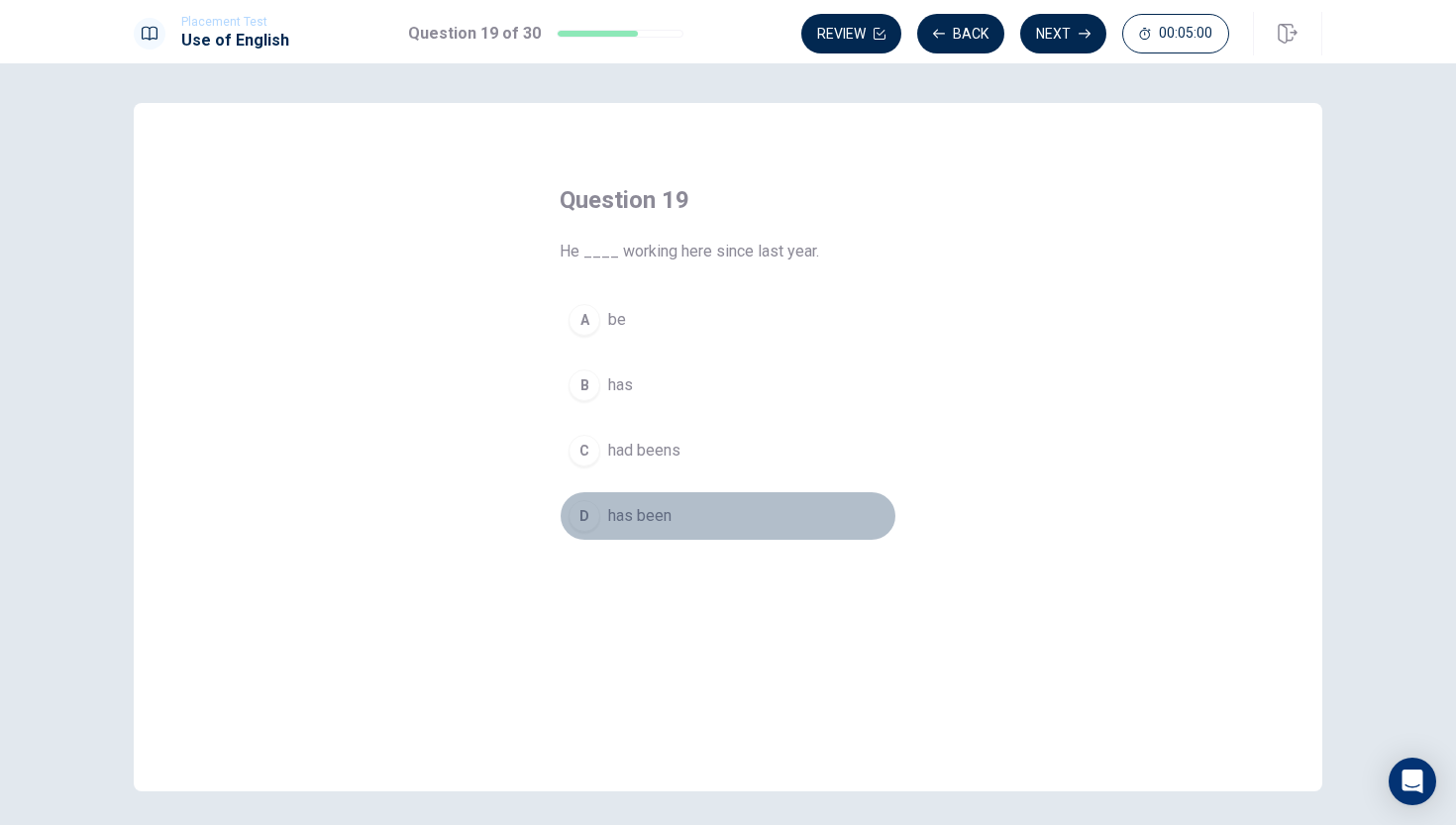 click on "D" at bounding box center (584, 516) 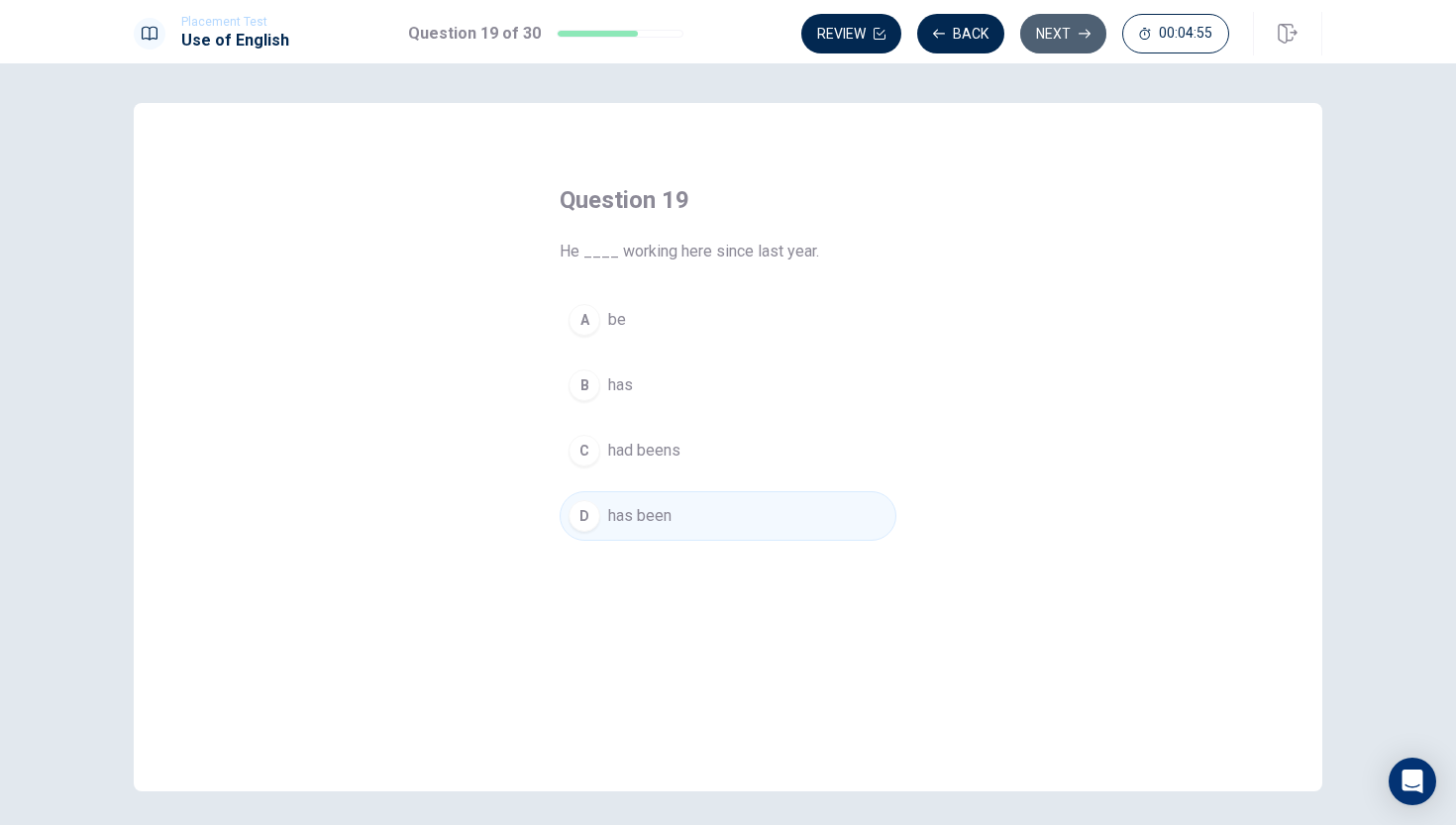 click on "Next" at bounding box center [1063, 34] 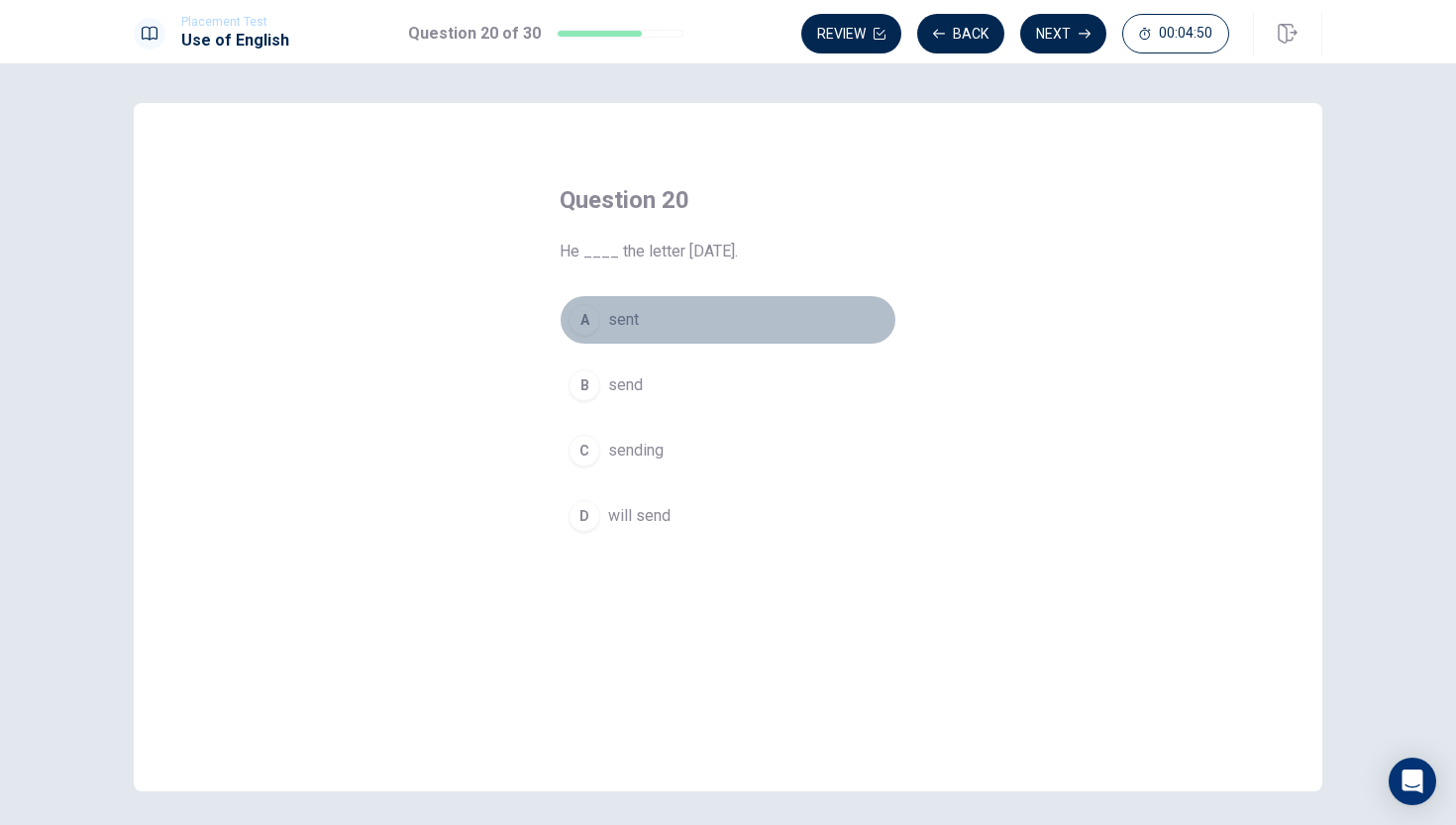click on "A" at bounding box center (584, 320) 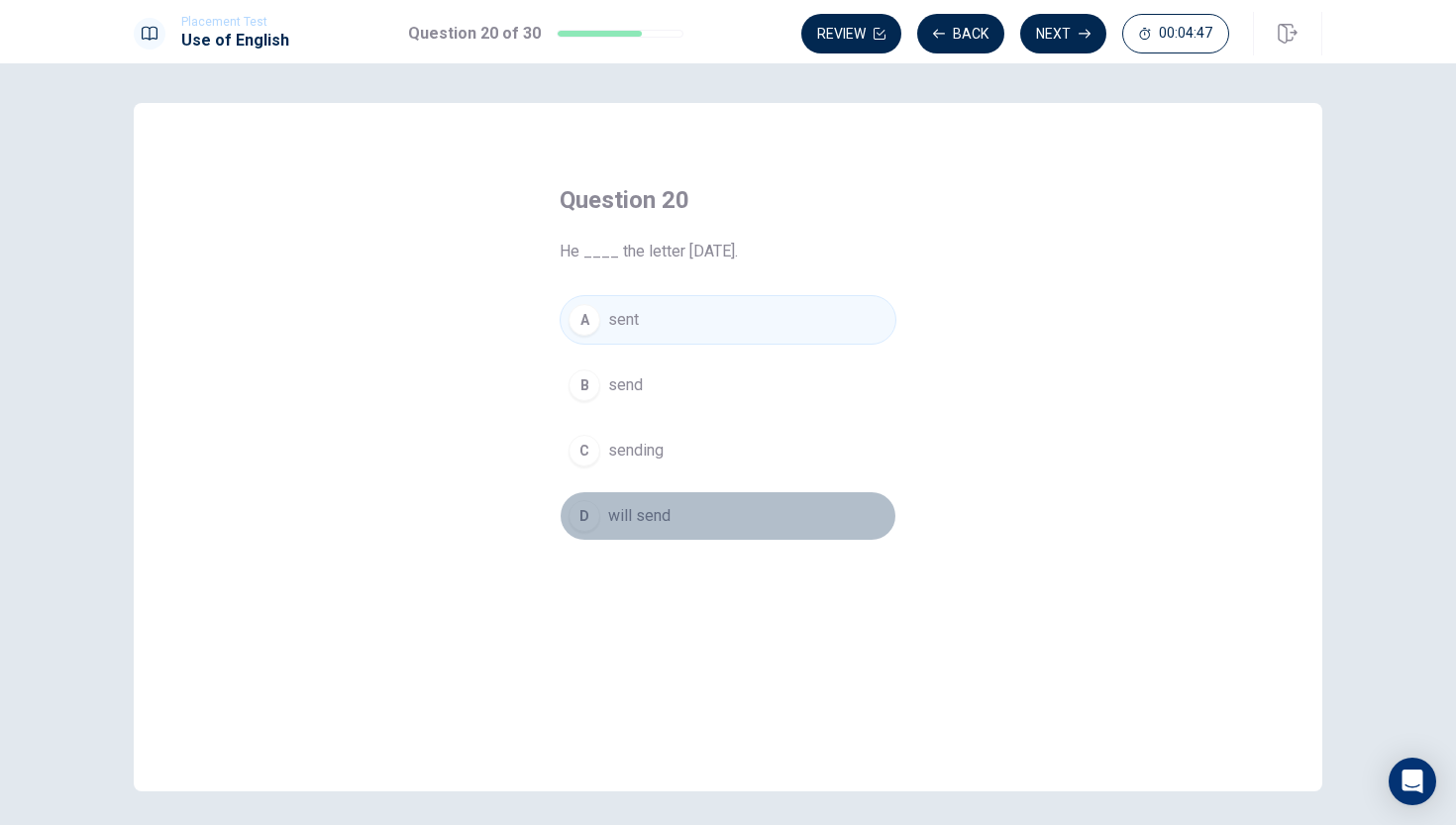 click on "D" at bounding box center (584, 516) 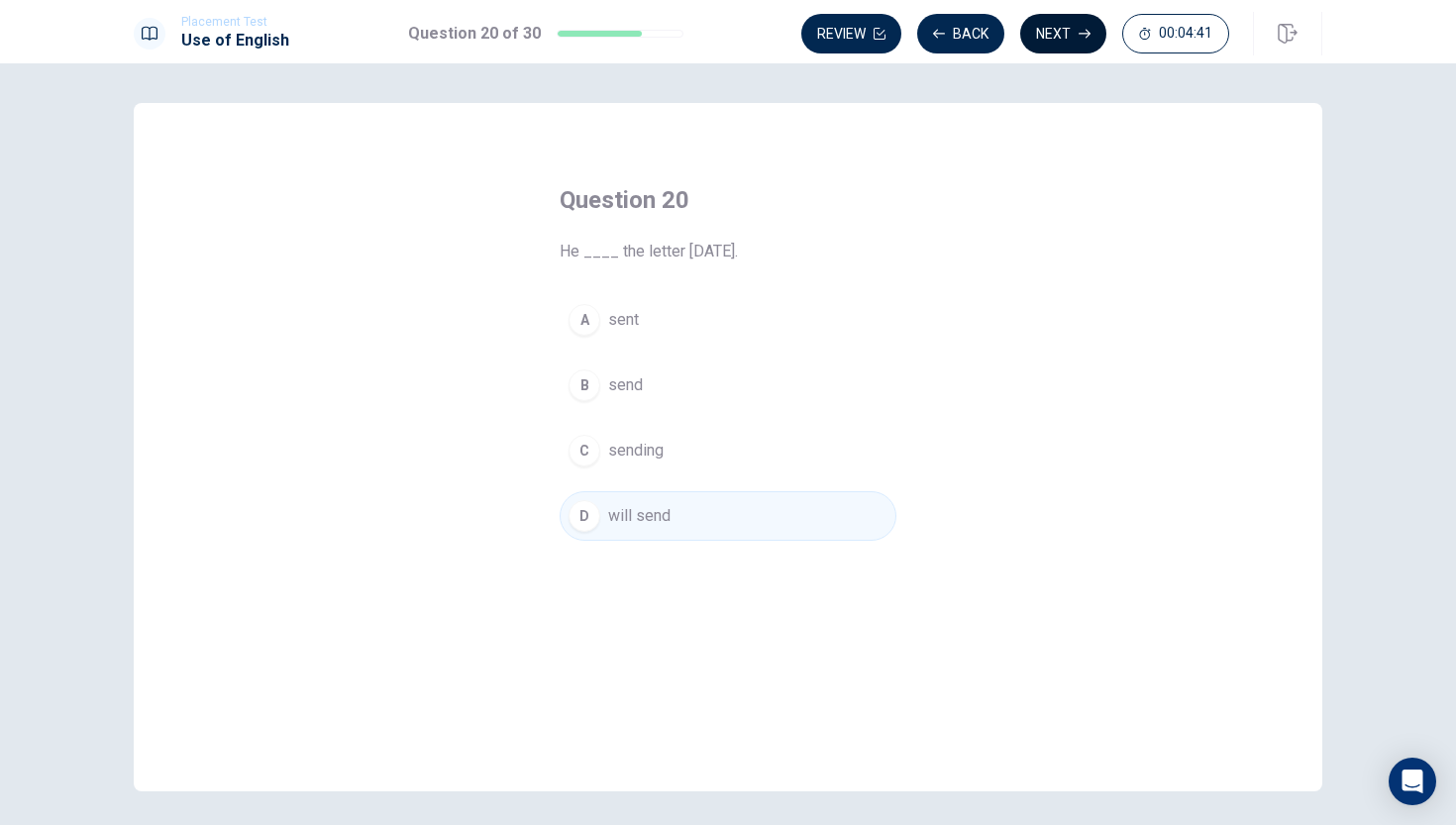 click on "Next" at bounding box center [1063, 34] 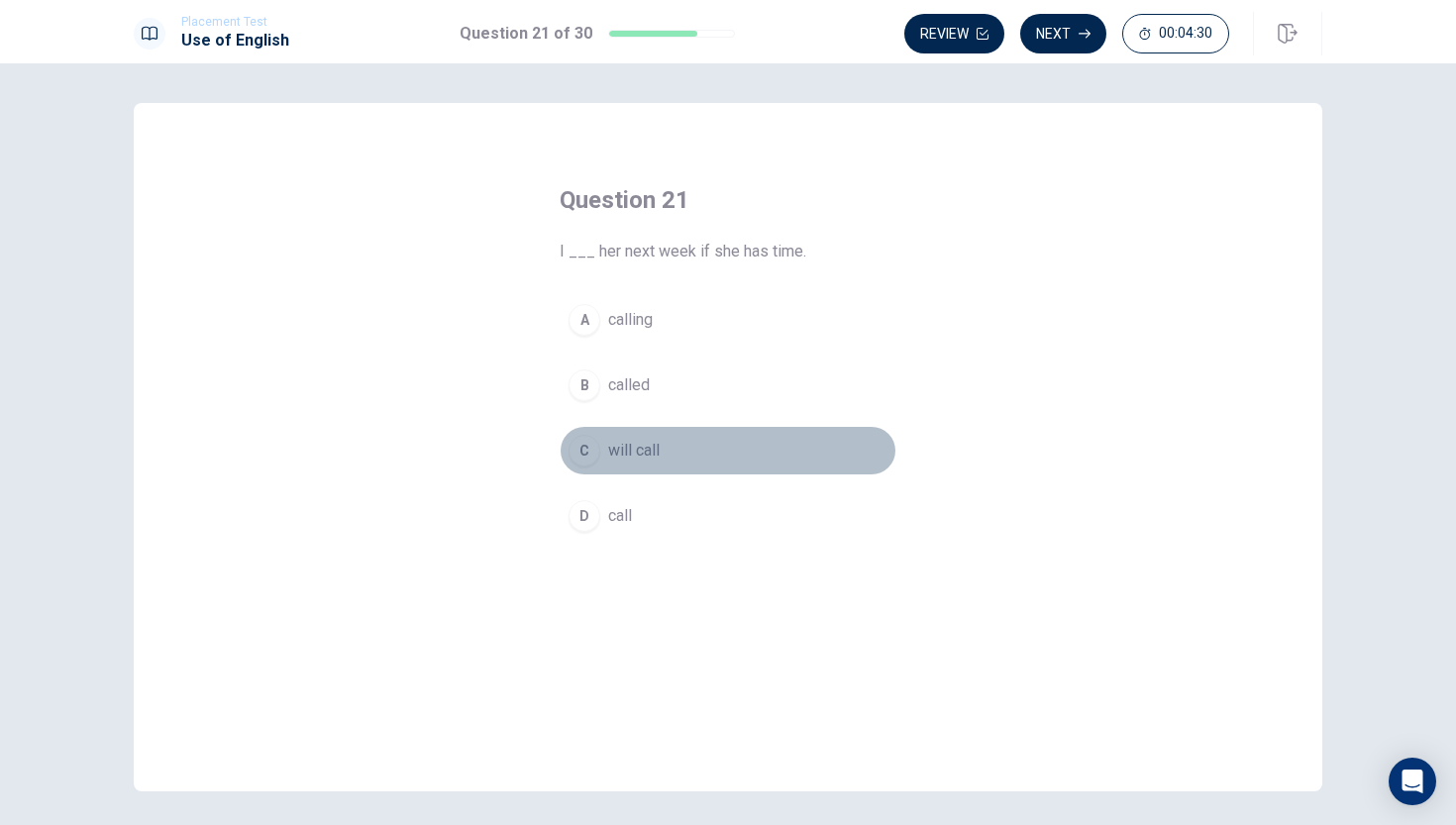 click on "C" at bounding box center (584, 451) 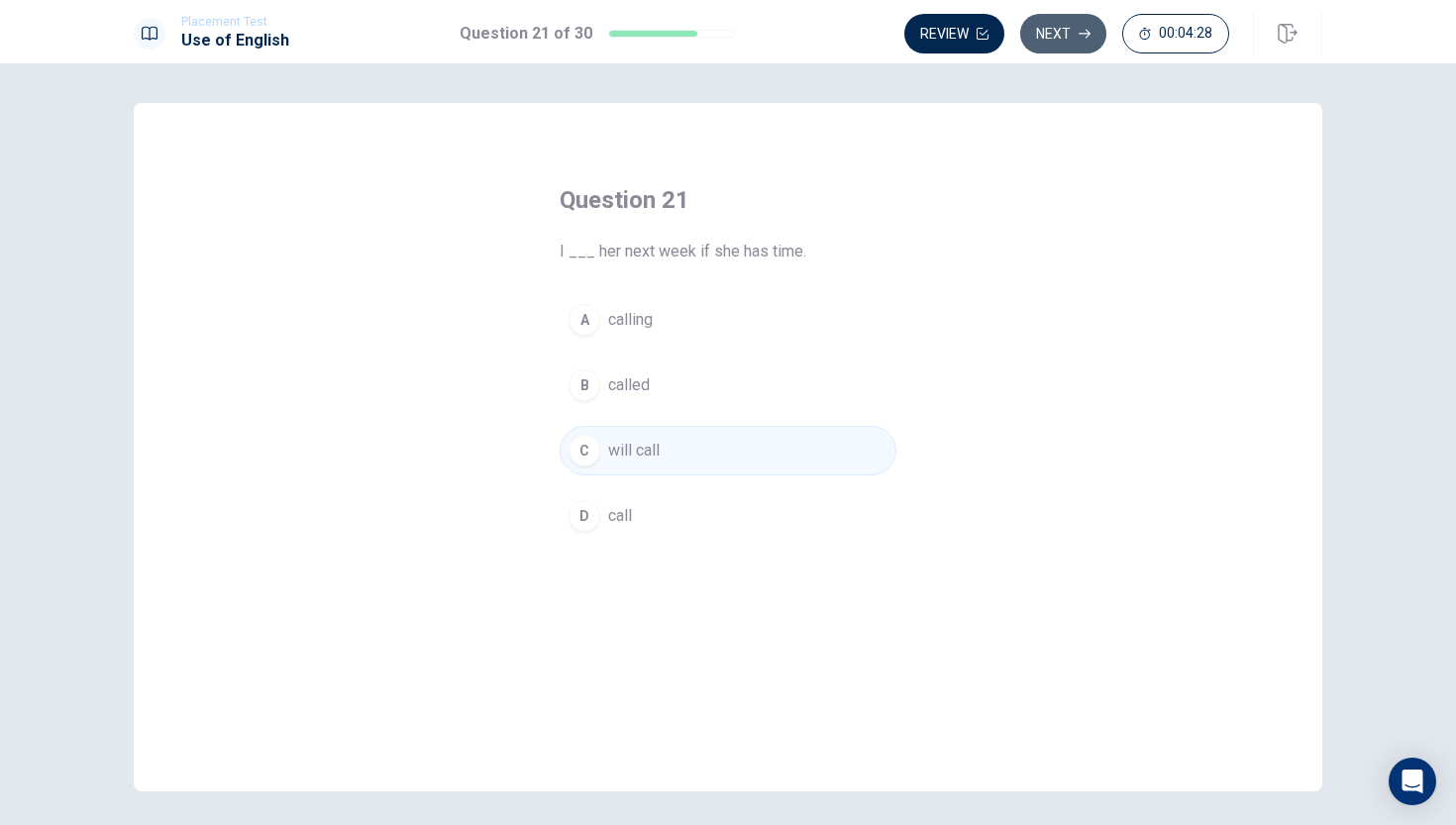 click on "Next" at bounding box center [1063, 34] 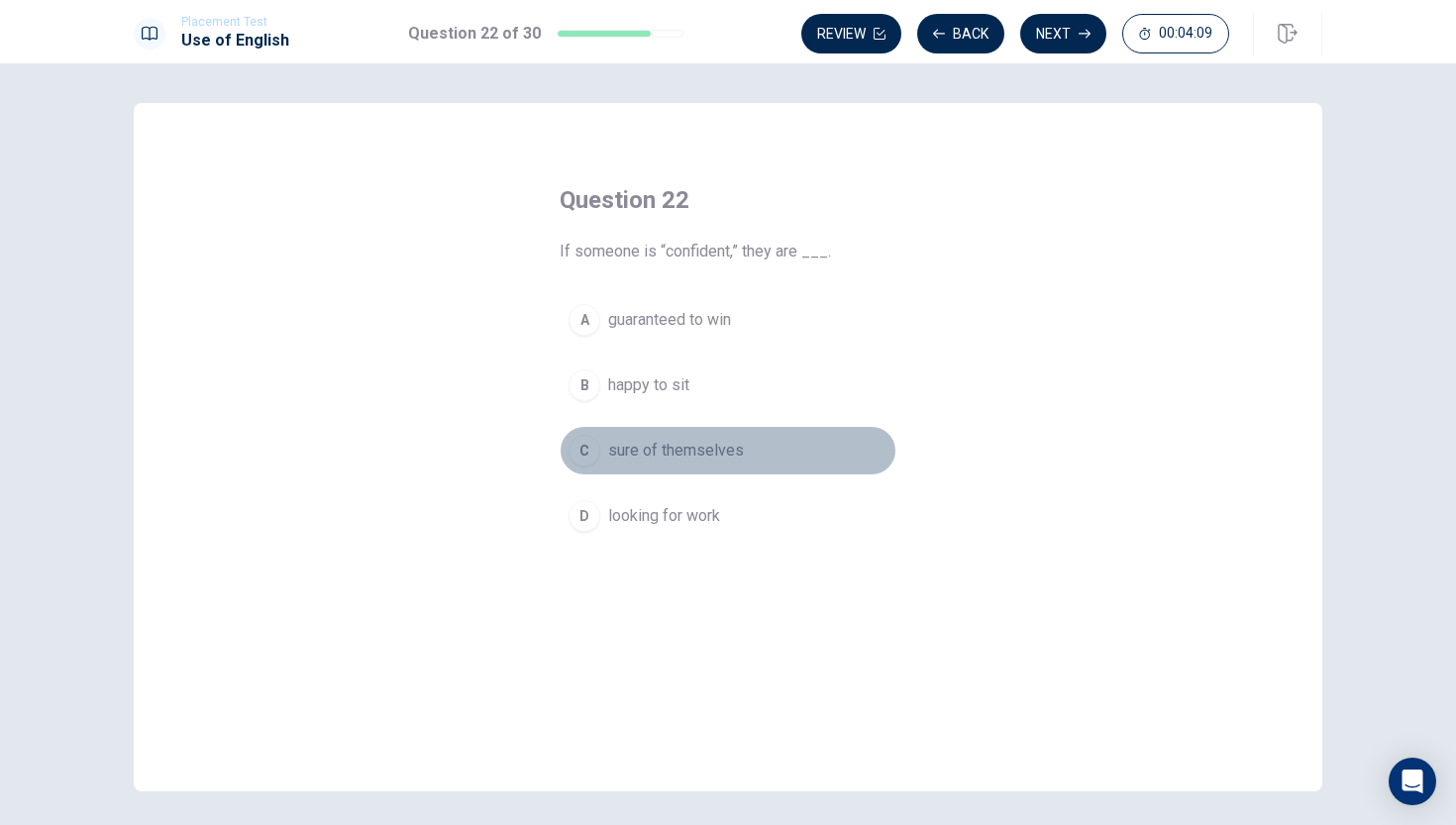click on "C" at bounding box center [584, 451] 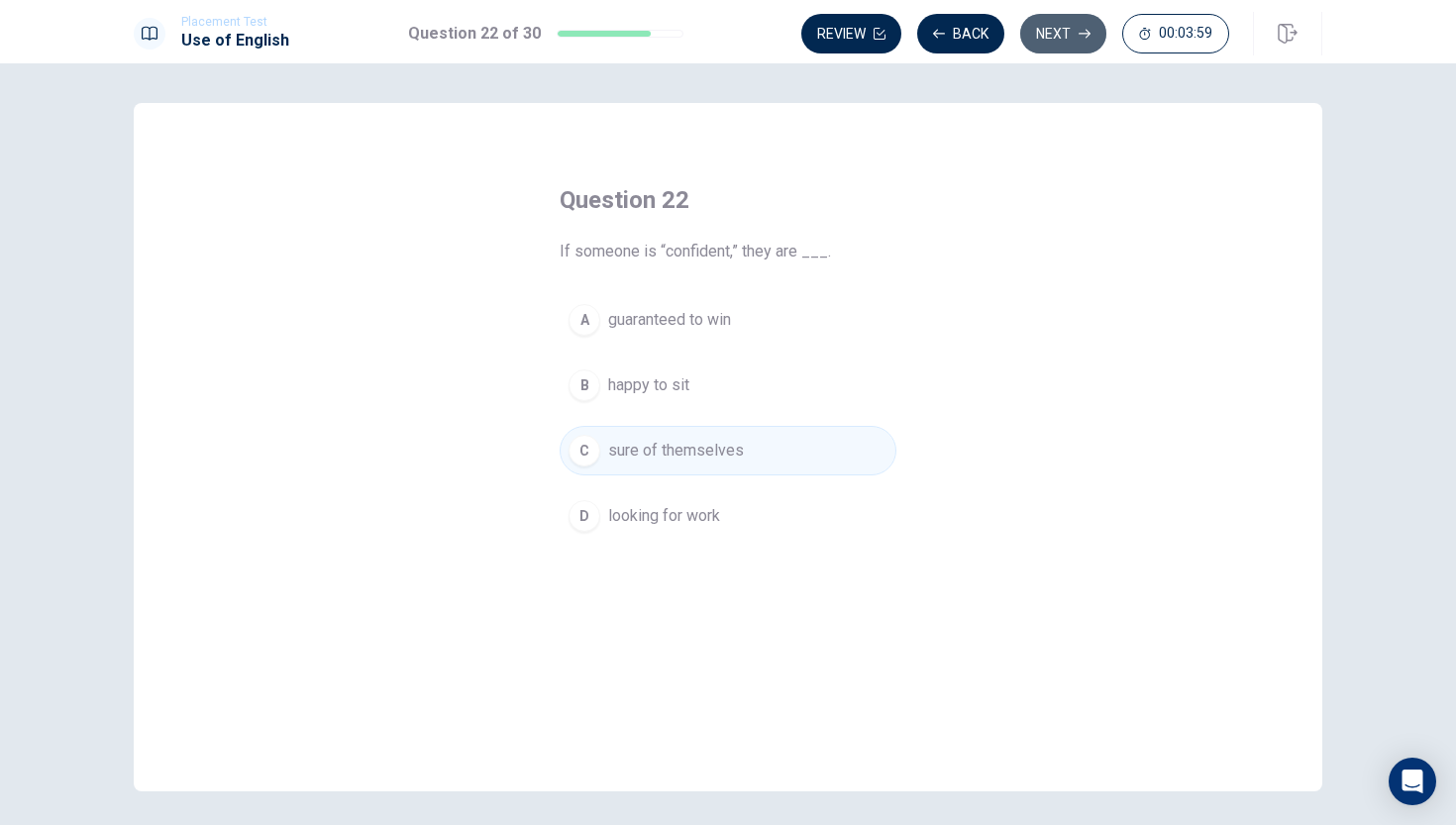 click on "Next" at bounding box center [1063, 34] 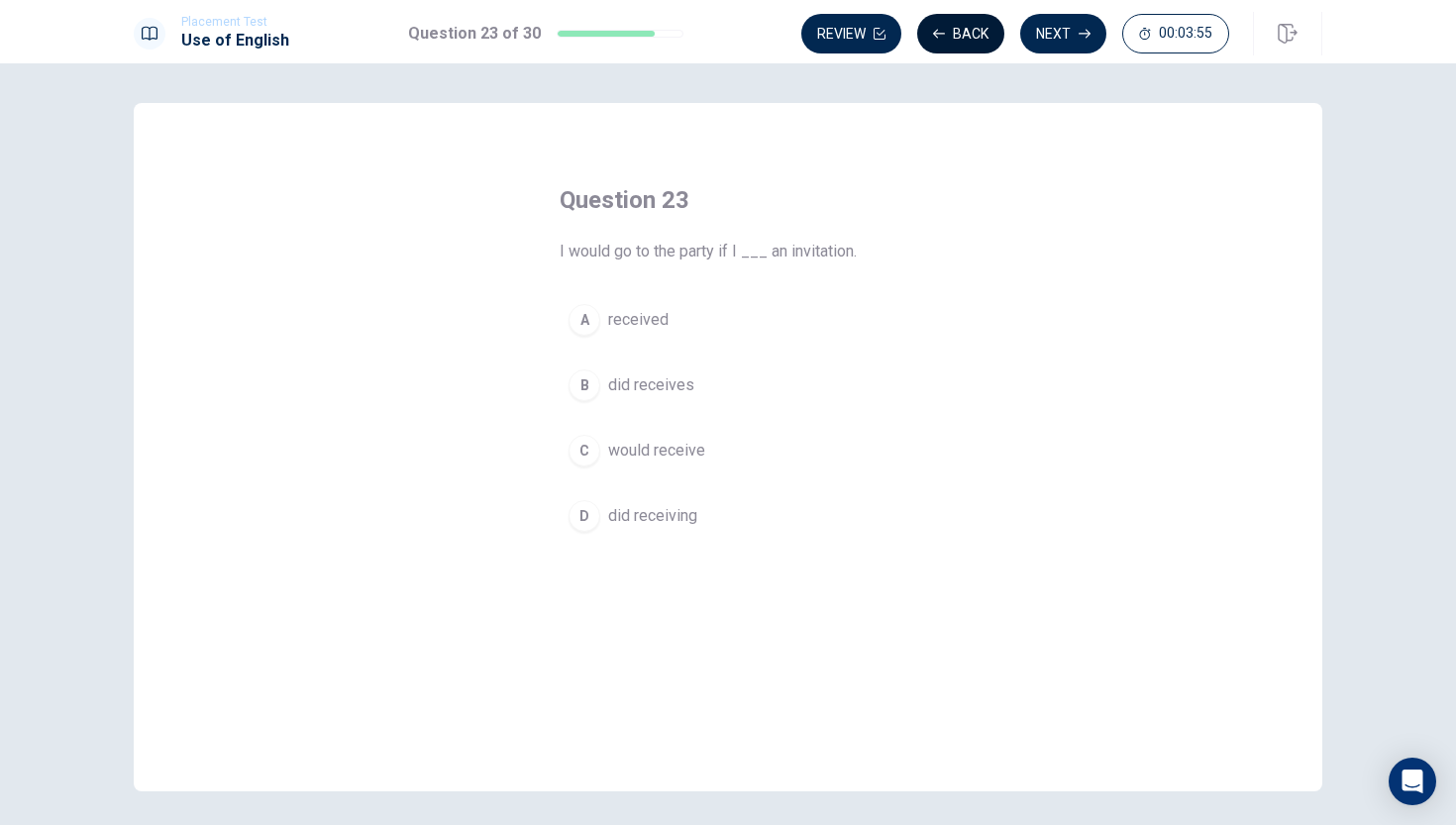 click on "Back" at bounding box center [961, 34] 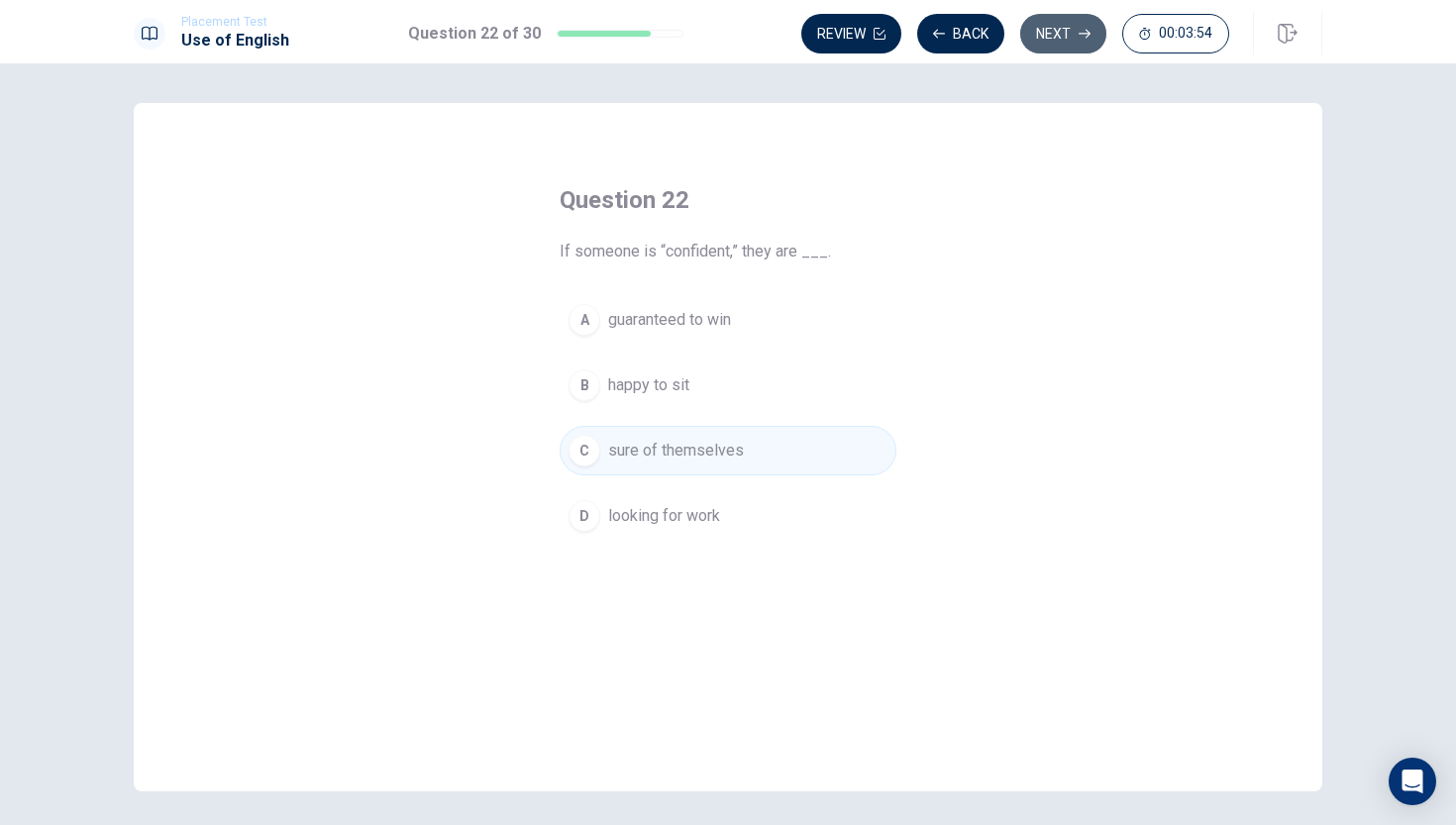 click on "Next" at bounding box center [1063, 34] 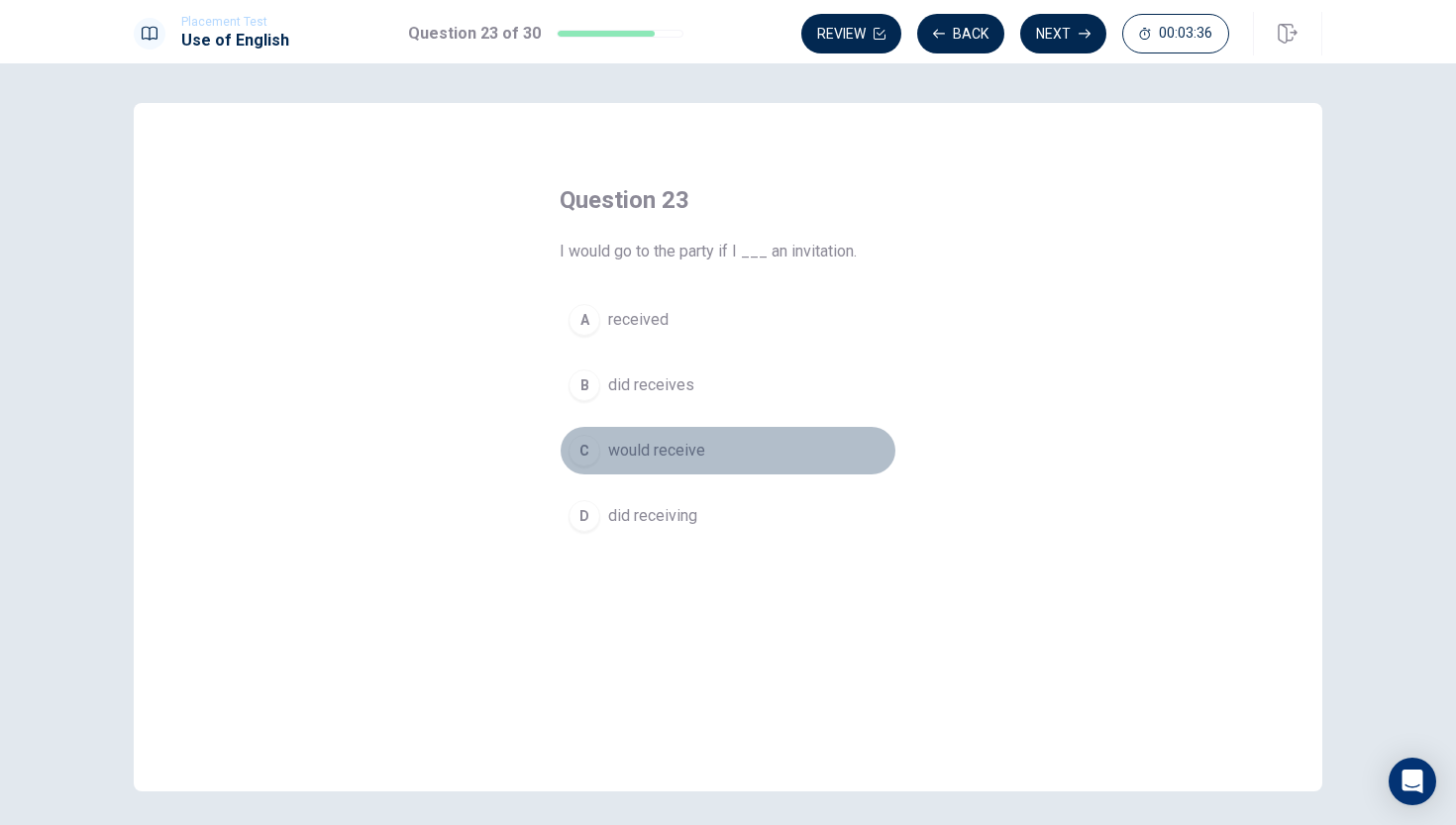 click on "C" at bounding box center (584, 451) 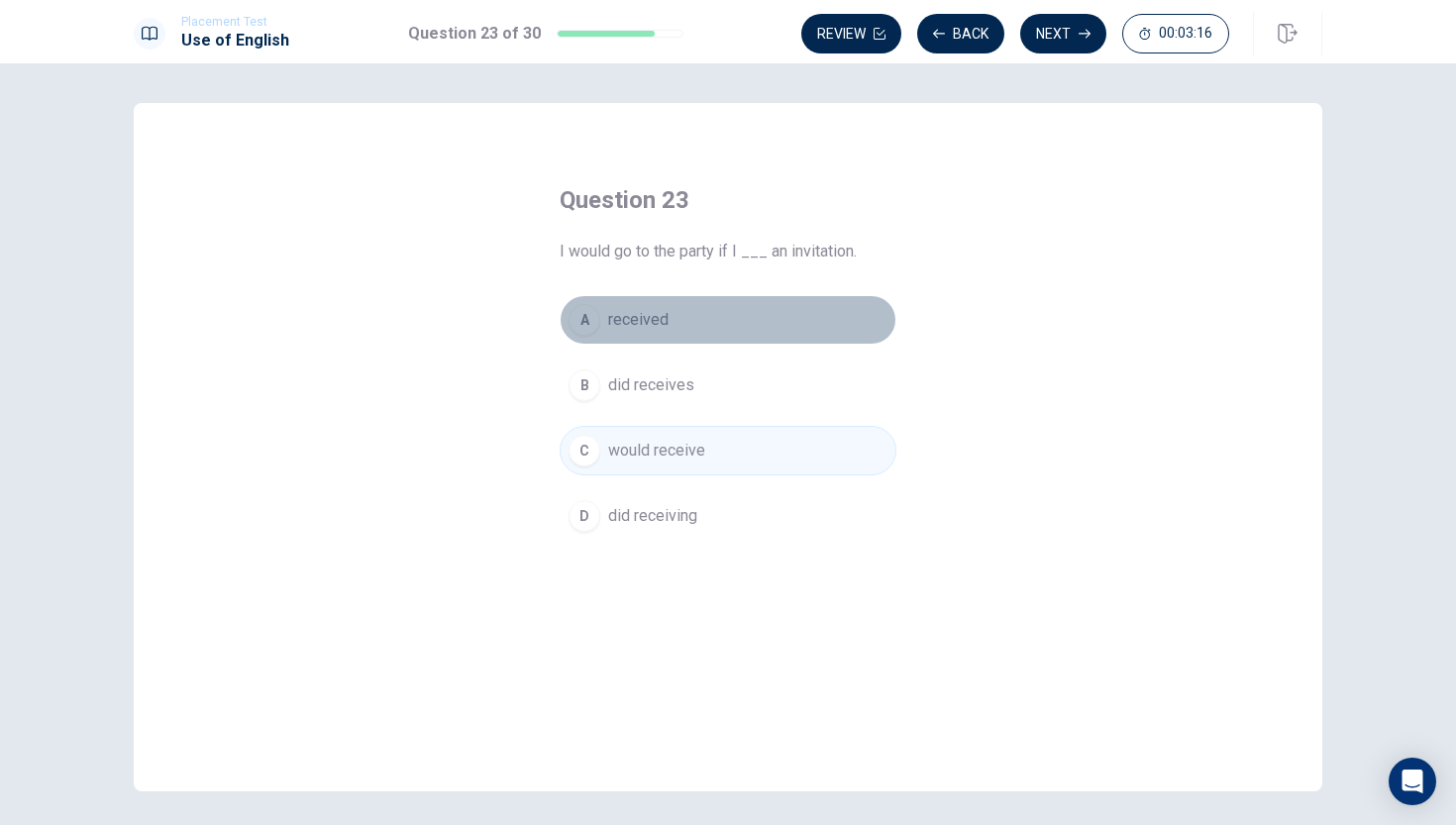 click on "A" at bounding box center (584, 320) 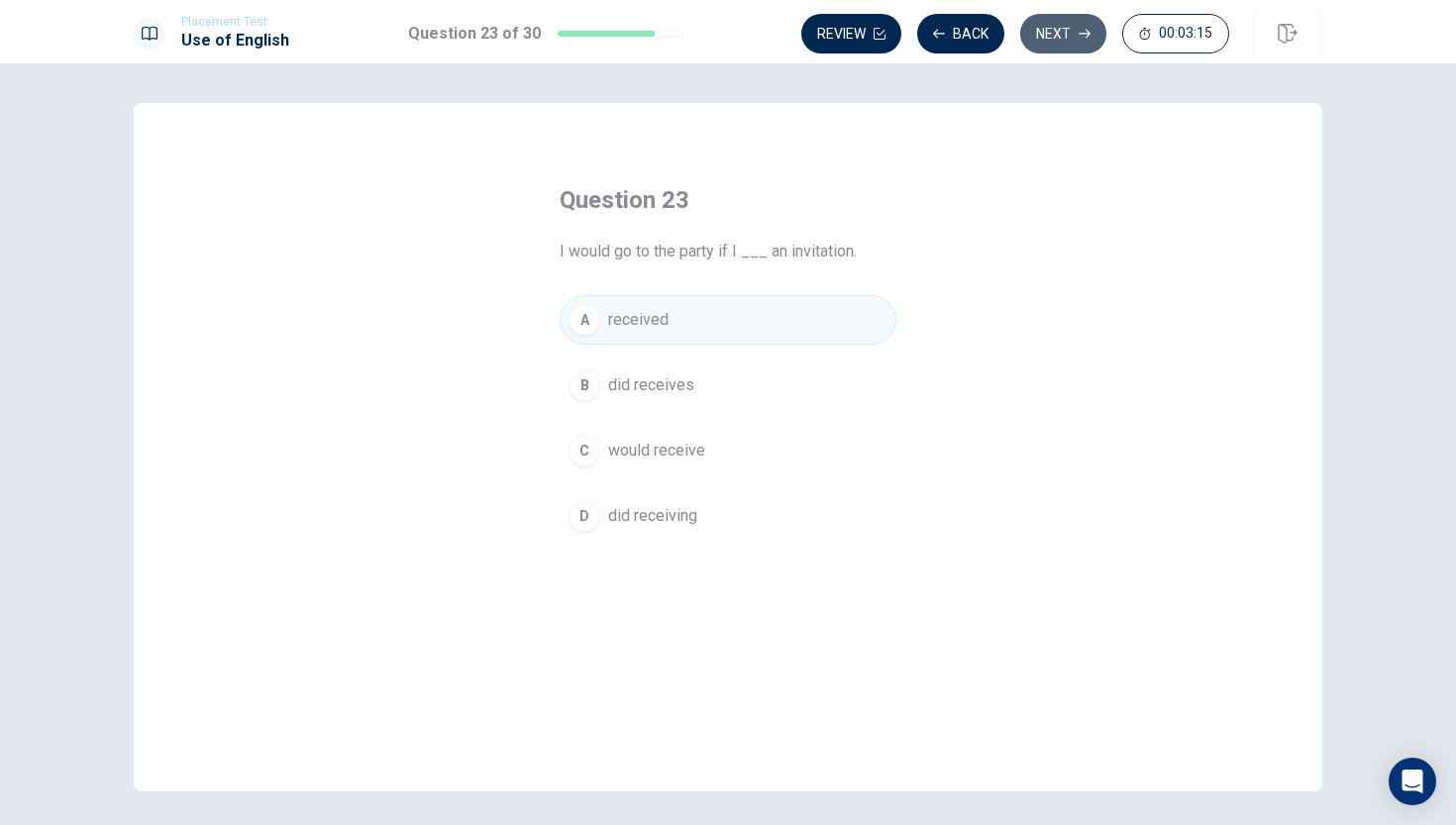 click on "Next" at bounding box center (1063, 34) 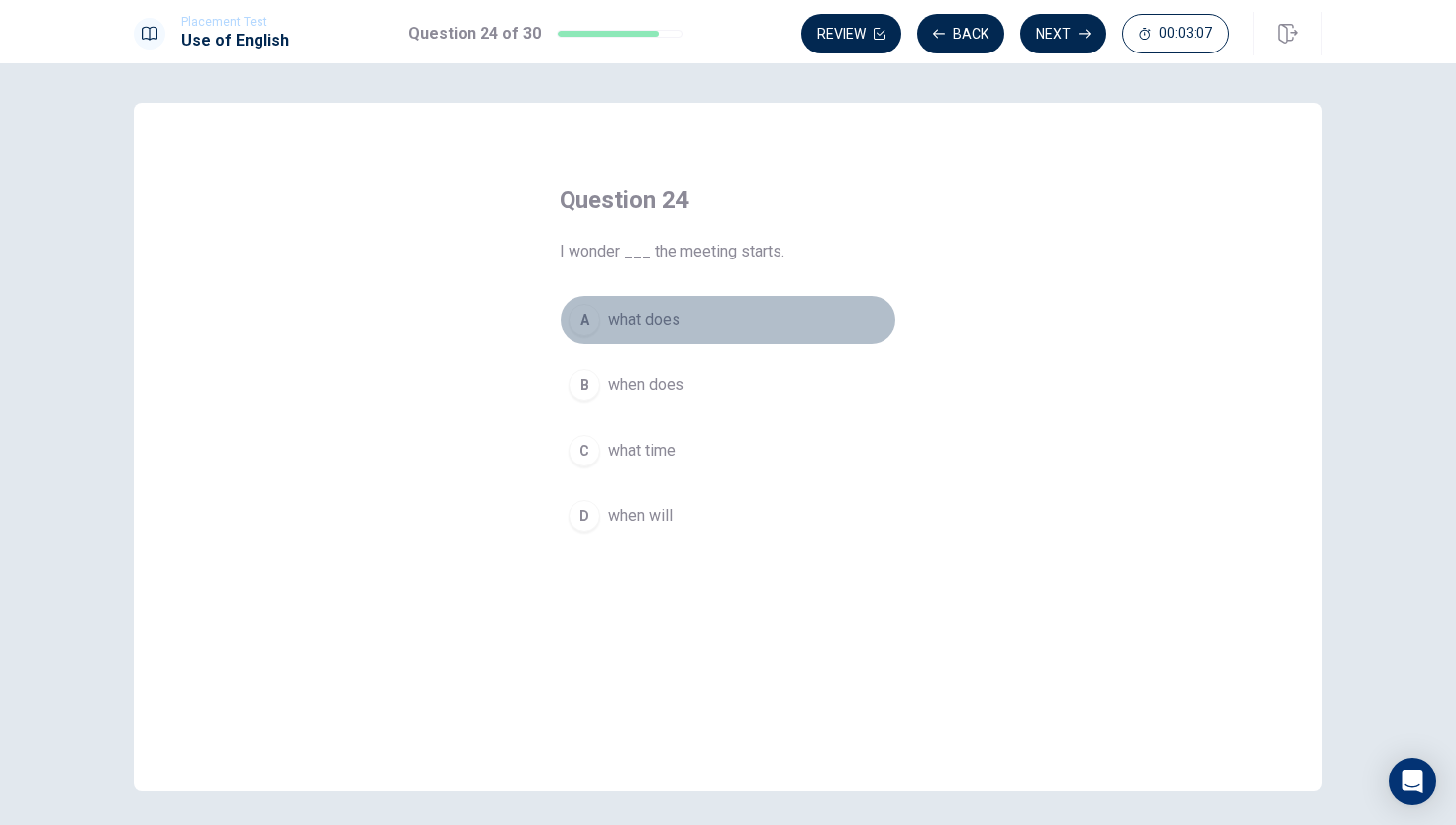 click on "A" at bounding box center [584, 320] 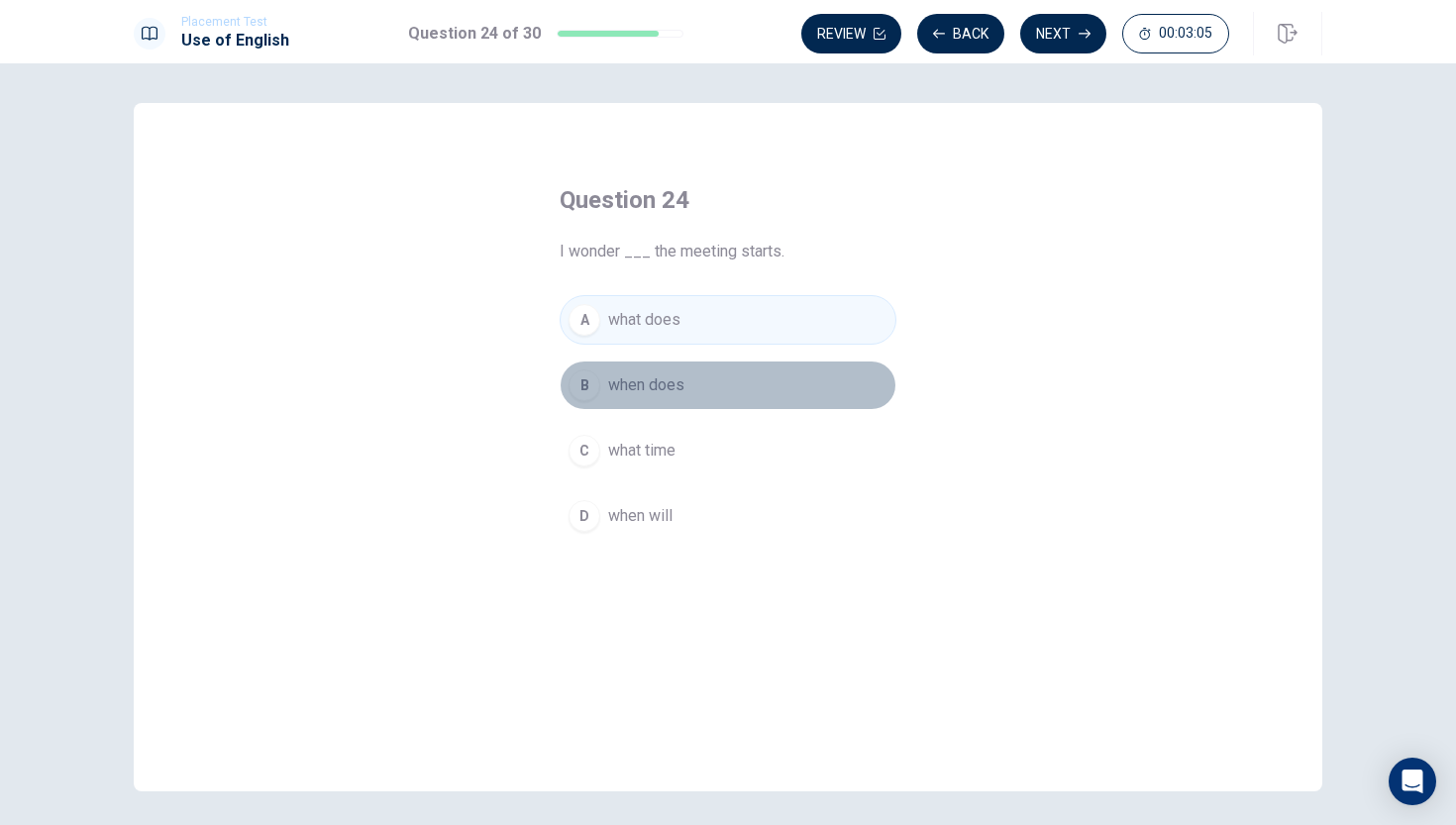 click on "B" at bounding box center [584, 385] 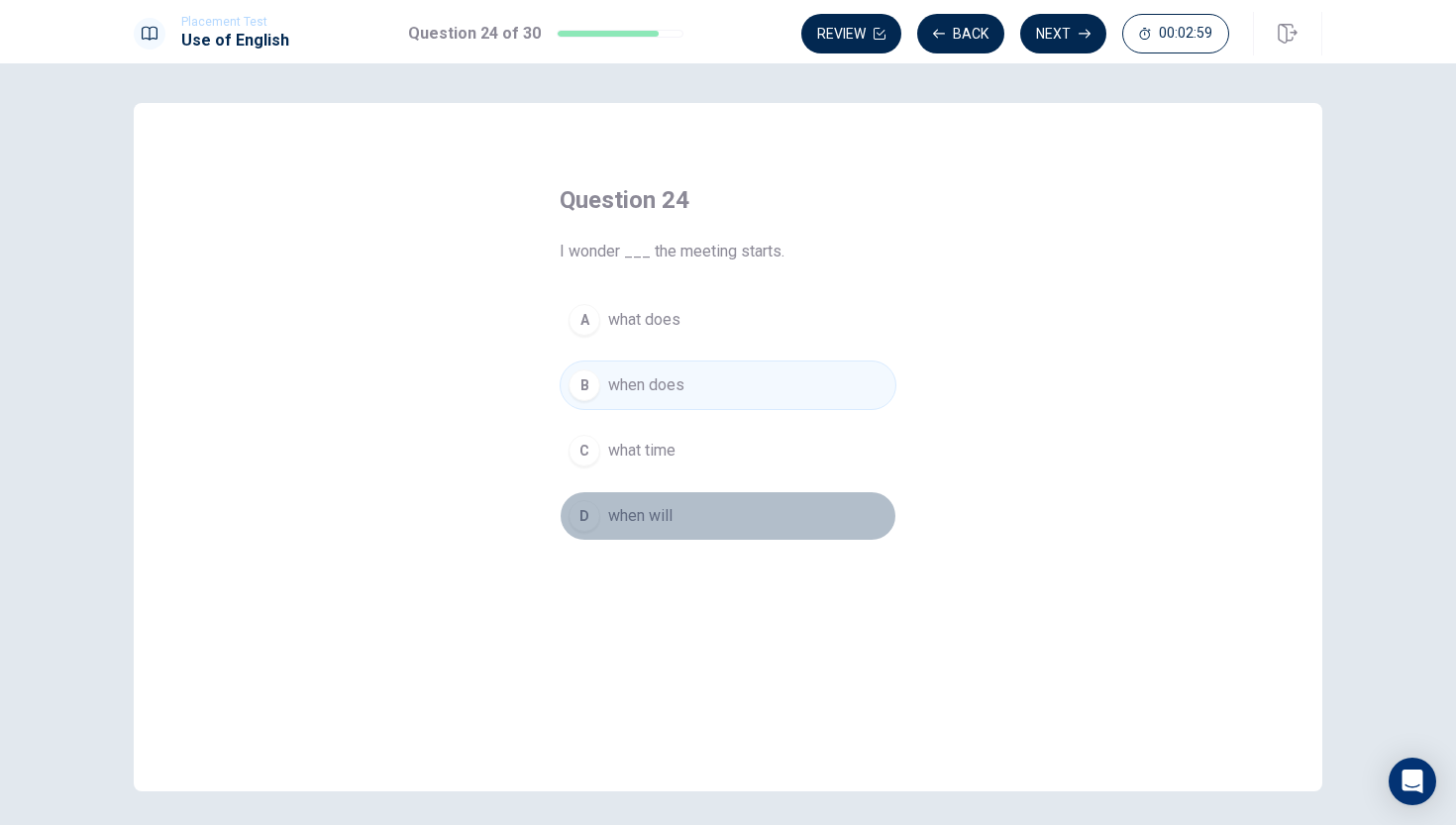 click on "D" at bounding box center (584, 516) 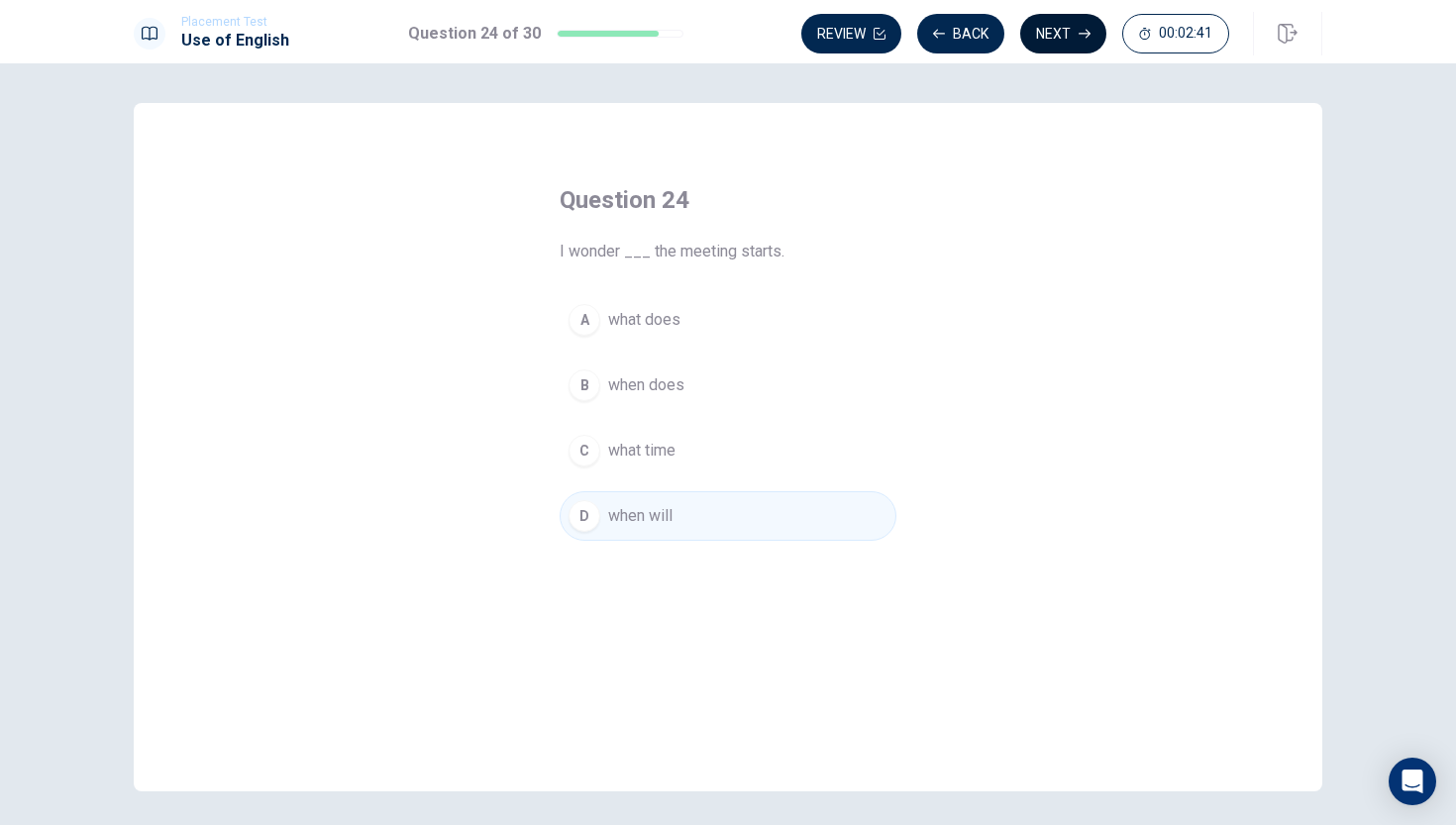 click on "Next" at bounding box center [1063, 34] 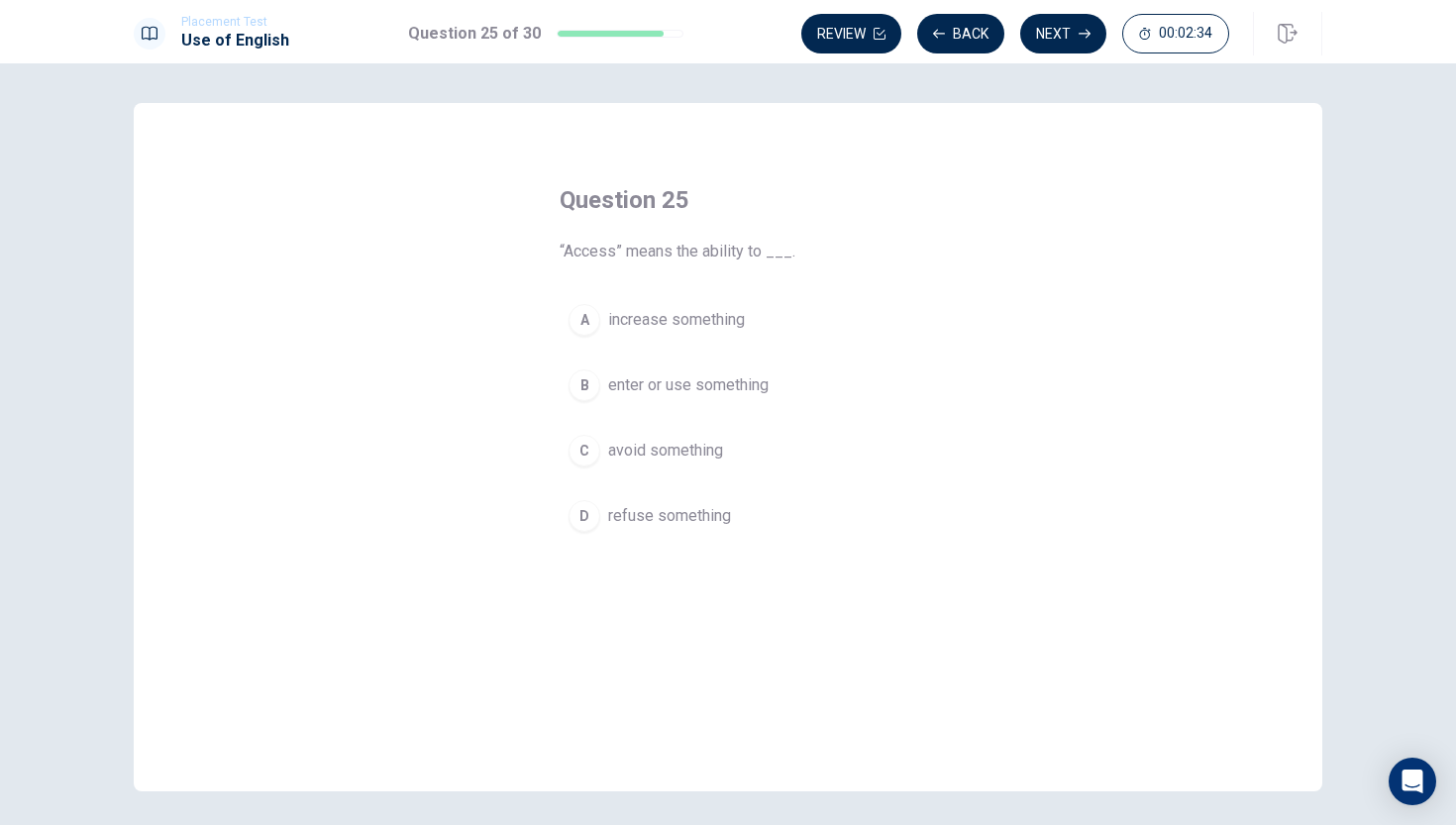 click on "B" at bounding box center [584, 385] 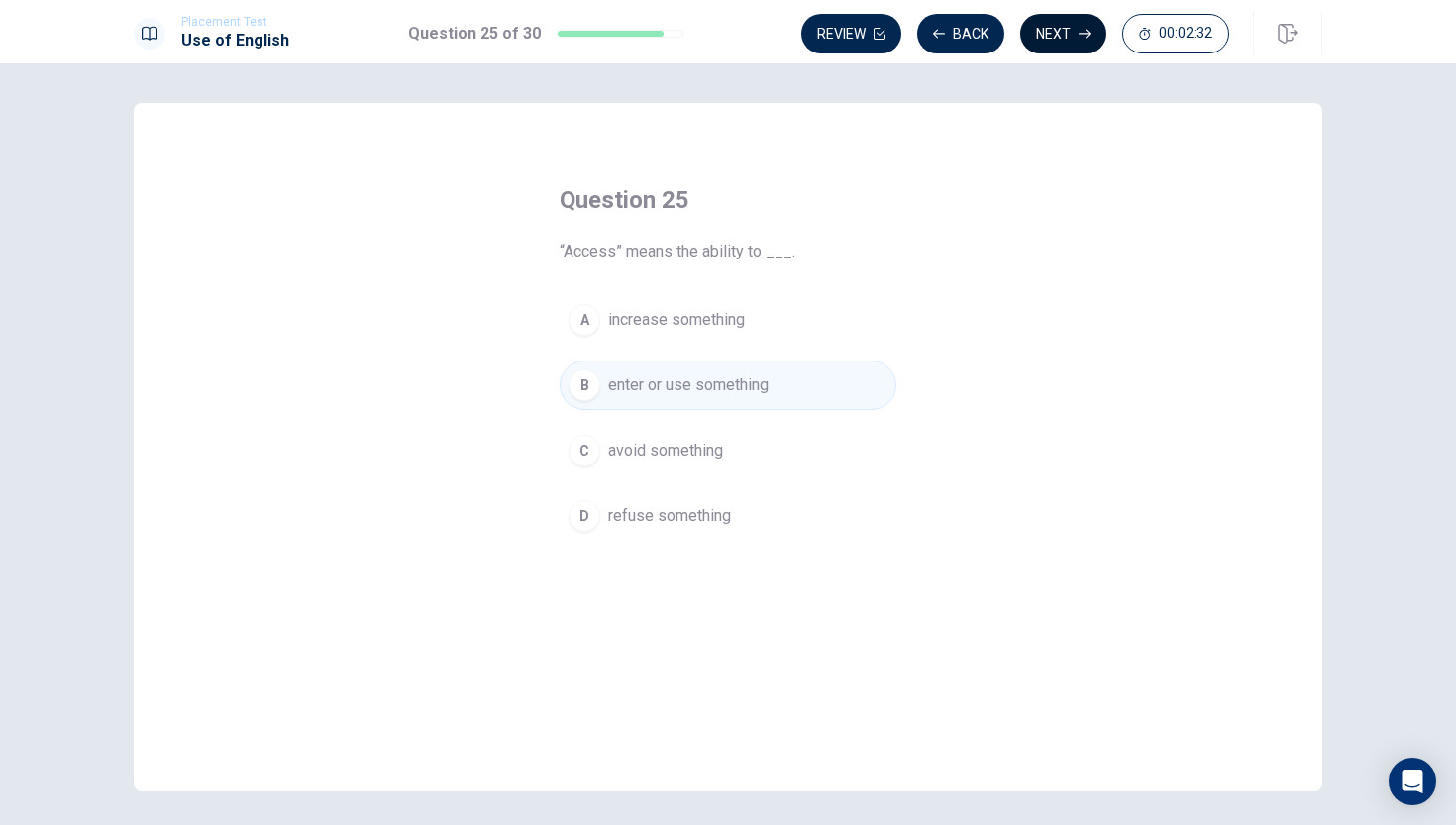 click on "Next" at bounding box center [1063, 34] 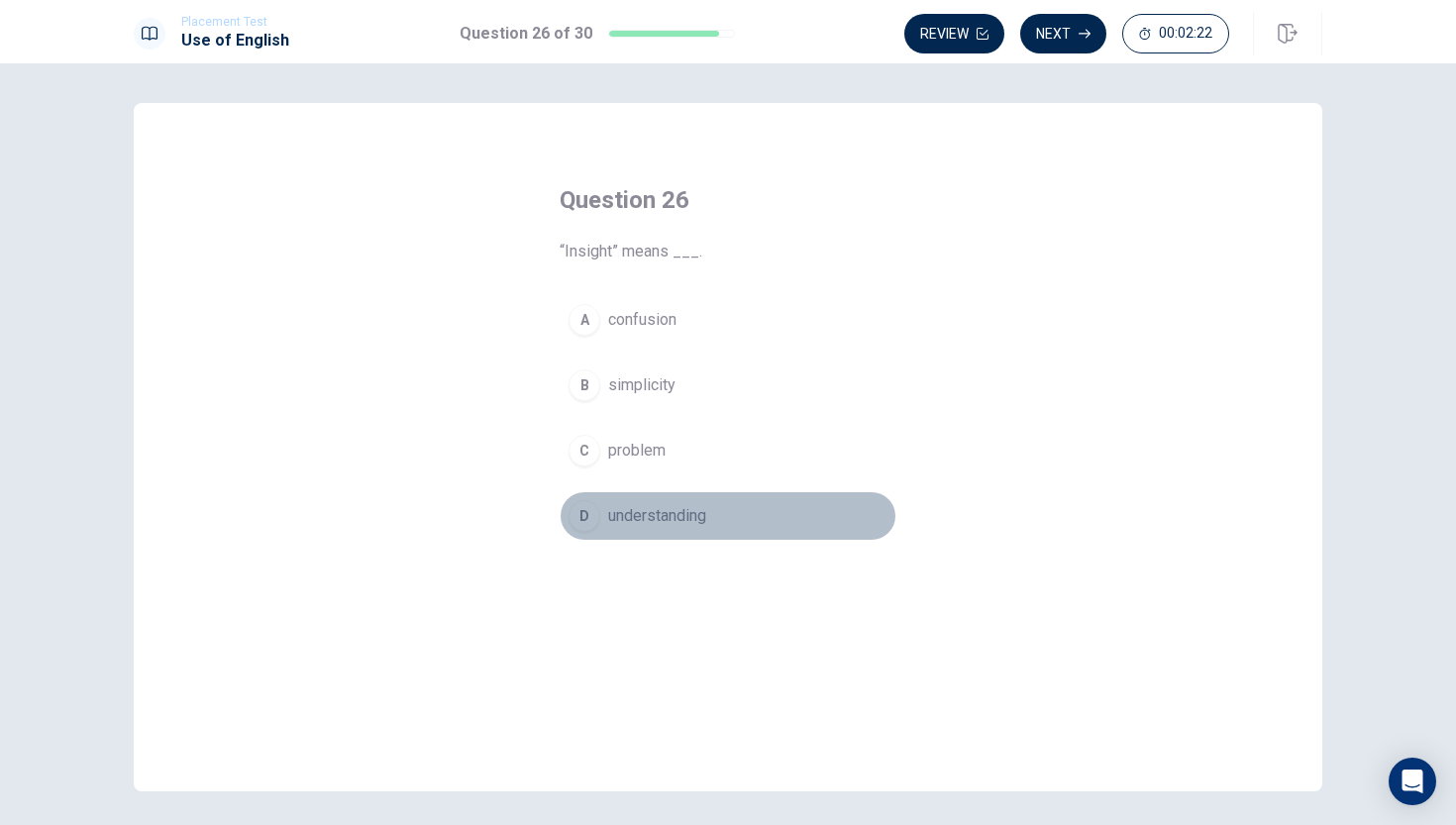 click on "D" at bounding box center [584, 516] 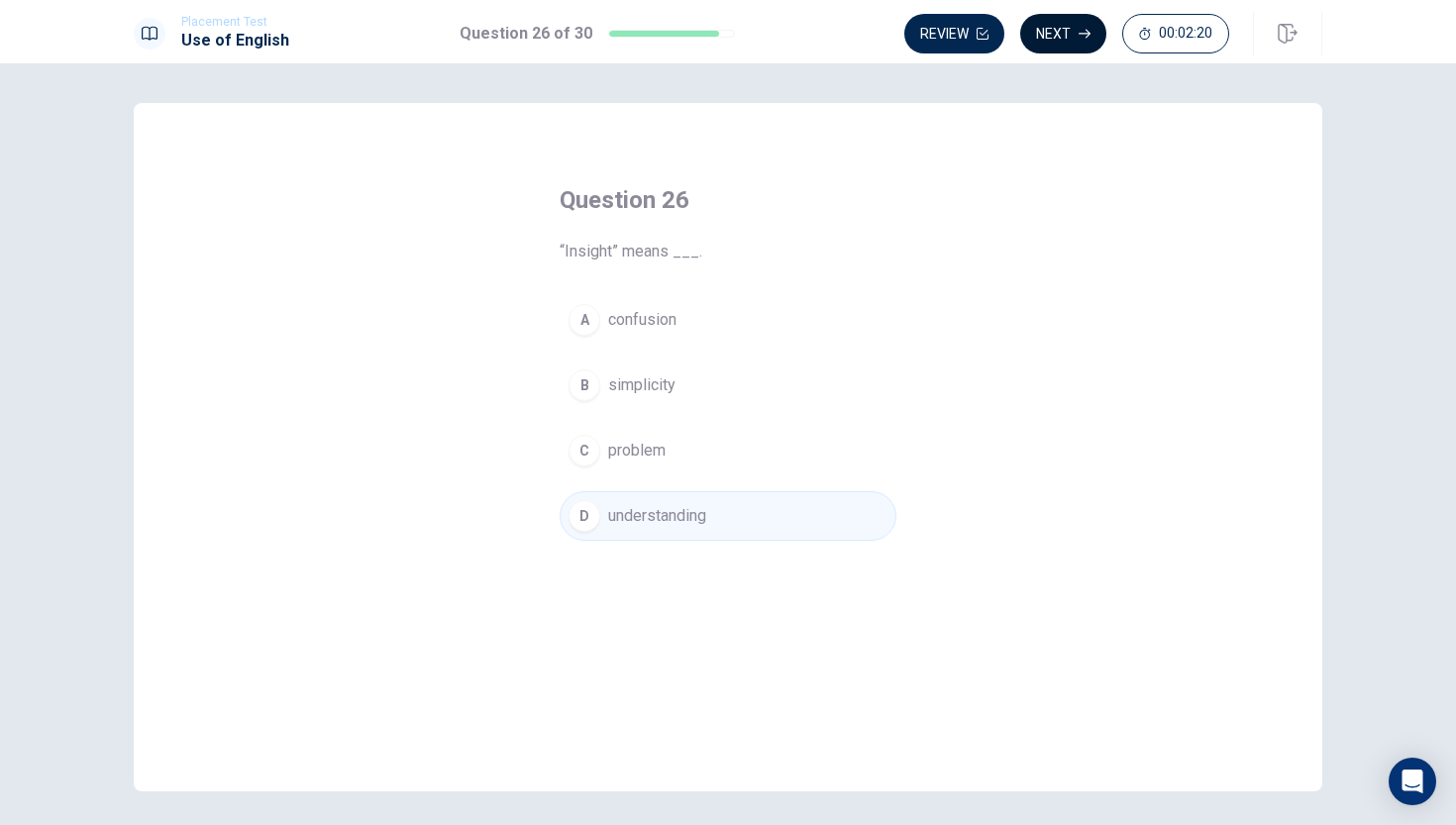 click on "Next" at bounding box center (1063, 34) 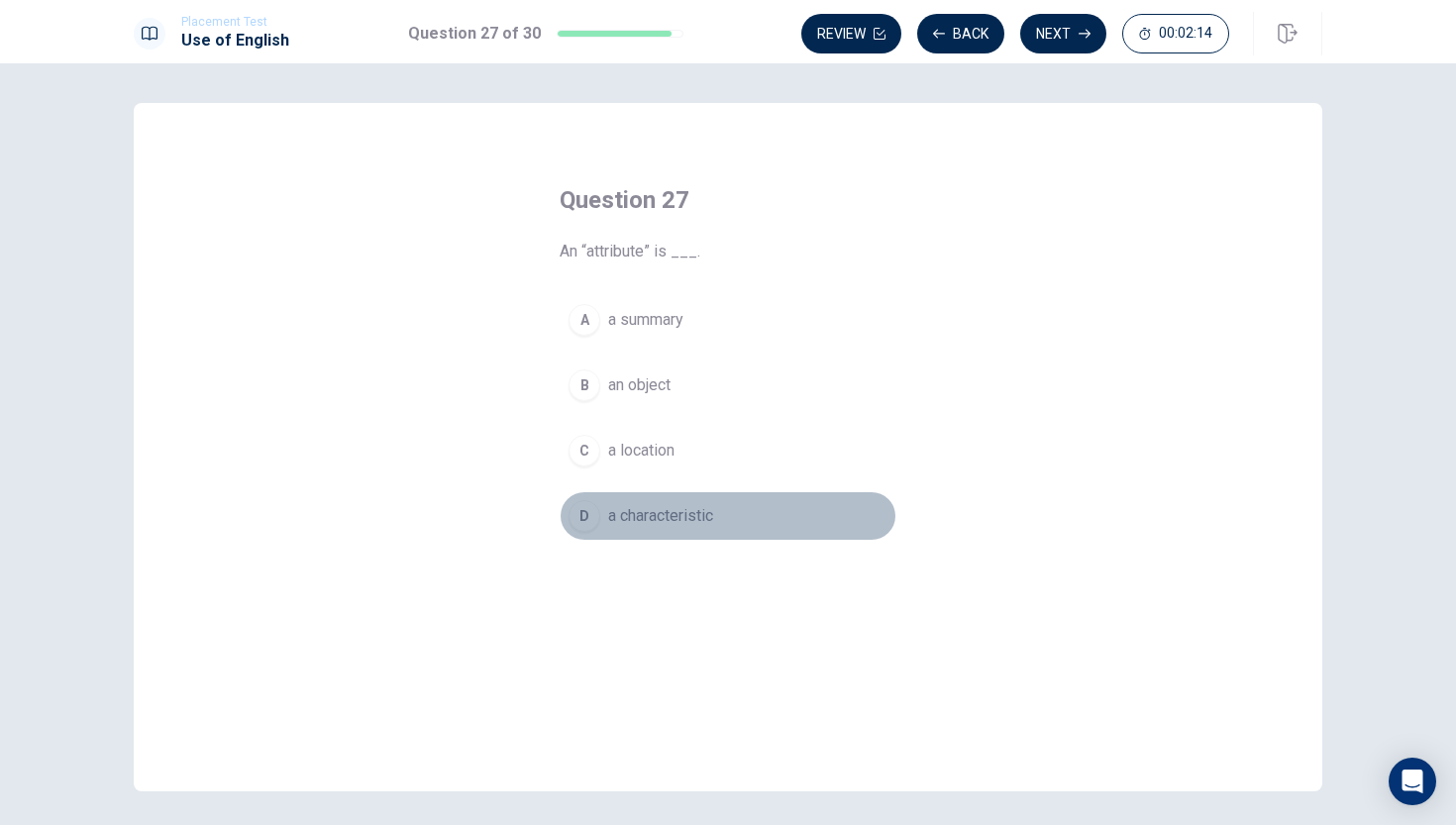 click on "D" at bounding box center [584, 516] 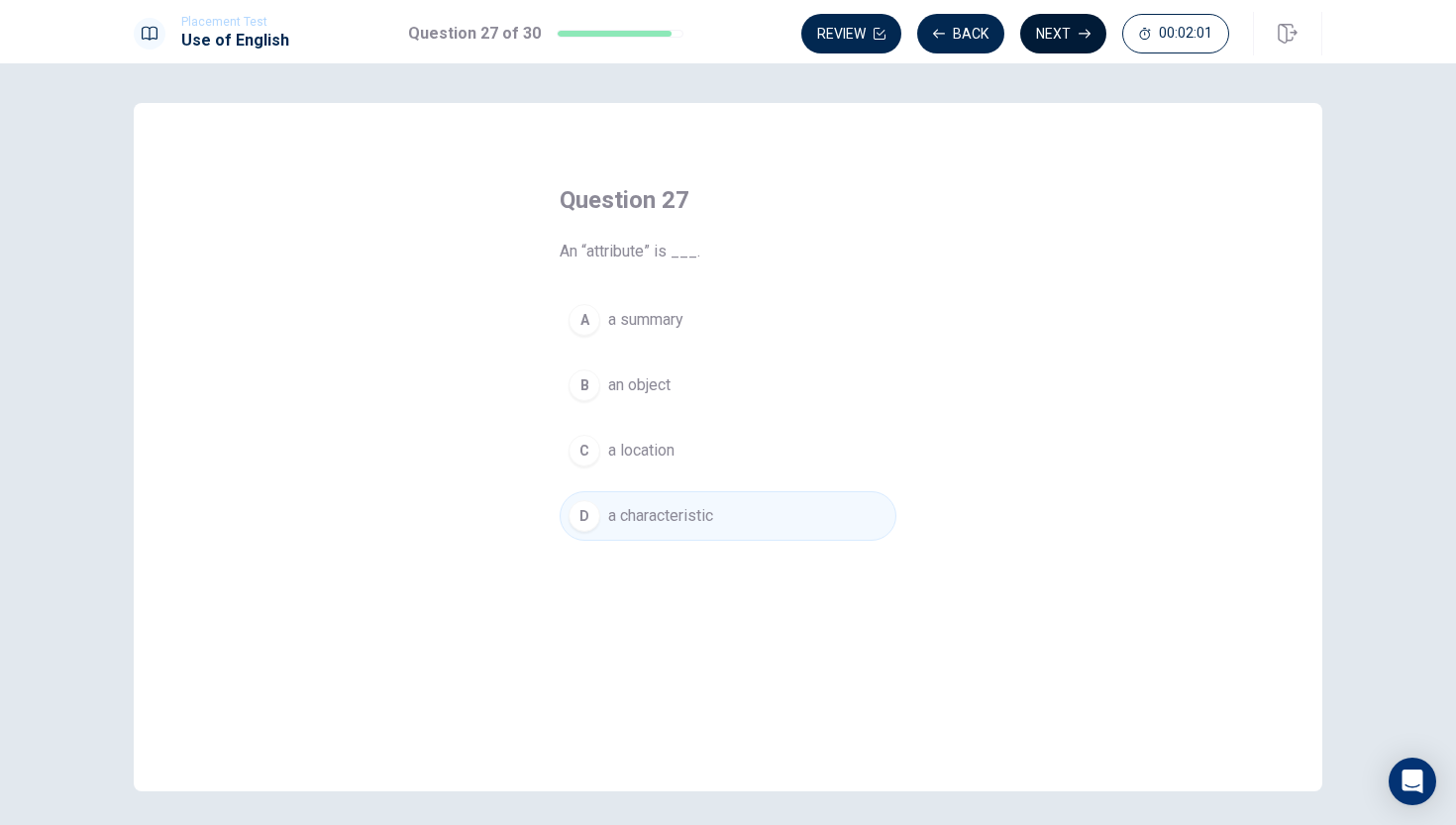 click on "Next" at bounding box center (1063, 34) 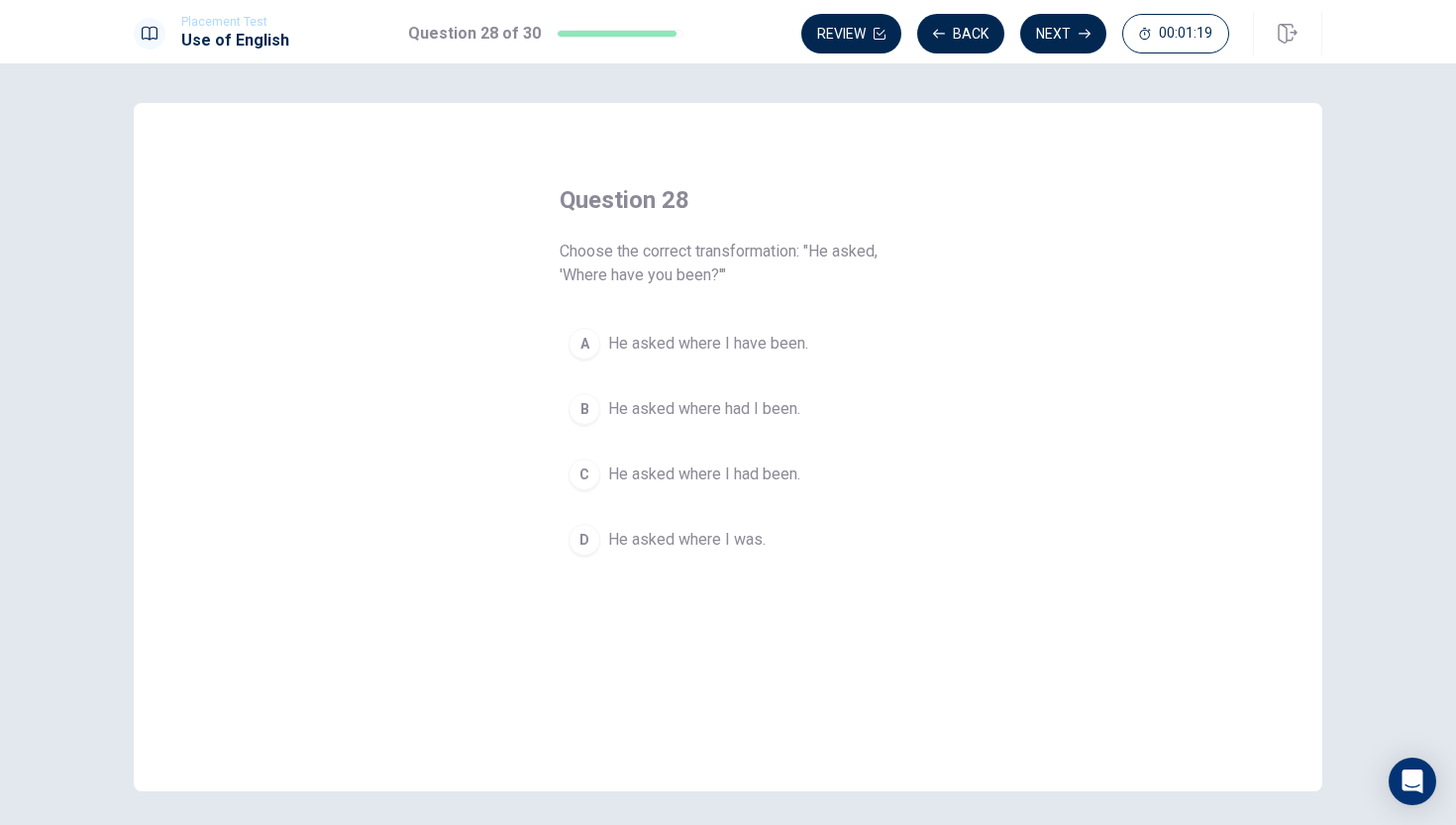click on "A" at bounding box center [584, 344] 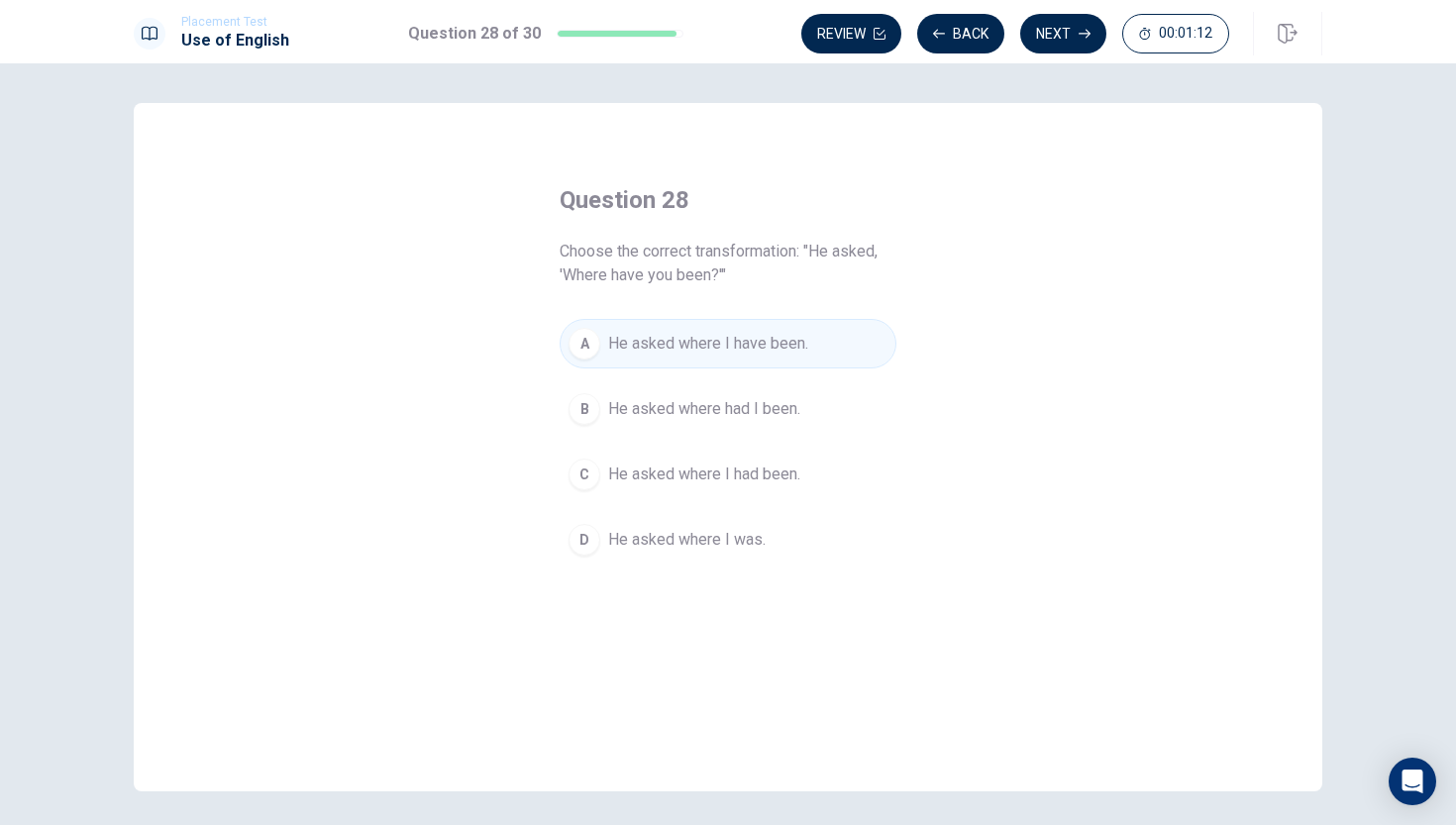 click on "B" at bounding box center (584, 409) 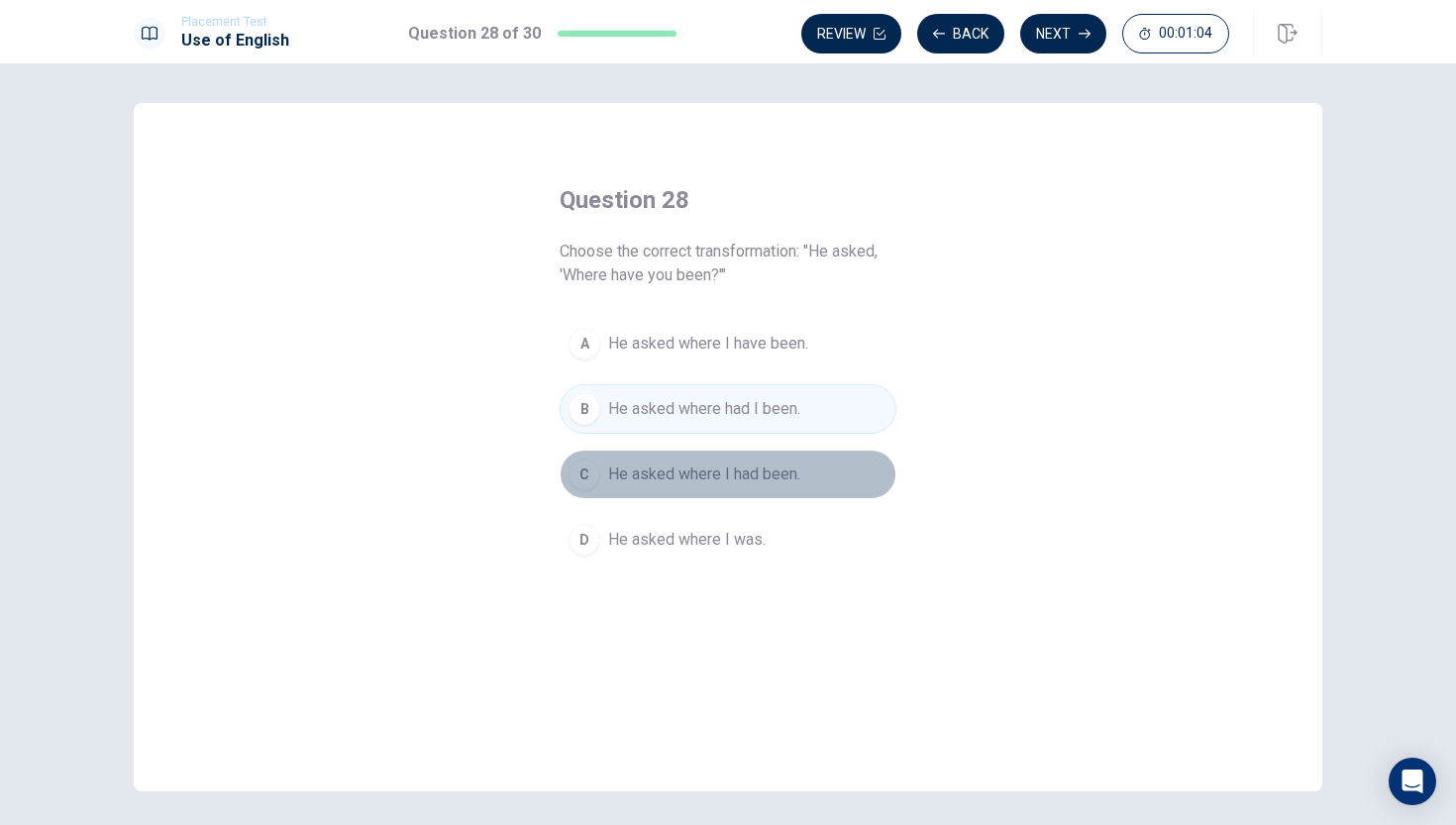 click on "C" at bounding box center (584, 474) 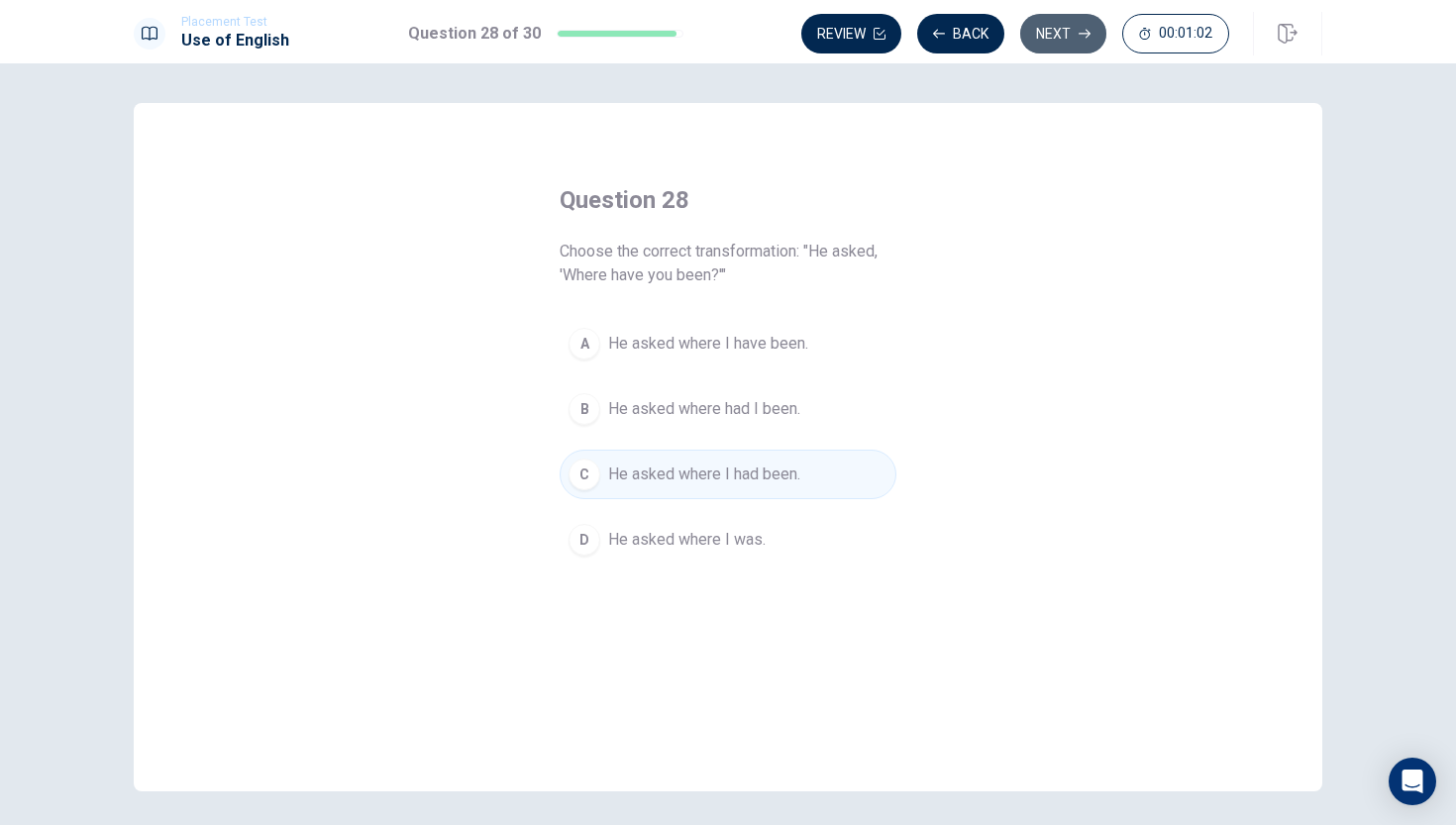 click on "Next" at bounding box center [1063, 34] 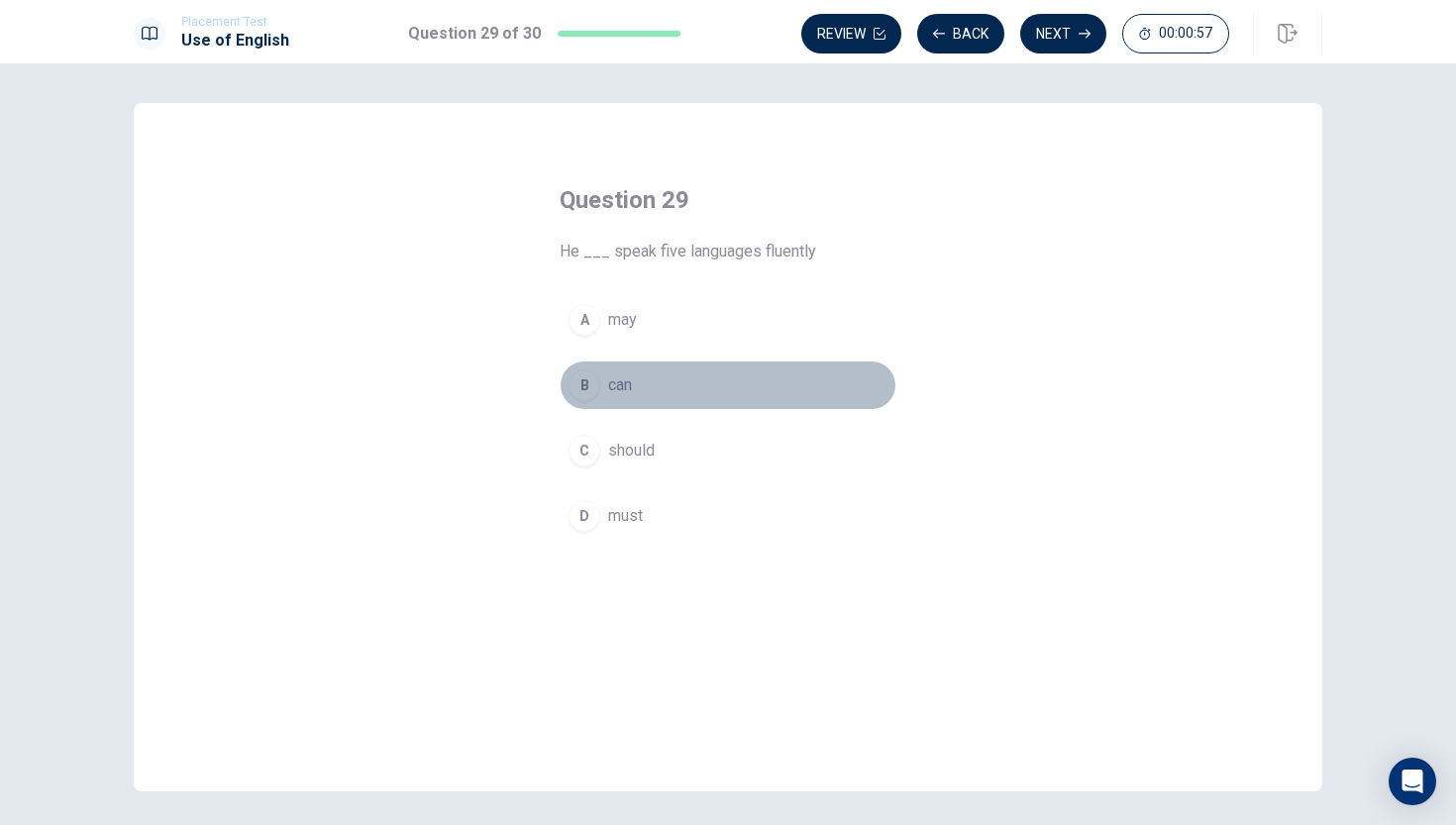 click on "B" at bounding box center [584, 385] 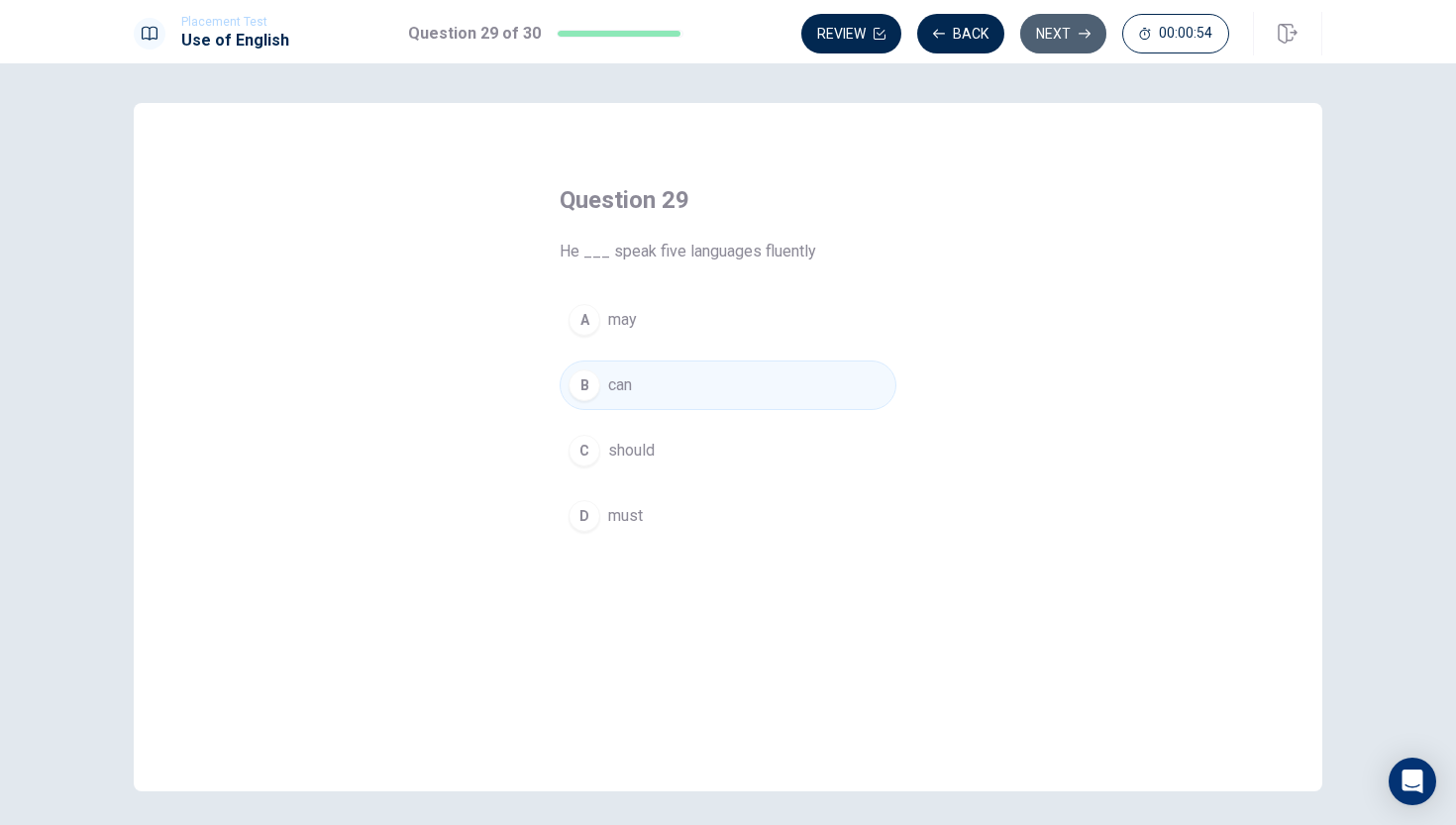 click on "Next" at bounding box center [1063, 34] 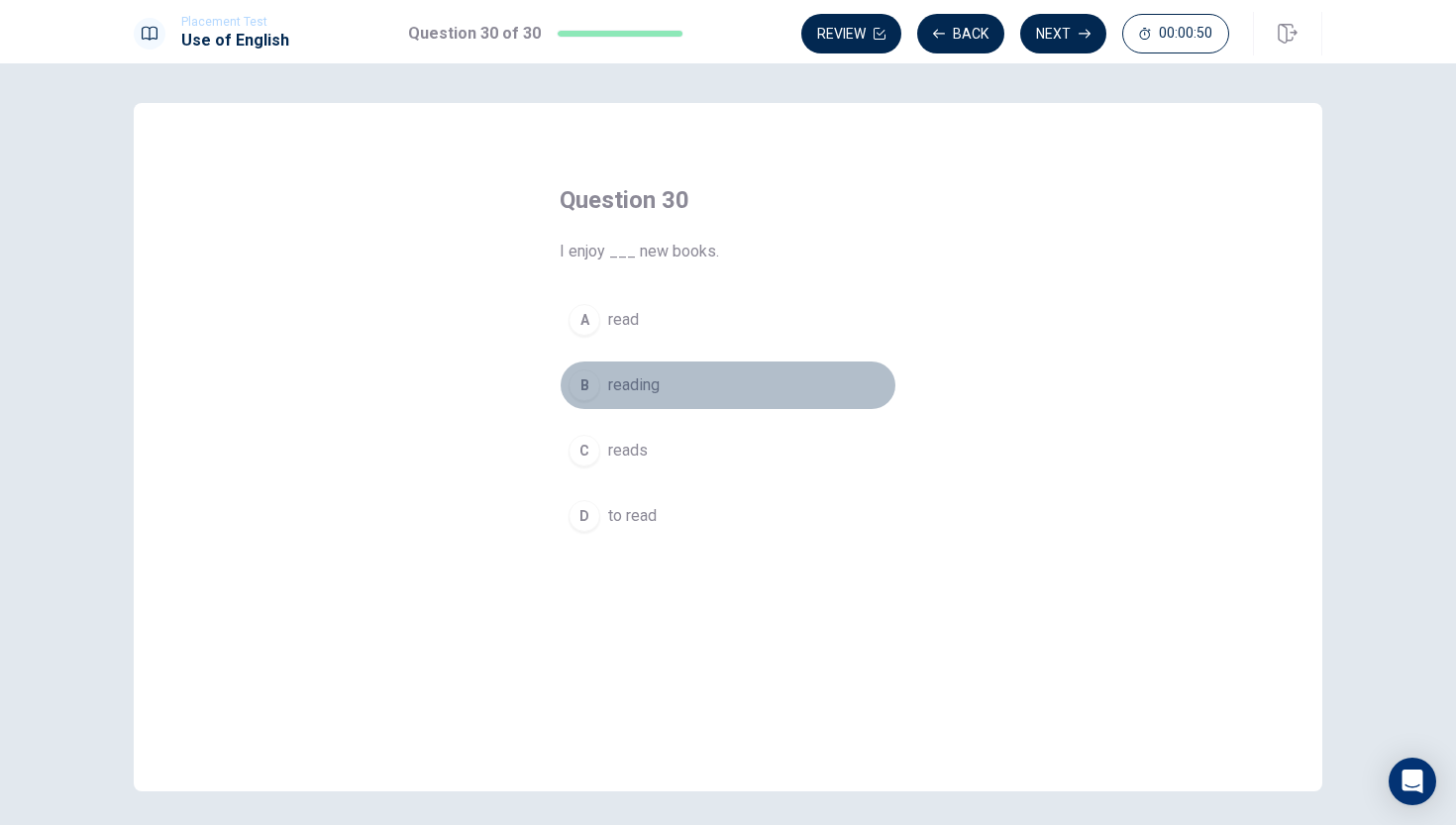 click on "B" at bounding box center [584, 385] 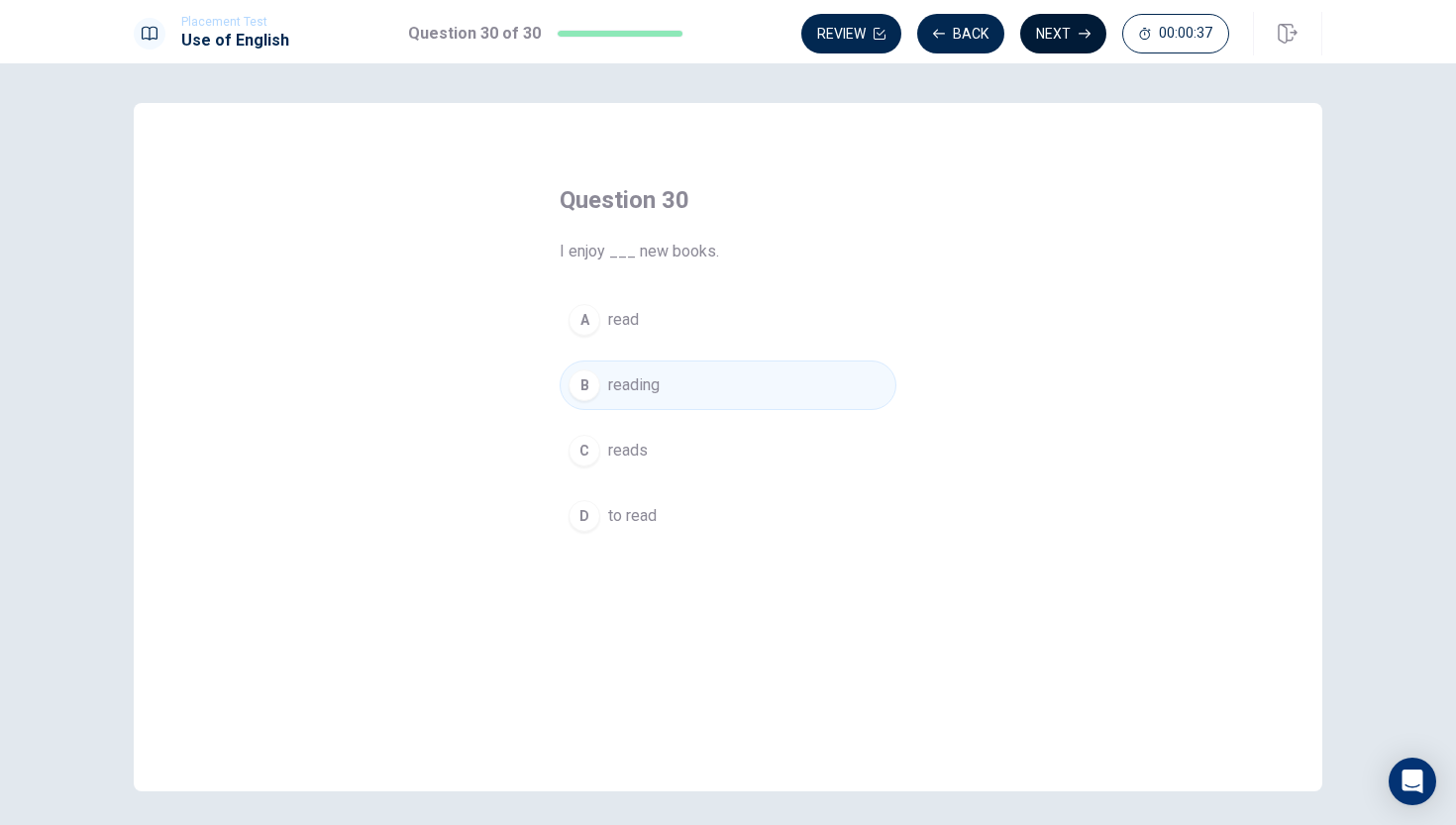 click on "Next" at bounding box center (1063, 34) 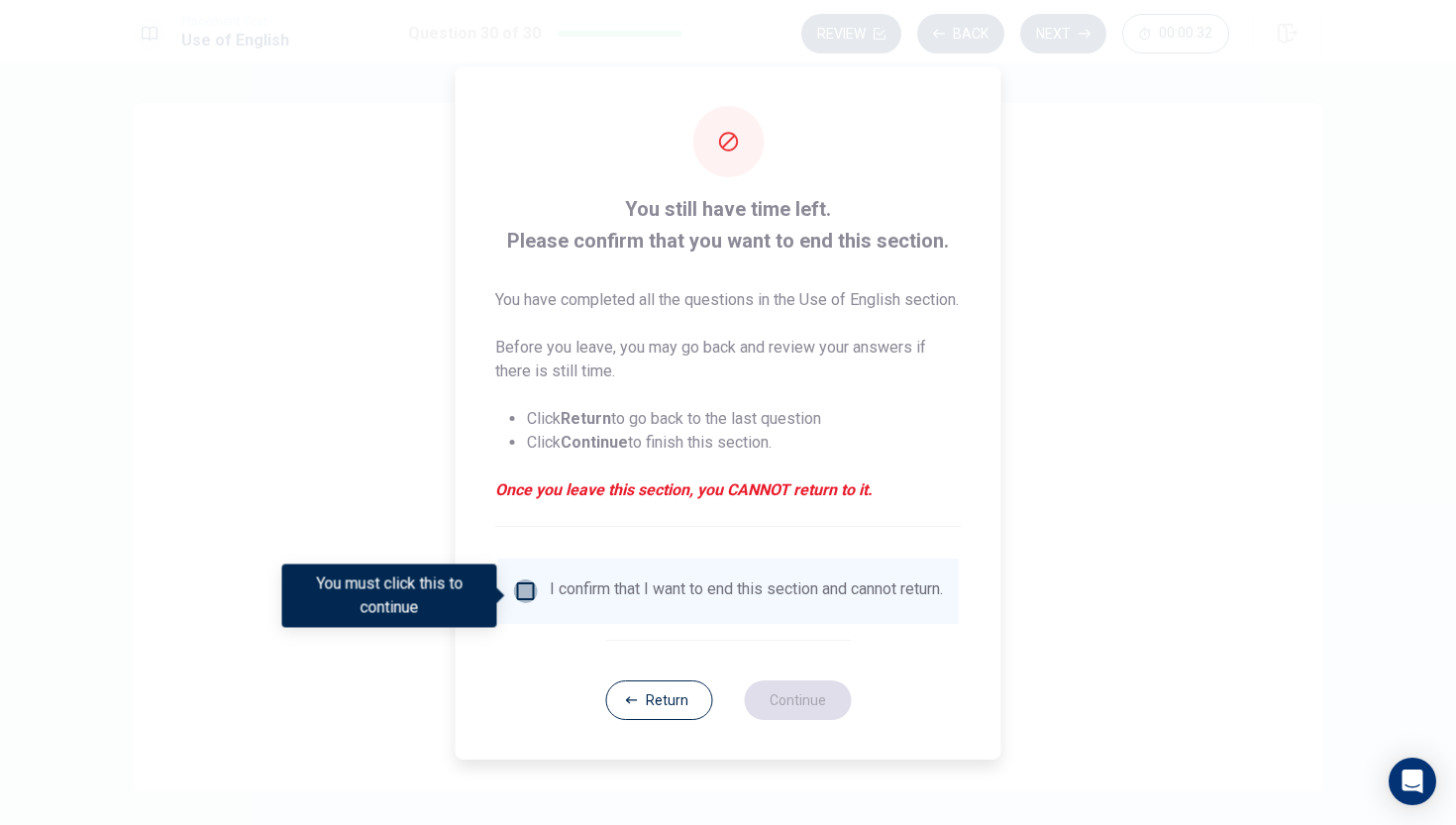 click at bounding box center (526, 591) 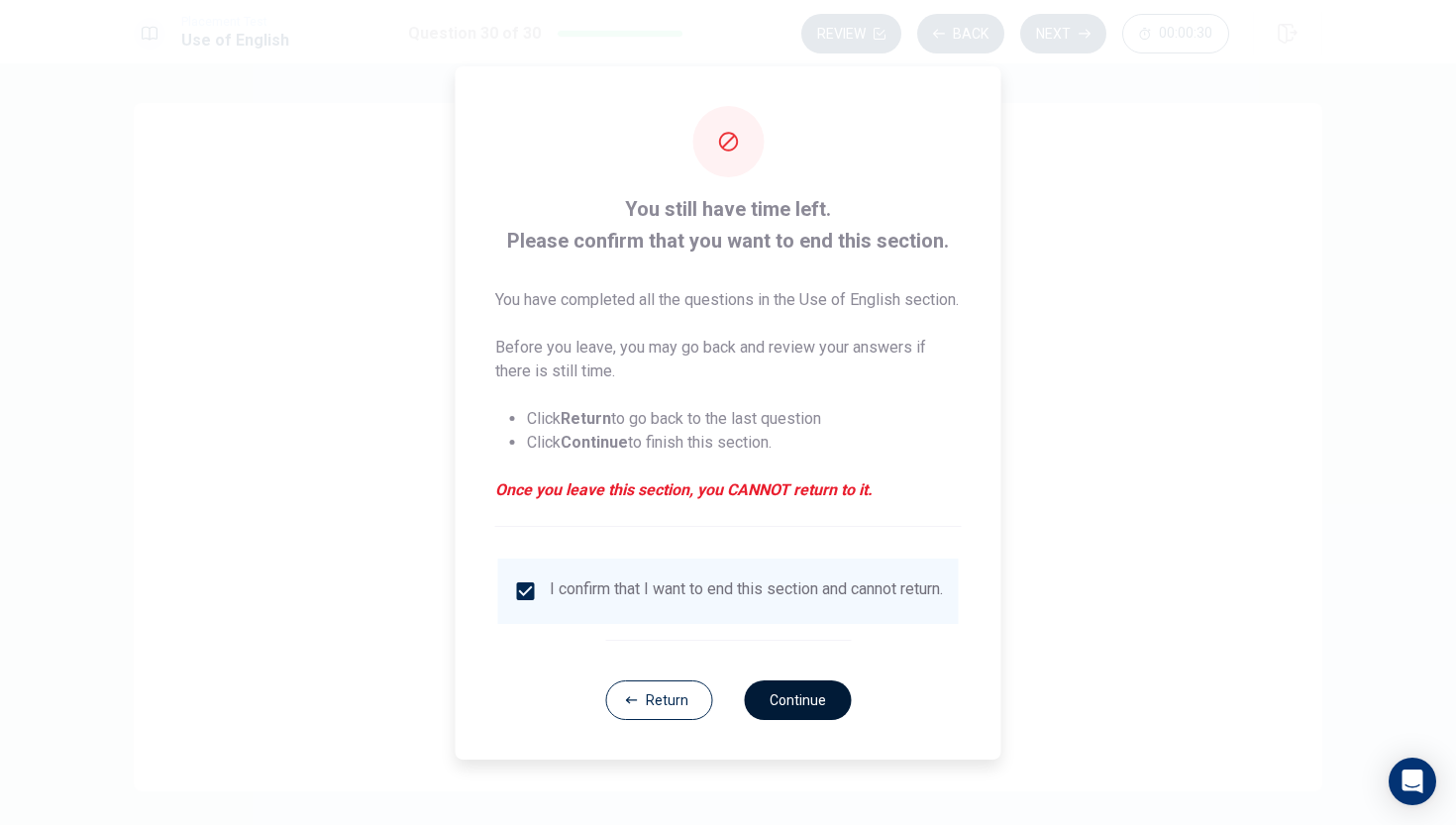click on "Continue" at bounding box center [797, 700] 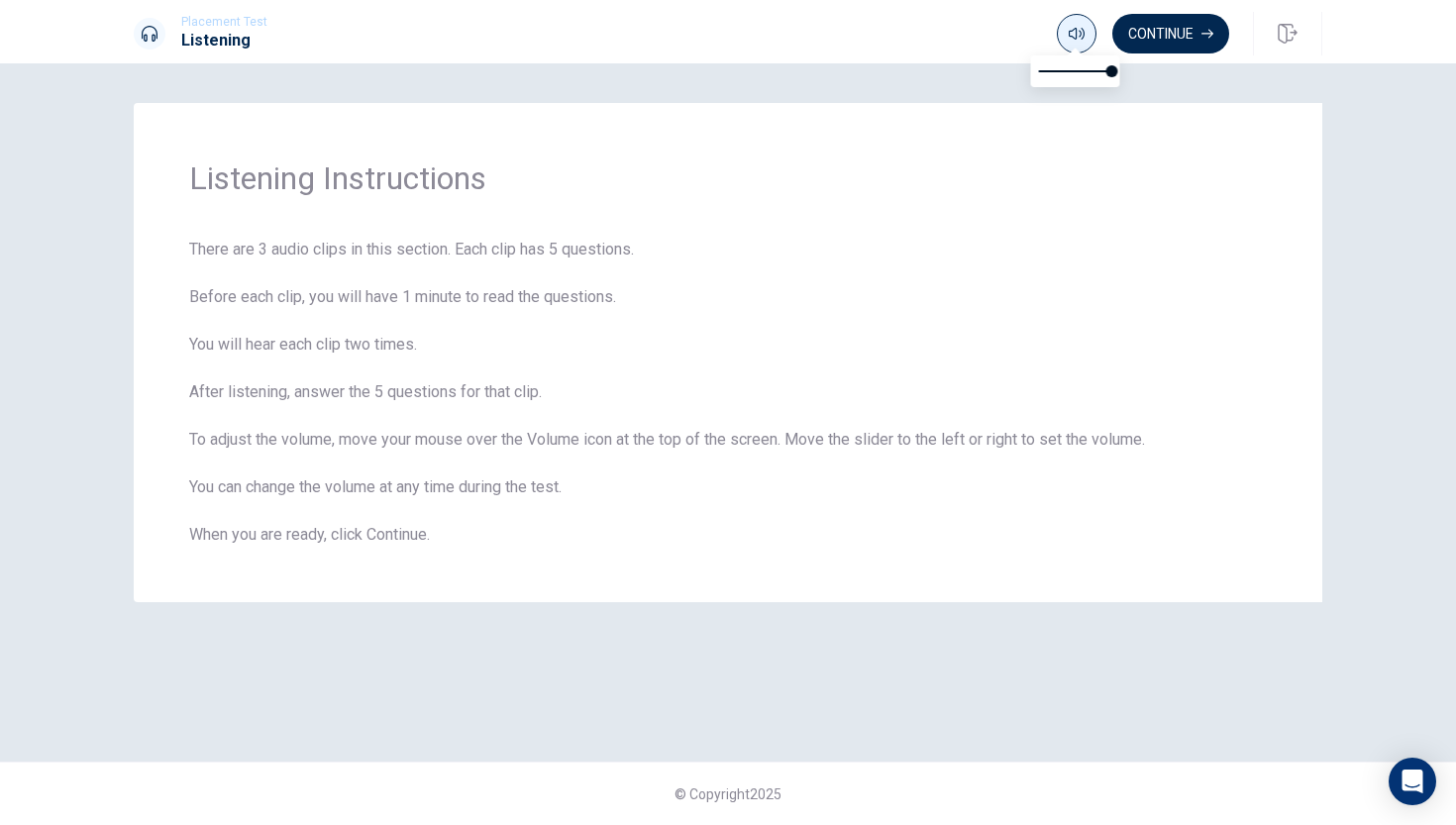 click 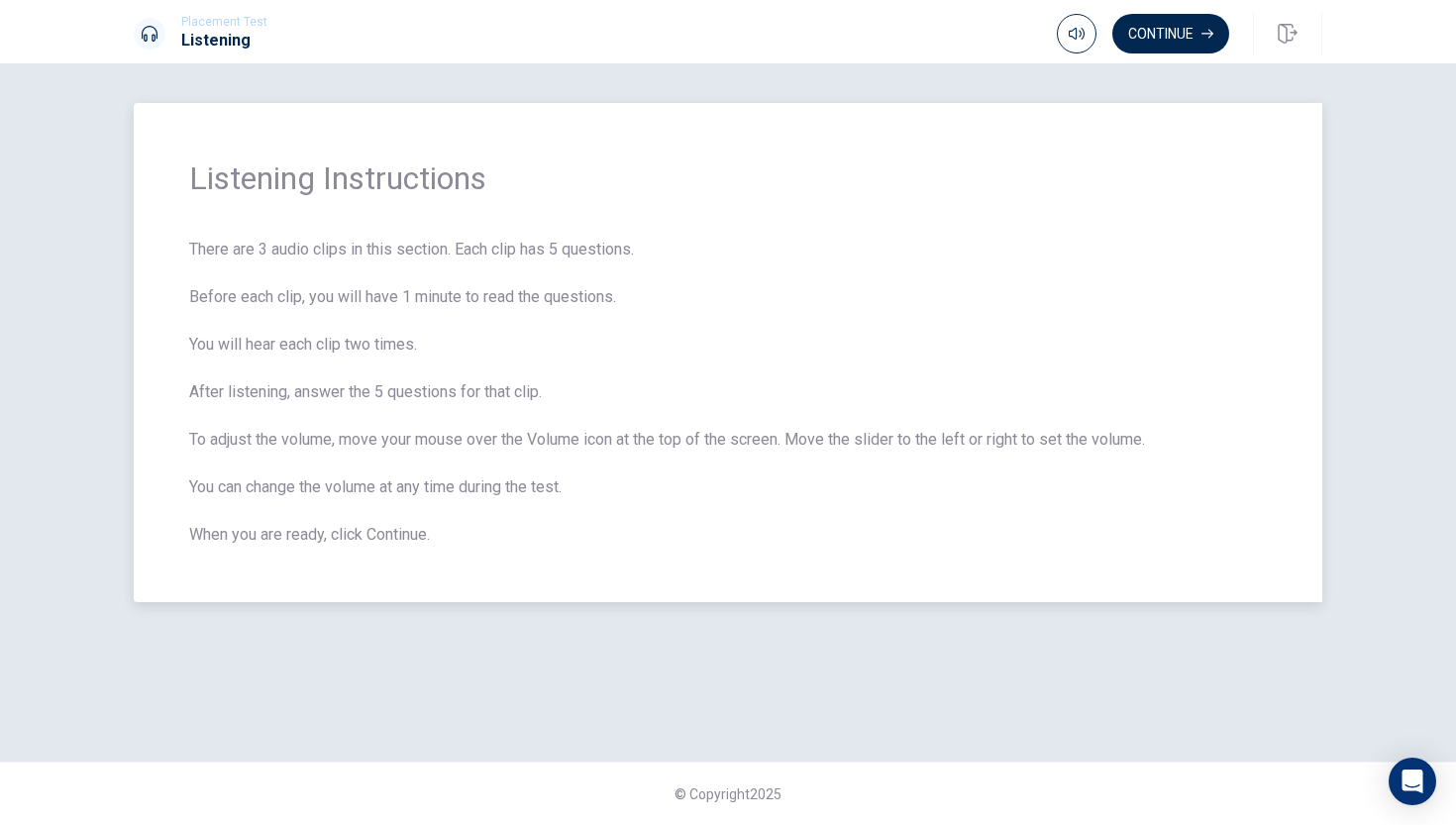 drag, startPoint x: 203, startPoint y: 172, endPoint x: 472, endPoint y: 286, distance: 292.1592 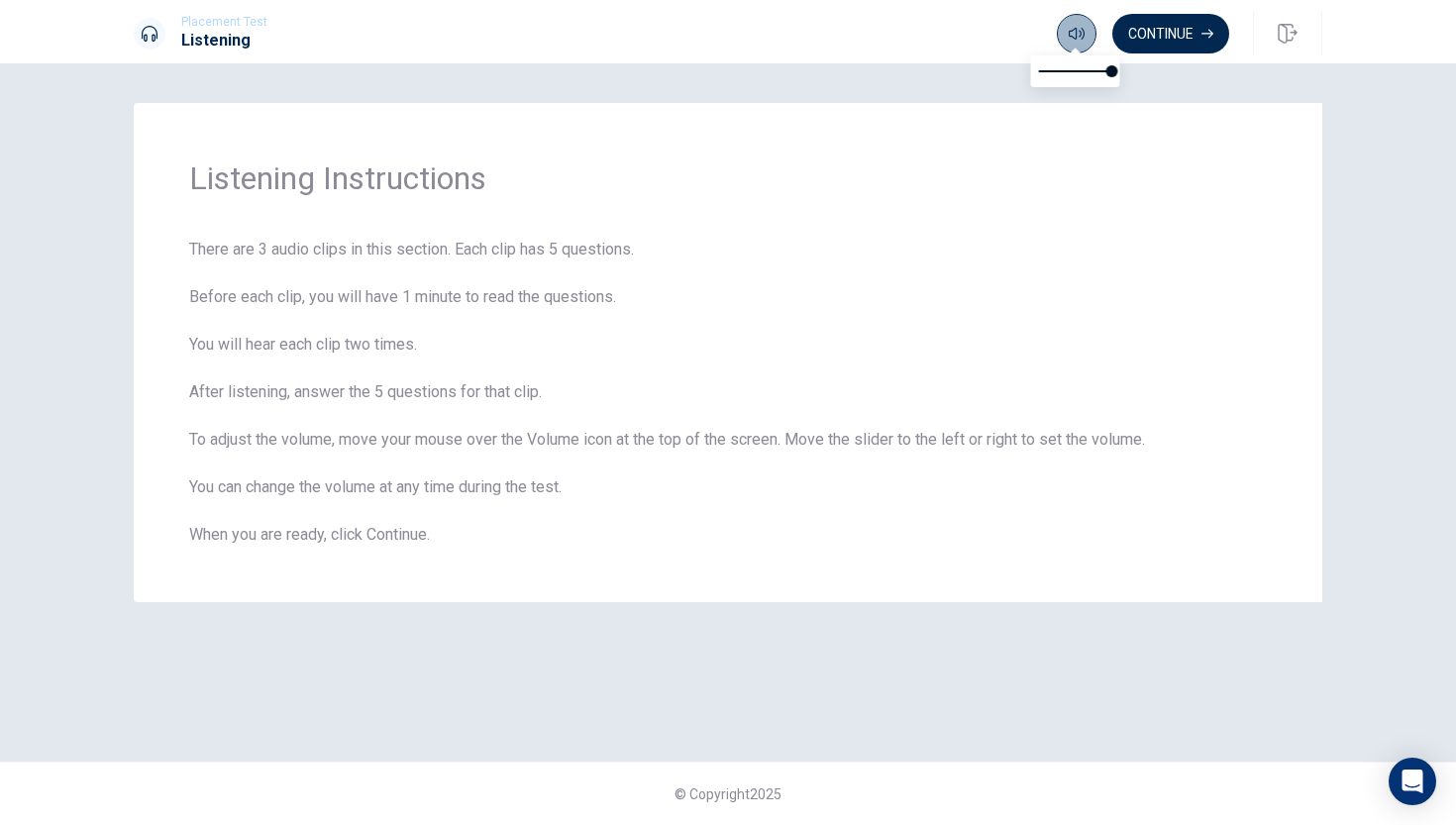 click on "This site uses cookies, as explained in our  Privacy Policy . If you agree to the use of cookies, please click the Accept button and continue to browse our site.   Privacy Policy Accept Placement Test   Listening Continue Continue Listening Instructions
There are 3 audio clips in this section. Each clip has 5 questions.
Before each clip, you will have 1 minute to read the questions.
You will hear each clip two times.
After listening, answer the 5 questions for that clip.
To adjust the volume, move your mouse over the Volume icon at the top of the screen. Move the slider to the left or right to set the volume.
You can change the volume at any time during the test.
When you are ready, click Continue. © Copyright  2025 Going somewhere? You are not allowed to open other tabs/pages or switch windows during a test. Doing this will be reported as cheating to the Administrators. Are you sure you want to leave this page? Please continue until you finish your test. You have 10 minutes to reconnect. 00:00" at bounding box center (728, 412) 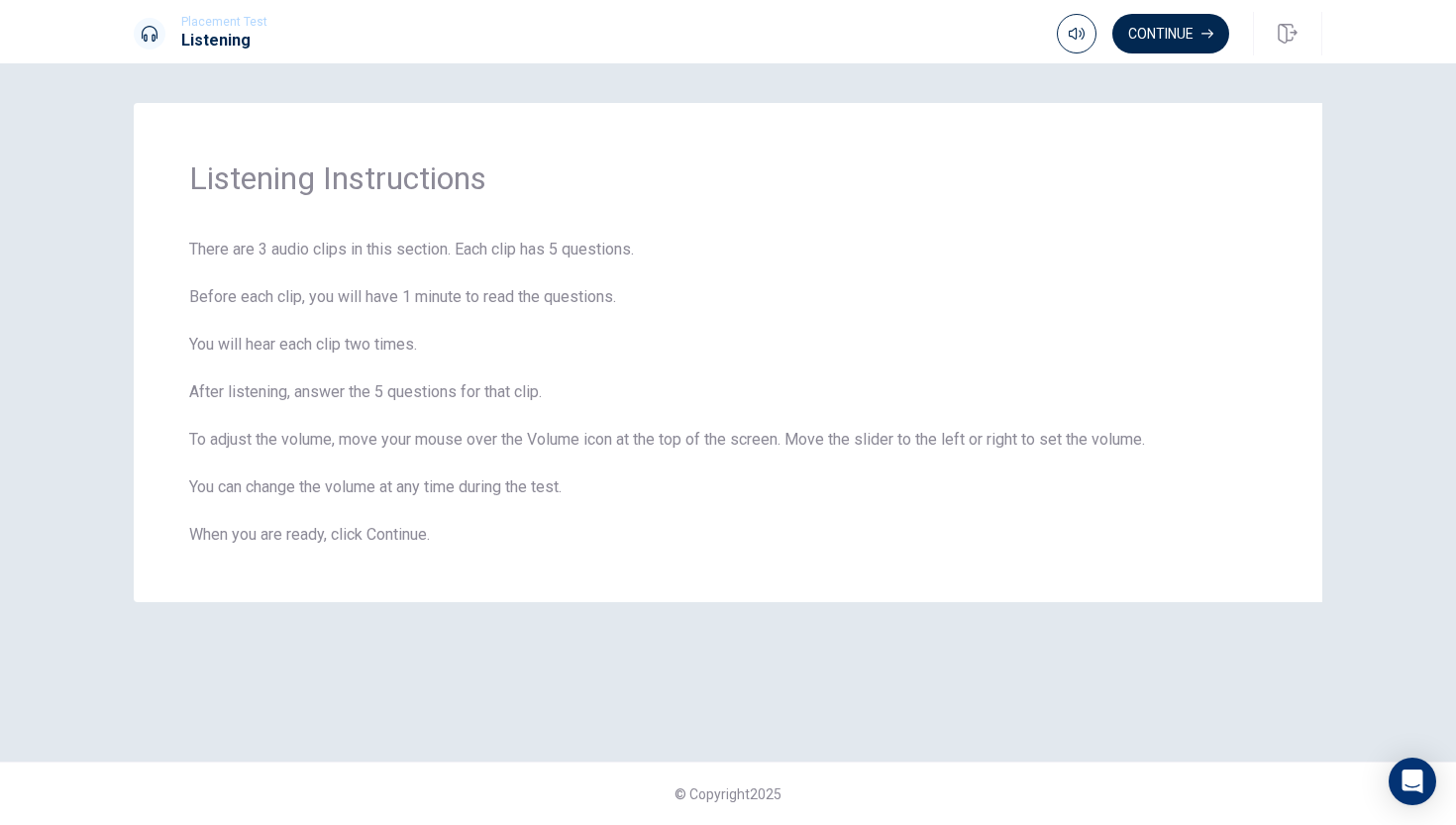click on "Placement Test   Listening Continue" at bounding box center (728, 32) 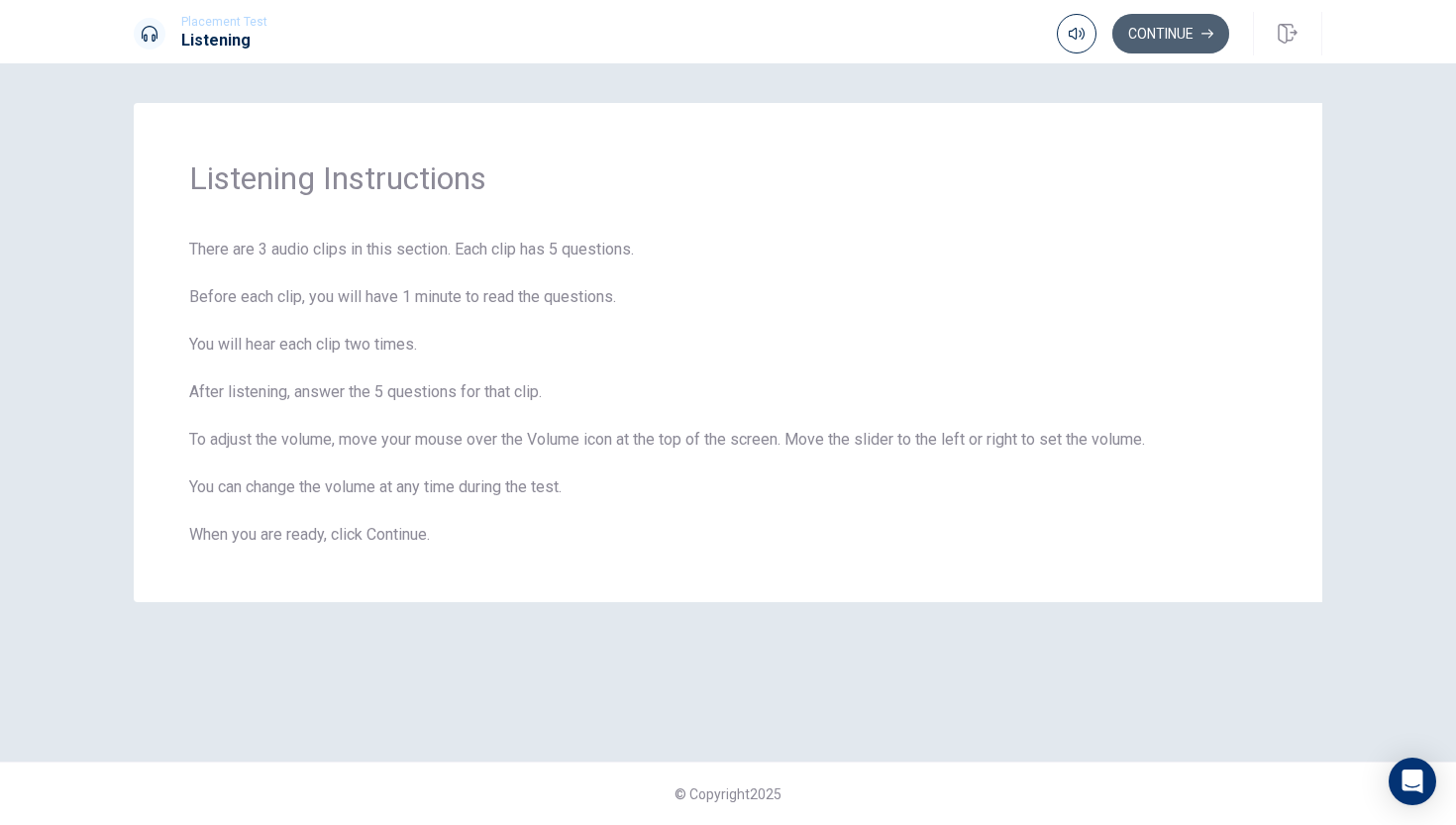 click on "Continue" at bounding box center [1171, 34] 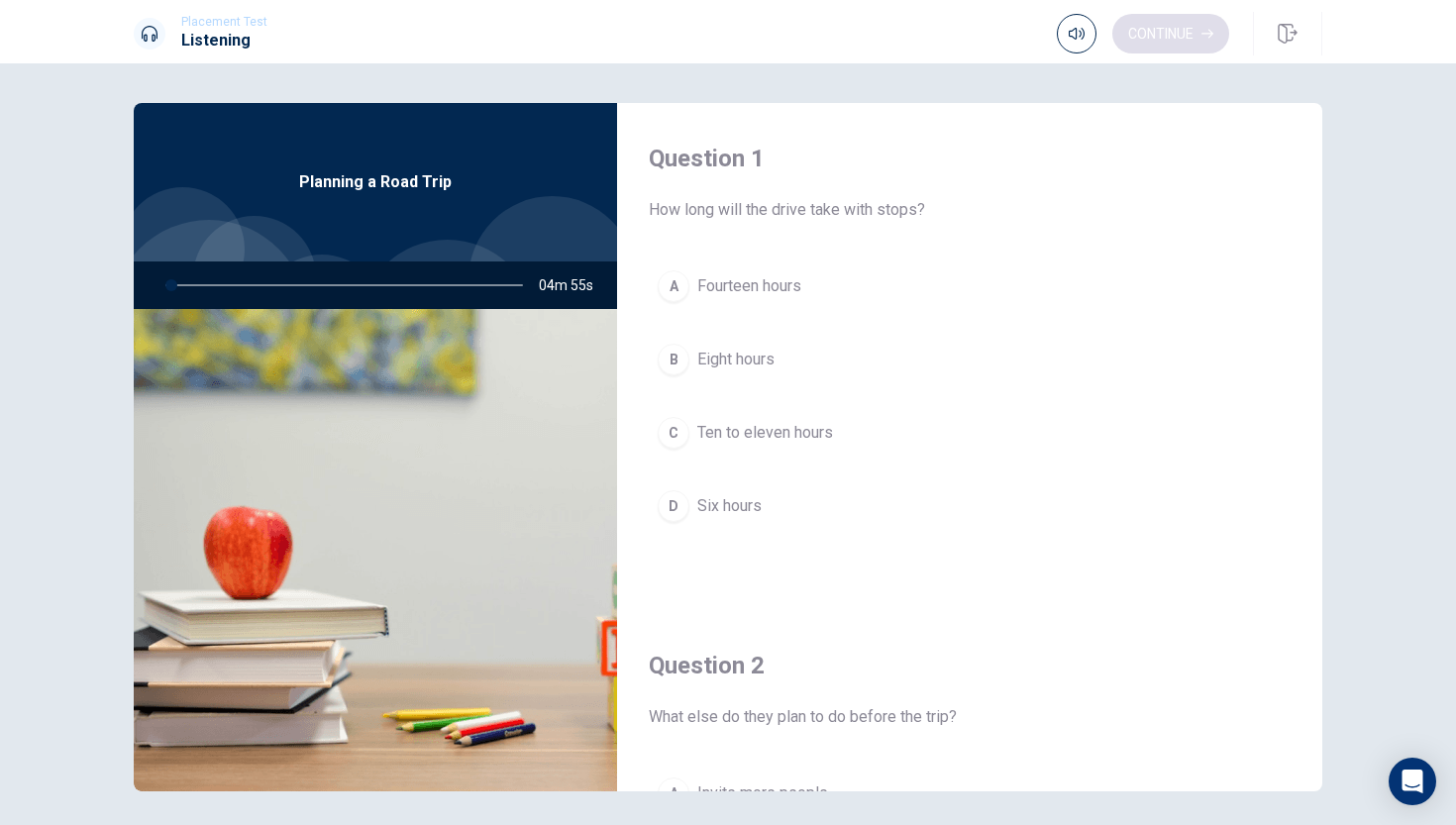click on "Continue" at bounding box center (1143, 34) 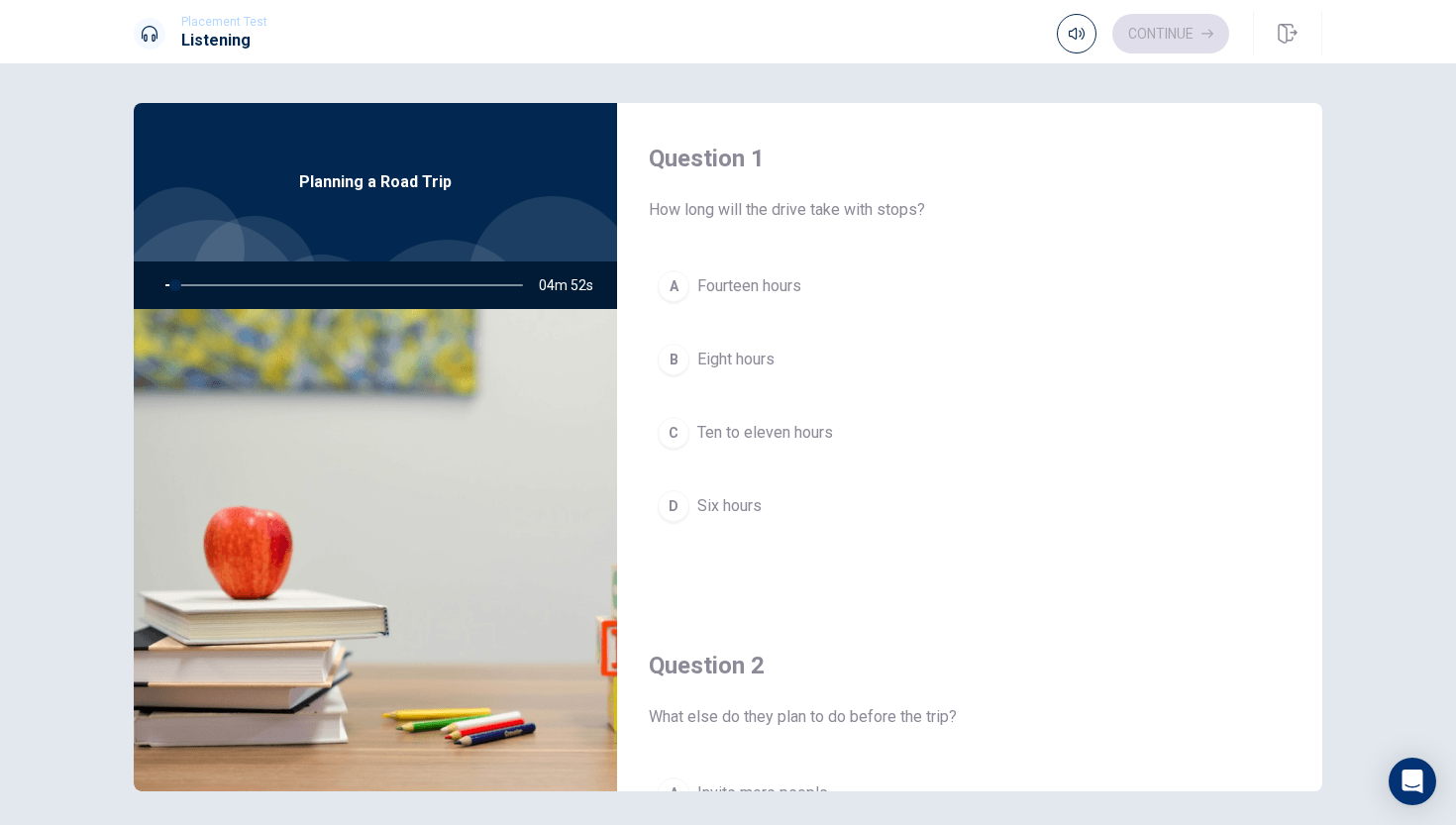 drag, startPoint x: 650, startPoint y: 206, endPoint x: 782, endPoint y: 339, distance: 187.38463 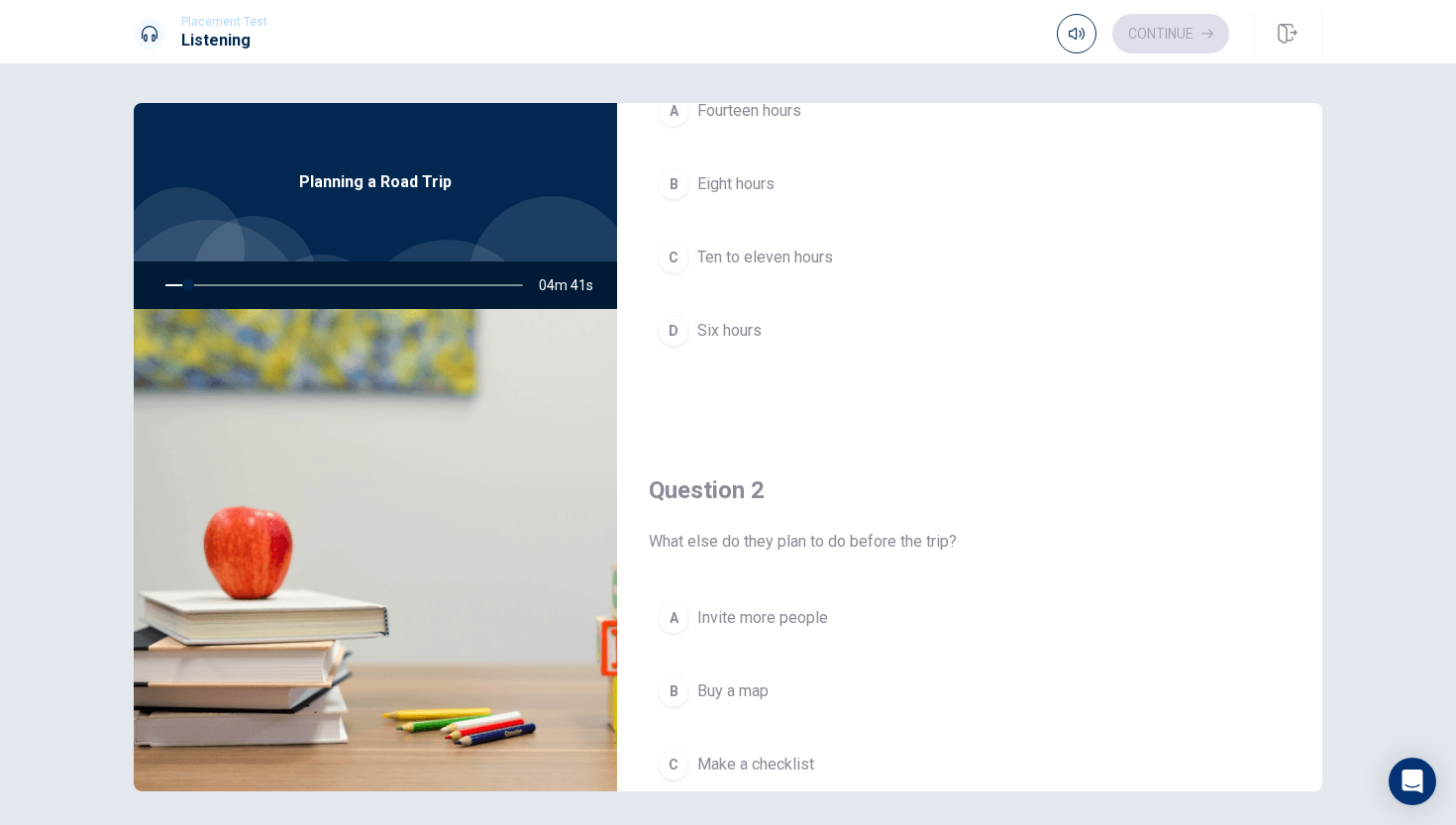 scroll, scrollTop: 0, scrollLeft: 0, axis: both 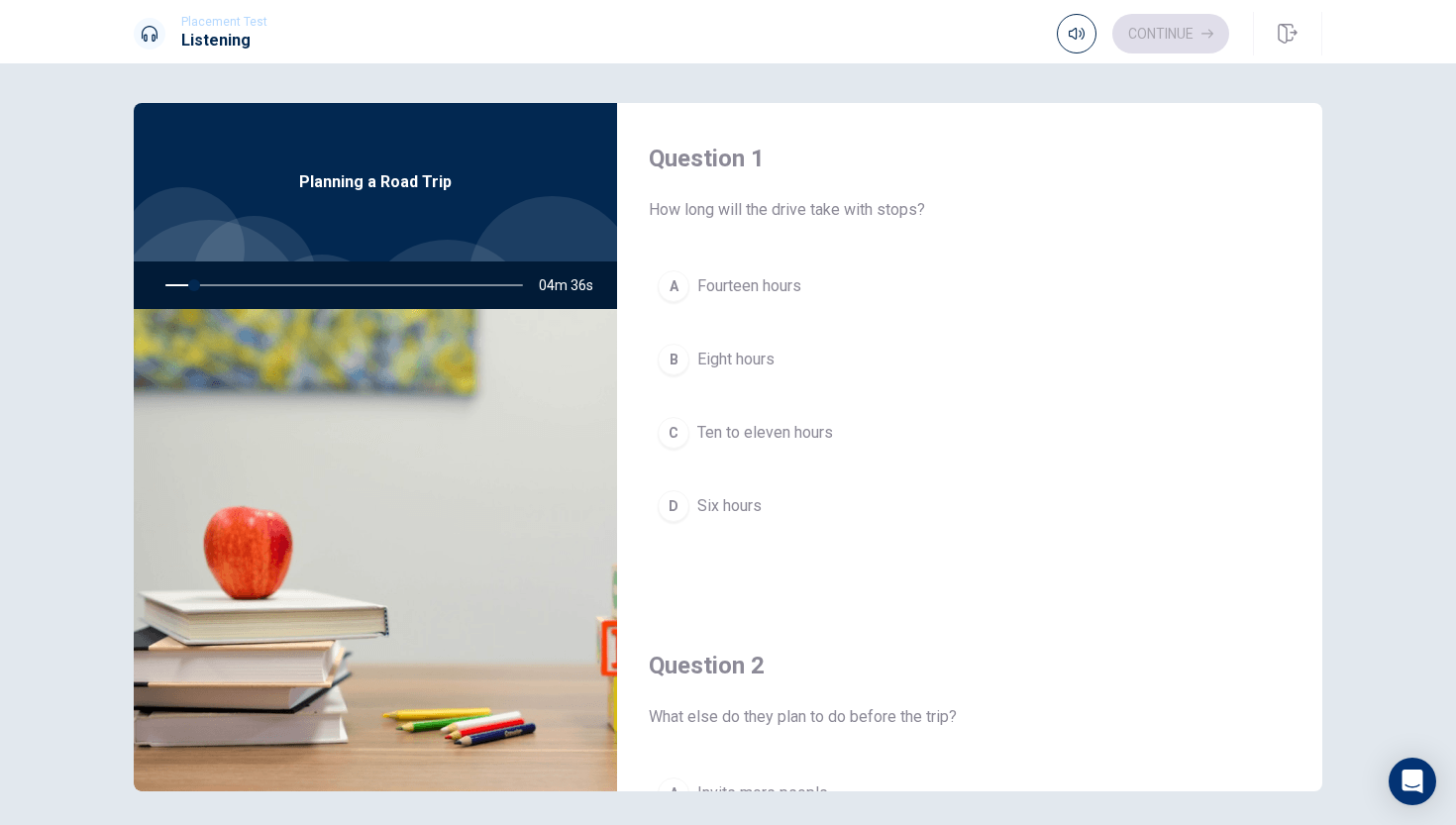 click at bounding box center (340, 285) 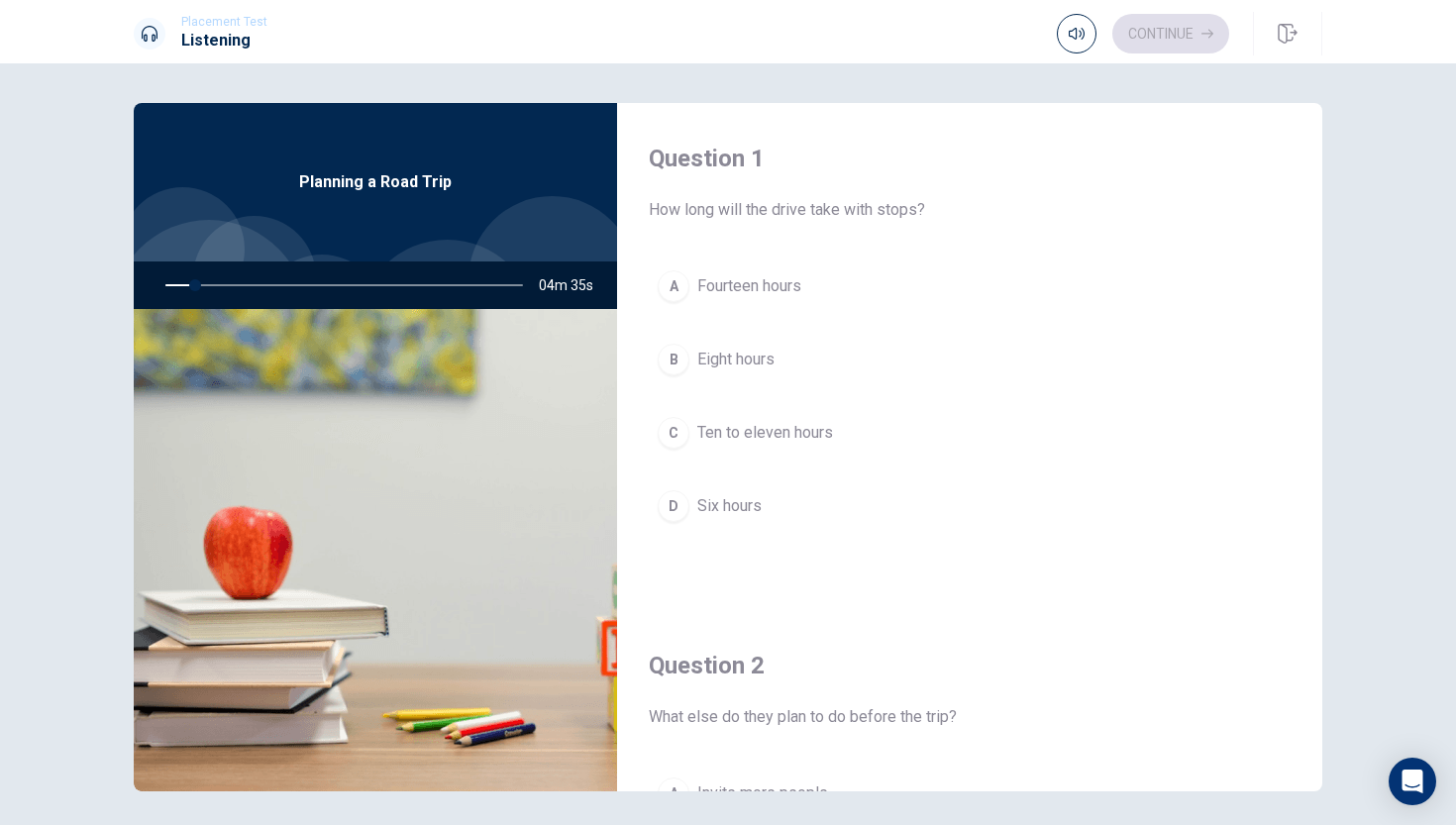 click on "Planning a Road Trip" at bounding box center [375, 182] 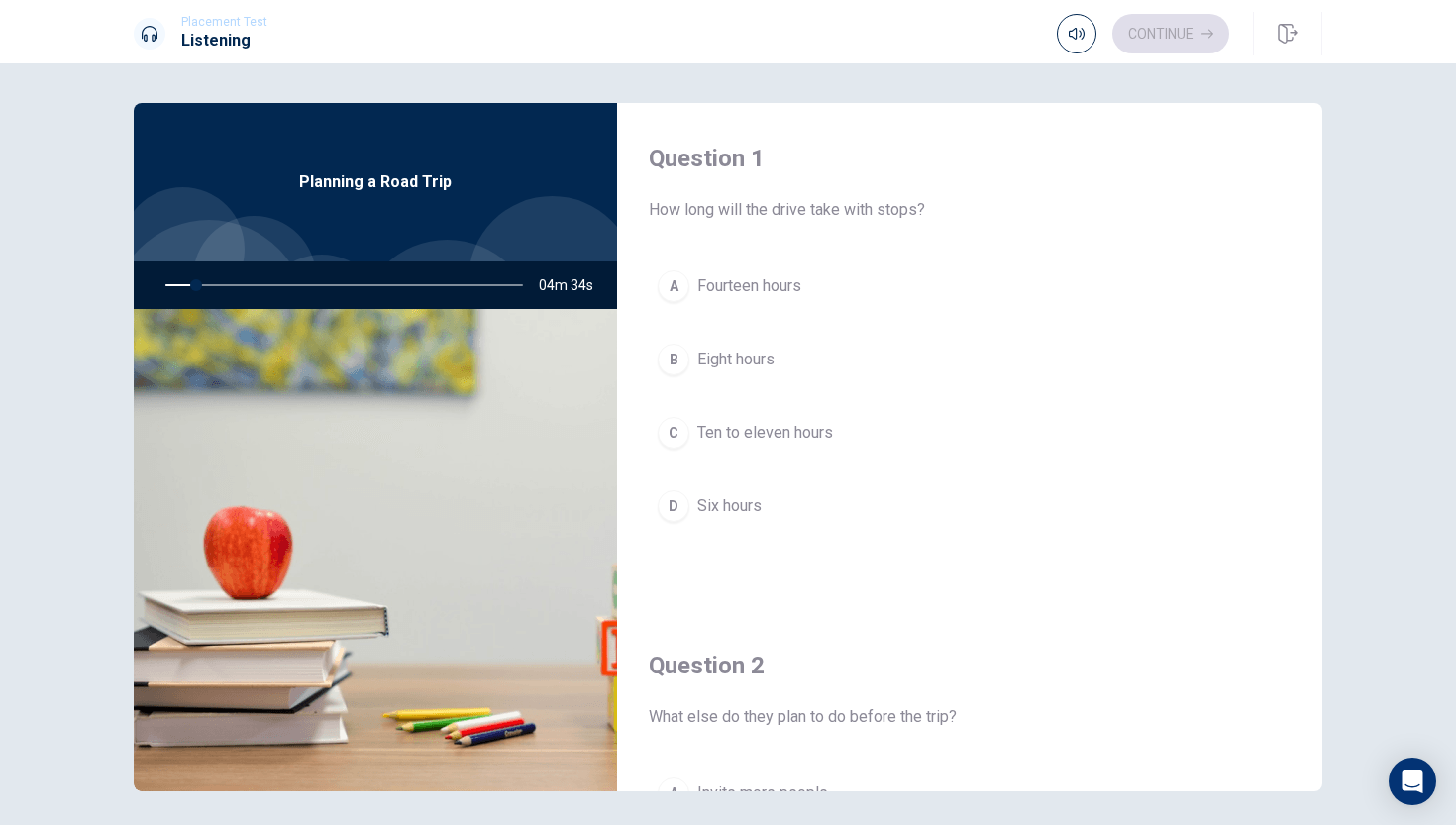 drag, startPoint x: 357, startPoint y: 213, endPoint x: 410, endPoint y: 226, distance: 54.571055 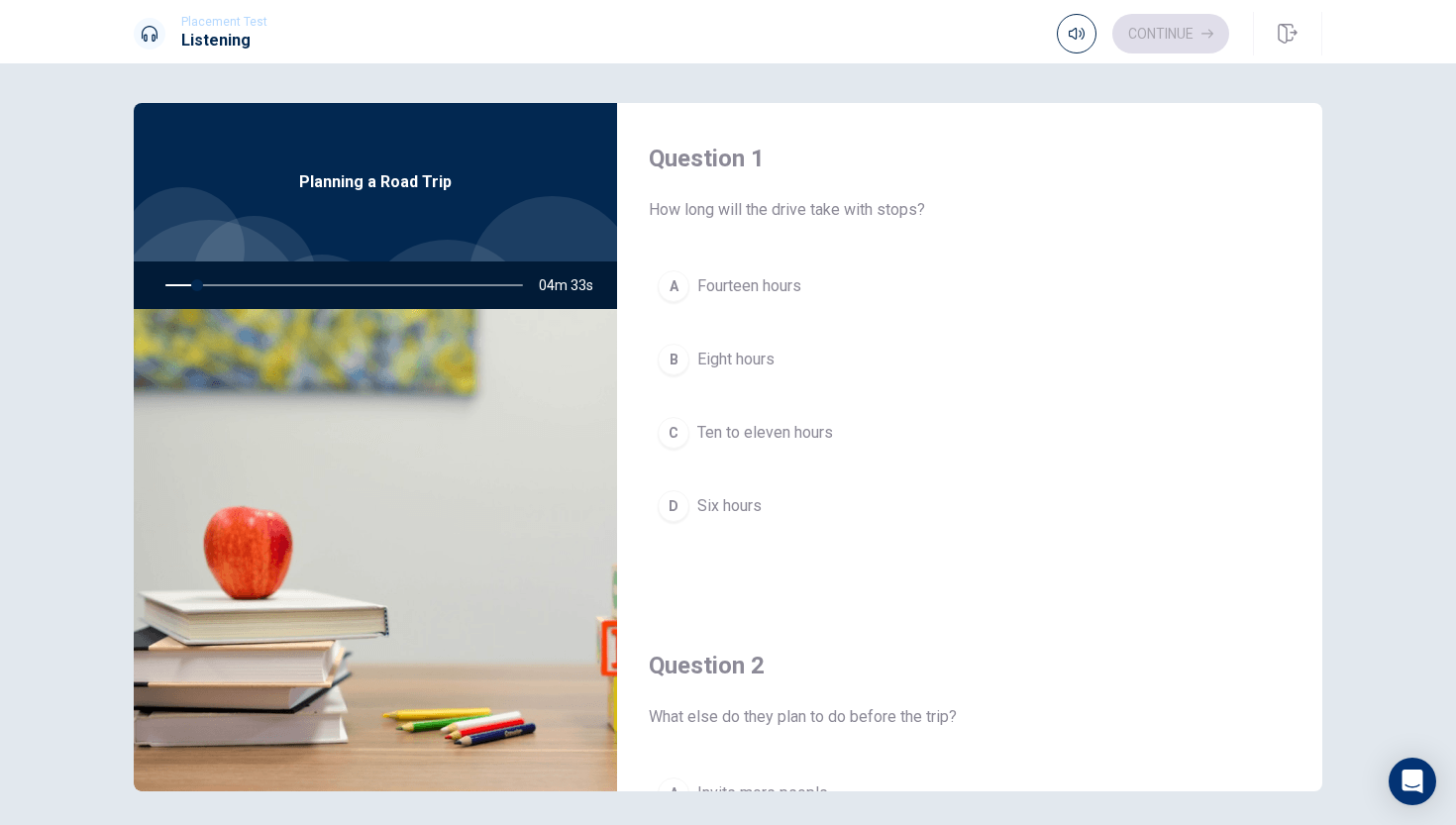 drag, startPoint x: 669, startPoint y: 155, endPoint x: 708, endPoint y: 234, distance: 88.10221 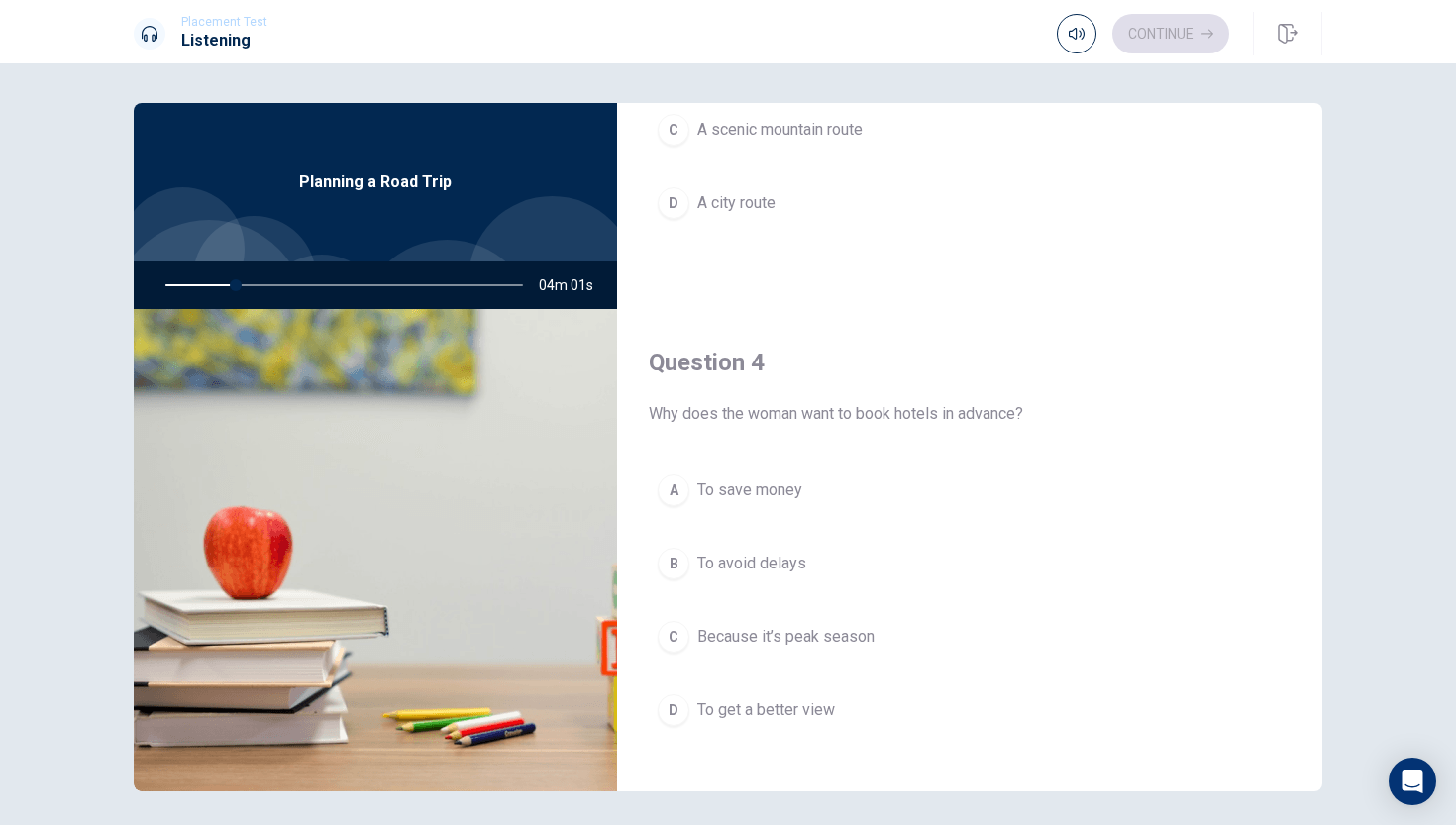 scroll, scrollTop: 1318, scrollLeft: 0, axis: vertical 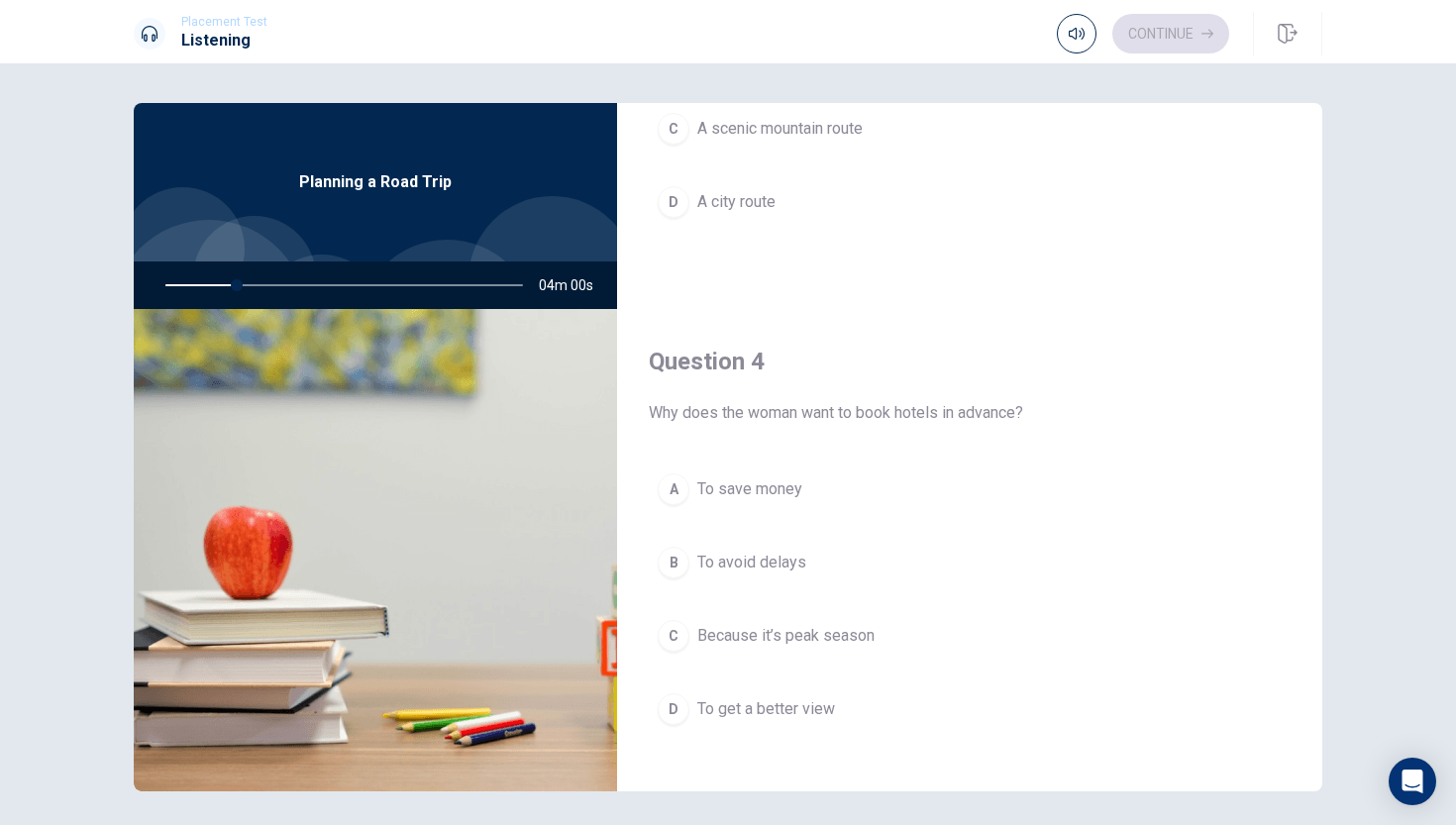 drag, startPoint x: 734, startPoint y: 393, endPoint x: 797, endPoint y: 419, distance: 68.154237 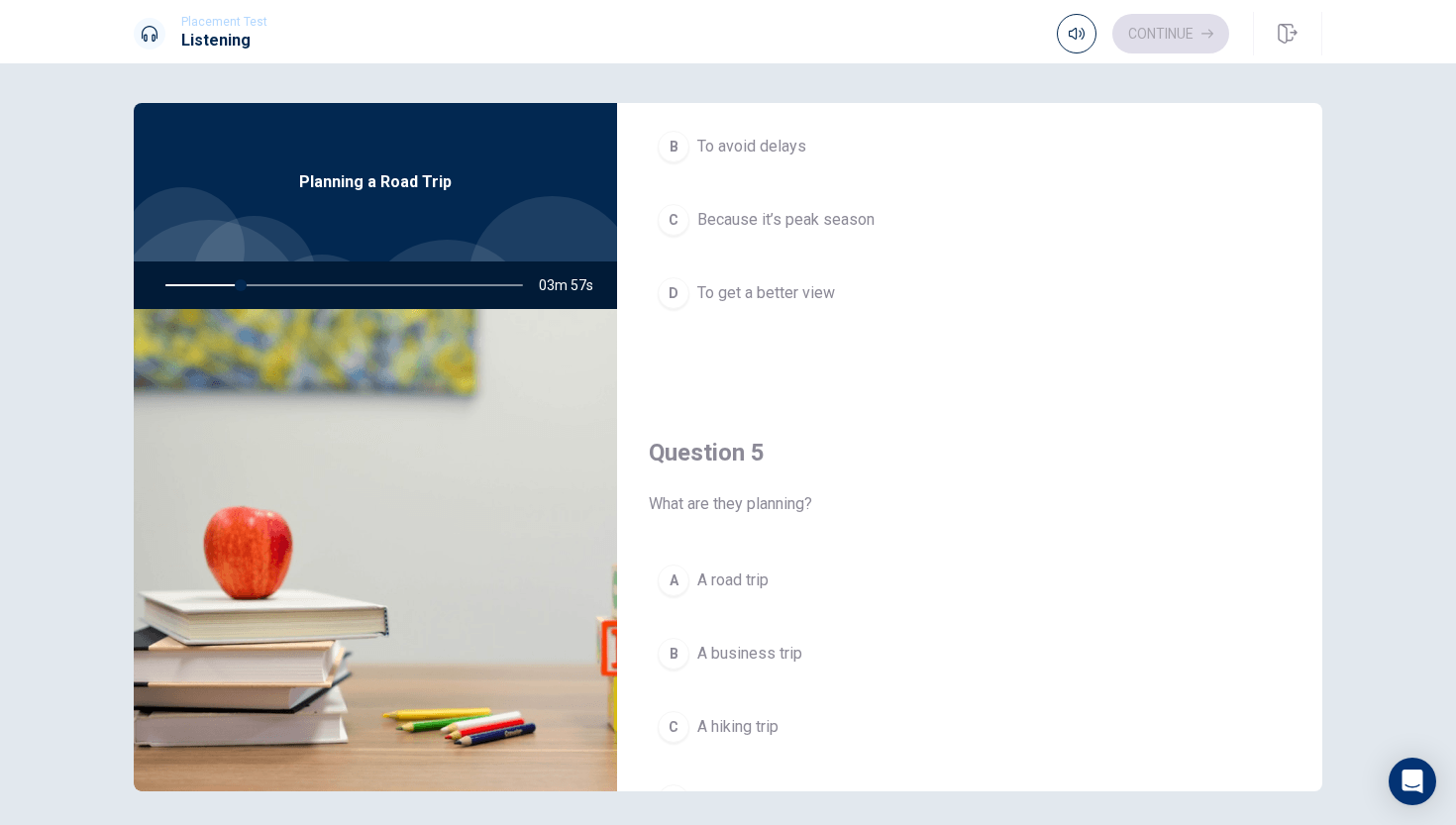 scroll, scrollTop: 1847, scrollLeft: 0, axis: vertical 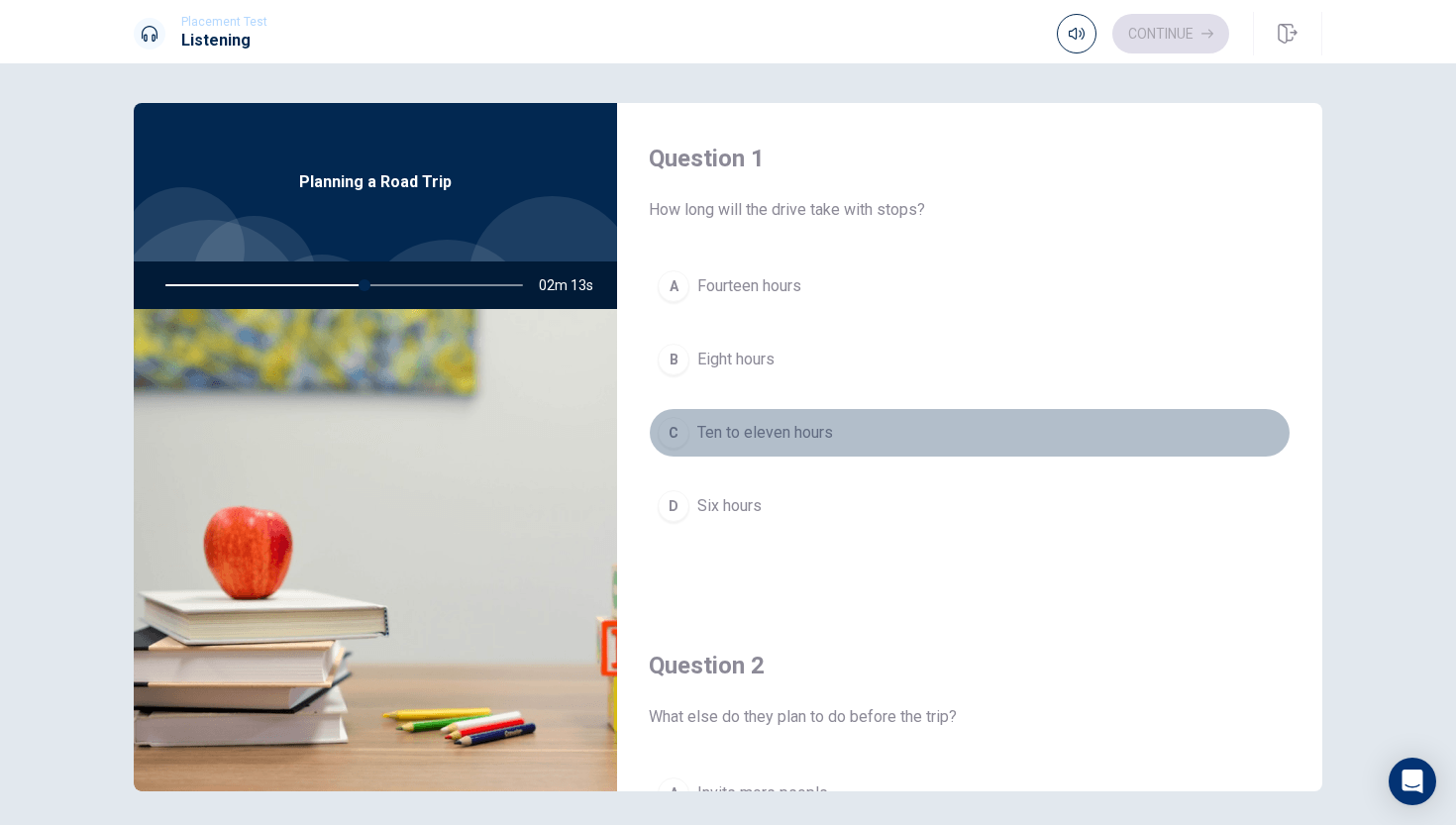 click on "C" at bounding box center [674, 433] 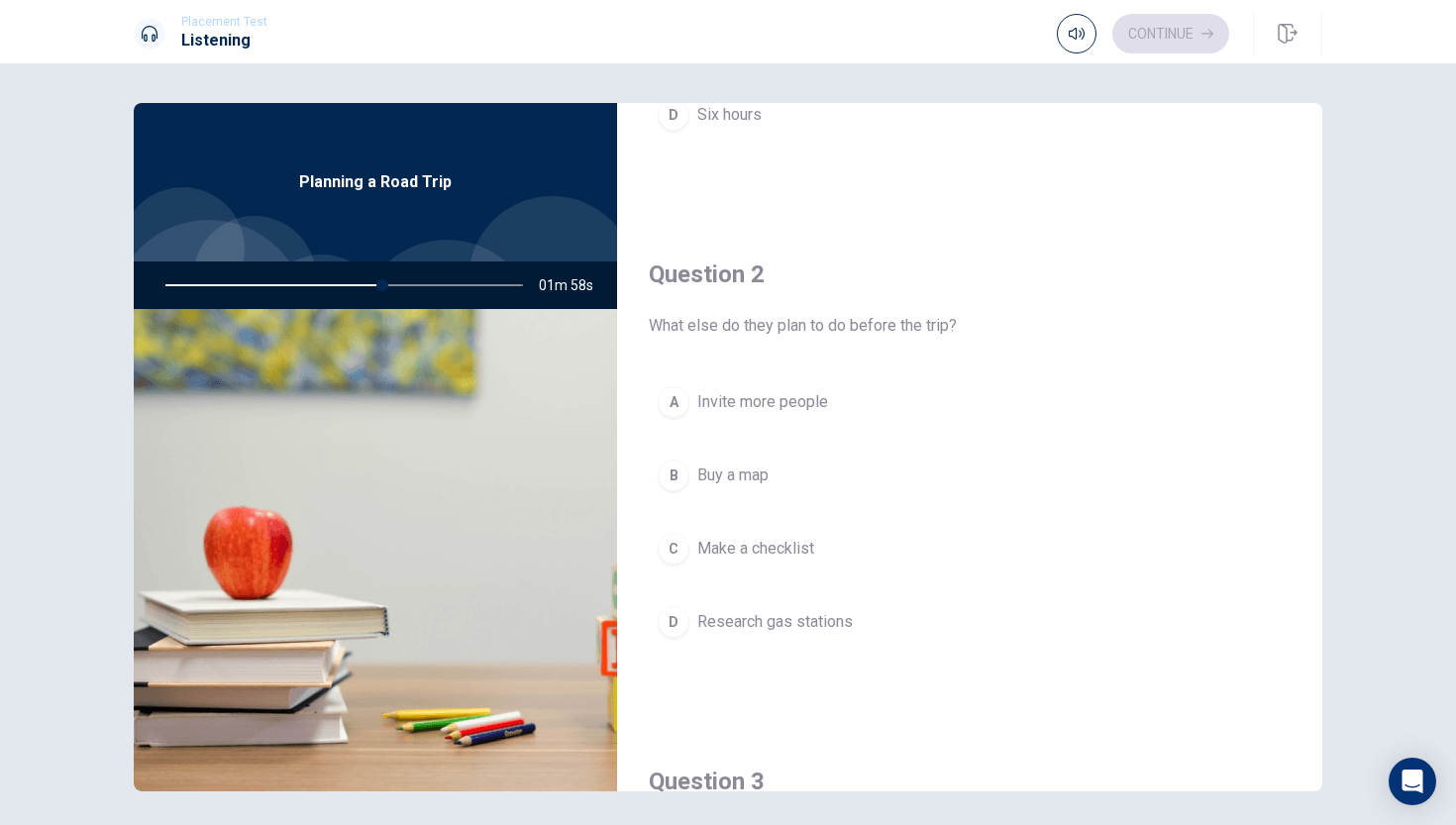 scroll, scrollTop: 406, scrollLeft: 0, axis: vertical 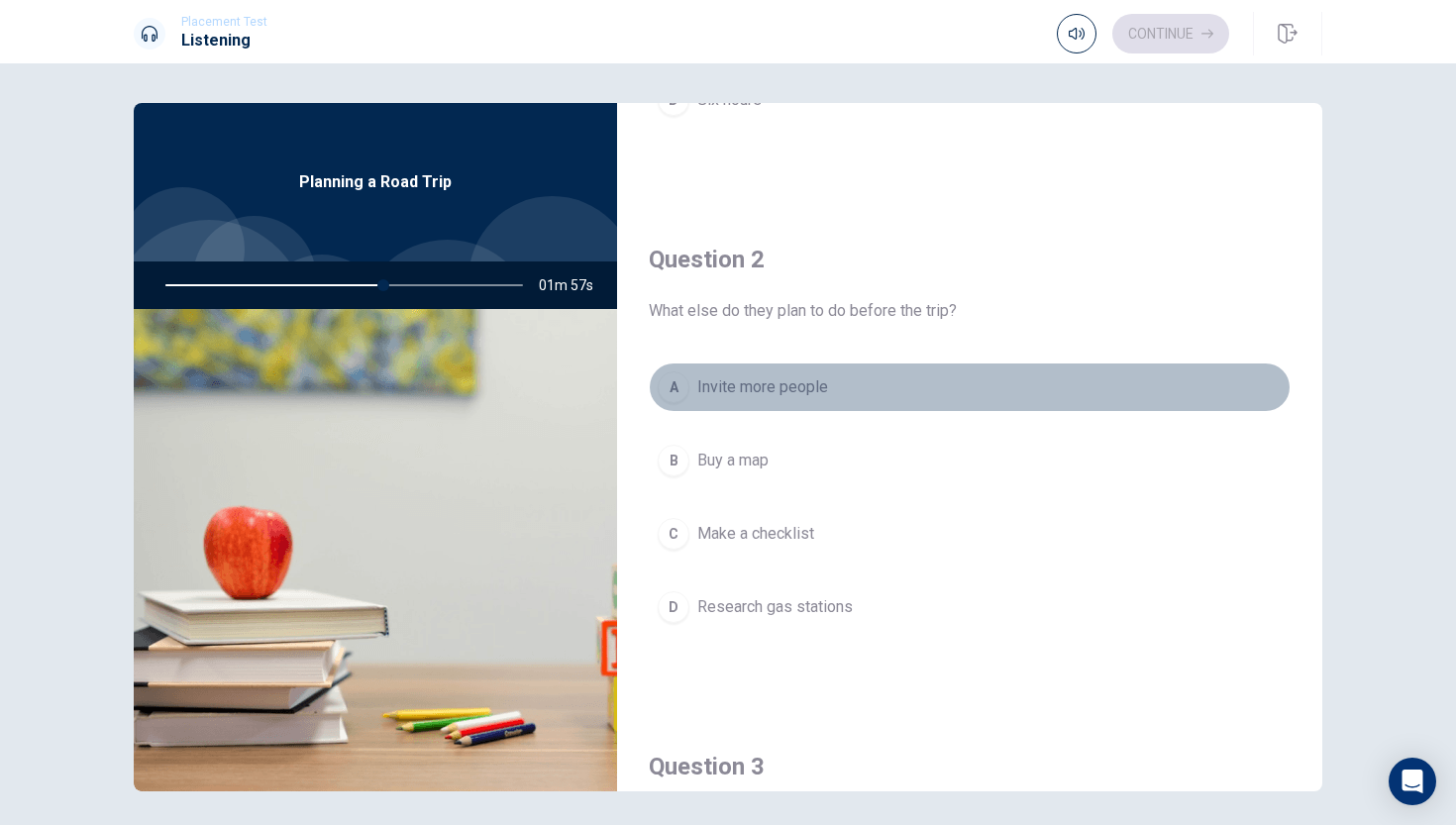 click on "A" at bounding box center (674, 387) 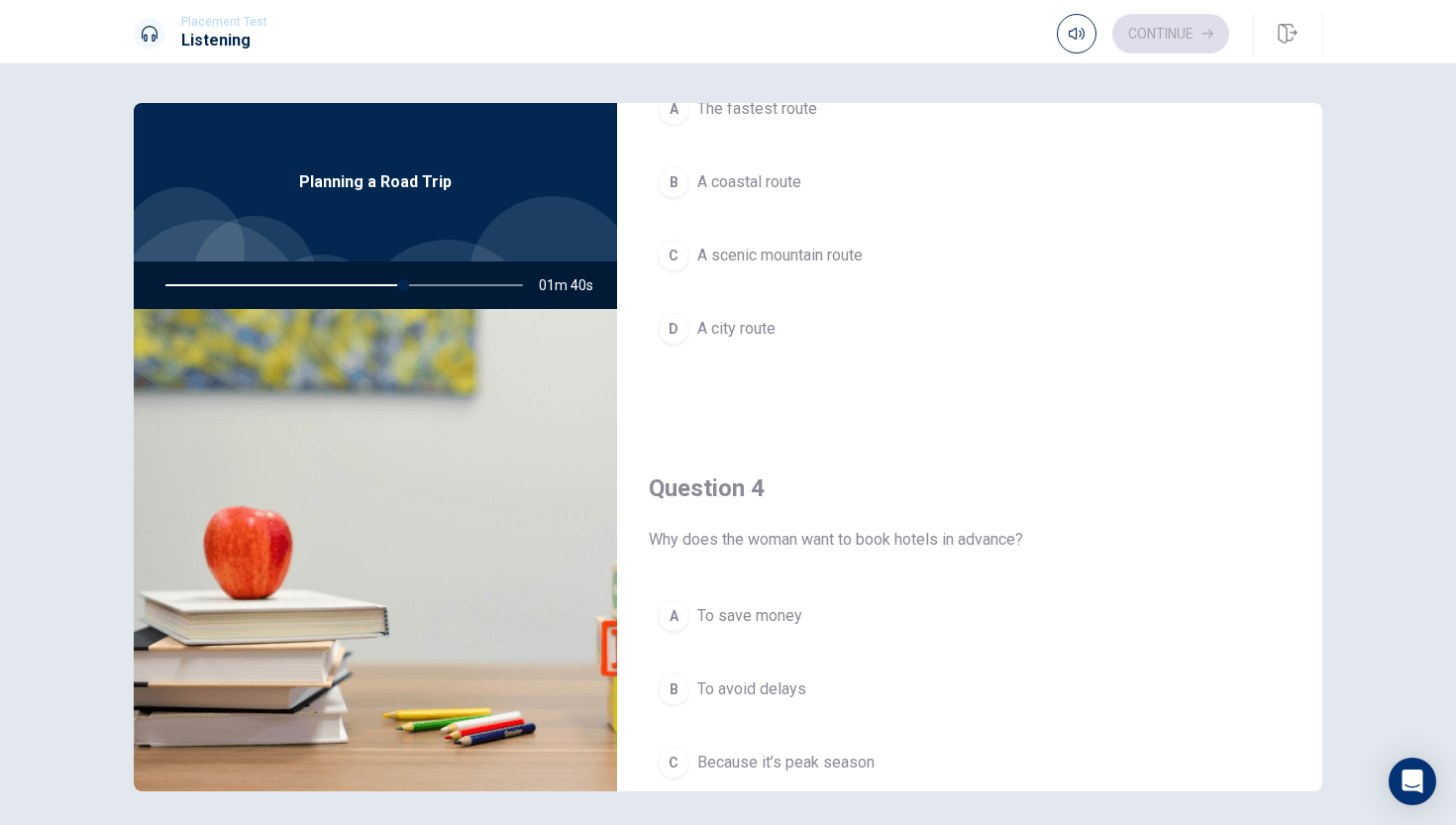 scroll, scrollTop: 1847, scrollLeft: 0, axis: vertical 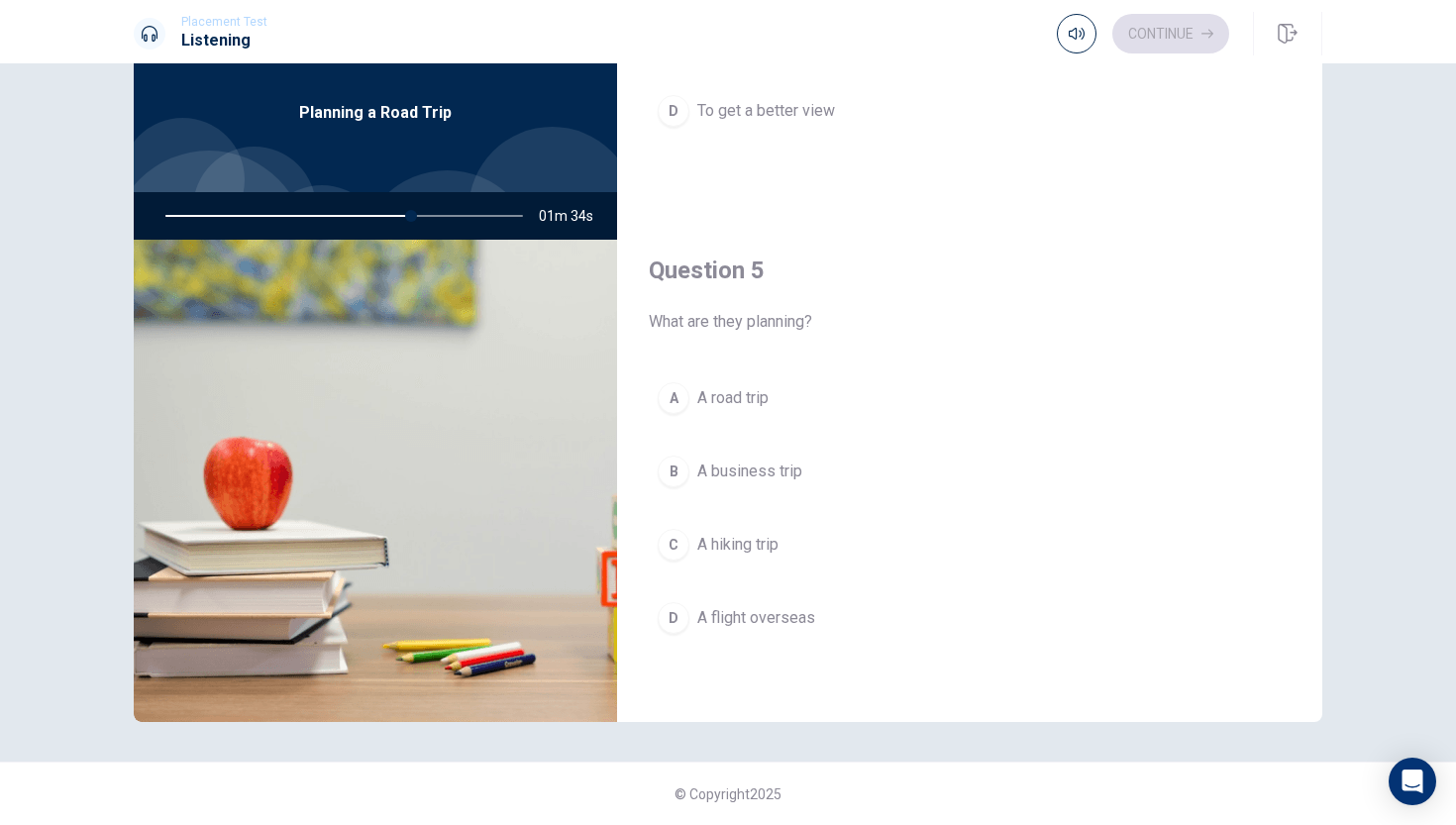 click on "A" at bounding box center (674, 398) 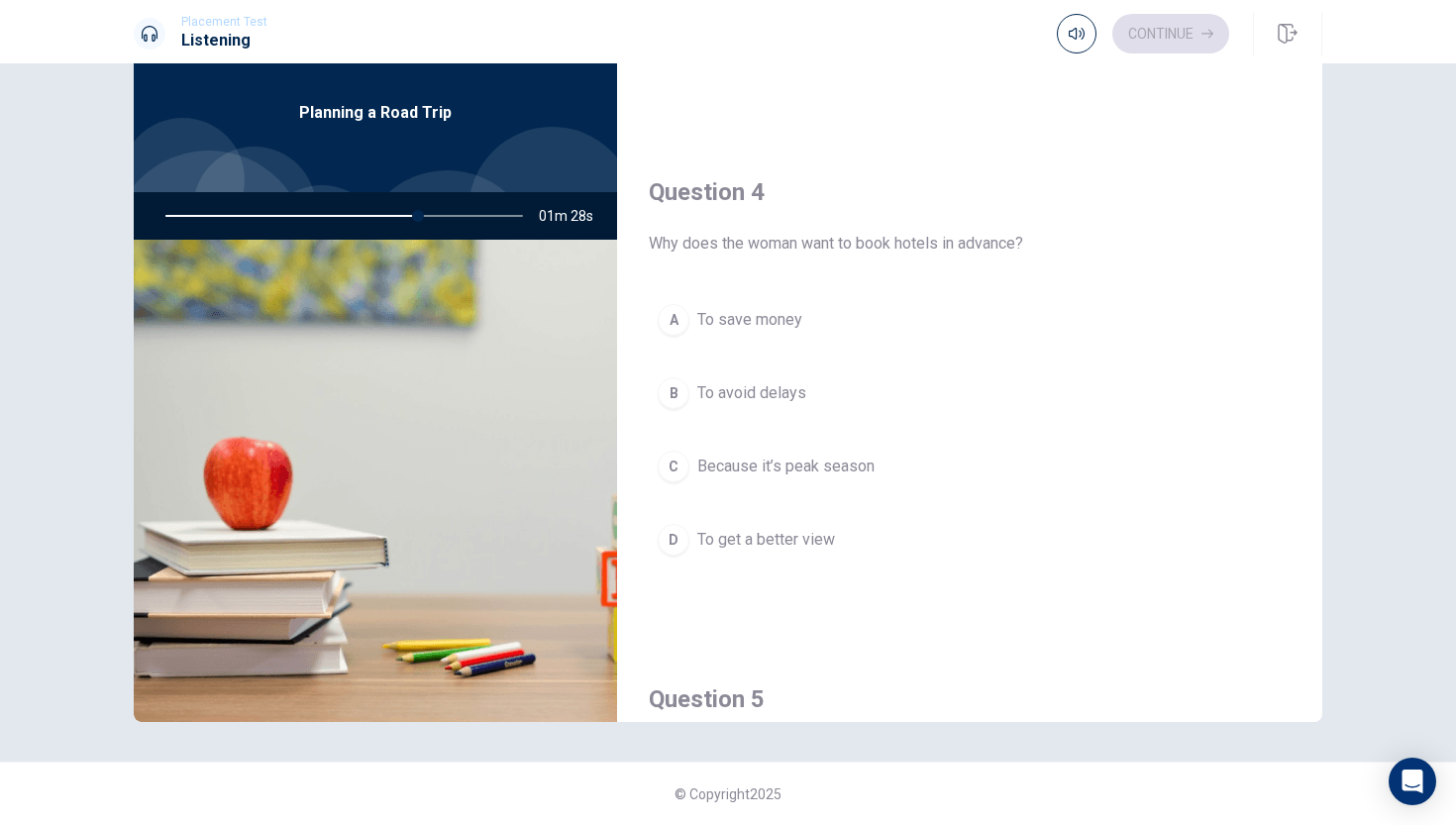 scroll, scrollTop: 1417, scrollLeft: 0, axis: vertical 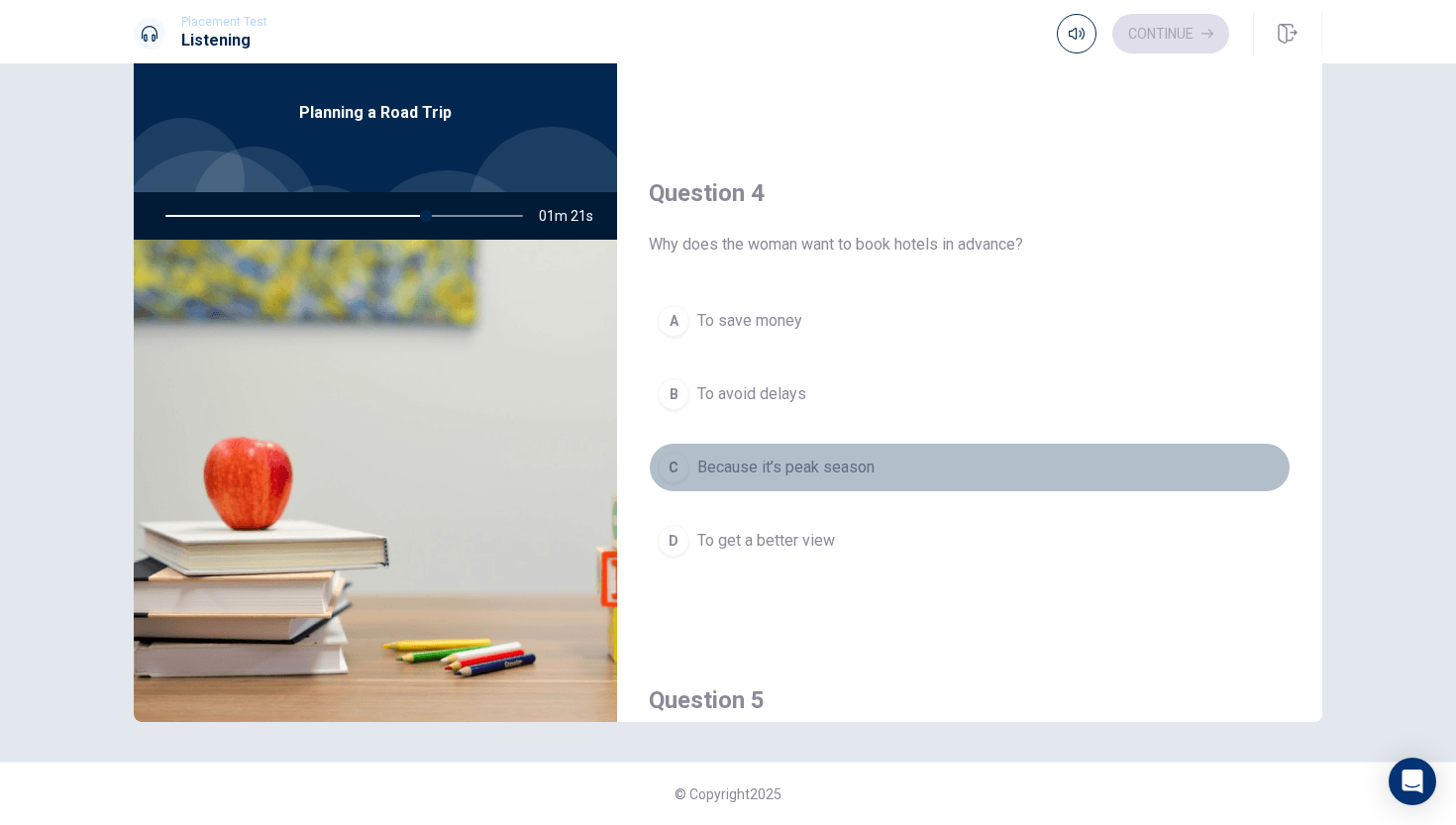 click on "C" at bounding box center (674, 467) 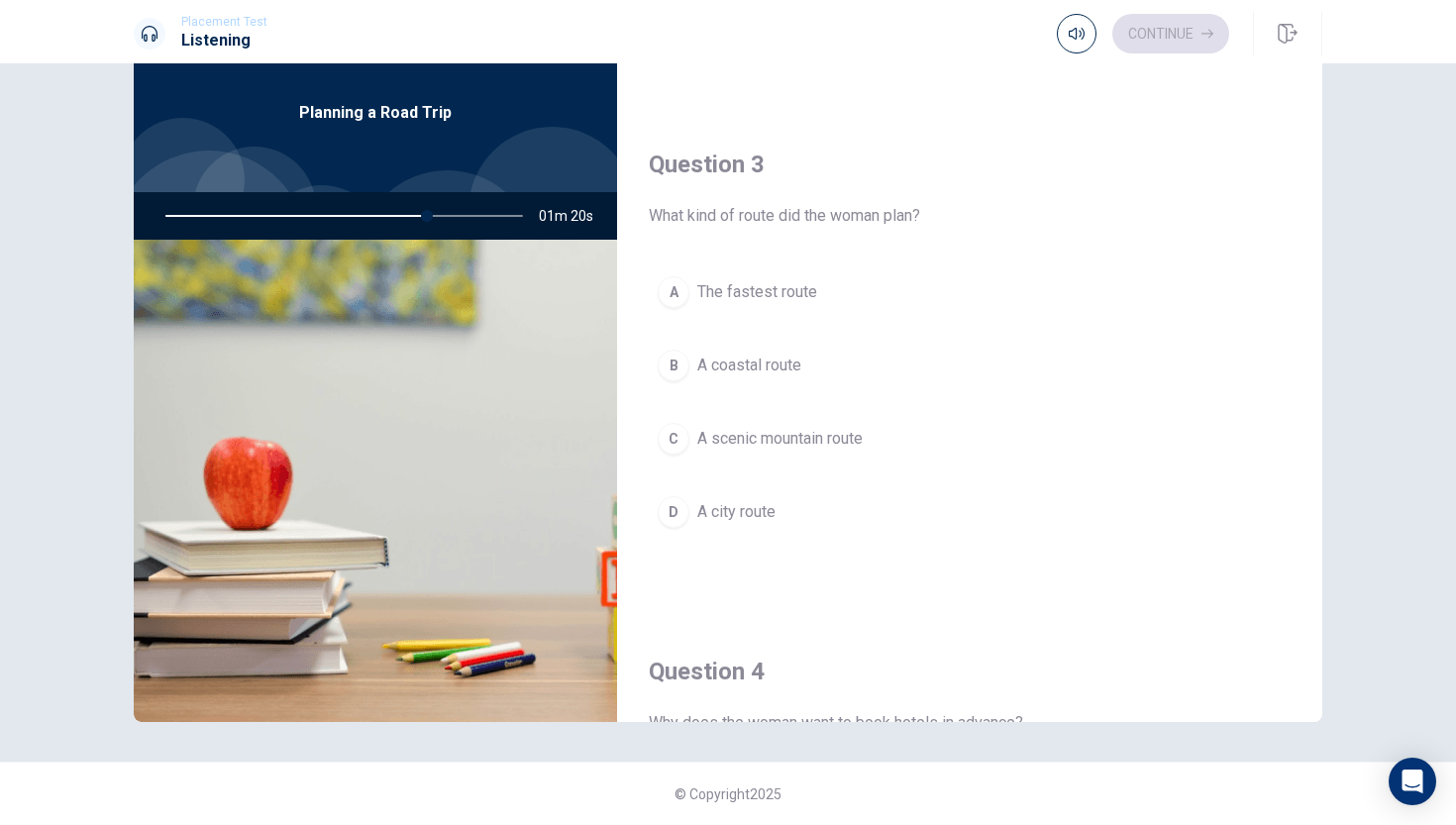 scroll, scrollTop: 938, scrollLeft: 0, axis: vertical 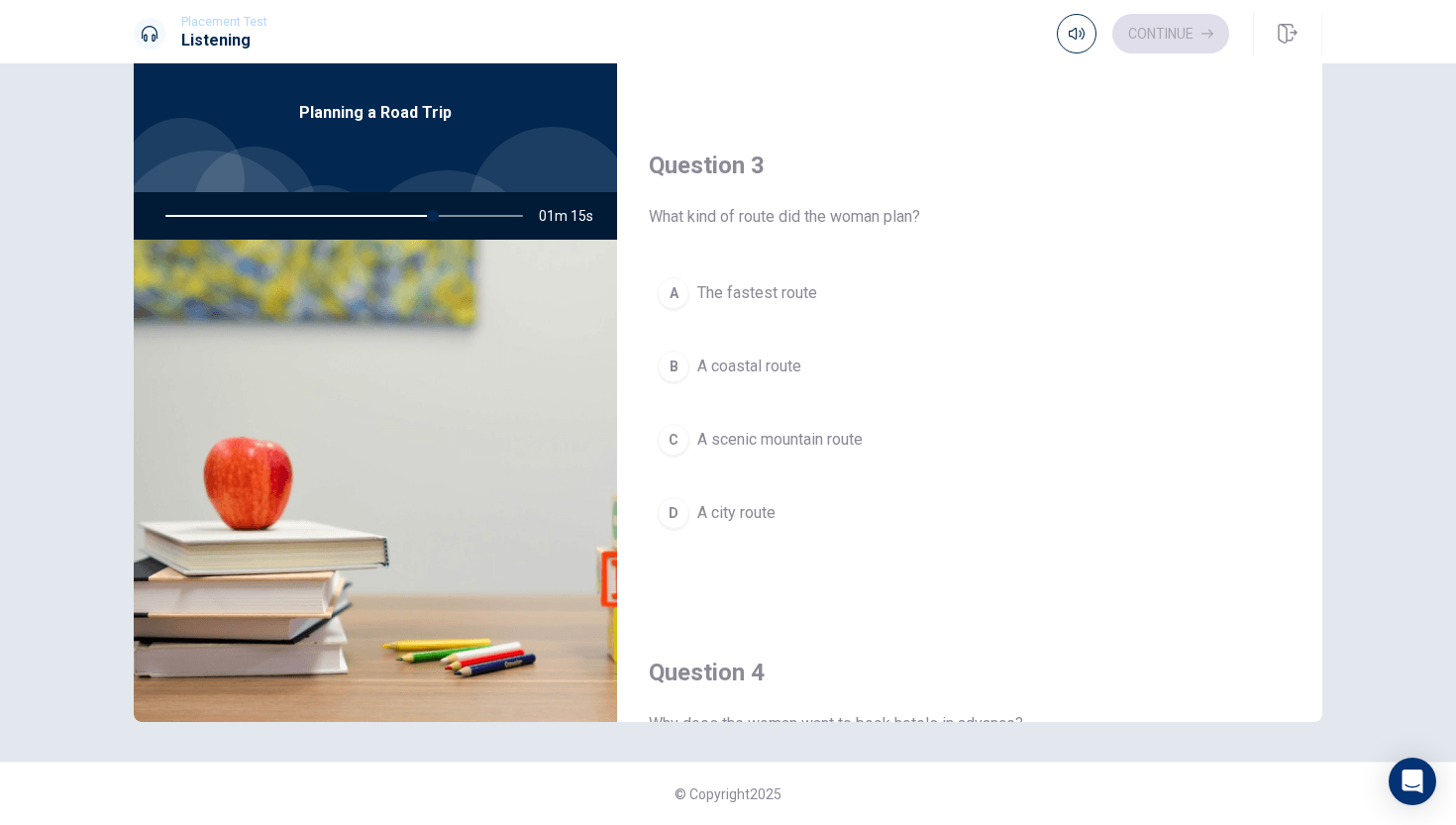 click on "C" at bounding box center (674, 440) 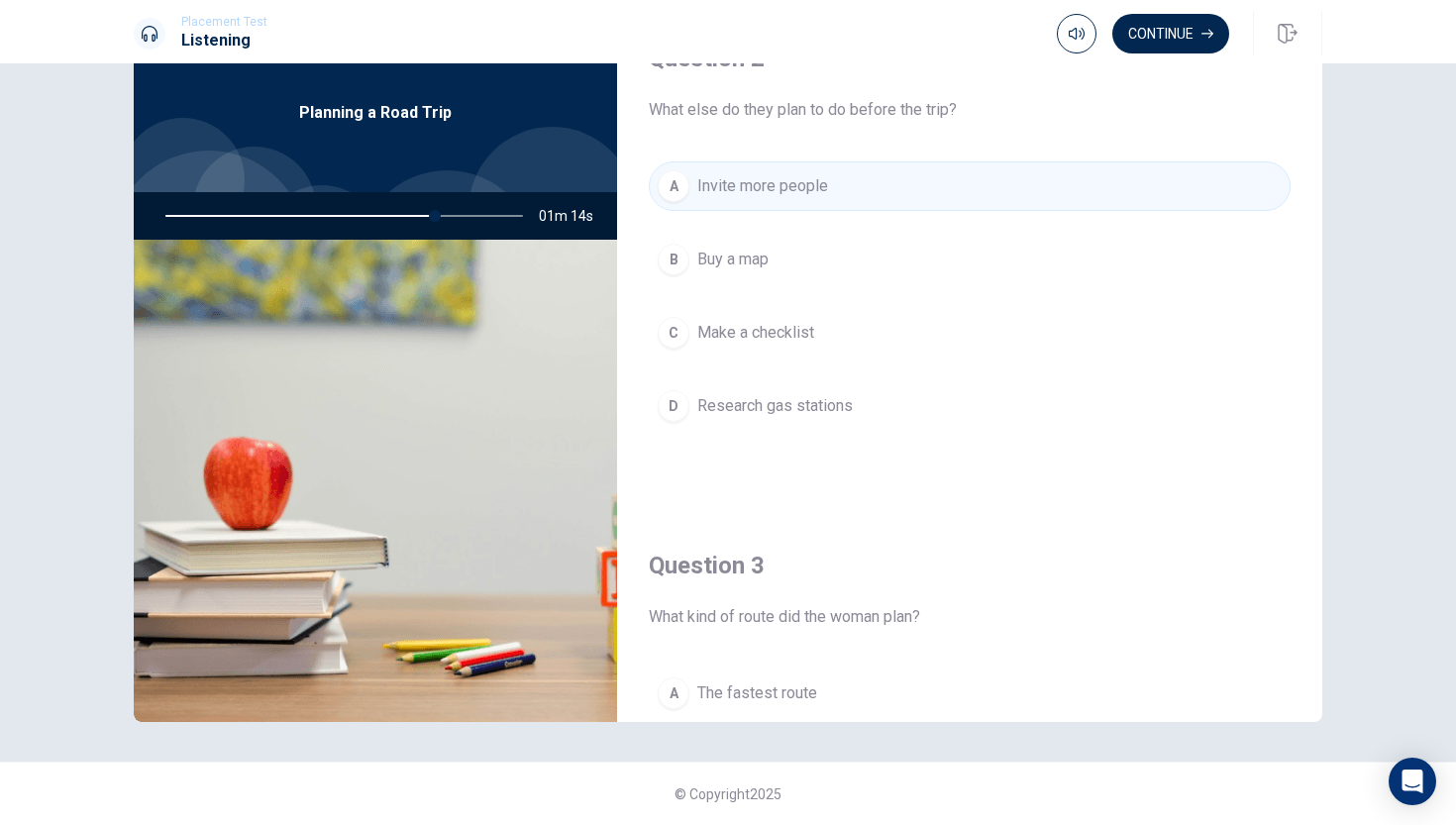scroll, scrollTop: 300, scrollLeft: 0, axis: vertical 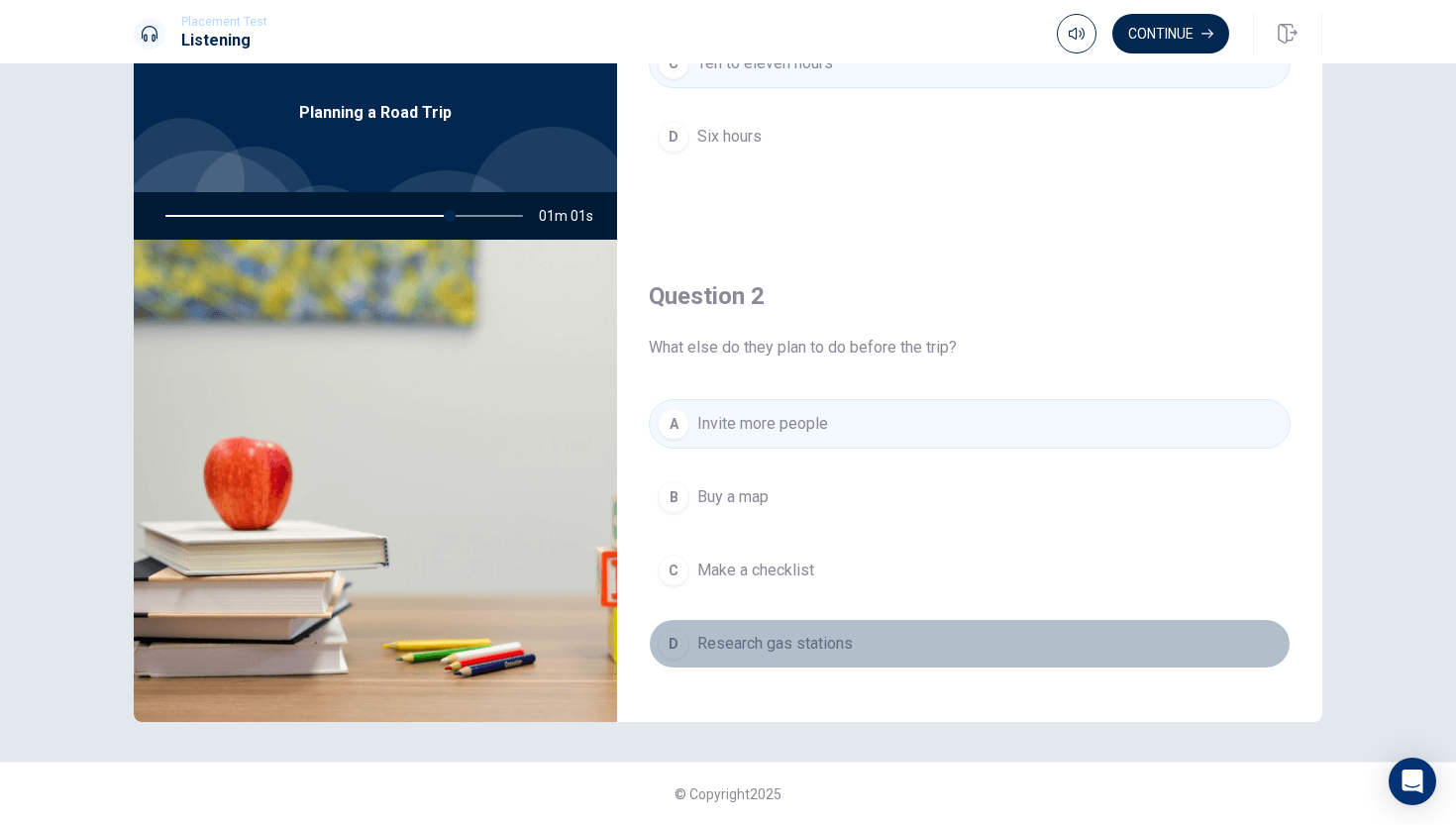 click on "D" at bounding box center [674, 644] 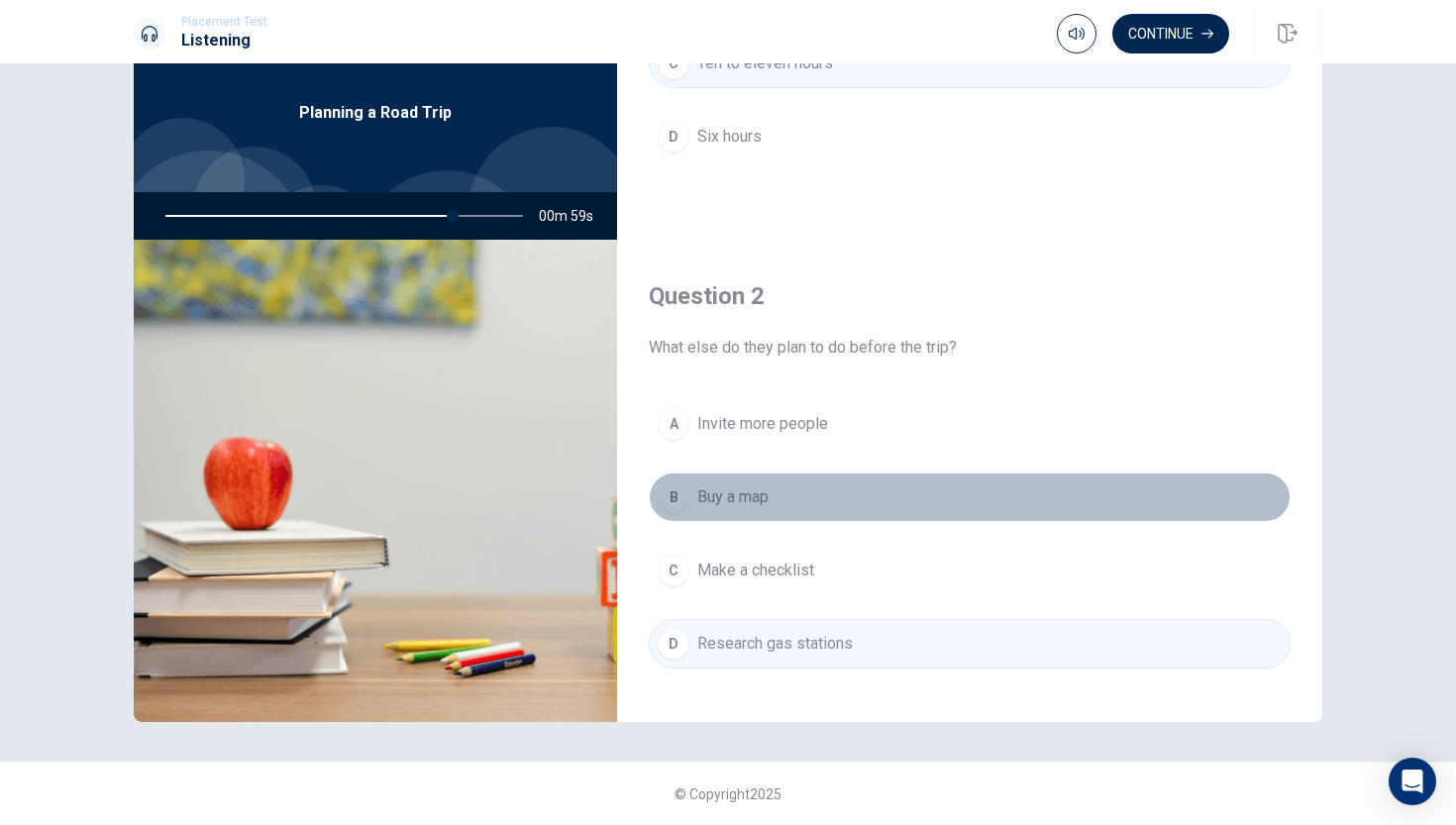 click on "B" at bounding box center [674, 497] 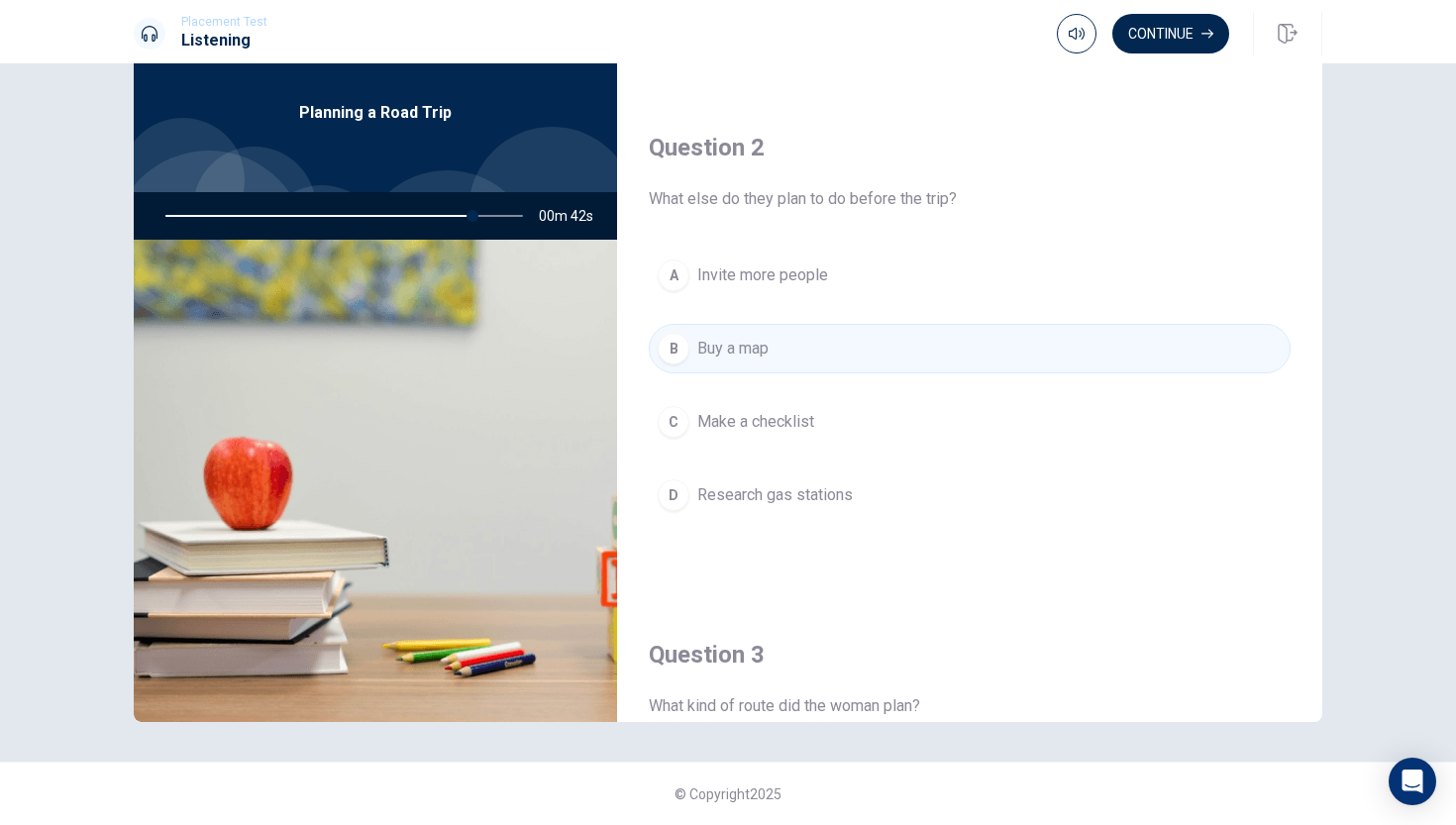 scroll, scrollTop: 0, scrollLeft: 0, axis: both 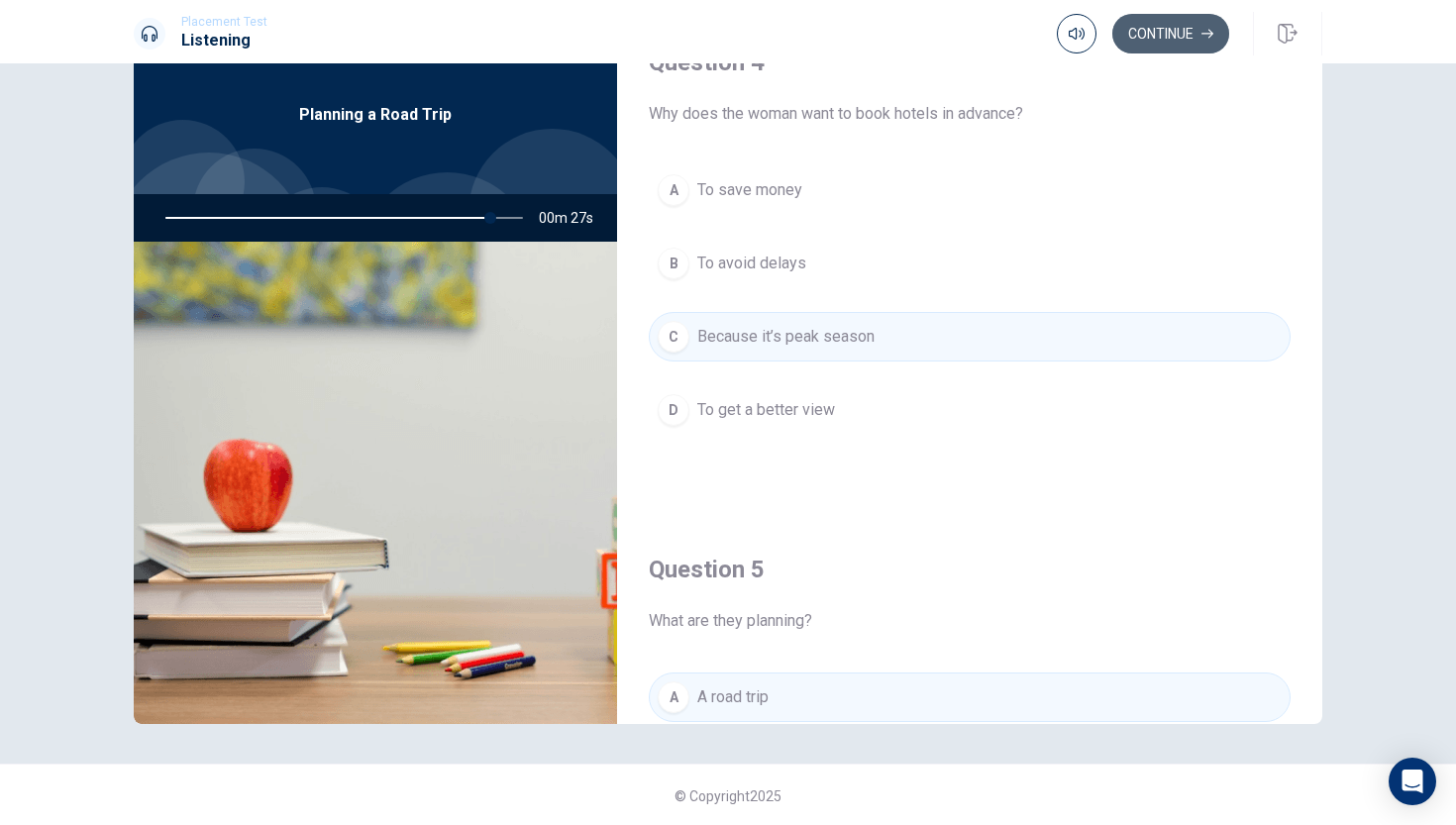 click on "Continue" at bounding box center (1171, 34) 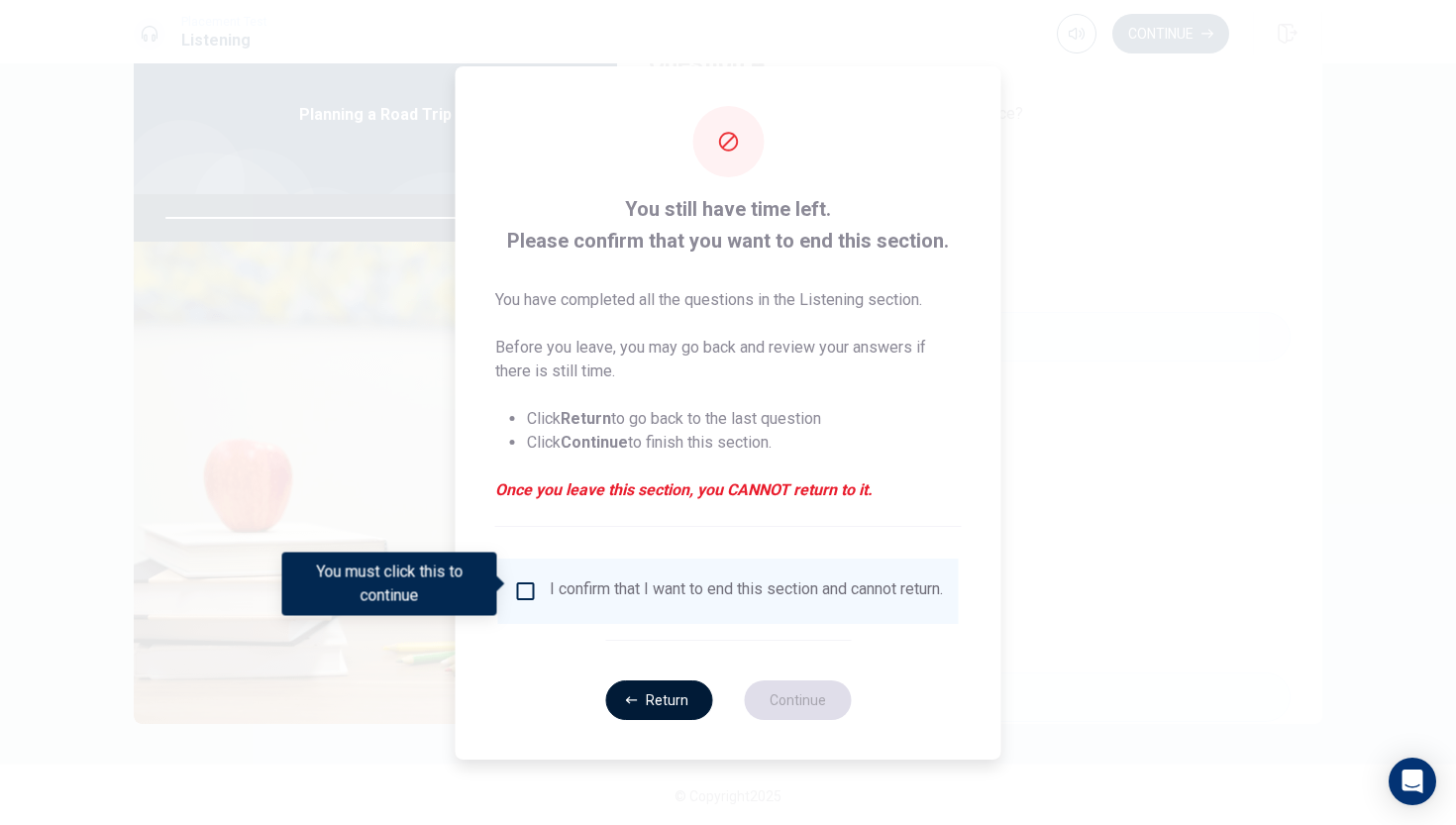 click on "Return" at bounding box center [659, 700] 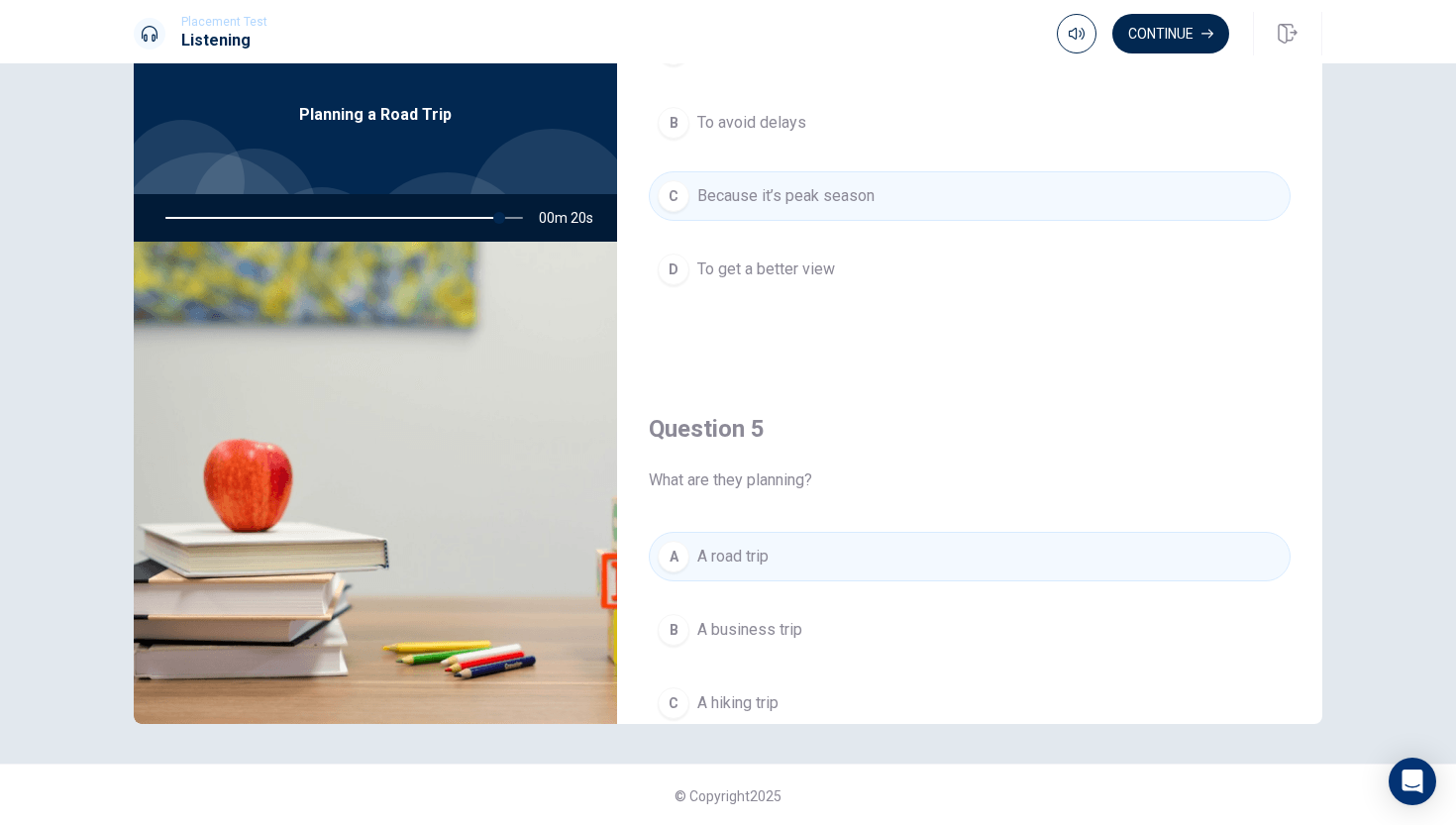 scroll, scrollTop: 1847, scrollLeft: 0, axis: vertical 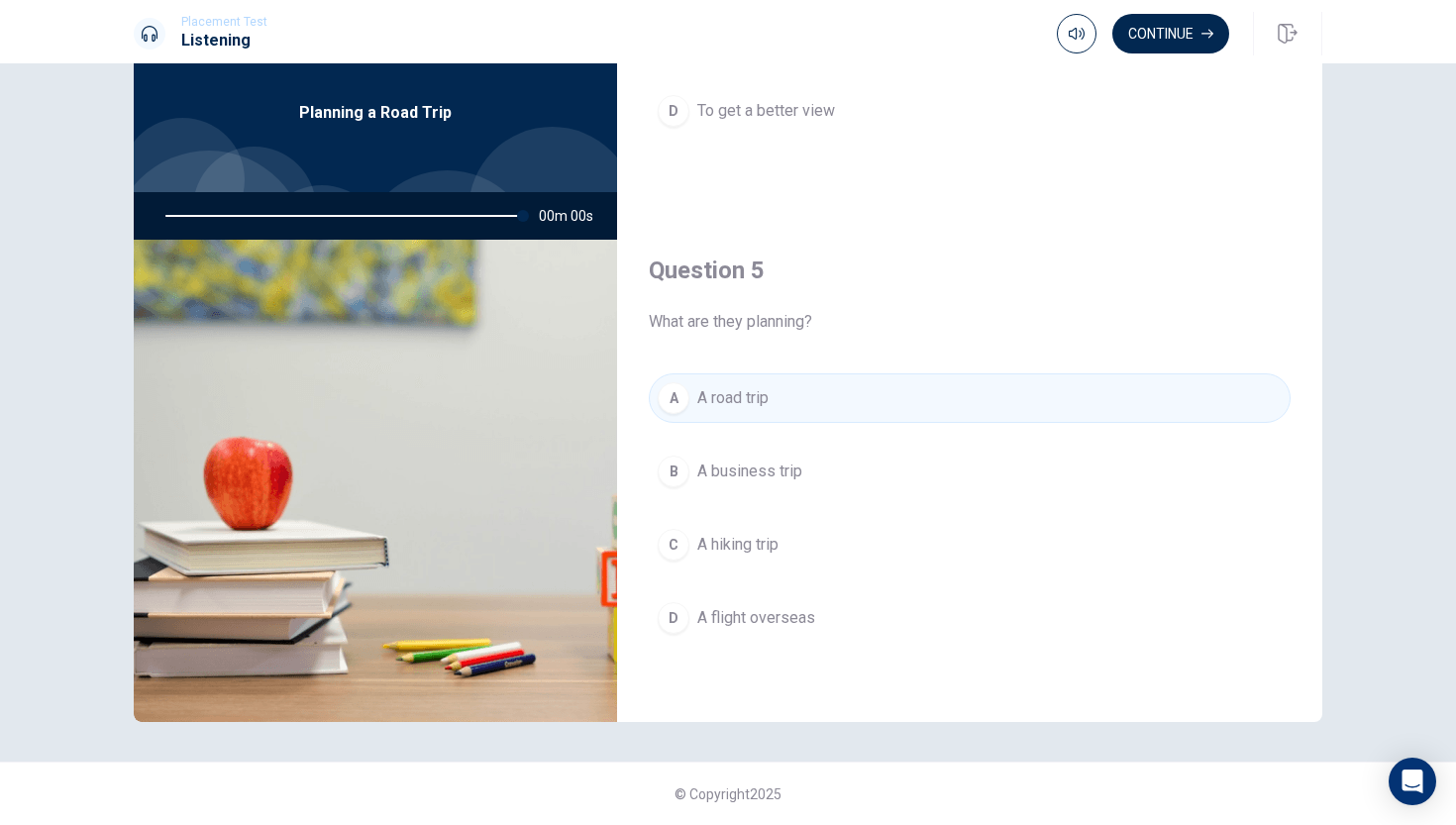 type on "0" 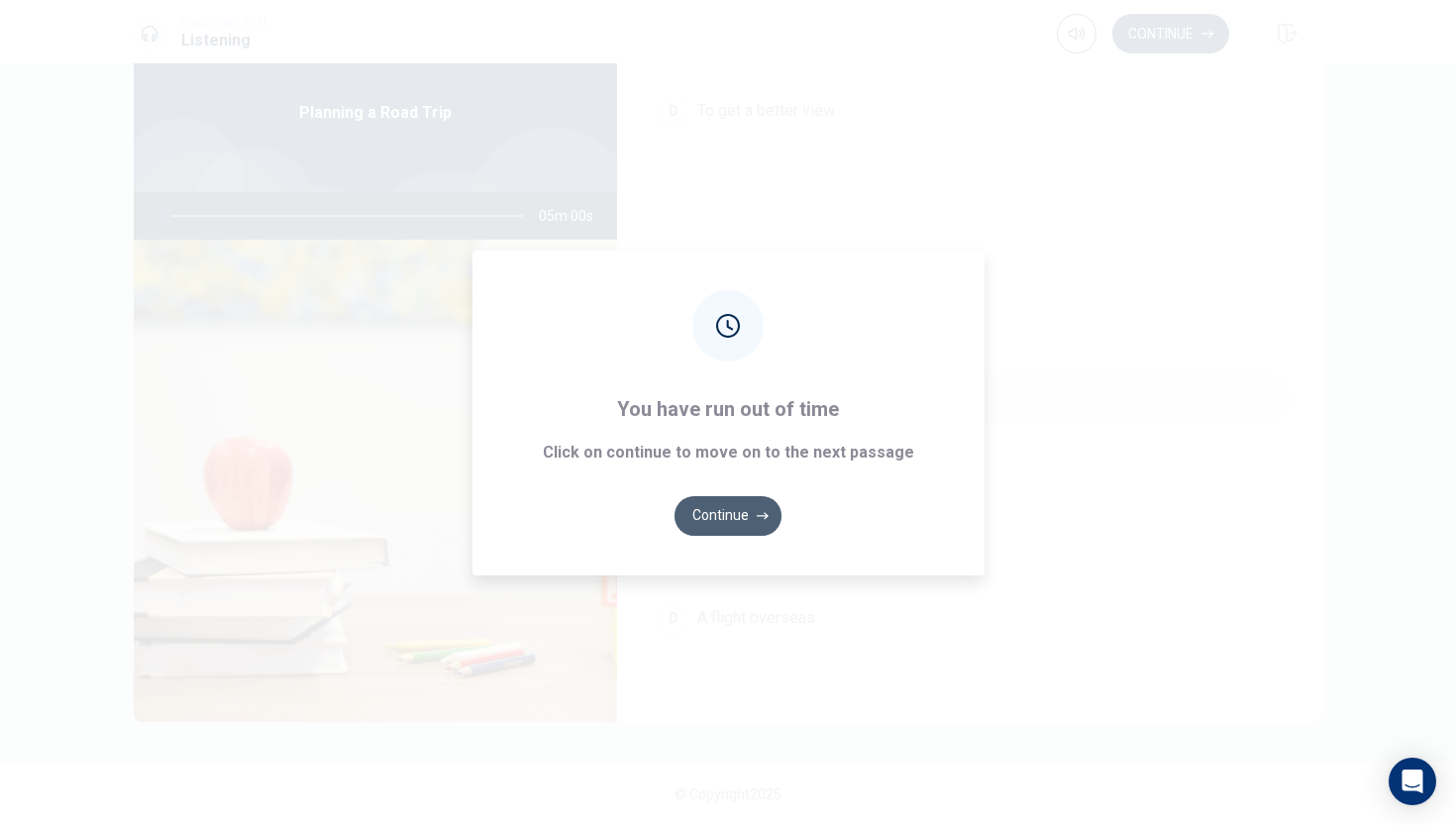 click on "Continue" at bounding box center [728, 516] 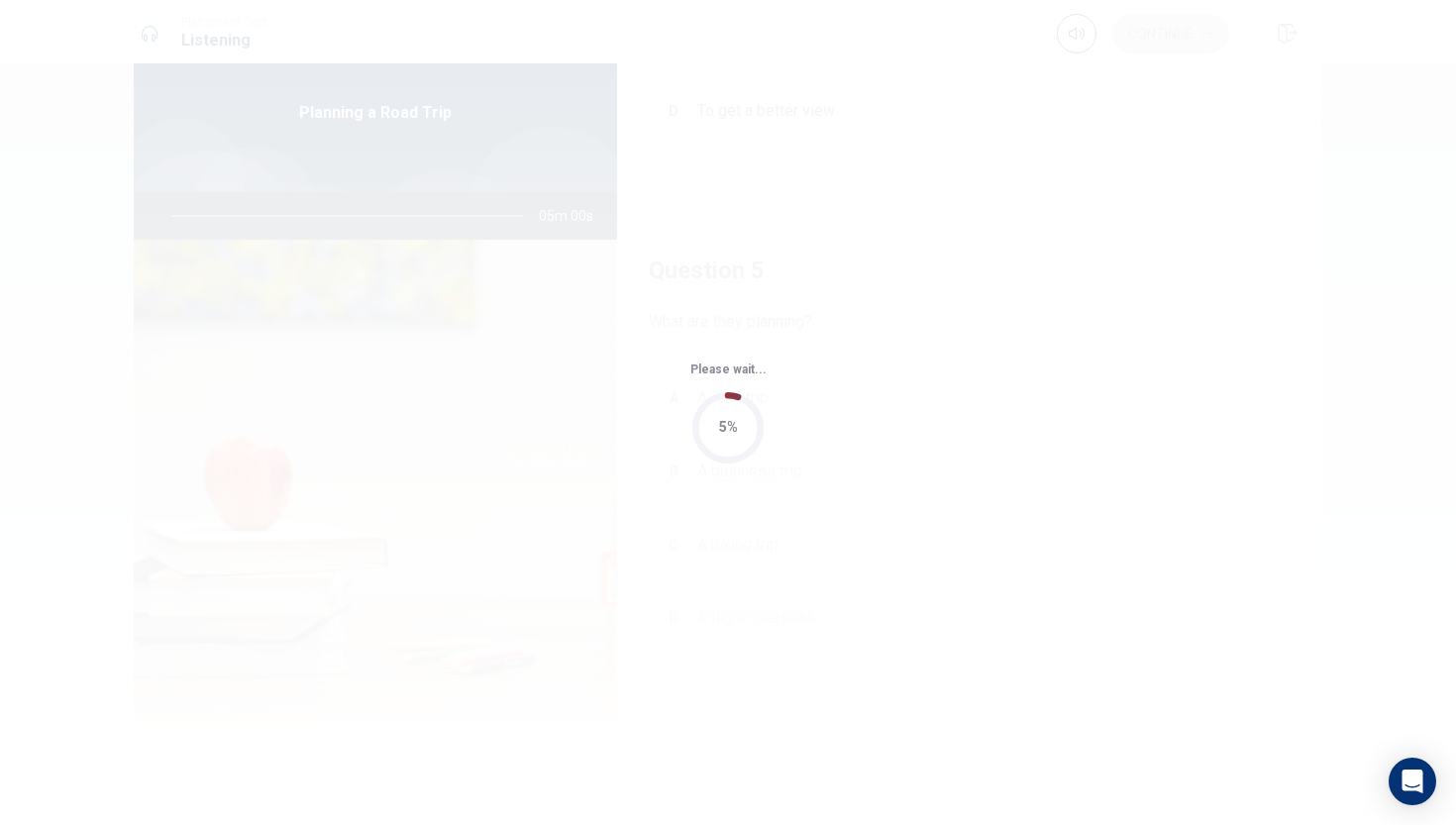 scroll, scrollTop: 0, scrollLeft: 0, axis: both 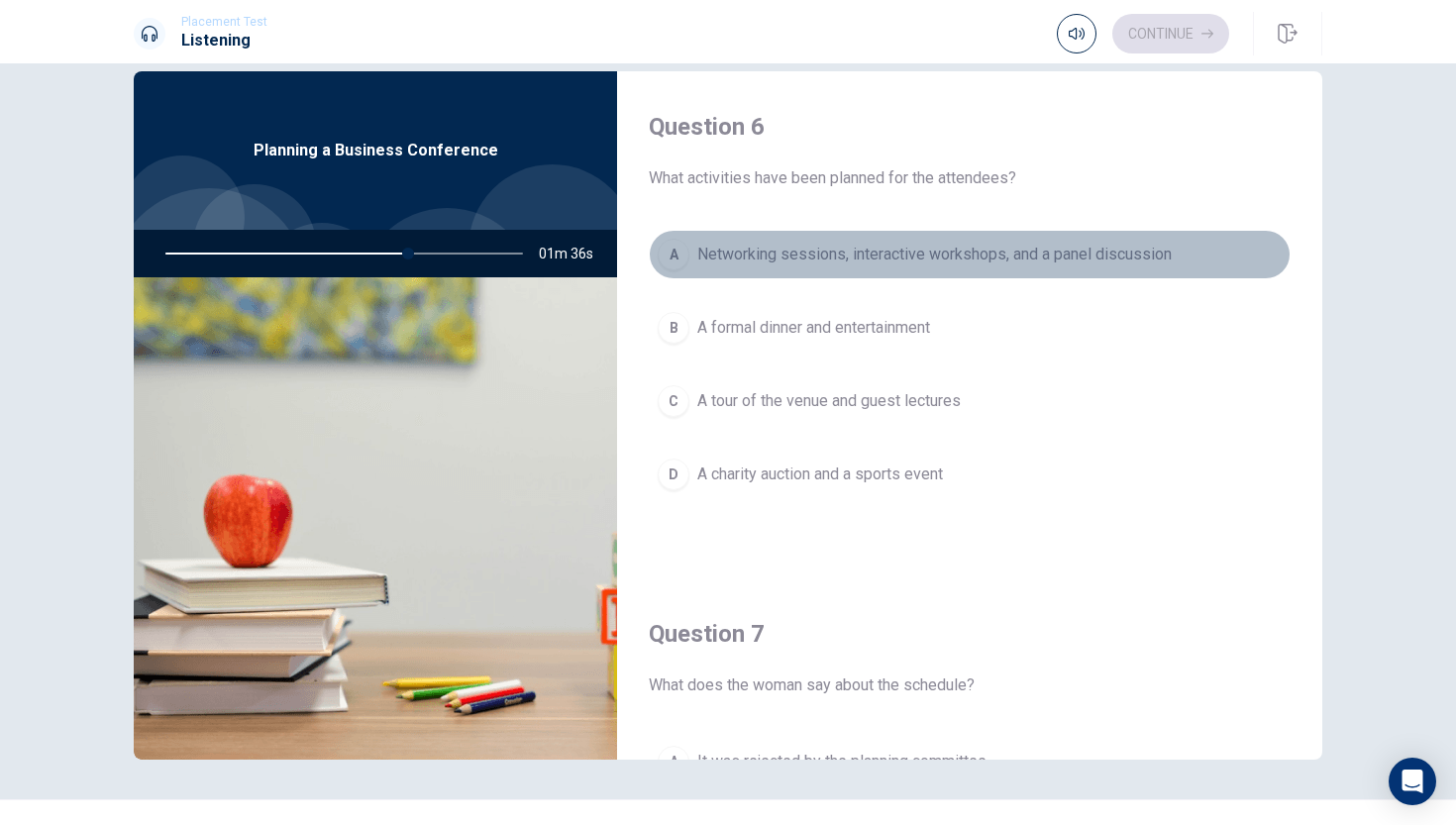 click on "A" at bounding box center (674, 255) 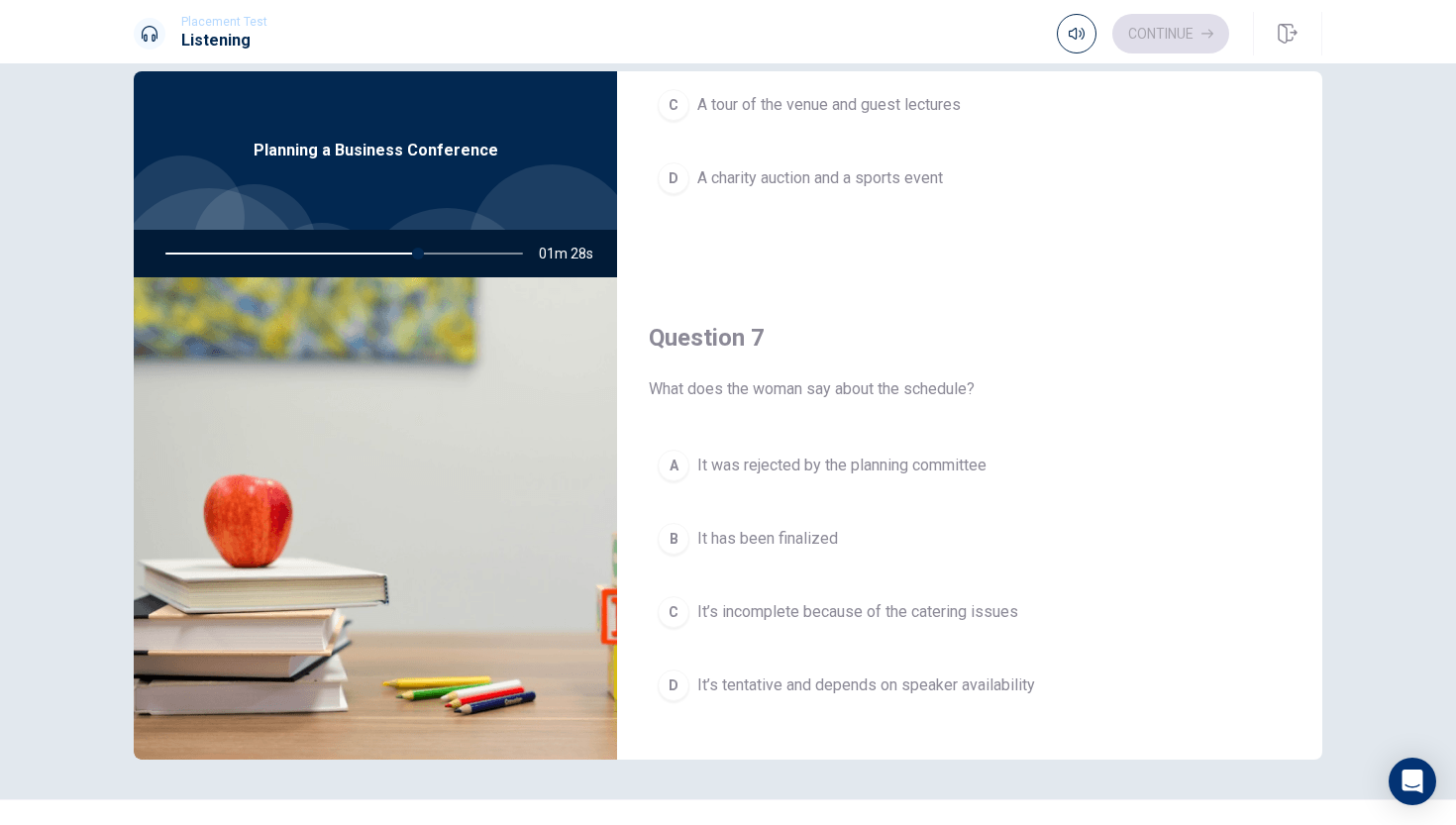 scroll, scrollTop: 302, scrollLeft: 0, axis: vertical 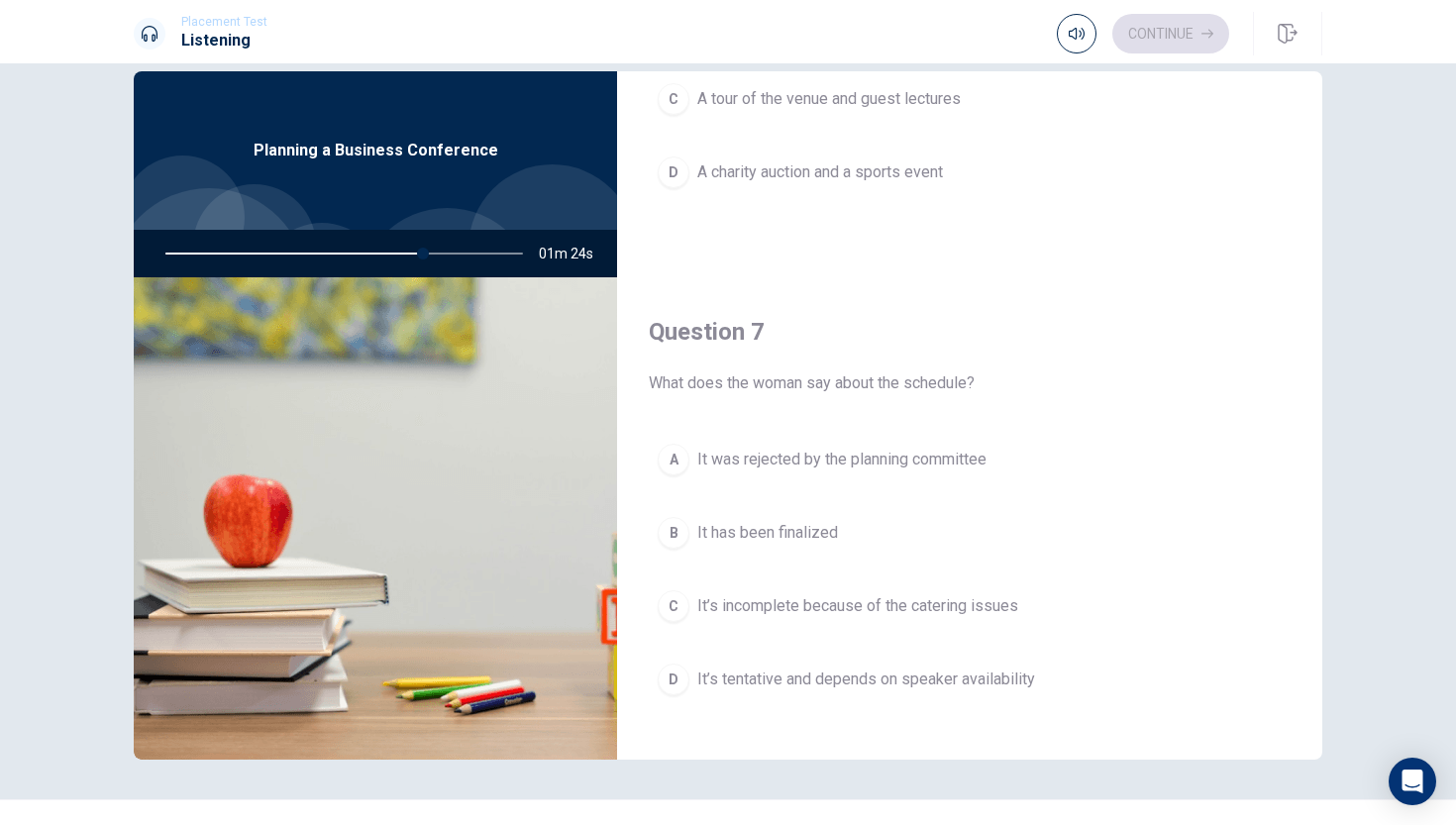 click on "C" at bounding box center (674, 606) 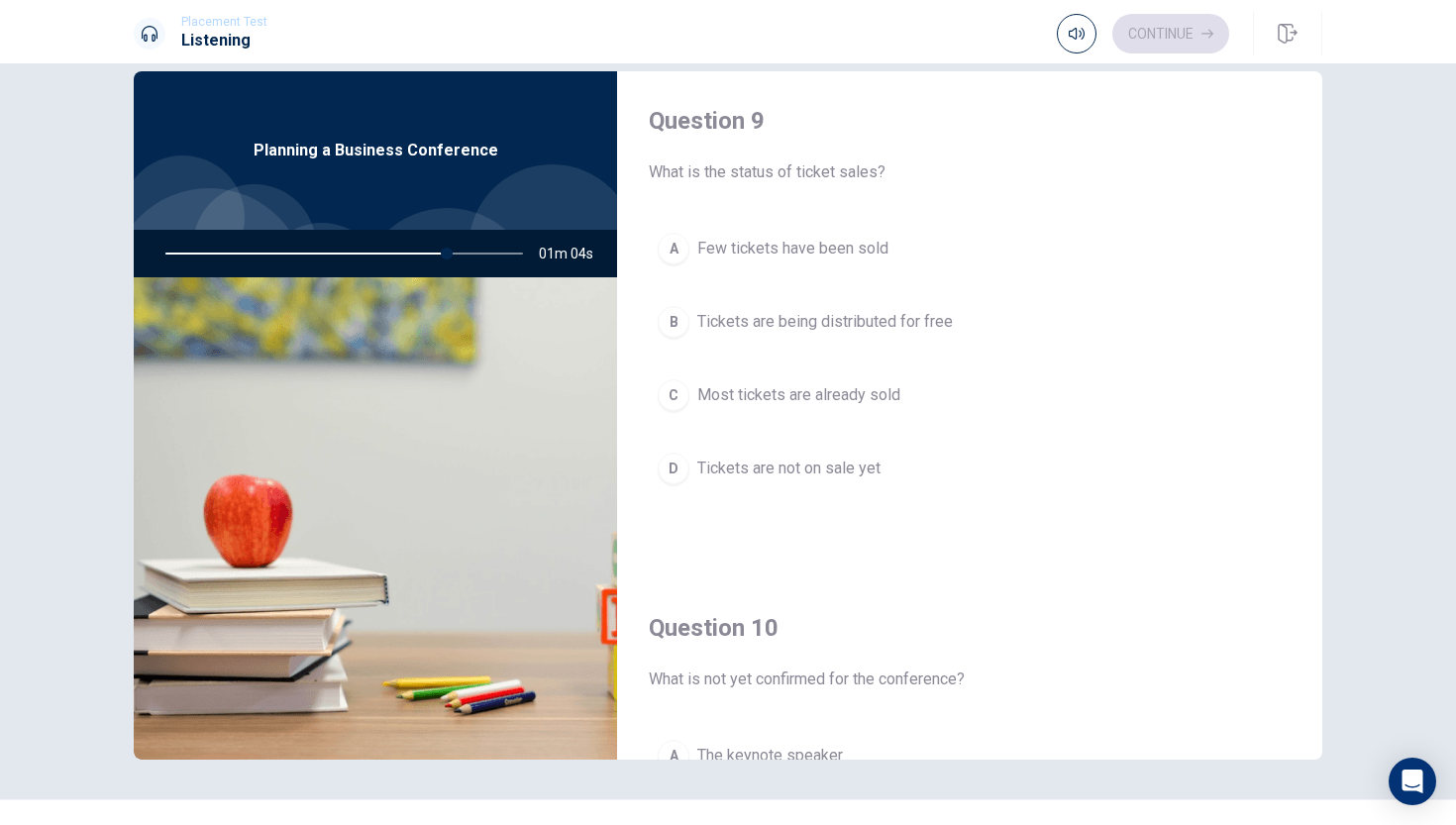 scroll, scrollTop: 1488, scrollLeft: 0, axis: vertical 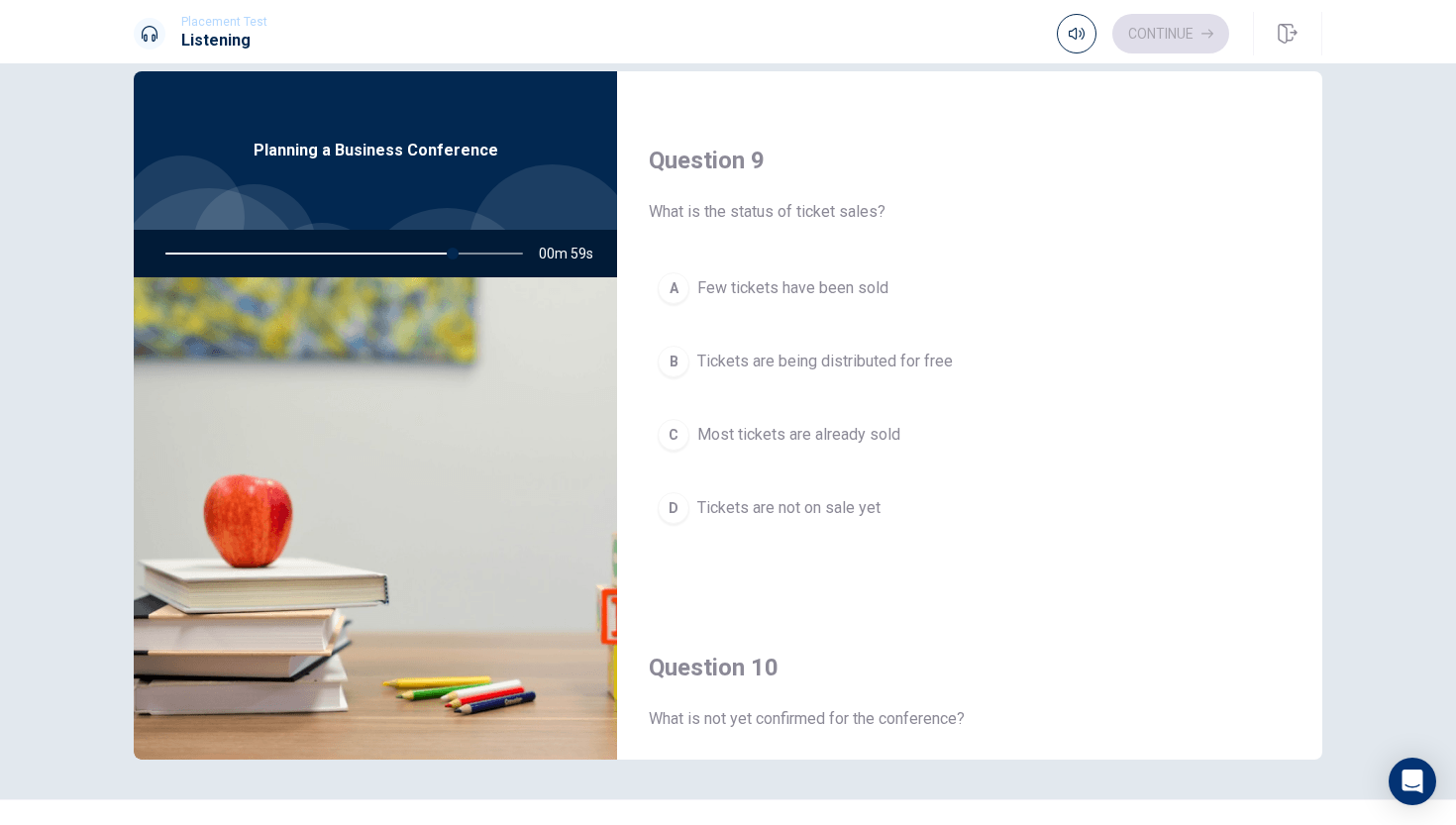 click on "C" at bounding box center (674, 435) 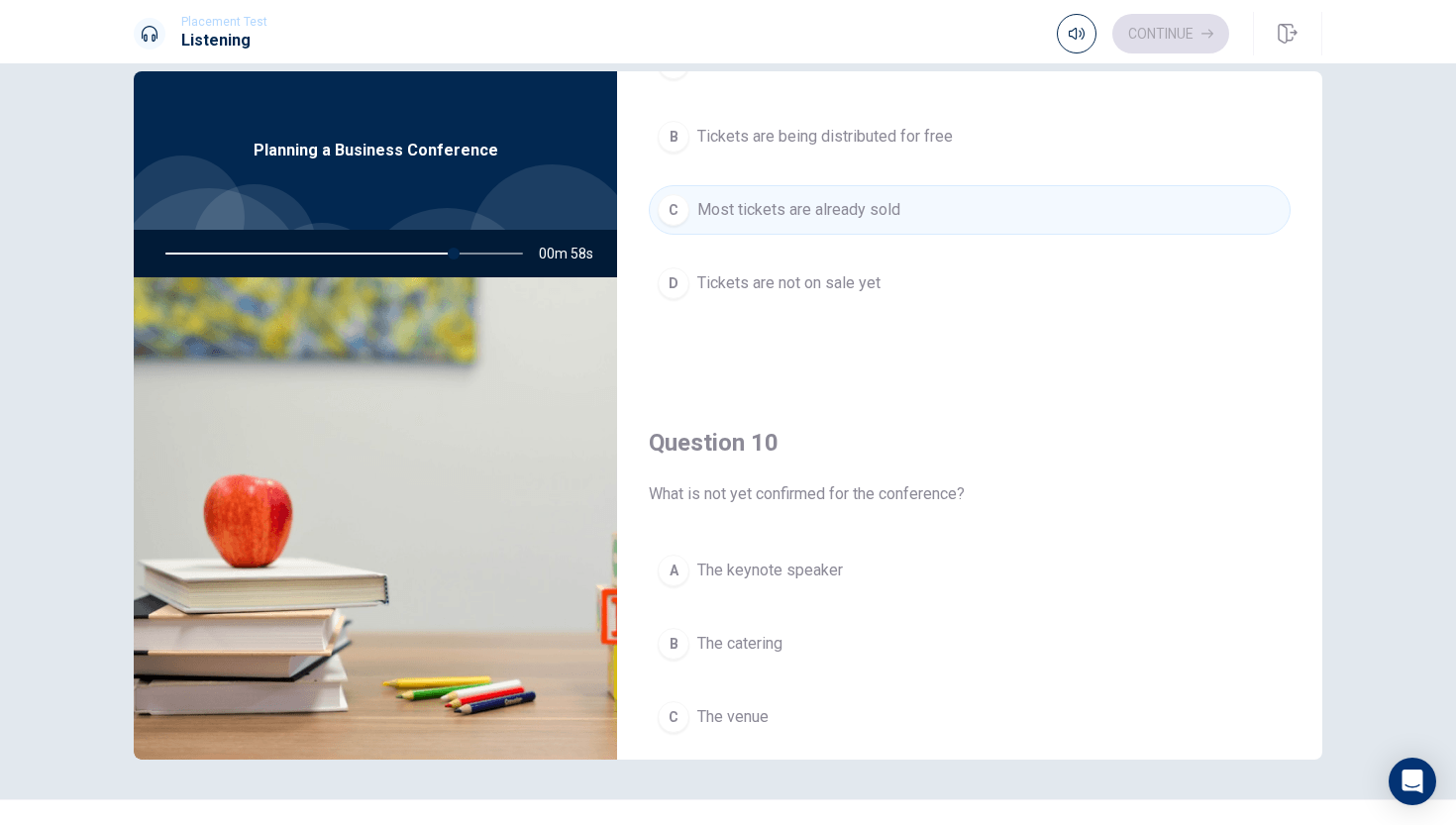 scroll, scrollTop: 1847, scrollLeft: 0, axis: vertical 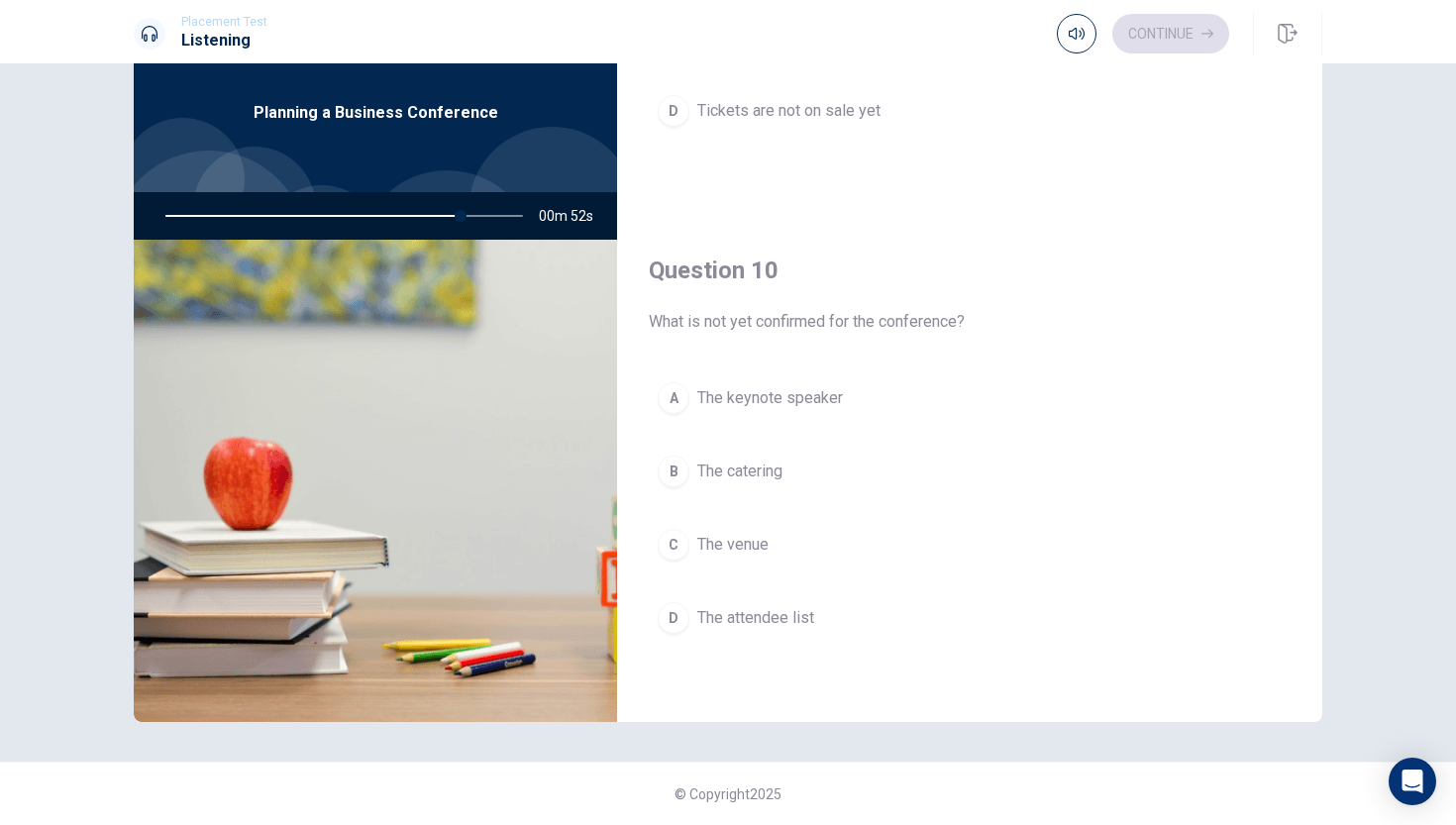 click on "B" at bounding box center [674, 471] 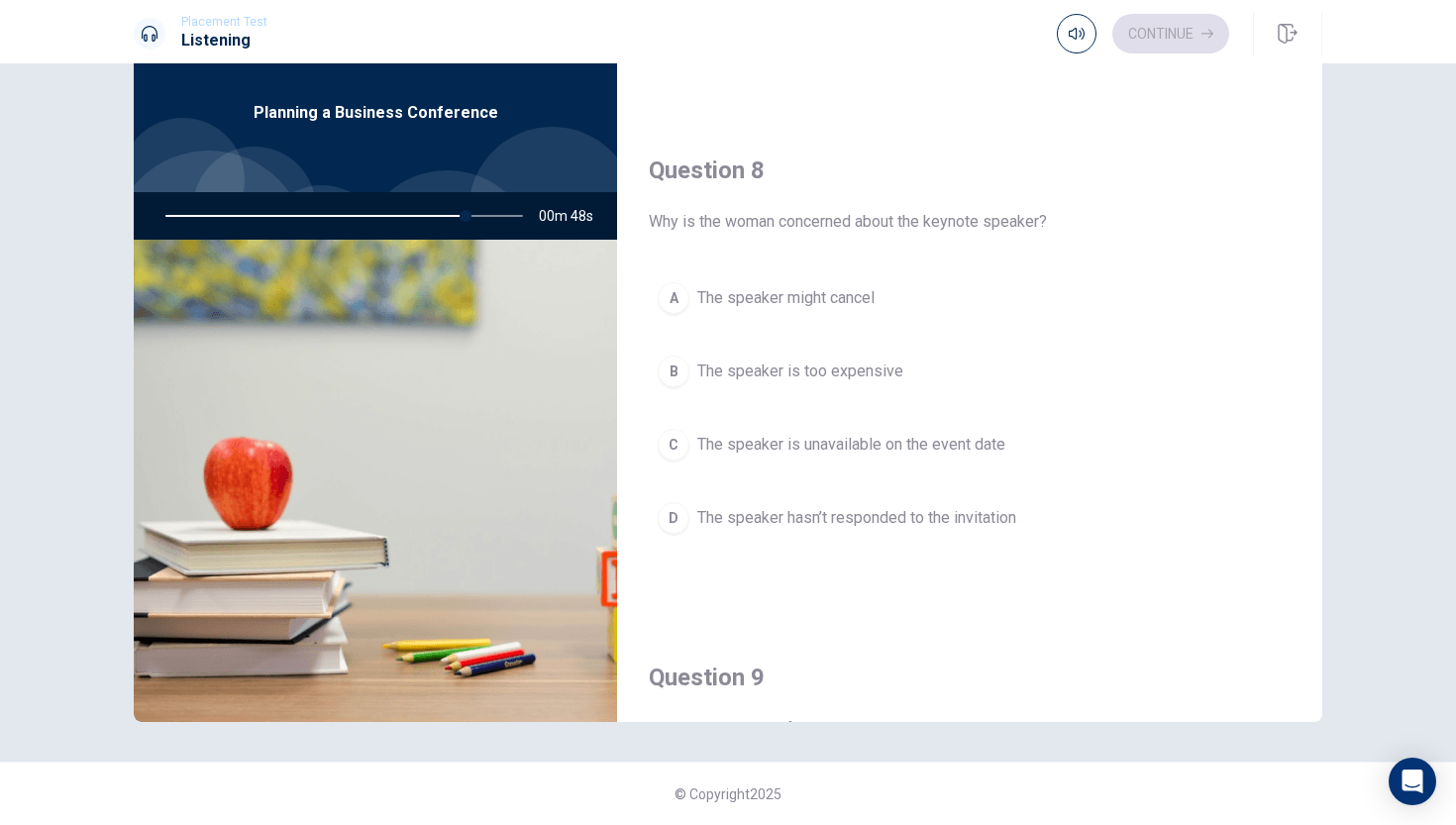 scroll, scrollTop: 923, scrollLeft: 0, axis: vertical 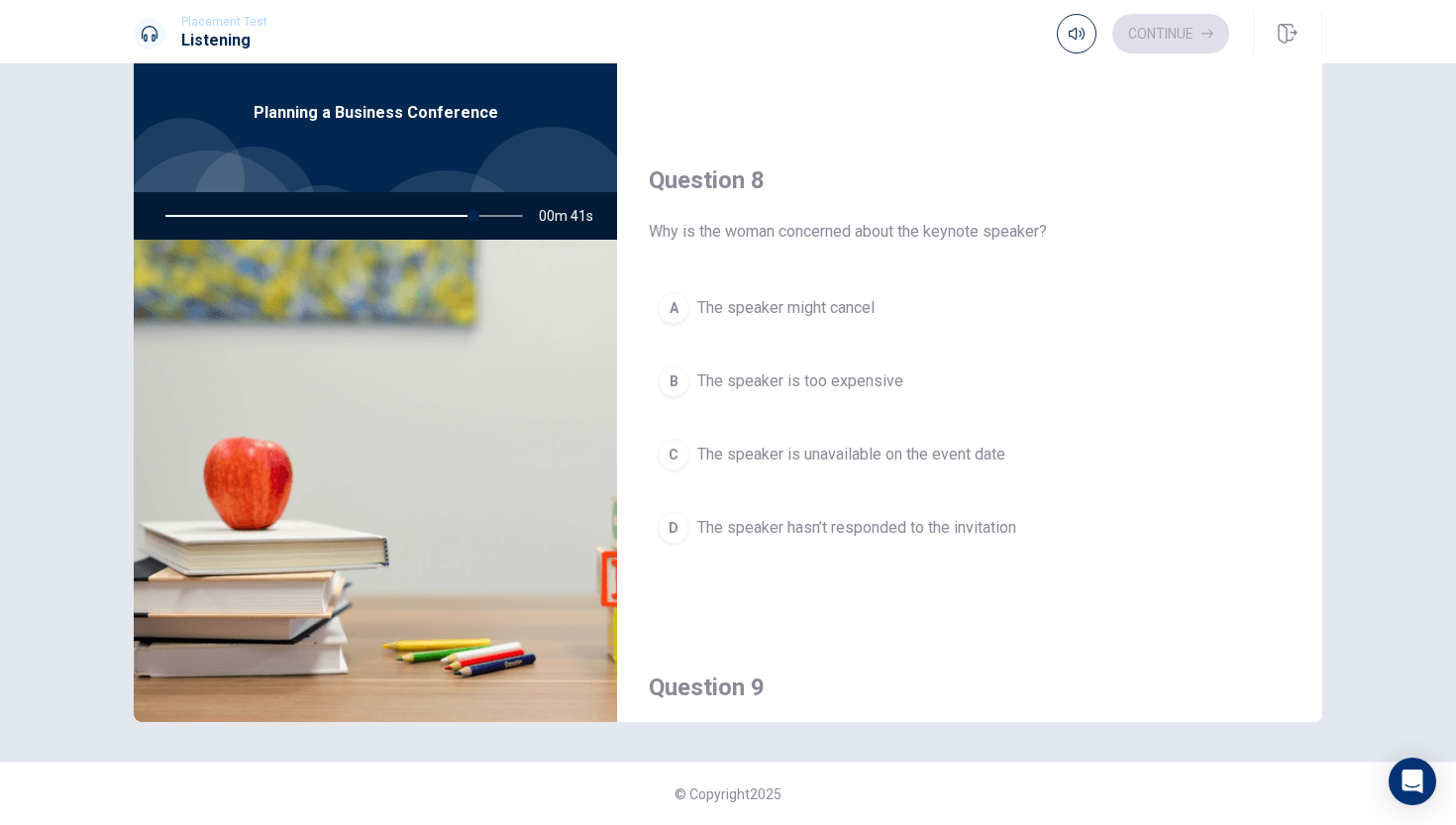 click on "D" at bounding box center (674, 528) 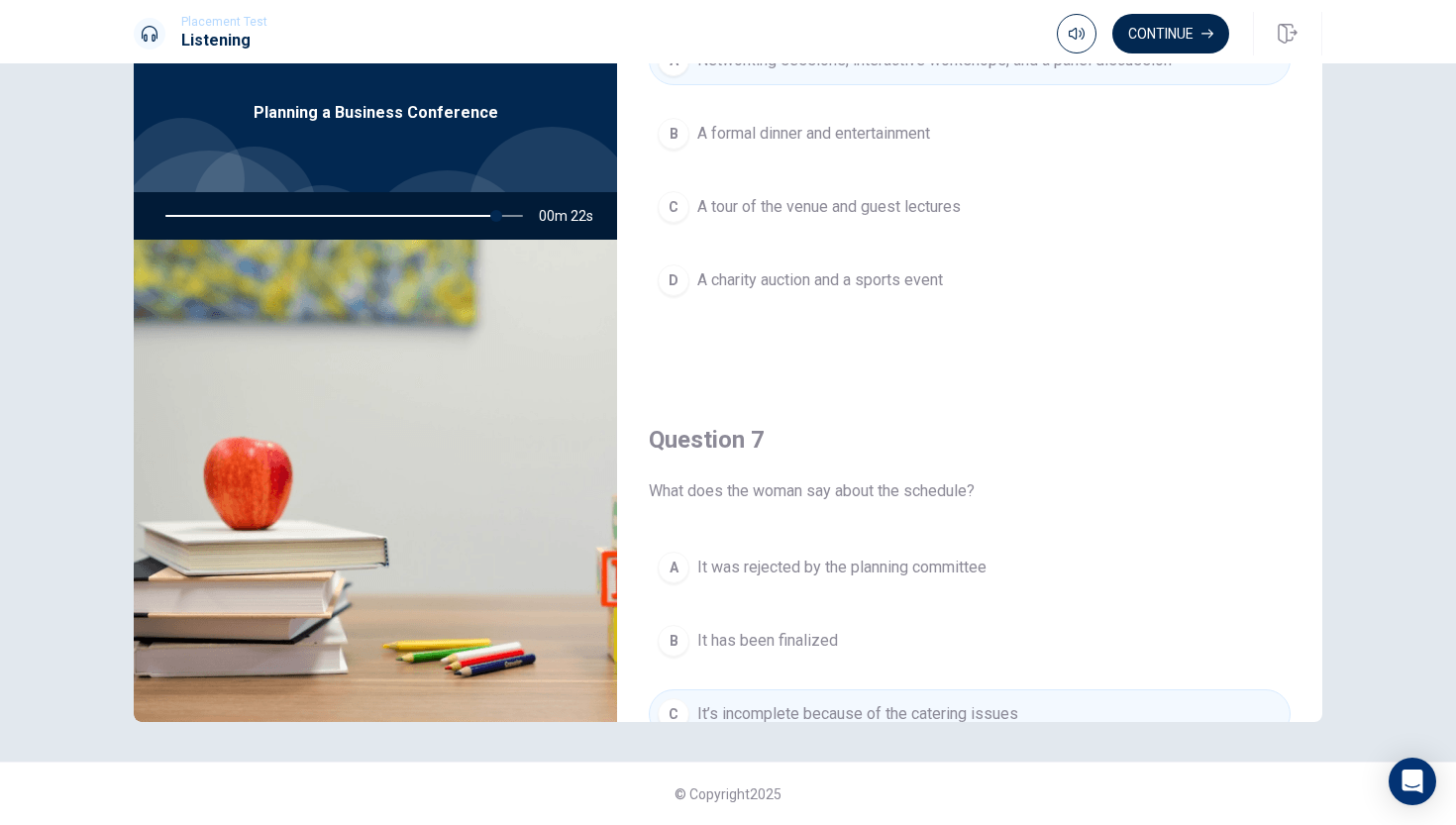scroll, scrollTop: 0, scrollLeft: 0, axis: both 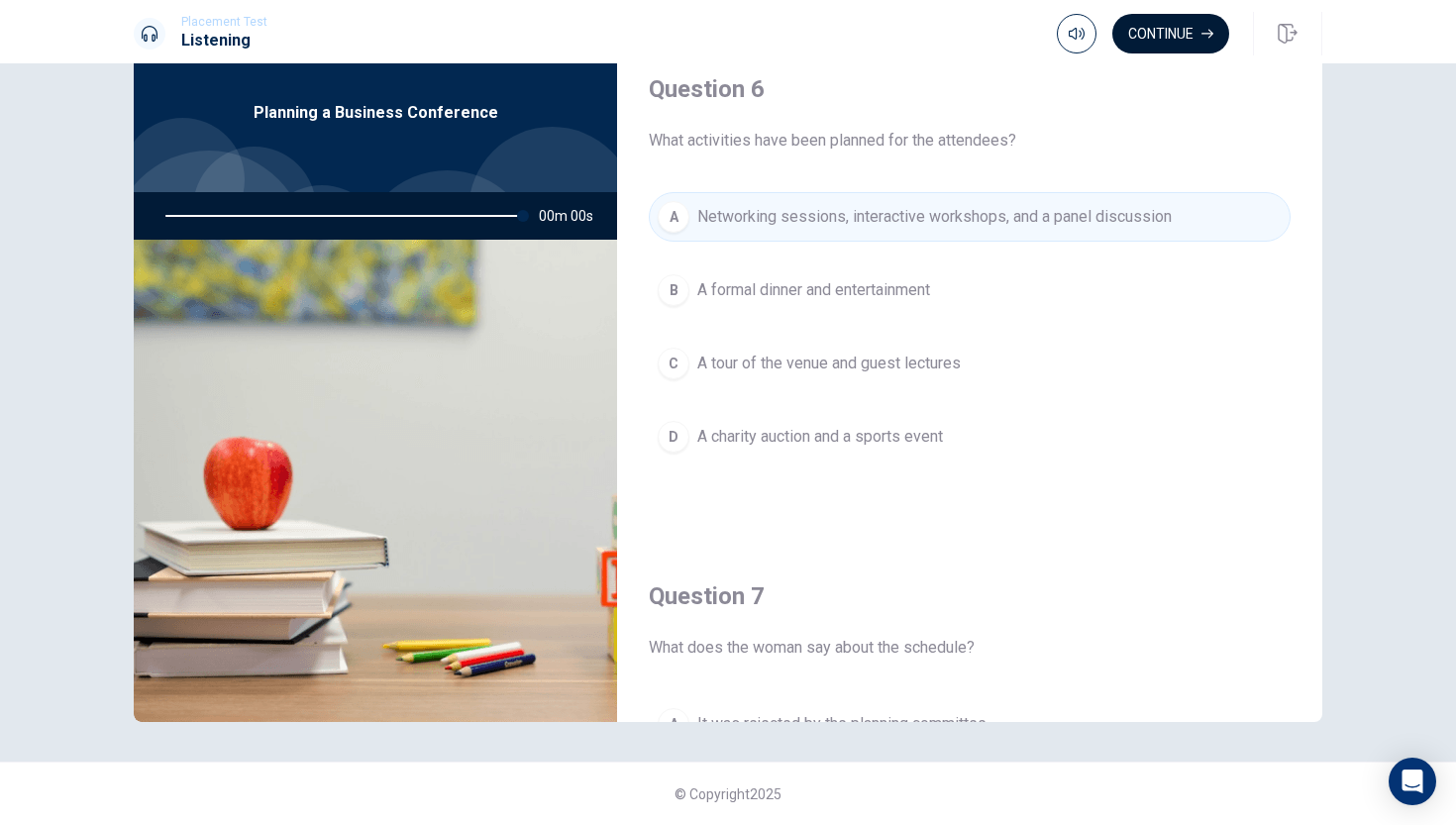 type on "0" 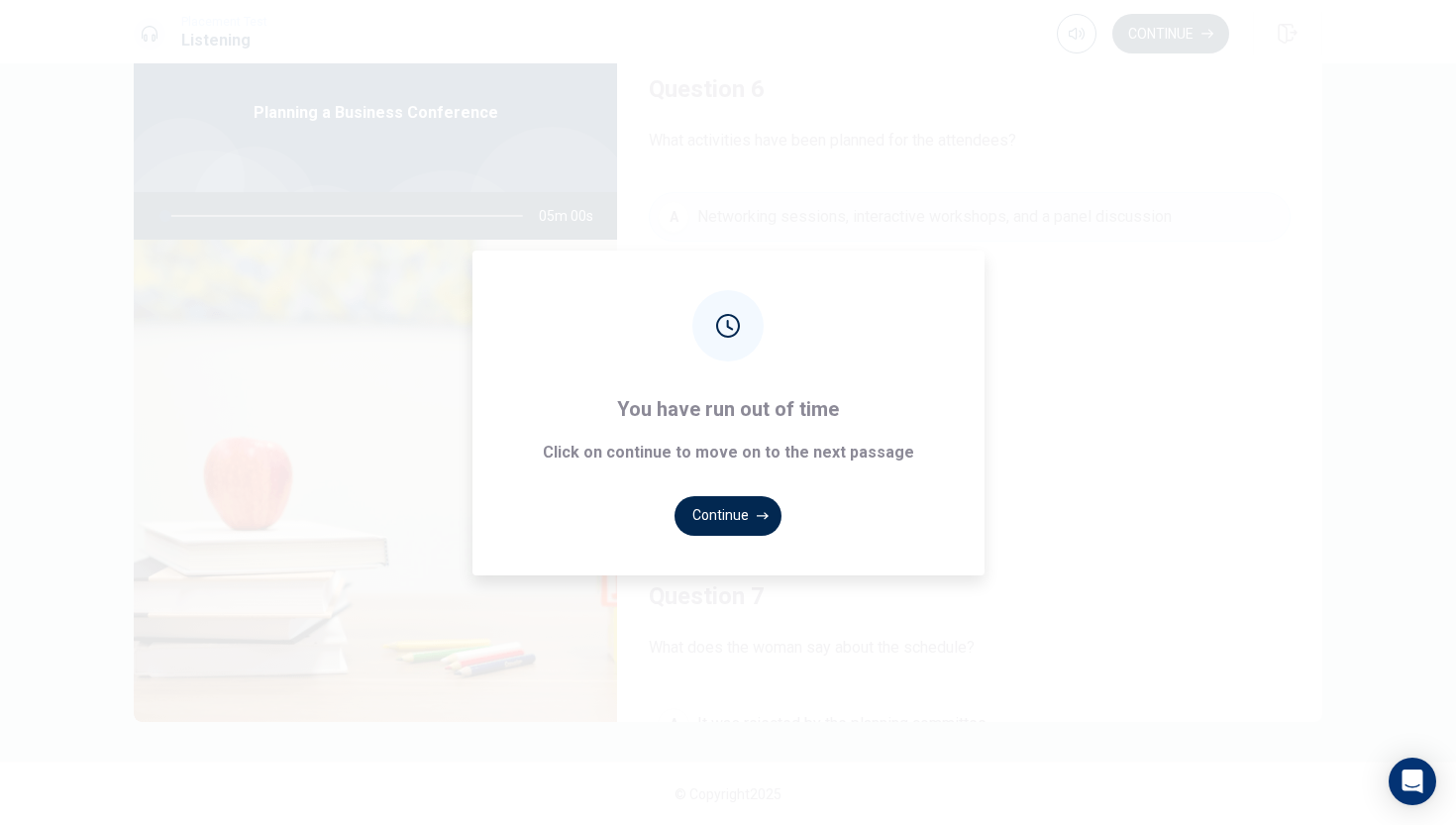 click on "Placement Test   Listening Continue Continue Question 6 What activities have been planned for the attendees? A Networking sessions, interactive workshops, and a panel discussion B A formal dinner and entertainment C A tour of the venue and guest lectures D A charity auction and a sports event Question 7 What does the woman say about the schedule? A It was rejected by the planning committee B It has been finalized C It’s incomplete because of the catering issues D It’s tentative and depends on speaker availability Question 8 Why is the woman concerned about the keynote speaker? A The speaker might cancel B The speaker is too expensive C The speaker is unavailable on the event date D The speaker hasn’t responded to the invitation Question 9 What is the status of ticket sales? A Few tickets have been sold B Tickets are being distributed for free C Most tickets are already sold D Tickets are not on sale yet Question 10 What is not yet confirmed for the conference? A The keynote speaker B The catering C D" at bounding box center (728, 412) 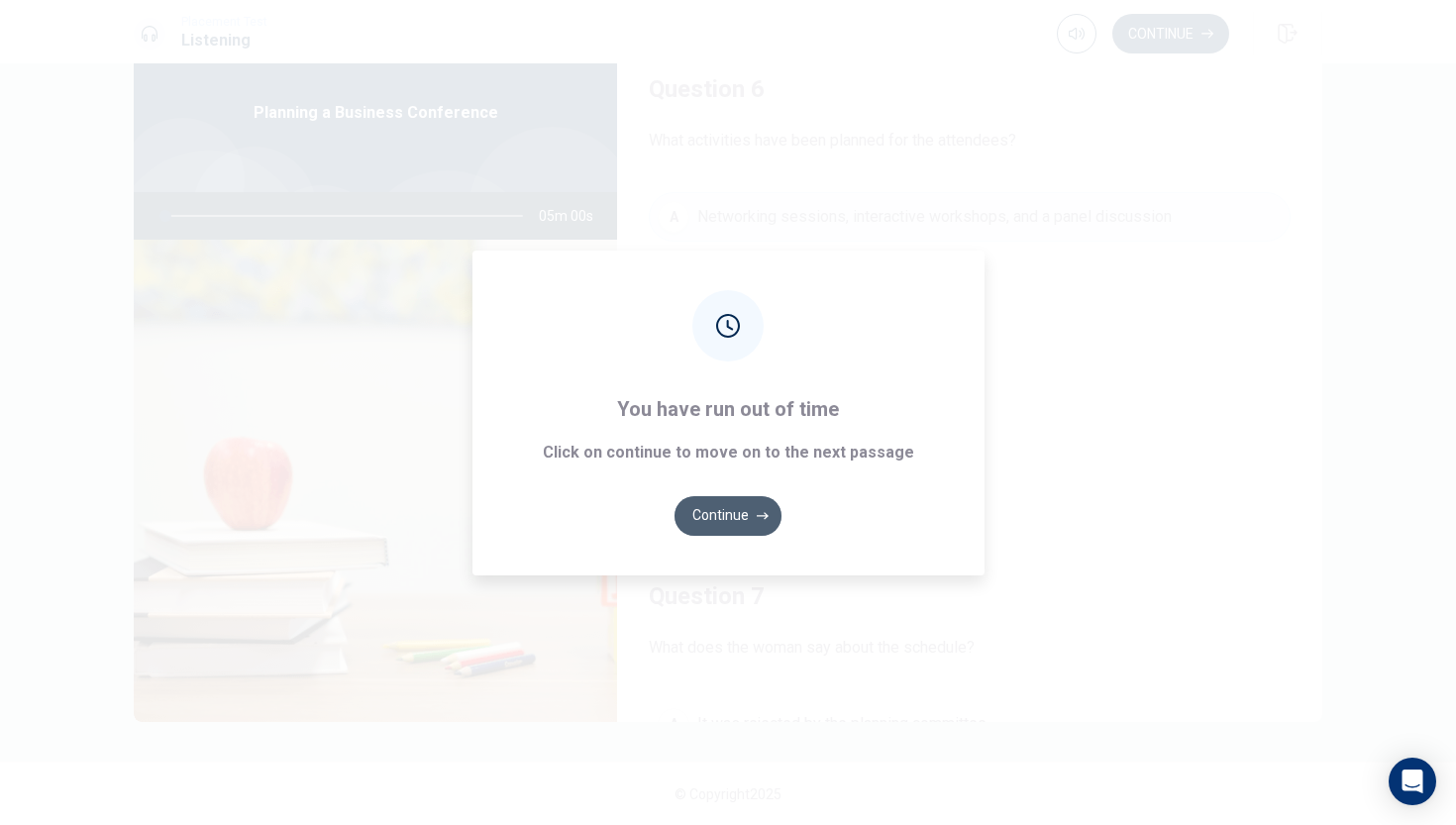 click 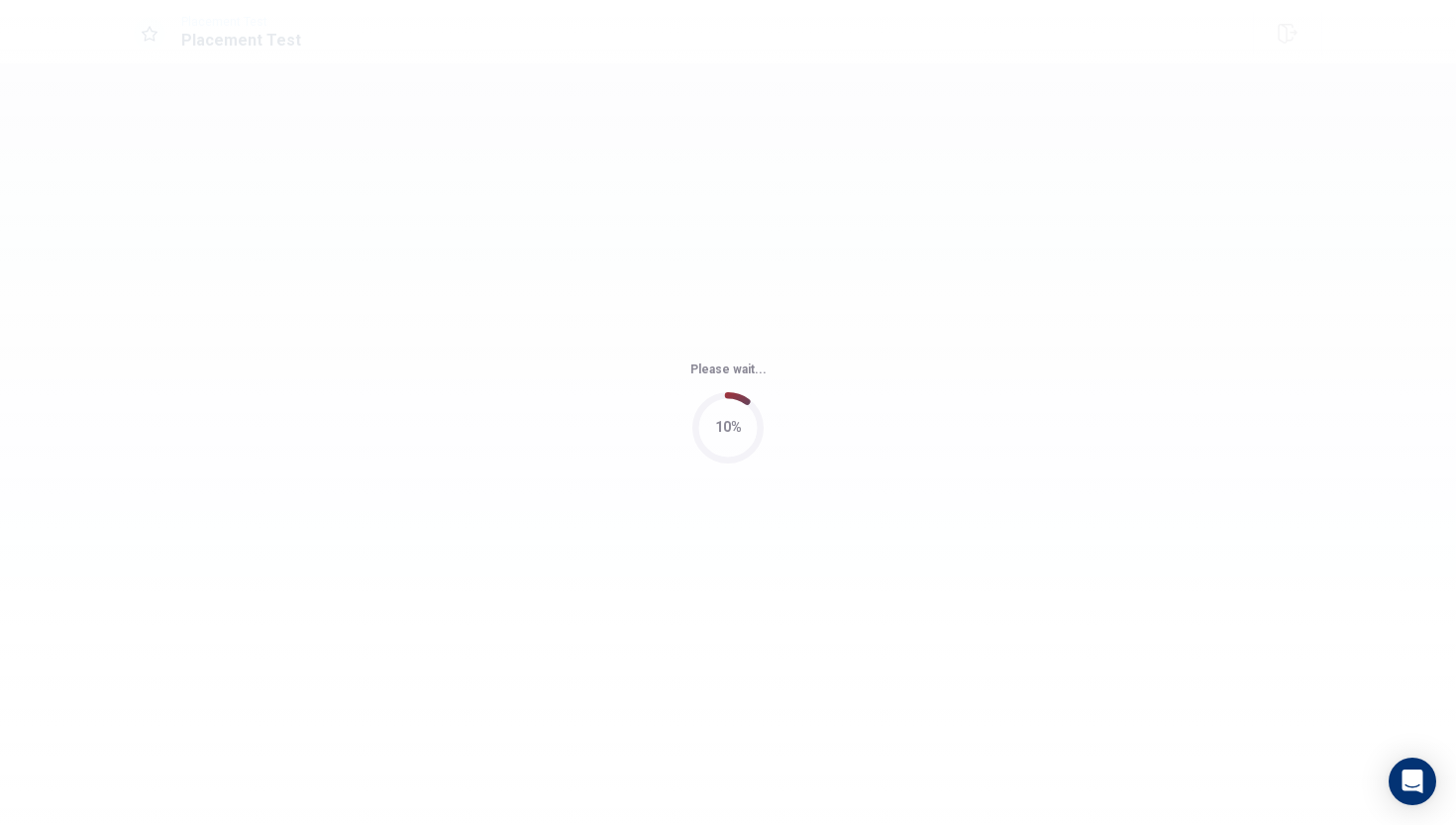 scroll, scrollTop: 0, scrollLeft: 0, axis: both 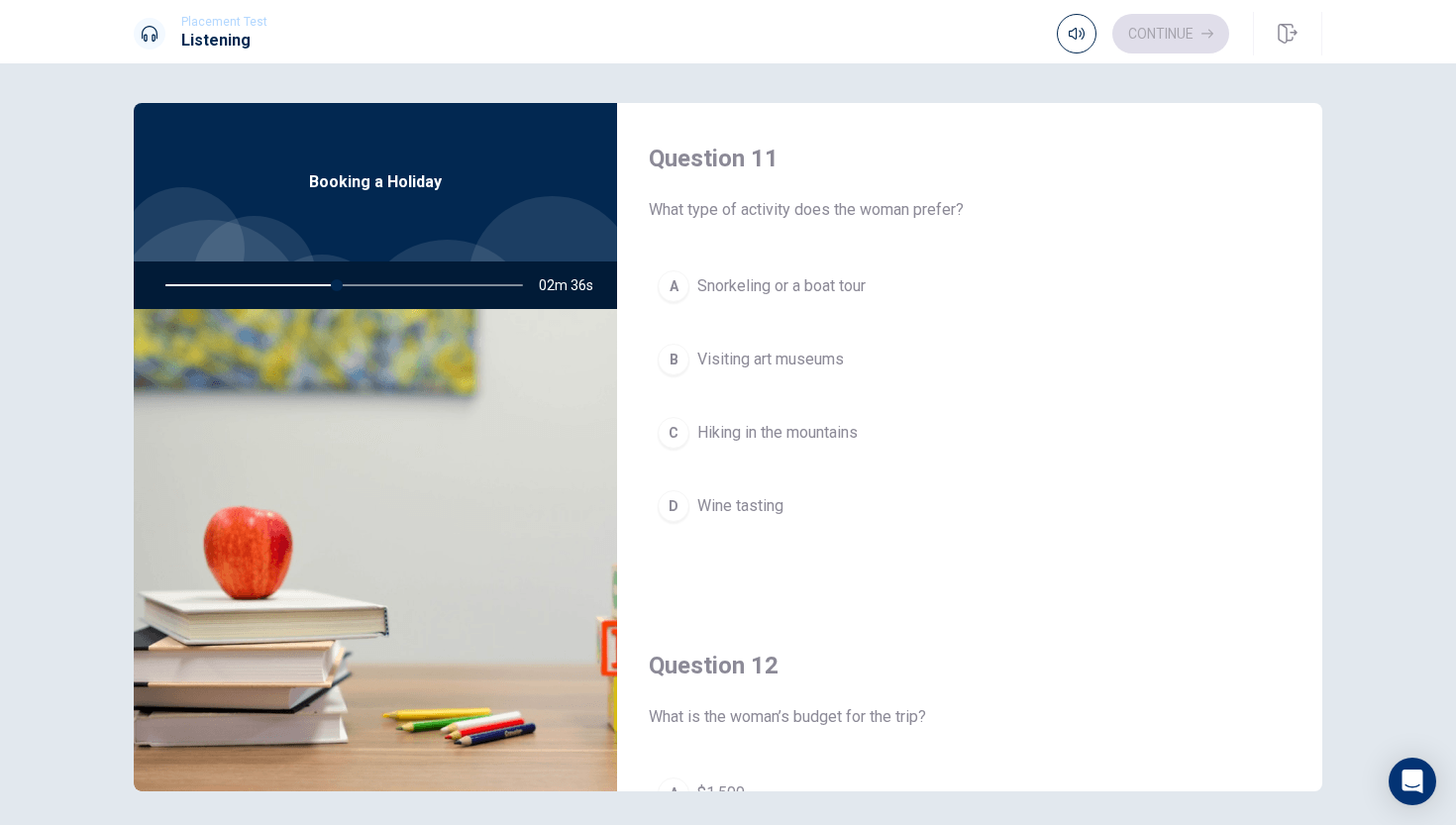 click on "A" at bounding box center [674, 286] 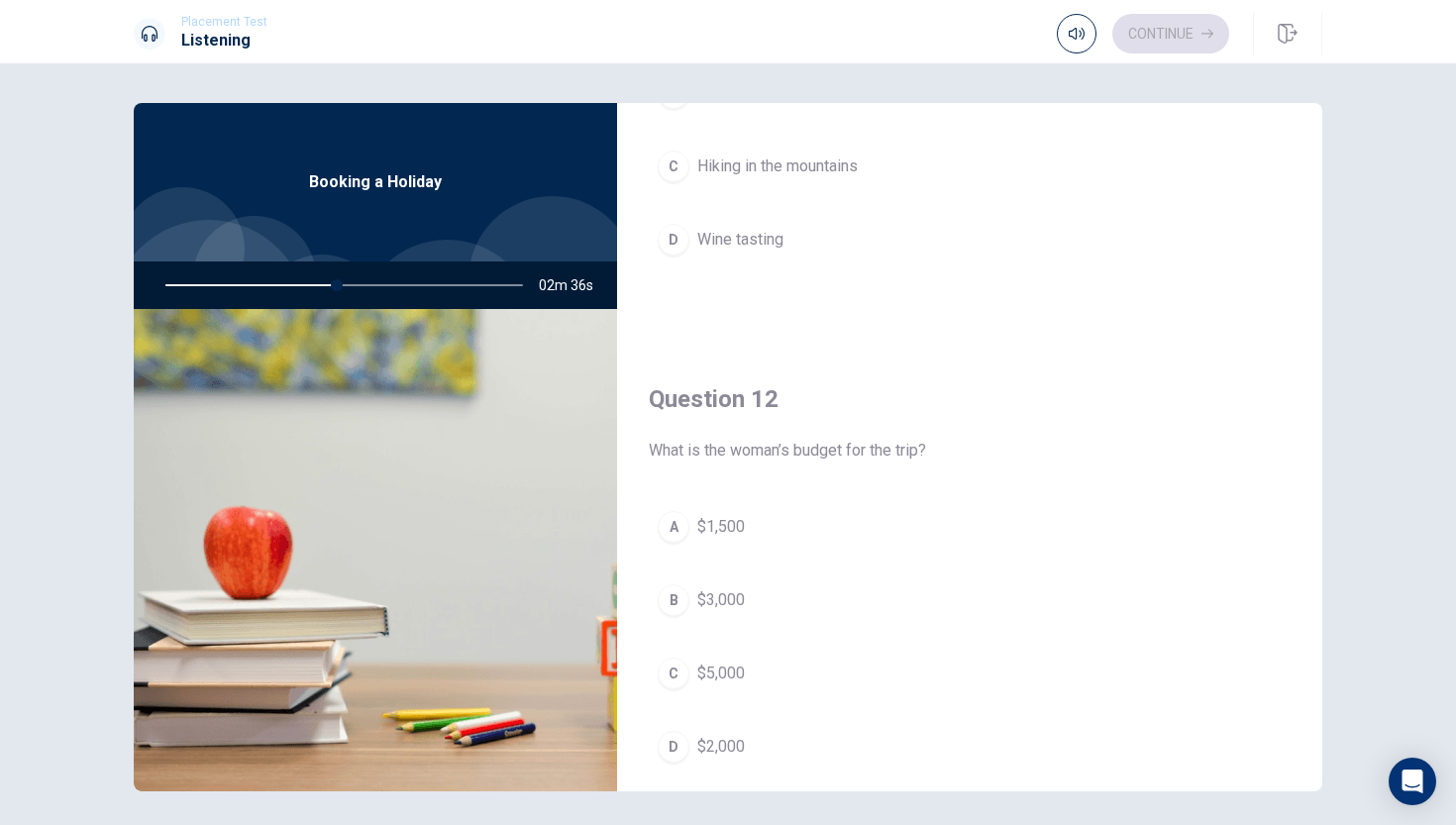 scroll, scrollTop: 299, scrollLeft: 0, axis: vertical 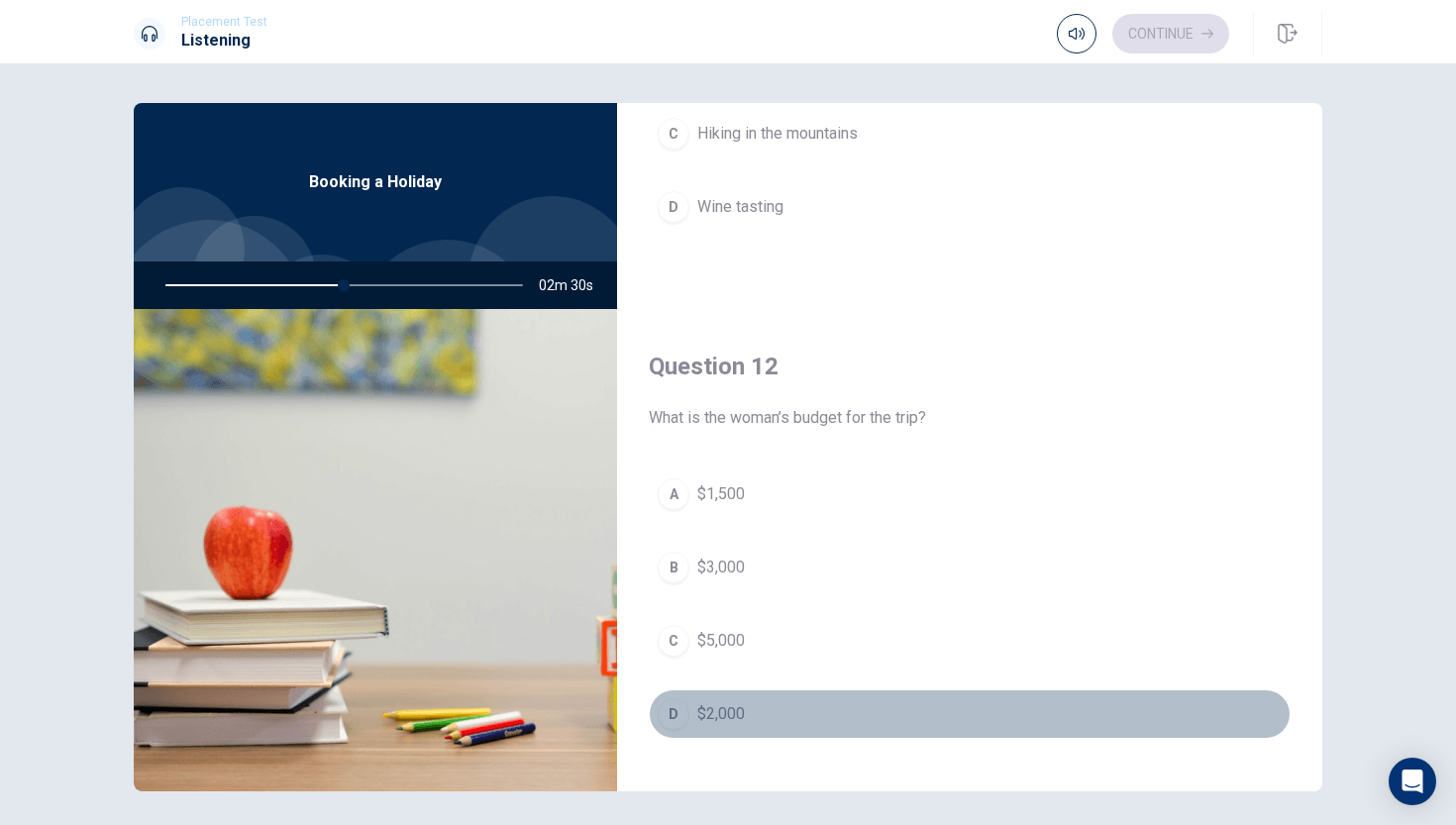 click on "D" at bounding box center [674, 714] 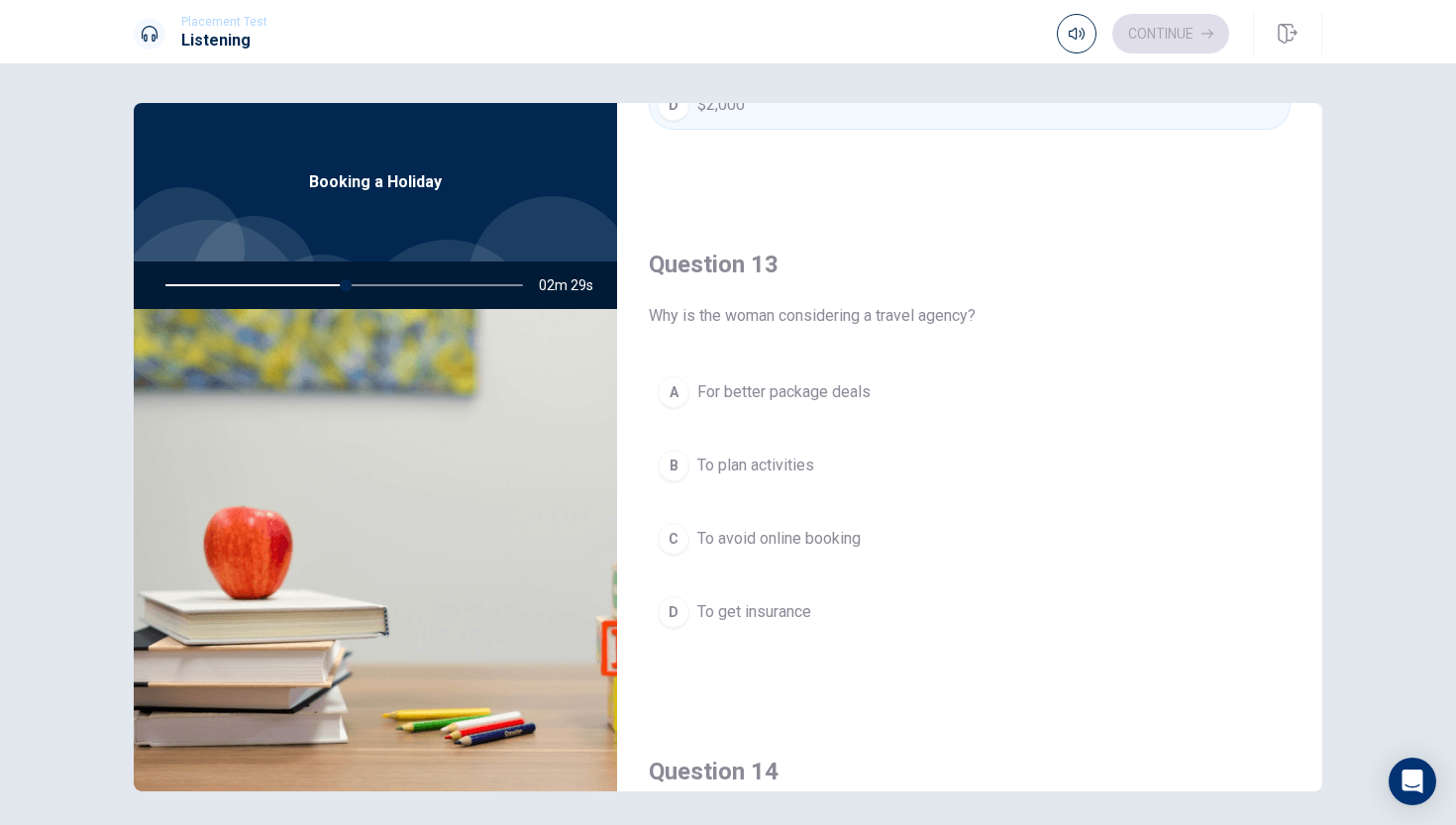 scroll, scrollTop: 909, scrollLeft: 0, axis: vertical 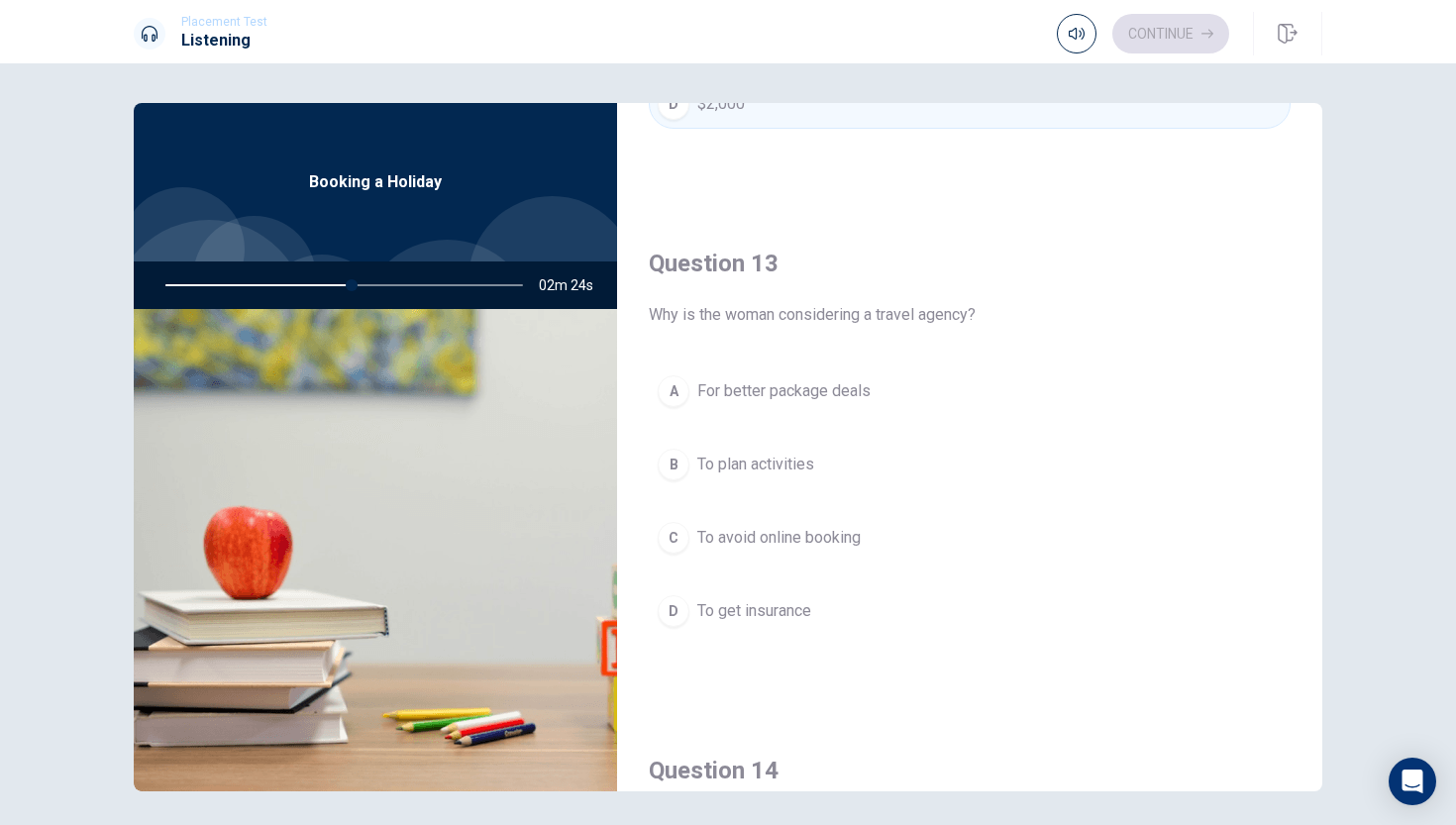 click on "A" at bounding box center (674, 391) 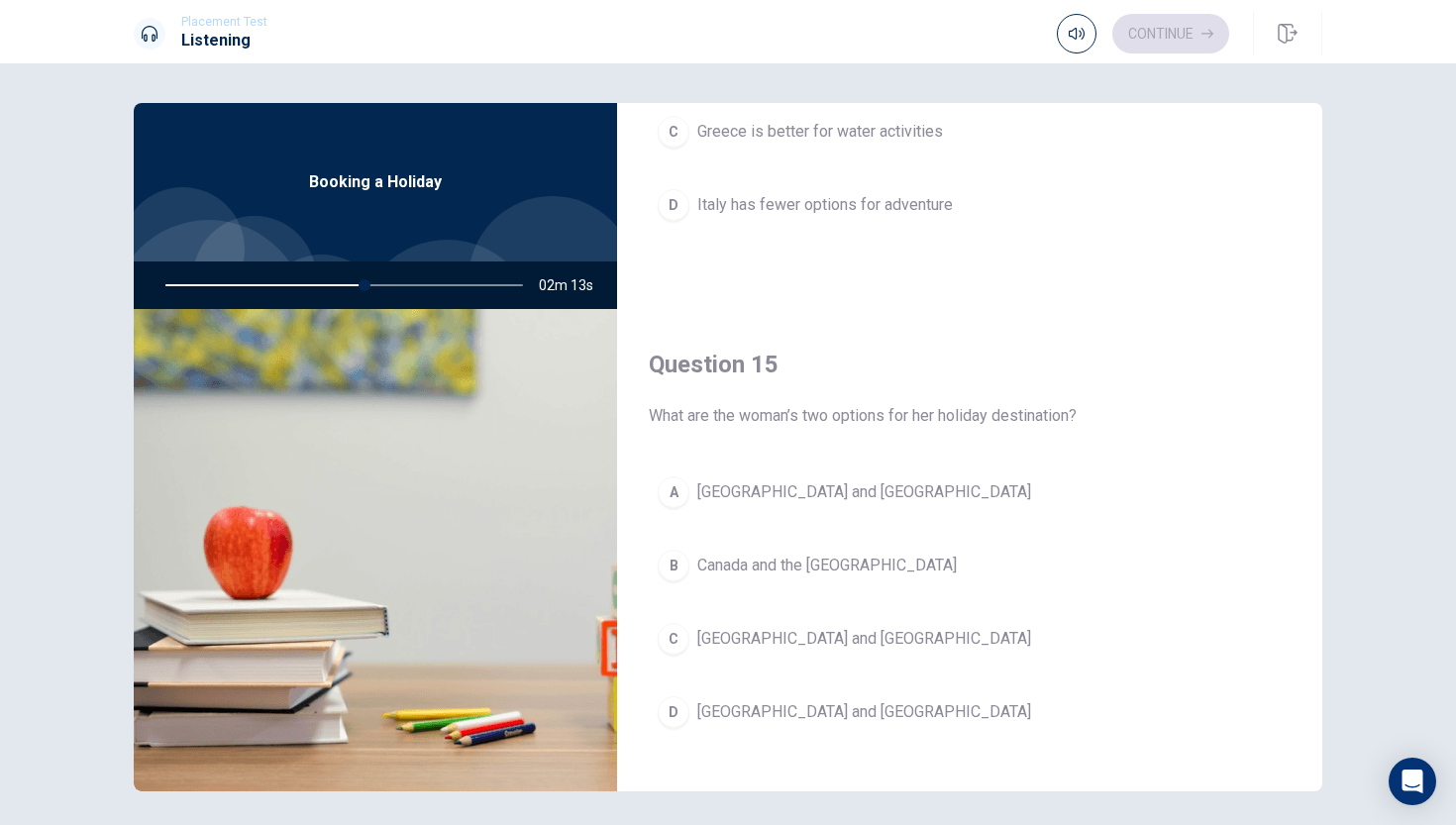 scroll, scrollTop: 1825, scrollLeft: 0, axis: vertical 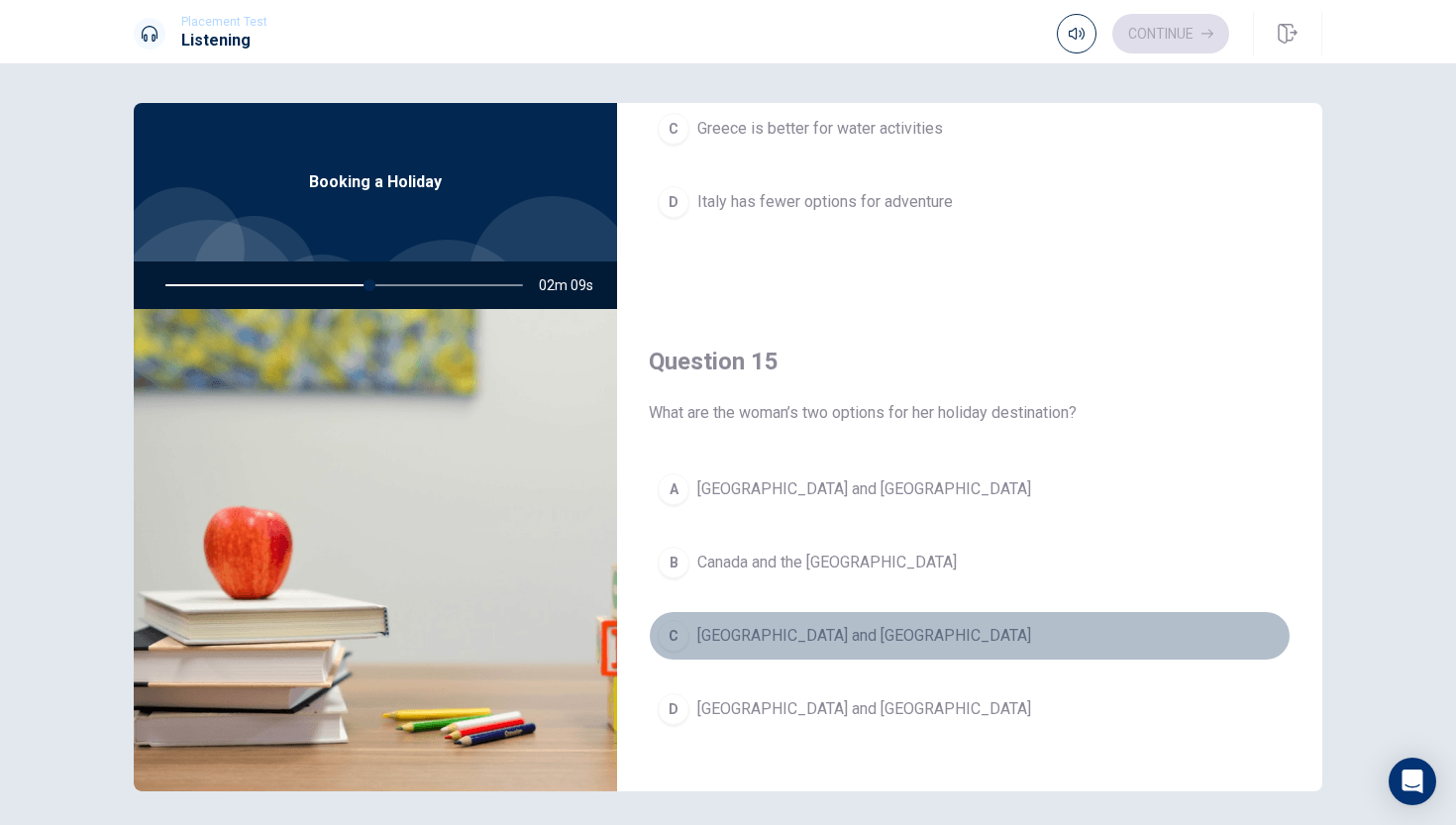 click on "C [GEOGRAPHIC_DATA] and [GEOGRAPHIC_DATA]" at bounding box center (970, 636) 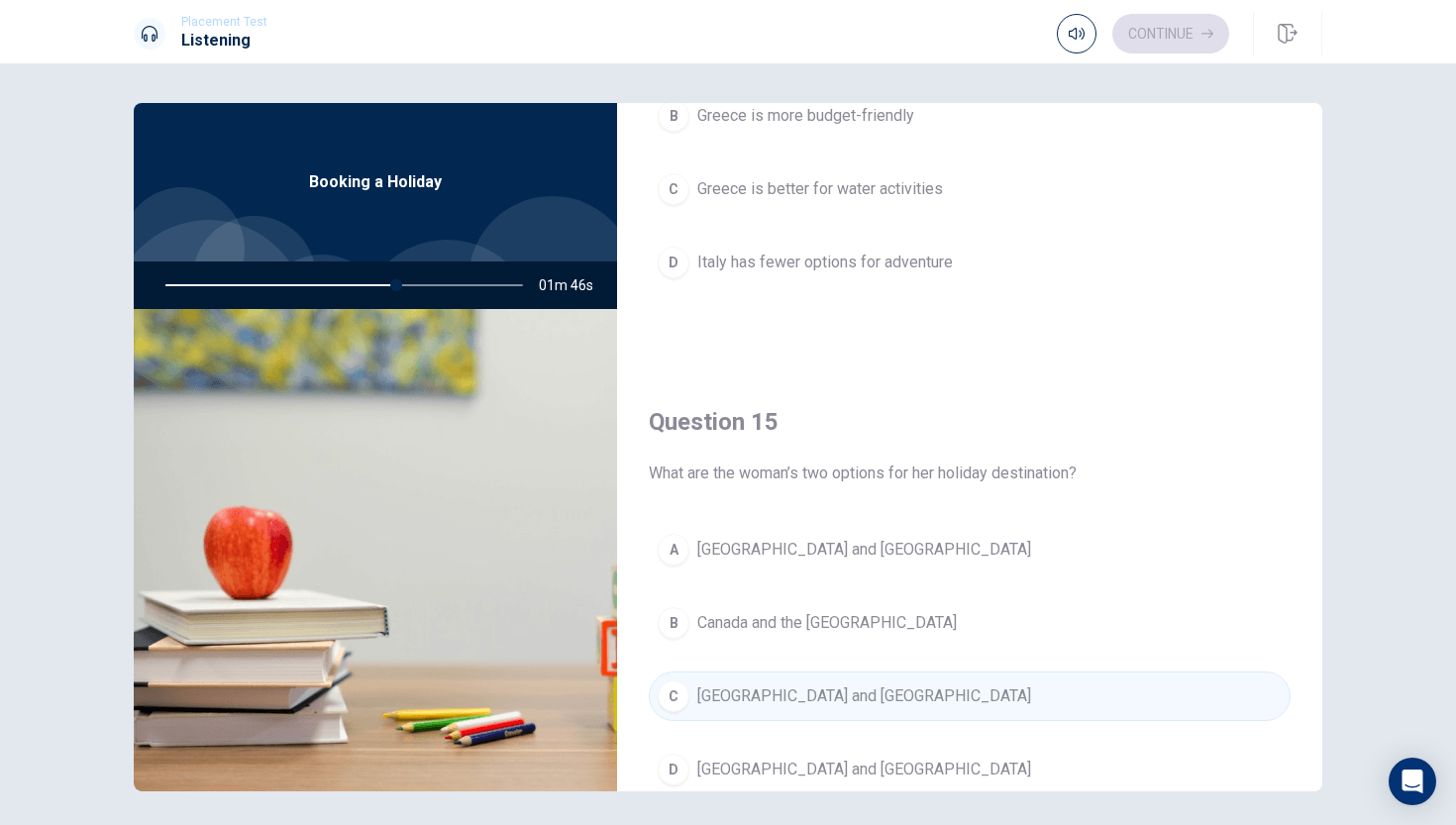 scroll, scrollTop: 1504, scrollLeft: 0, axis: vertical 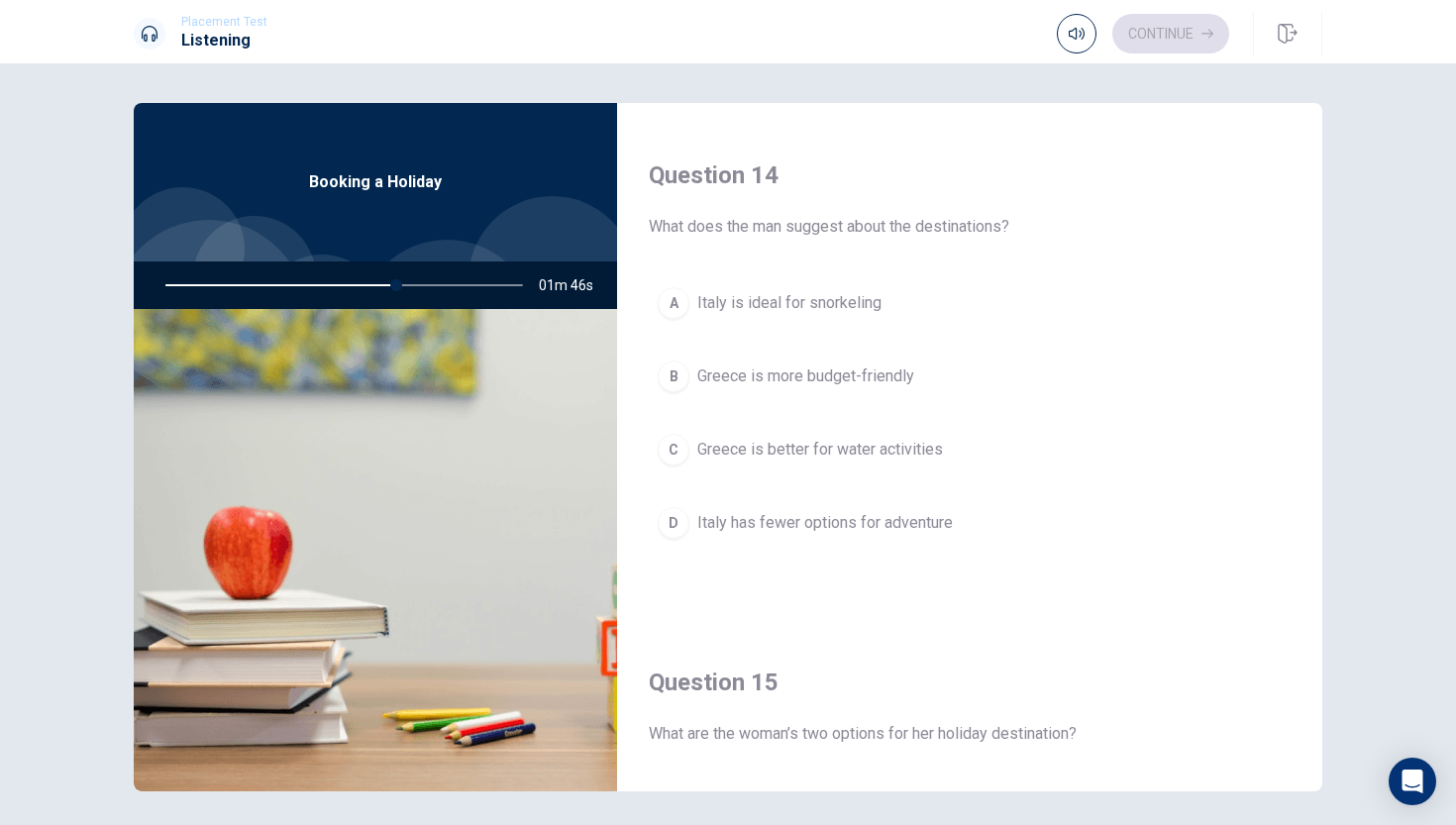 click on "A" at bounding box center [674, 303] 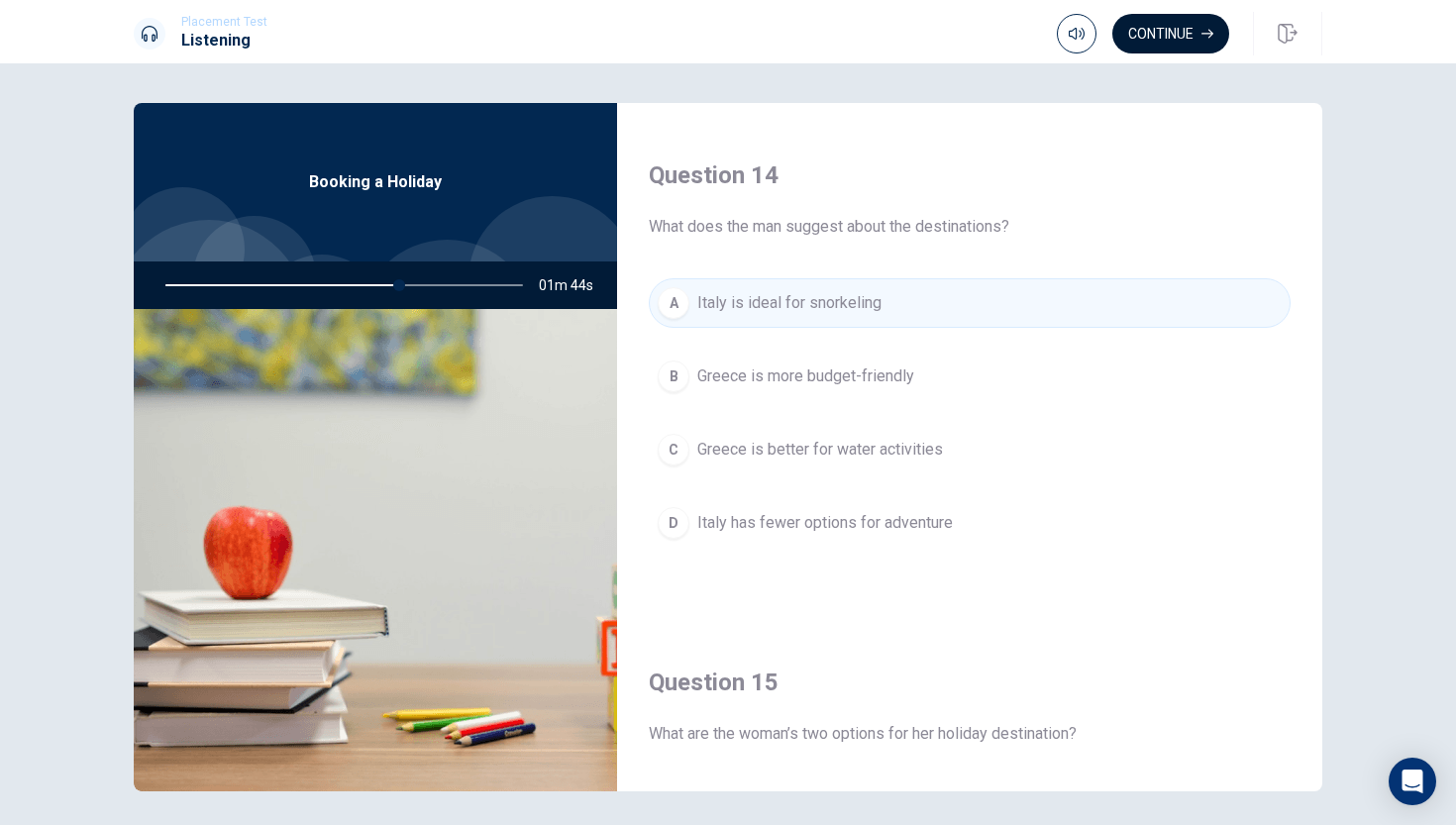 click on "Continue" at bounding box center (1171, 34) 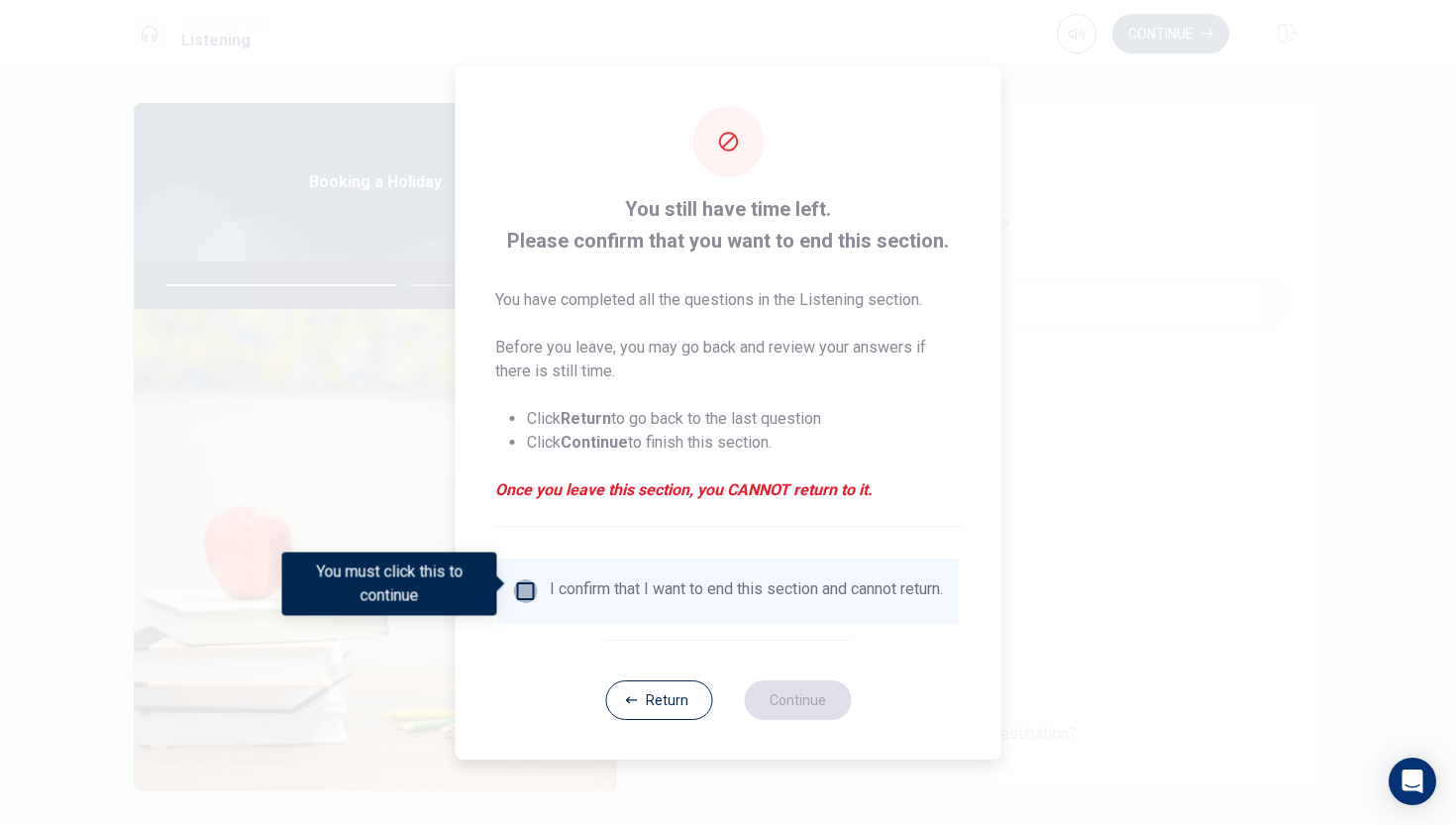 click at bounding box center (526, 591) 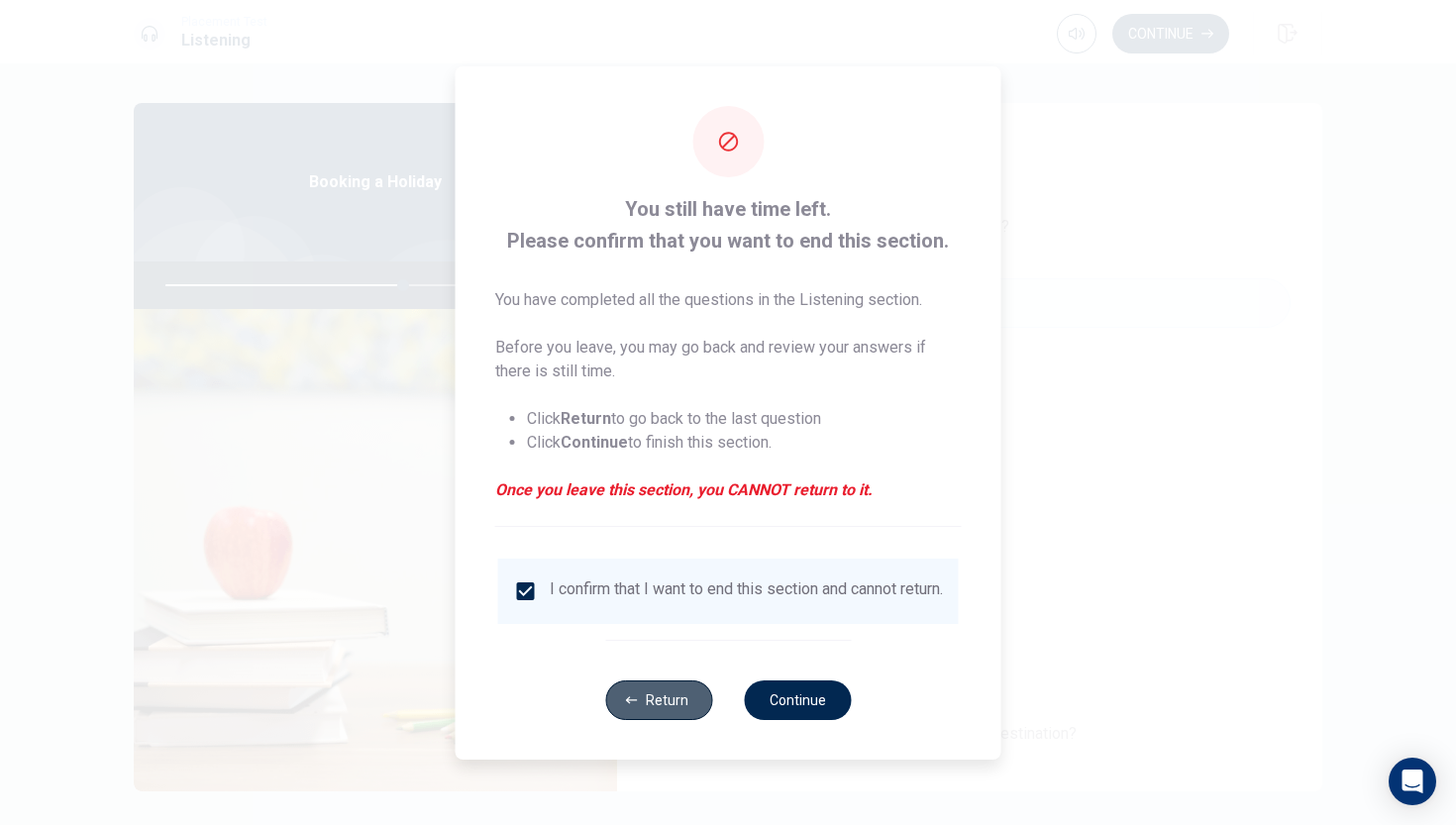 click on "Return" at bounding box center [659, 700] 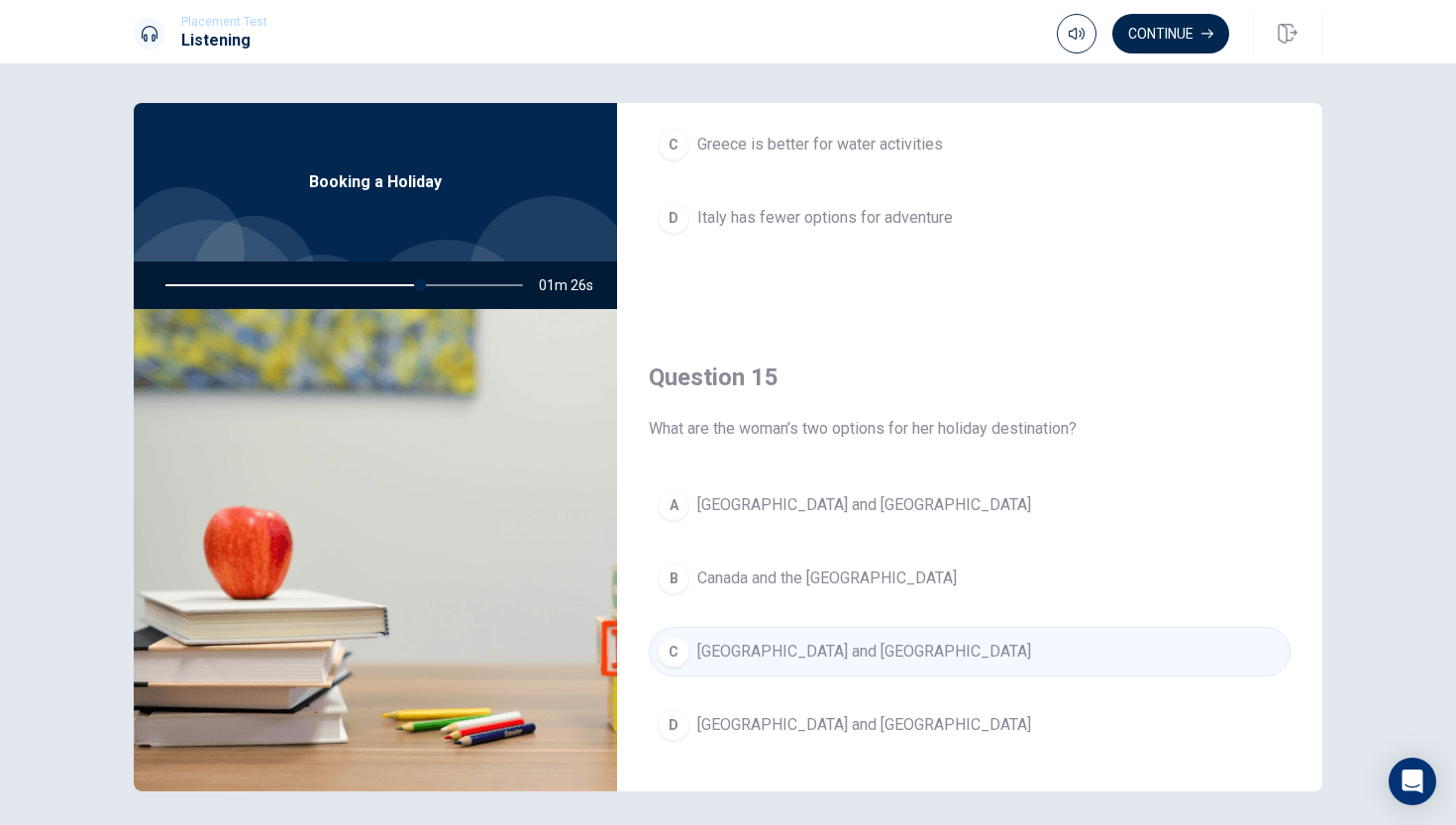 scroll, scrollTop: 1847, scrollLeft: 0, axis: vertical 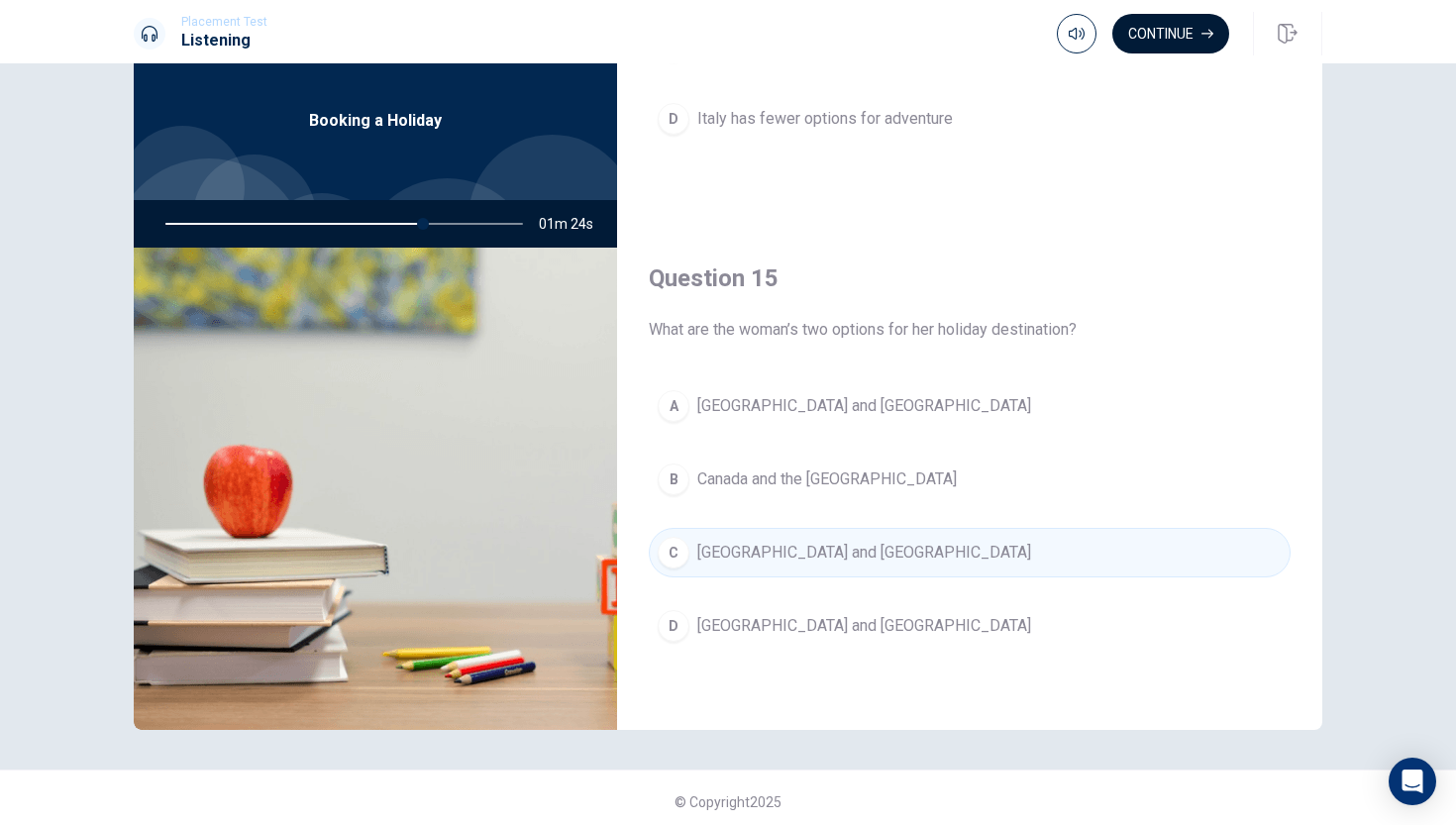 click on "Continue" at bounding box center [1171, 34] 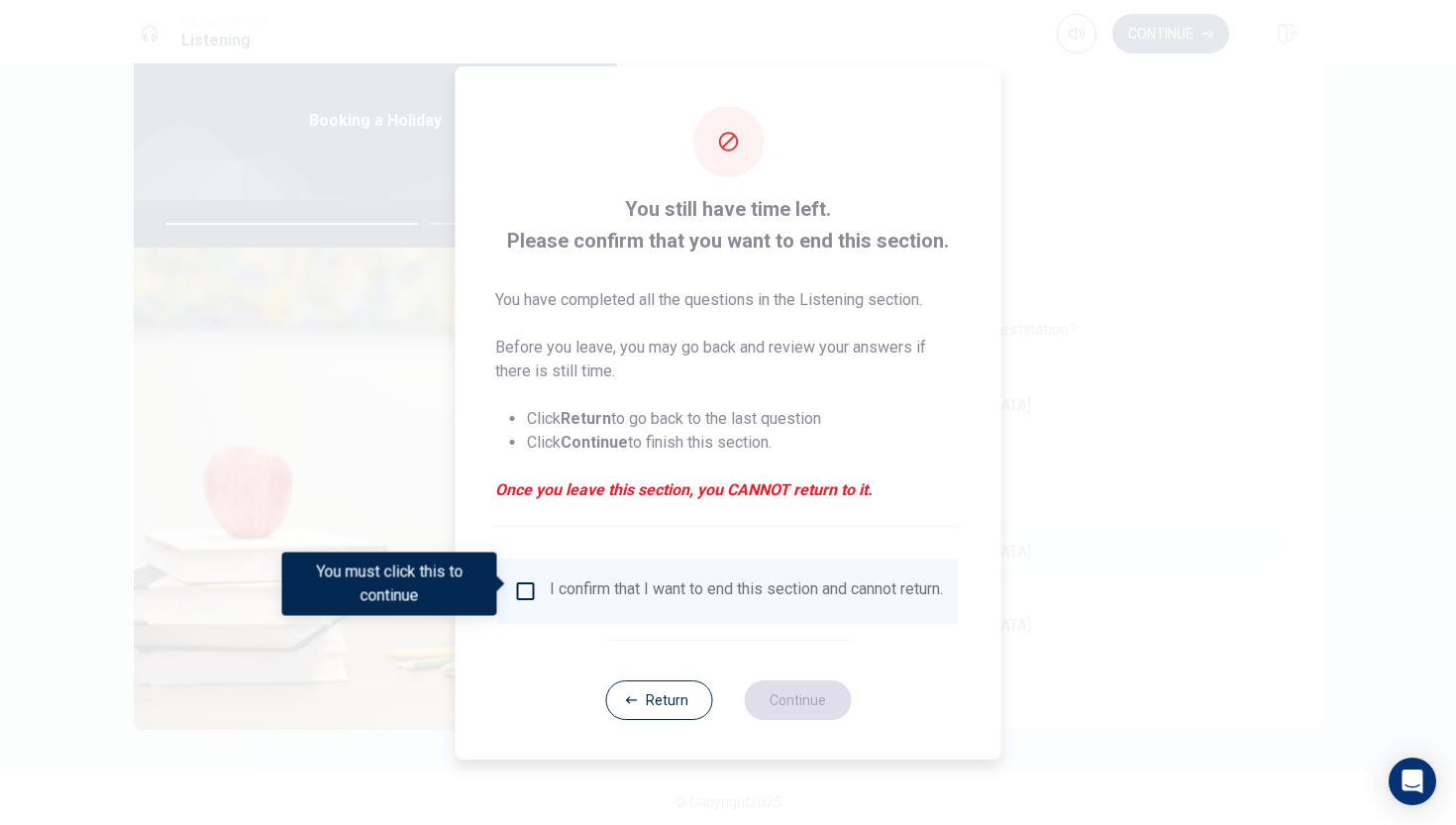 click on "I confirm that I want to end this section and cannot return." at bounding box center [746, 591] 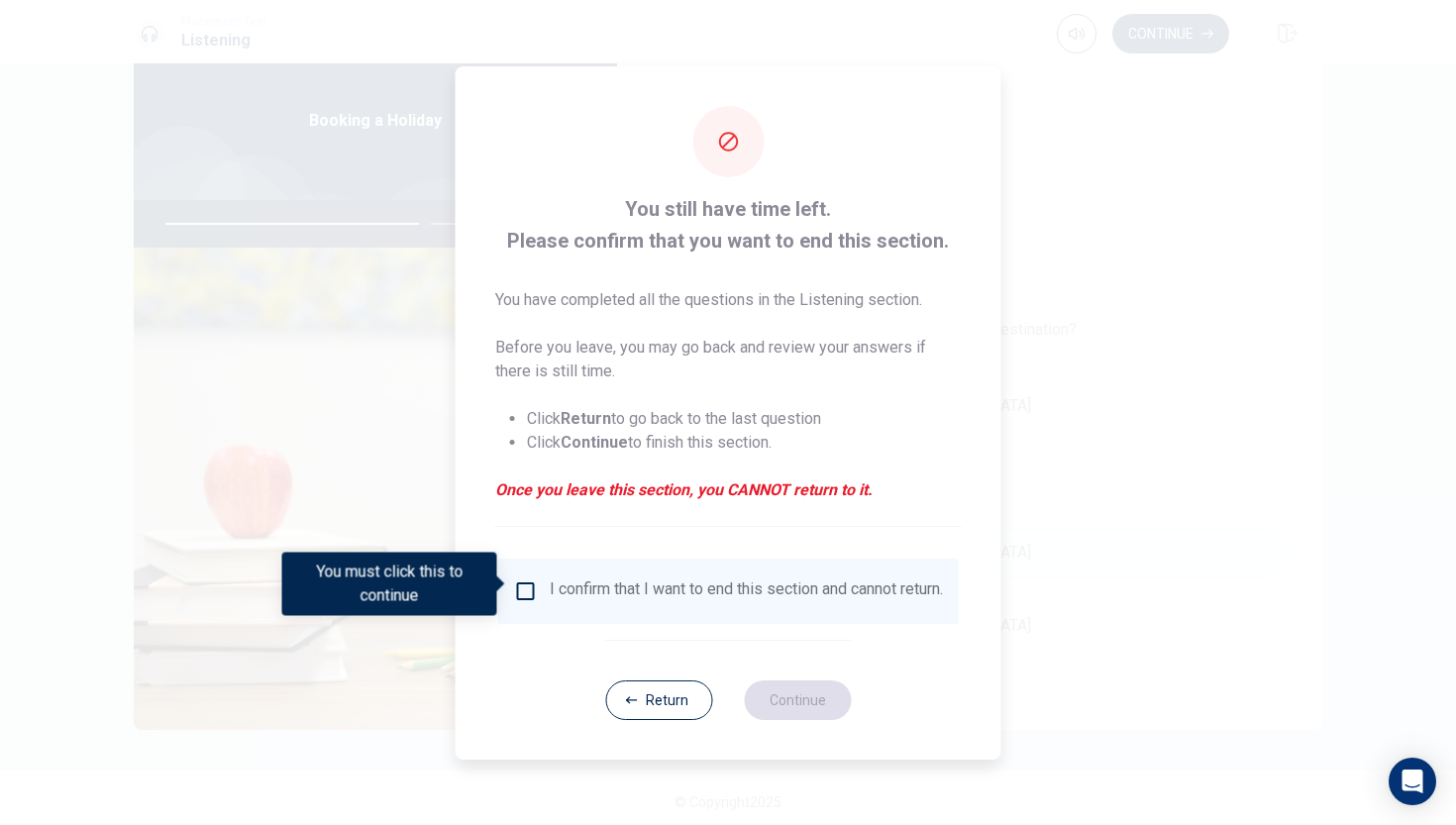 click on "I confirm that I want to end this section and cannot return." at bounding box center [728, 591] 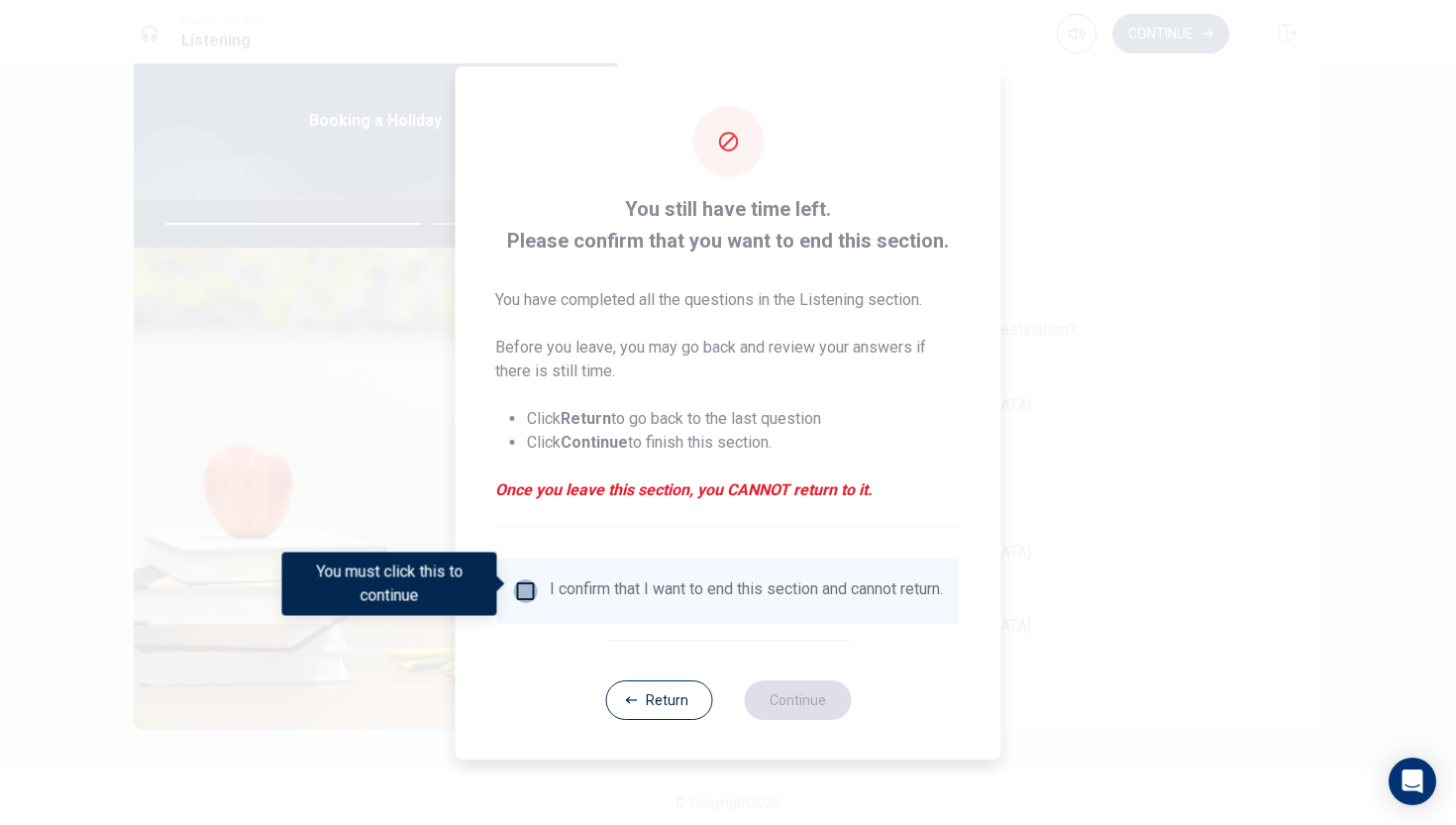 click at bounding box center (526, 591) 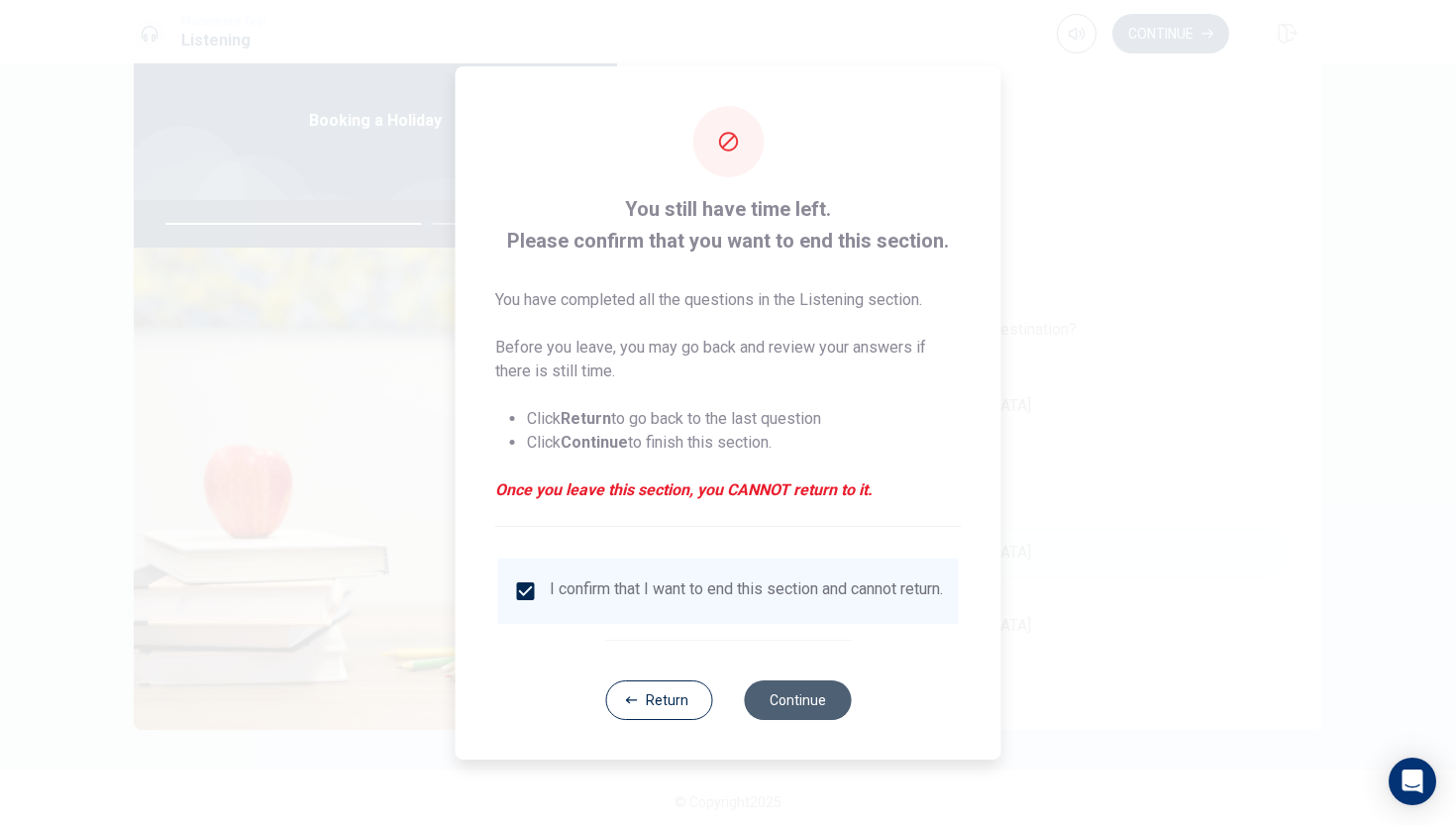 click on "Continue" at bounding box center (797, 700) 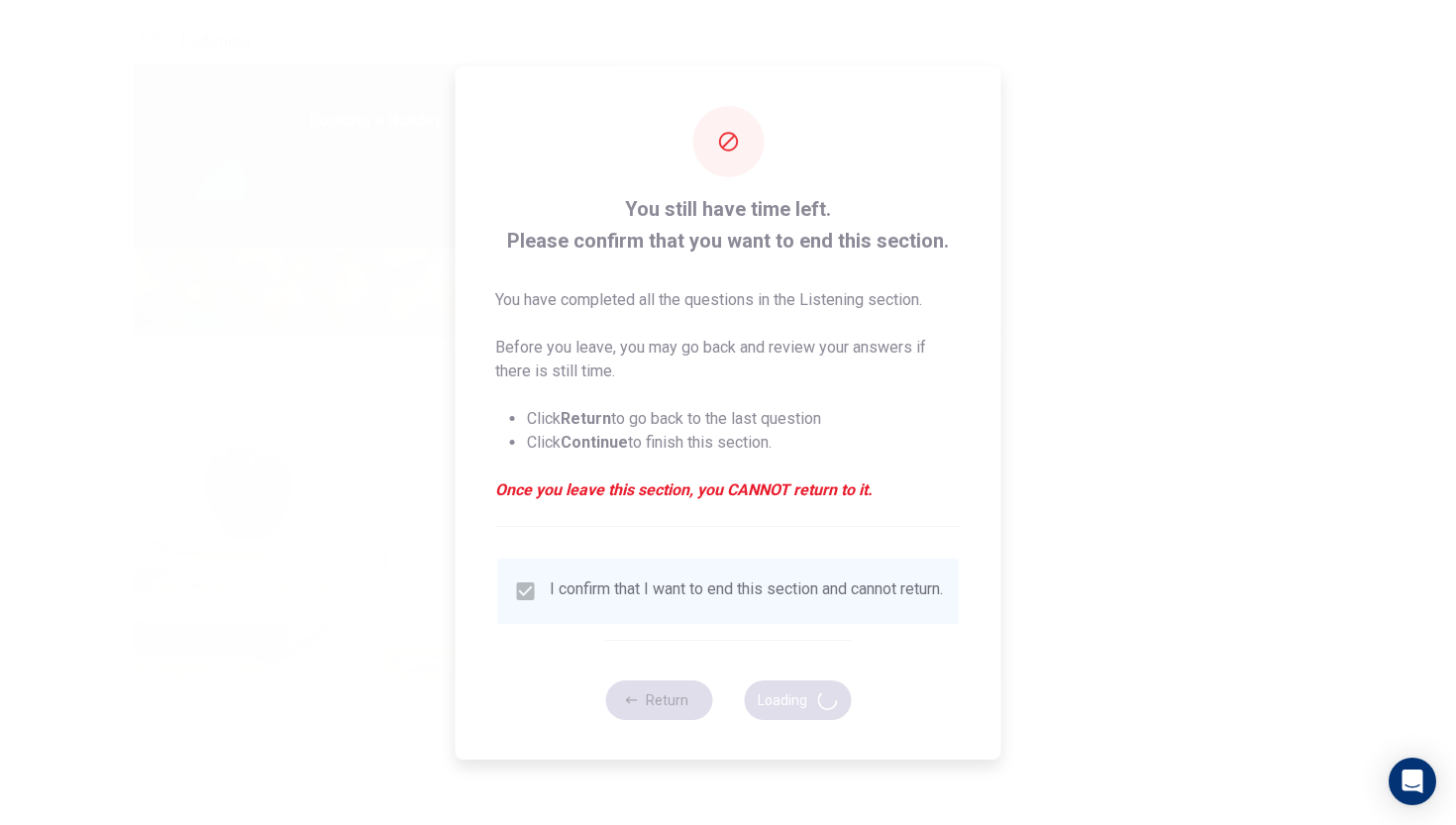 type on "74" 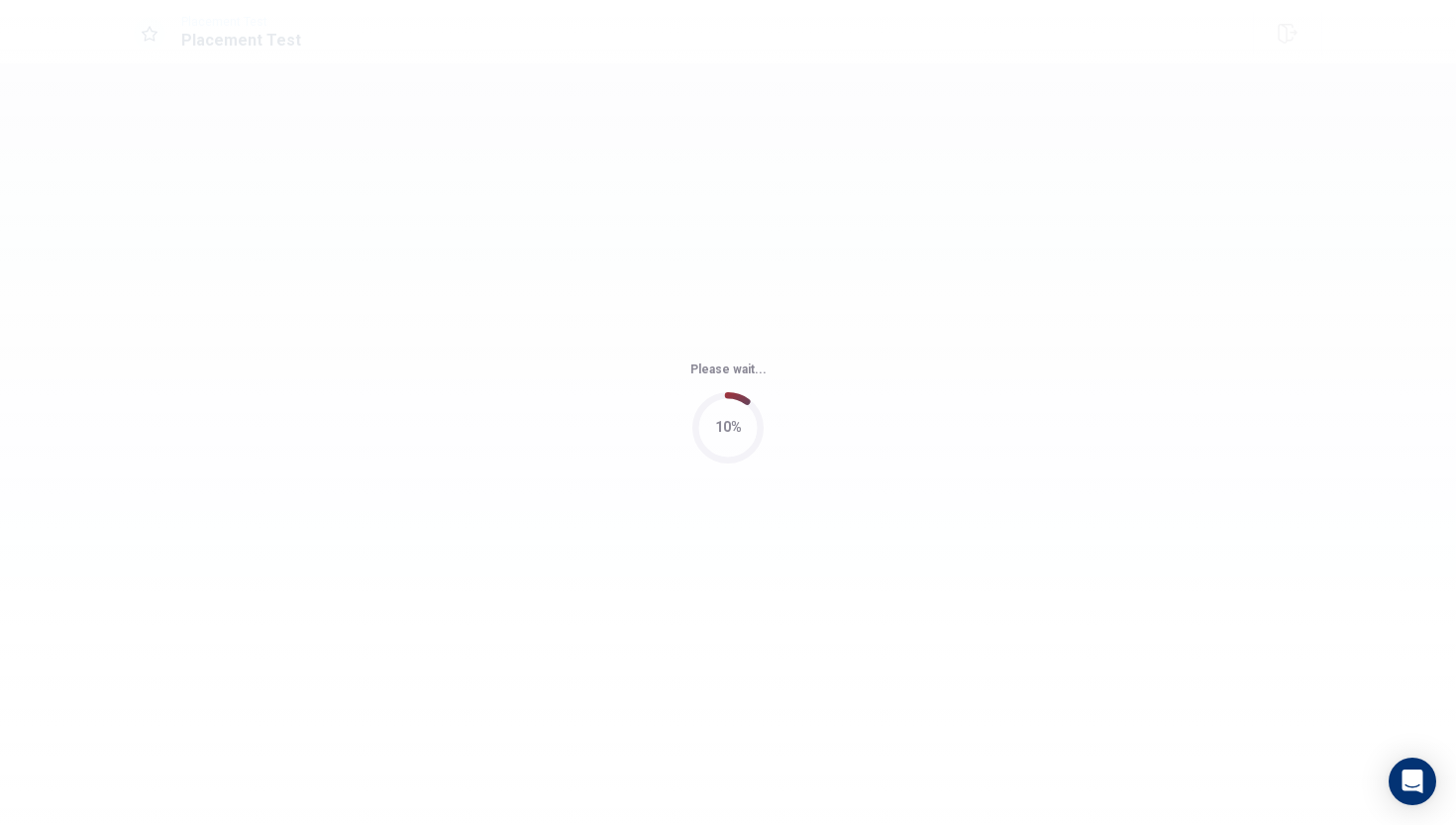 scroll, scrollTop: 0, scrollLeft: 0, axis: both 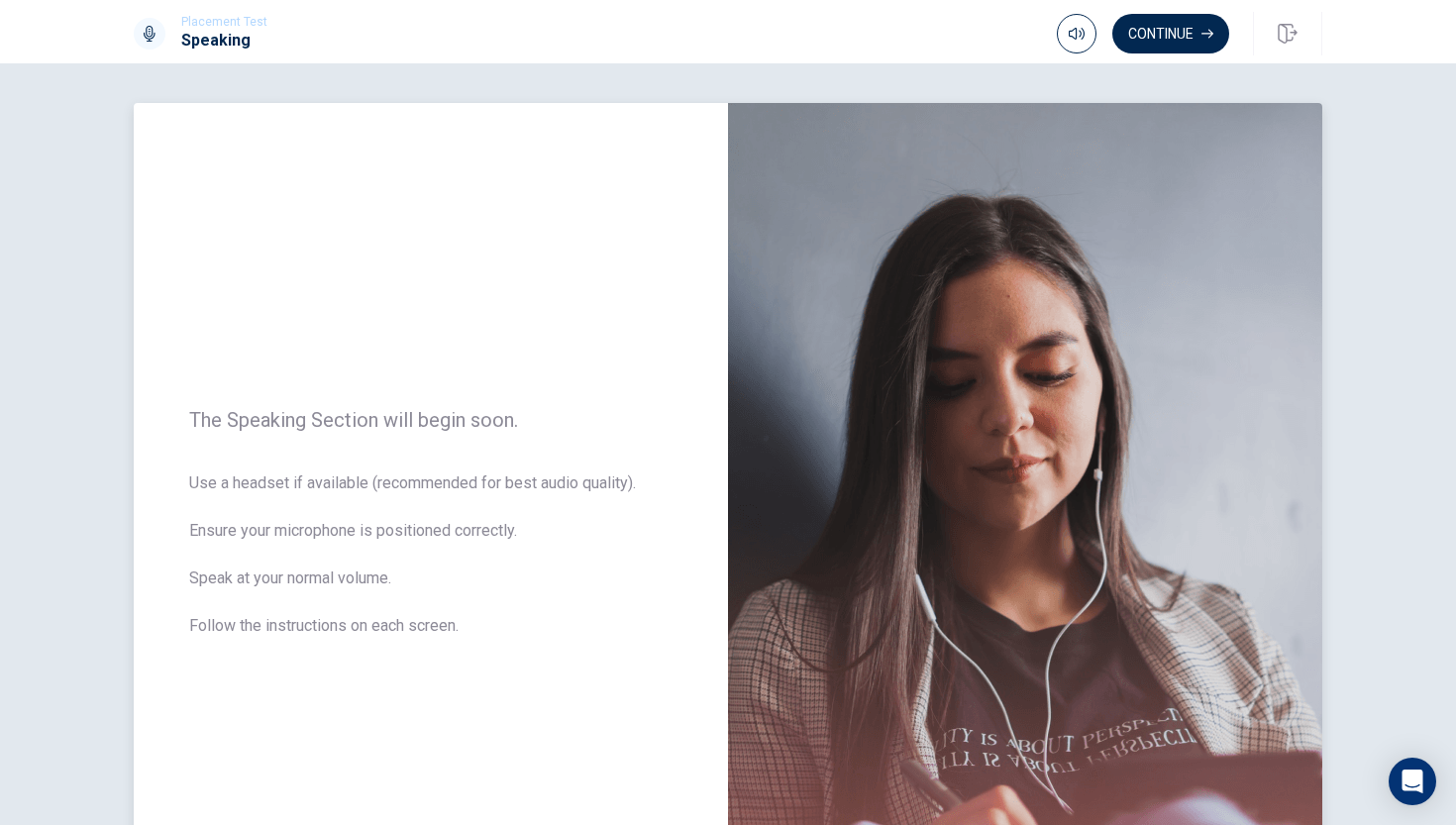 drag, startPoint x: 201, startPoint y: 408, endPoint x: 435, endPoint y: 609, distance: 308.4753 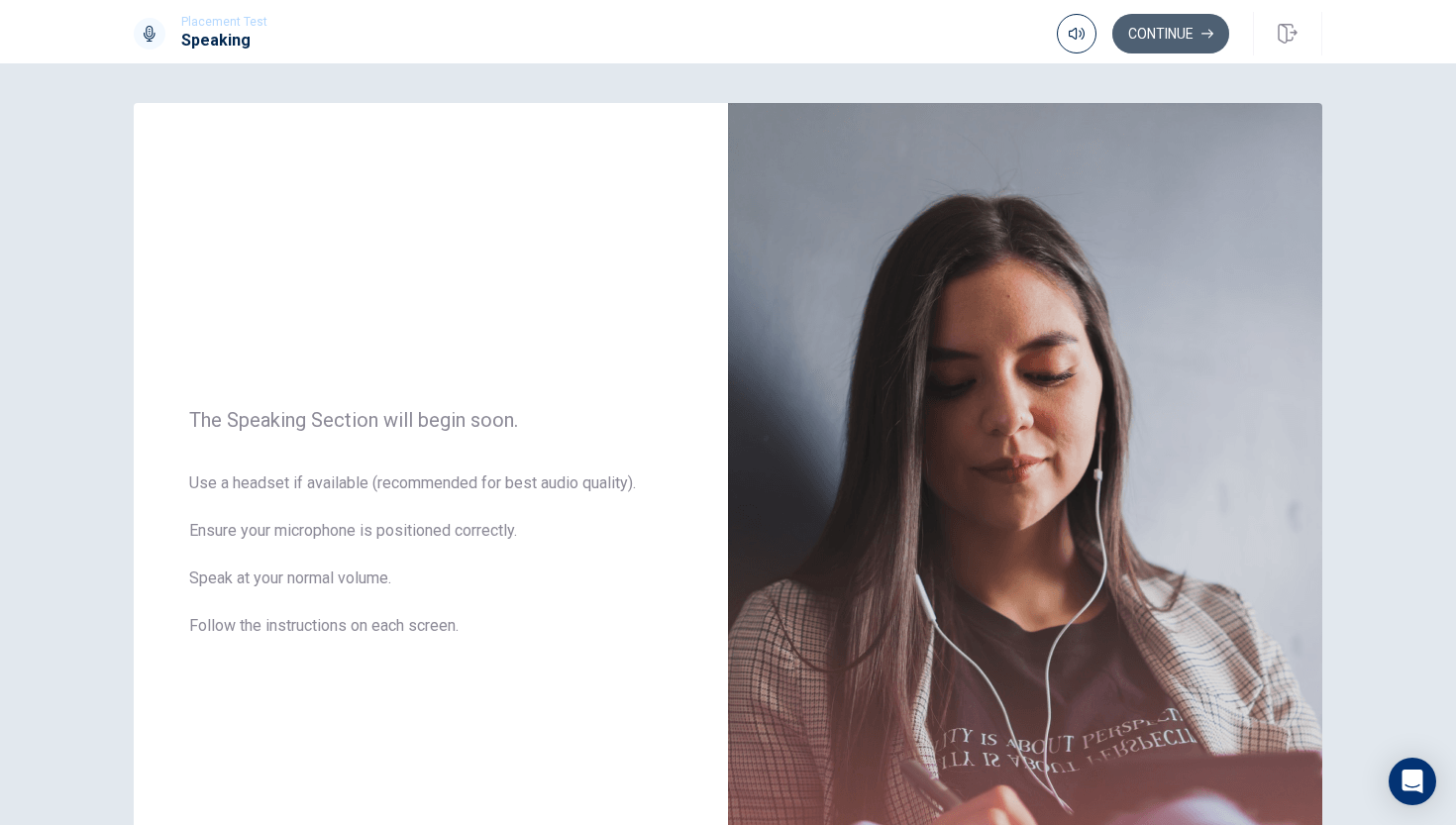 click on "Continue" at bounding box center [1171, 34] 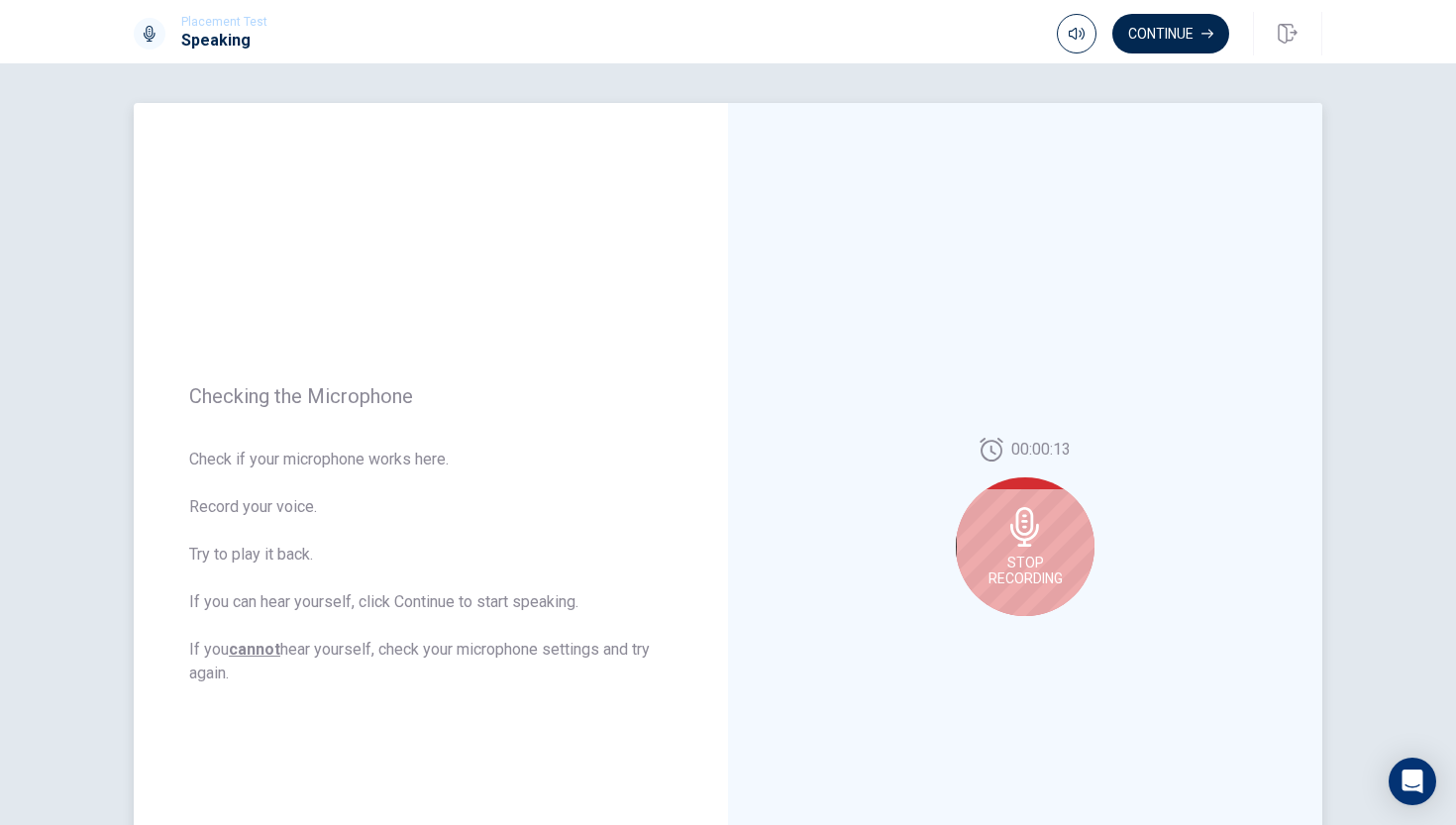 drag, startPoint x: 211, startPoint y: 378, endPoint x: 402, endPoint y: 541, distance: 251.09759 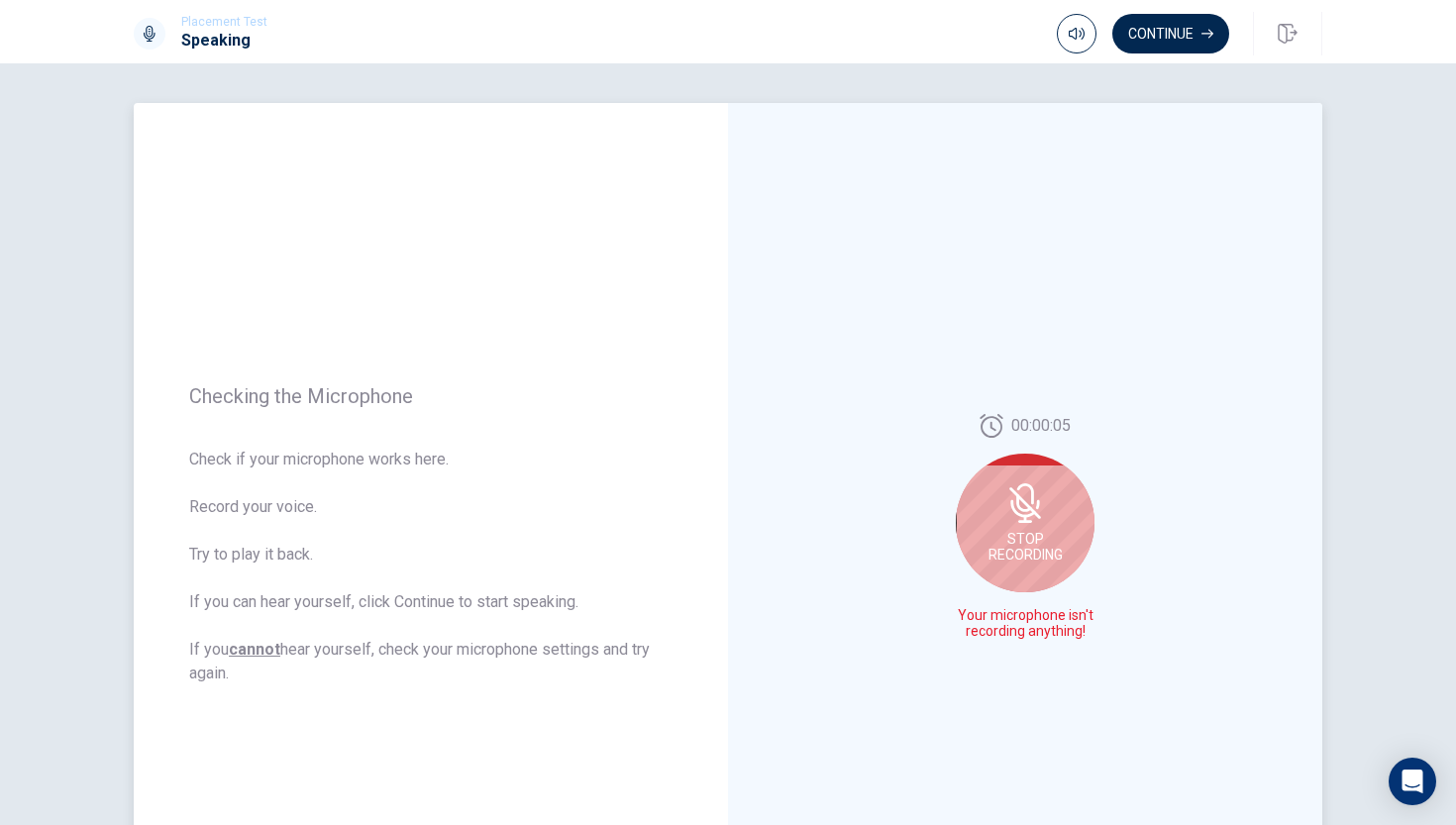 click on "Stop   Recording" at bounding box center (1025, 523) 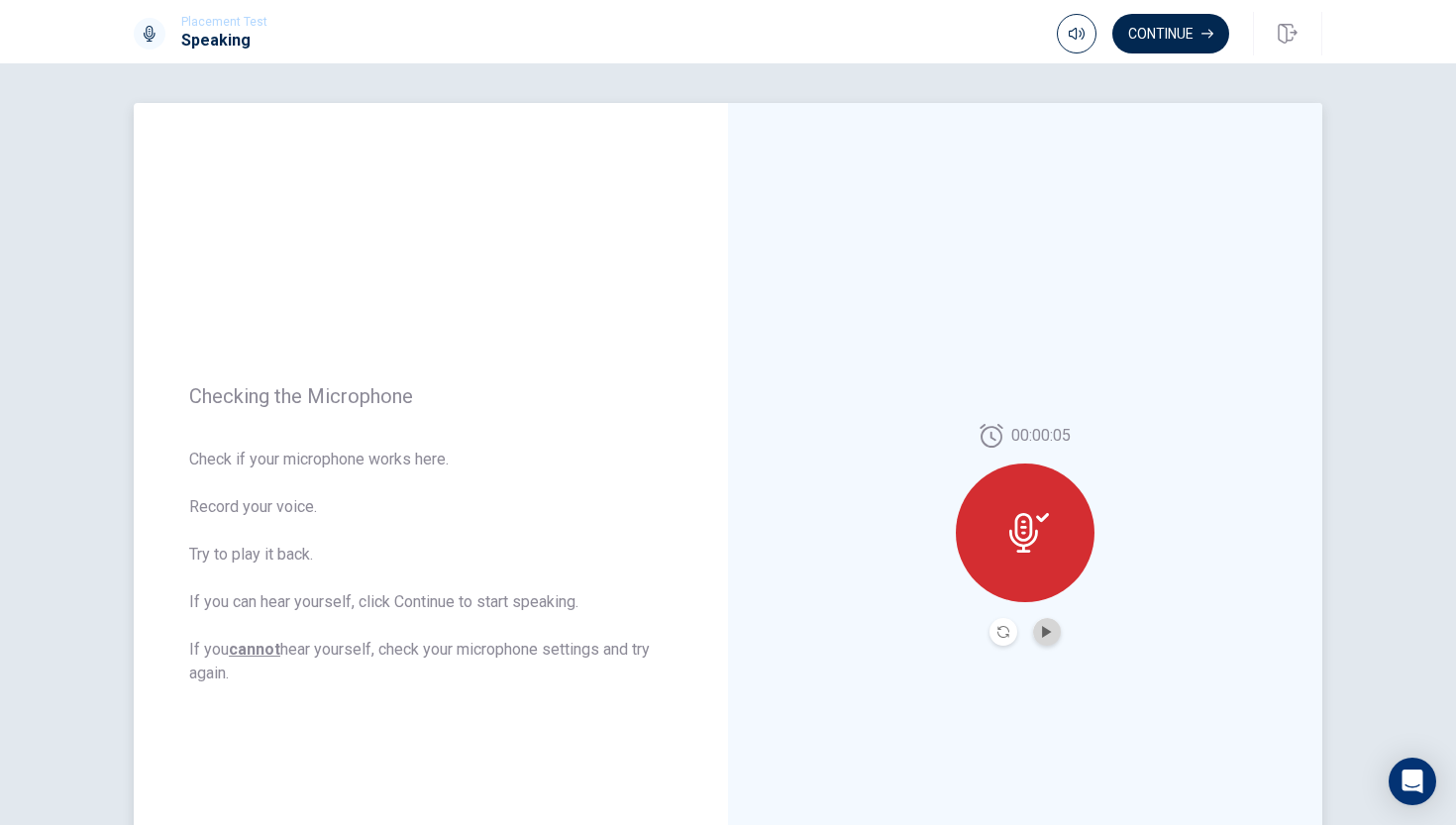 click at bounding box center (1047, 632) 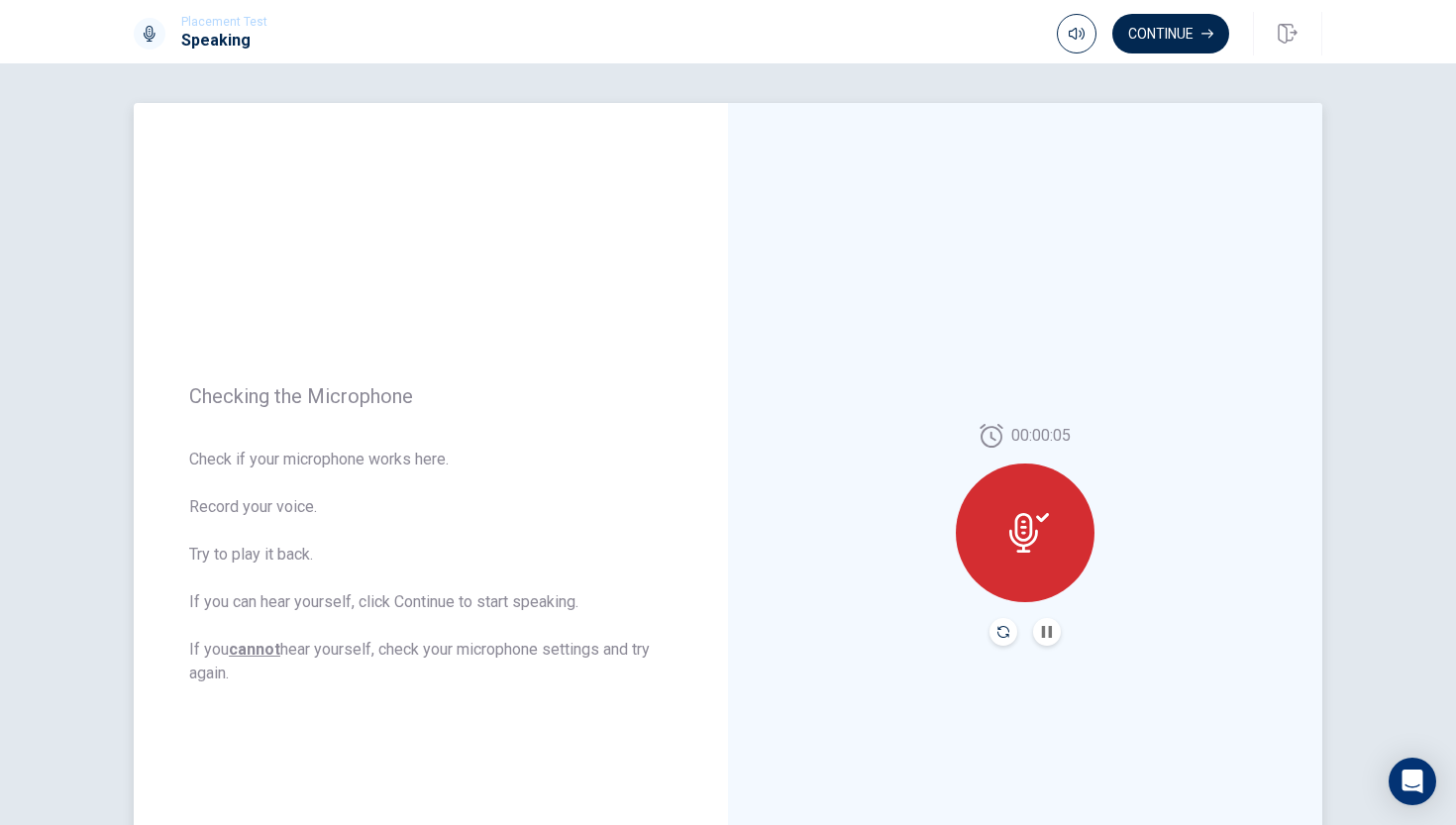click 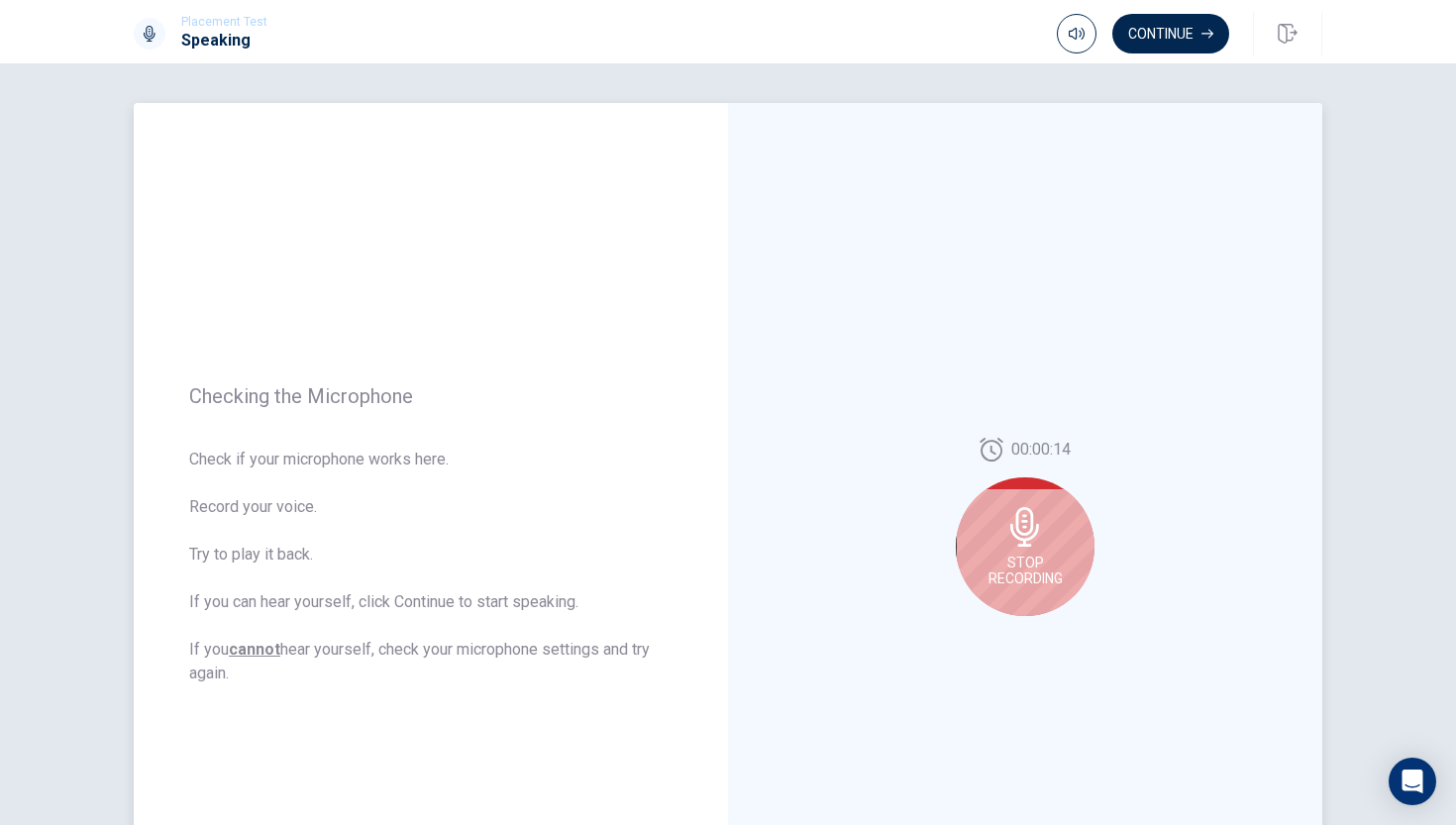 click 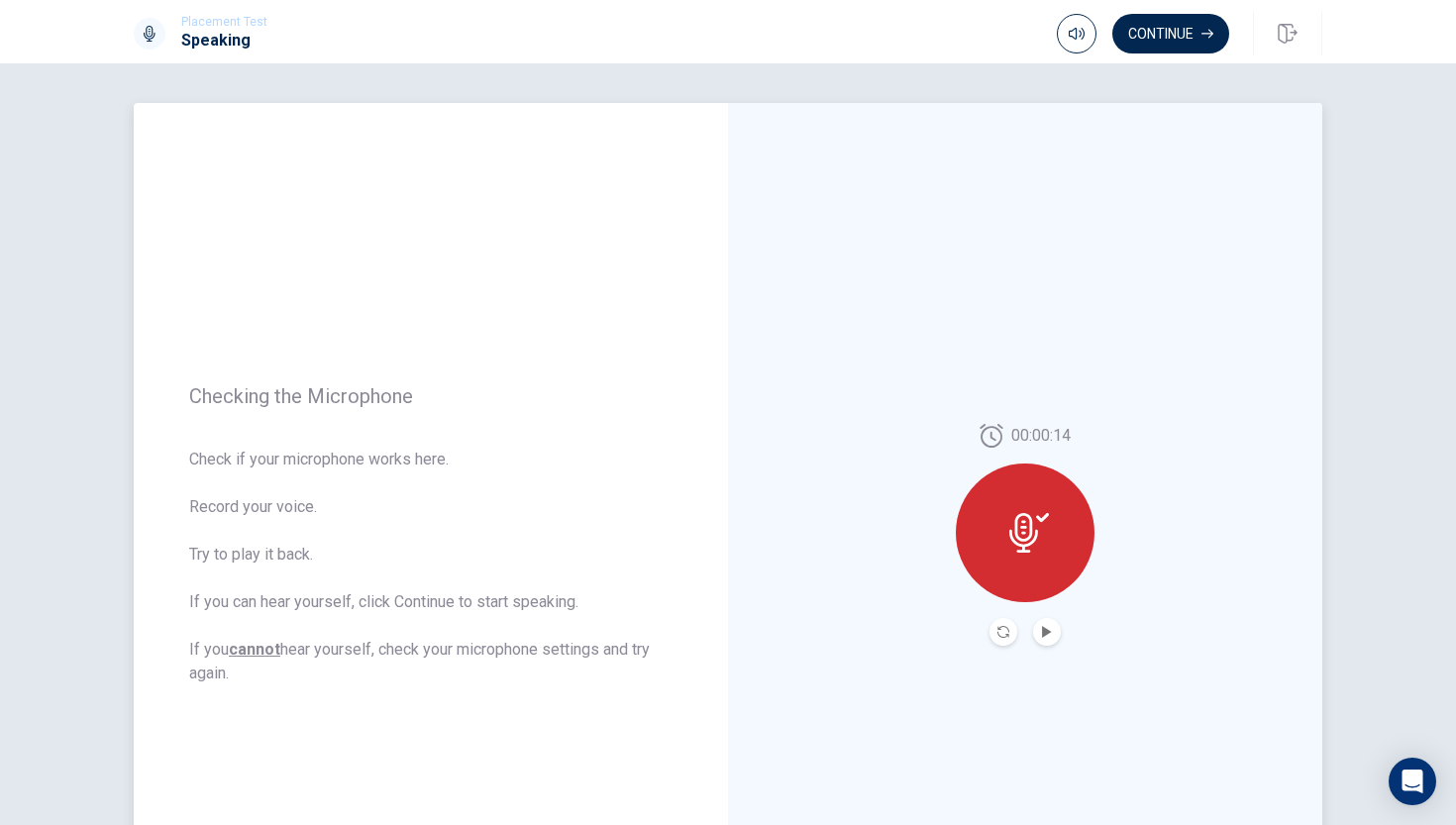 click 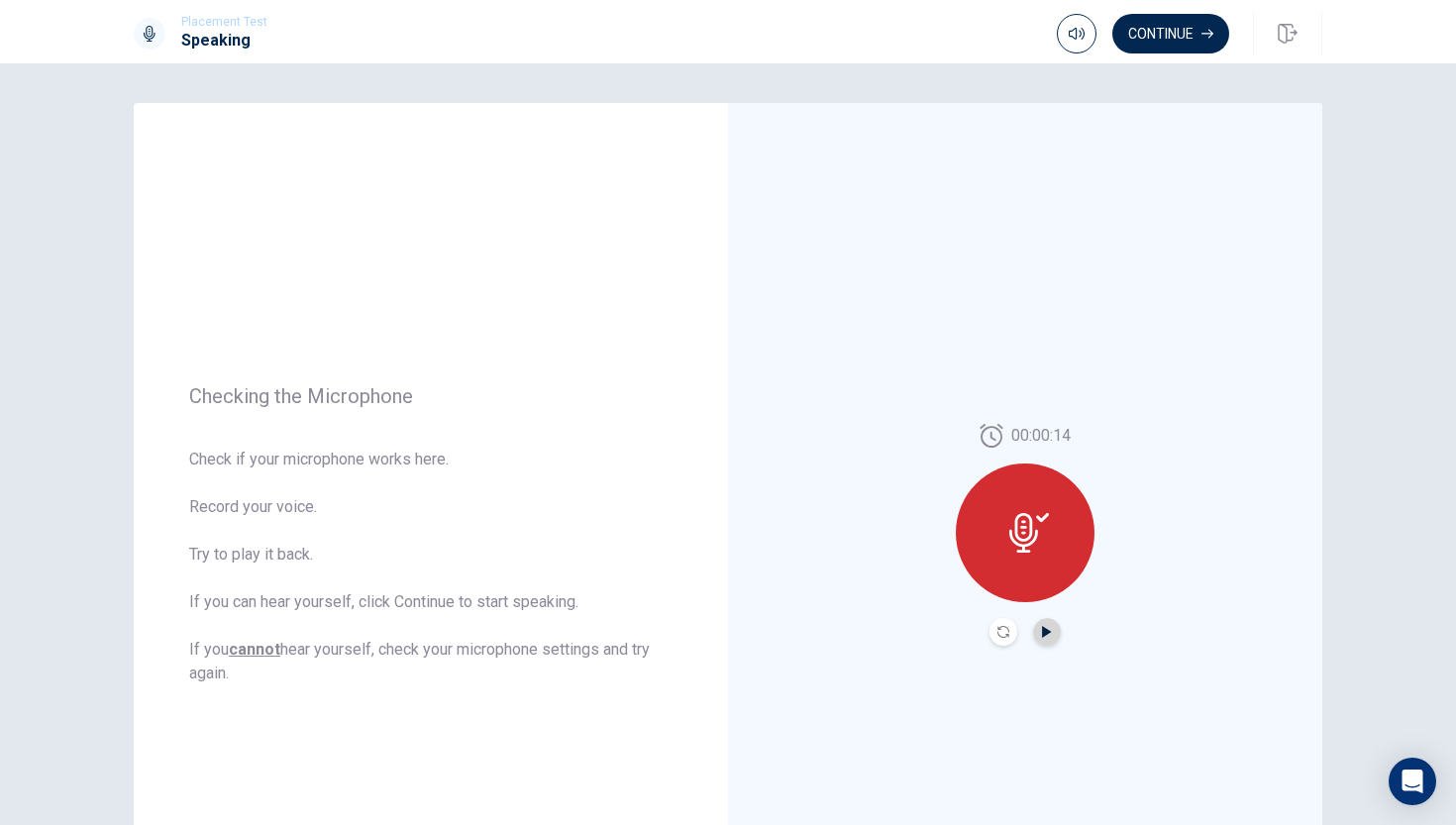 click 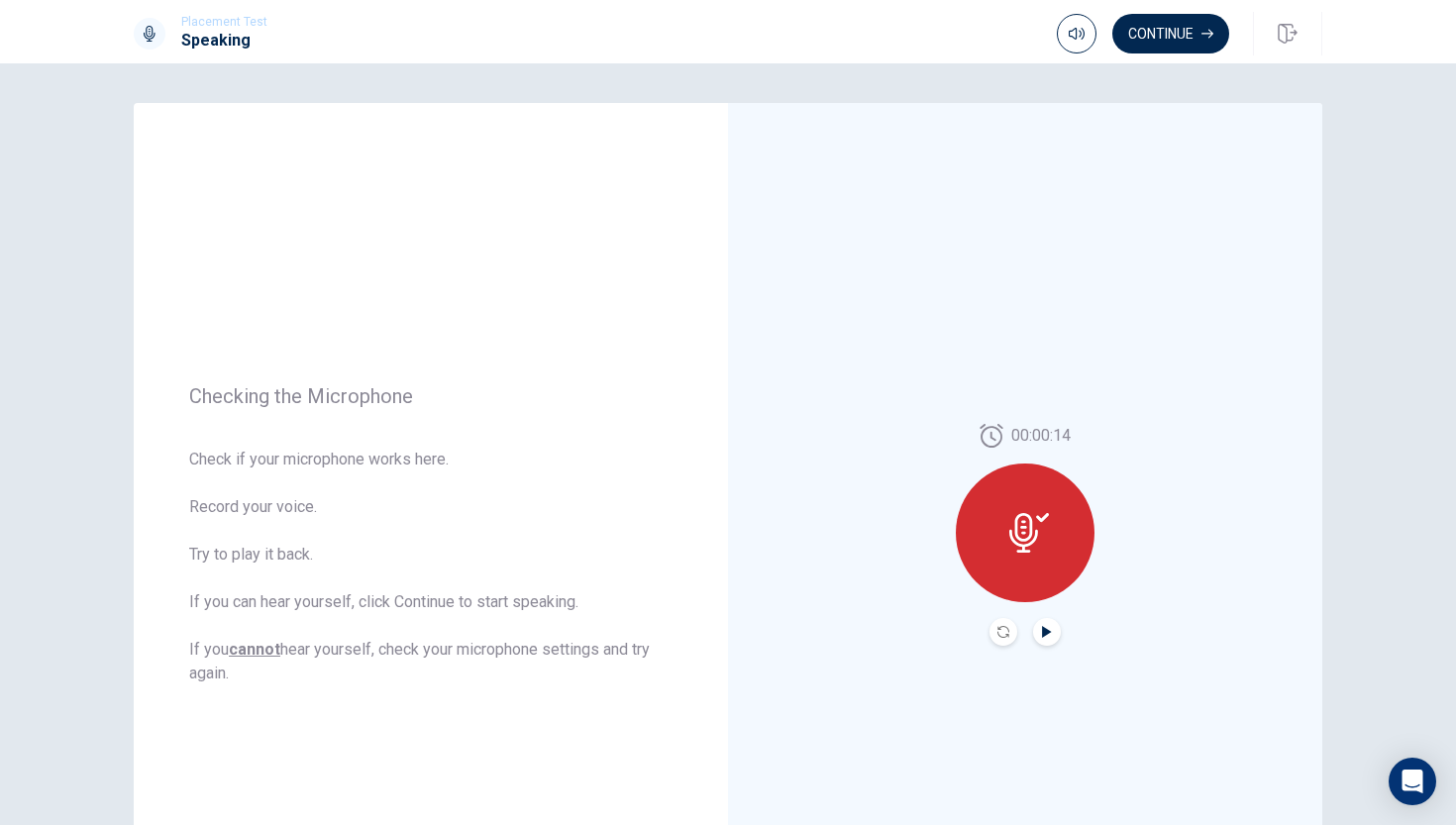 click at bounding box center (1025, 632) 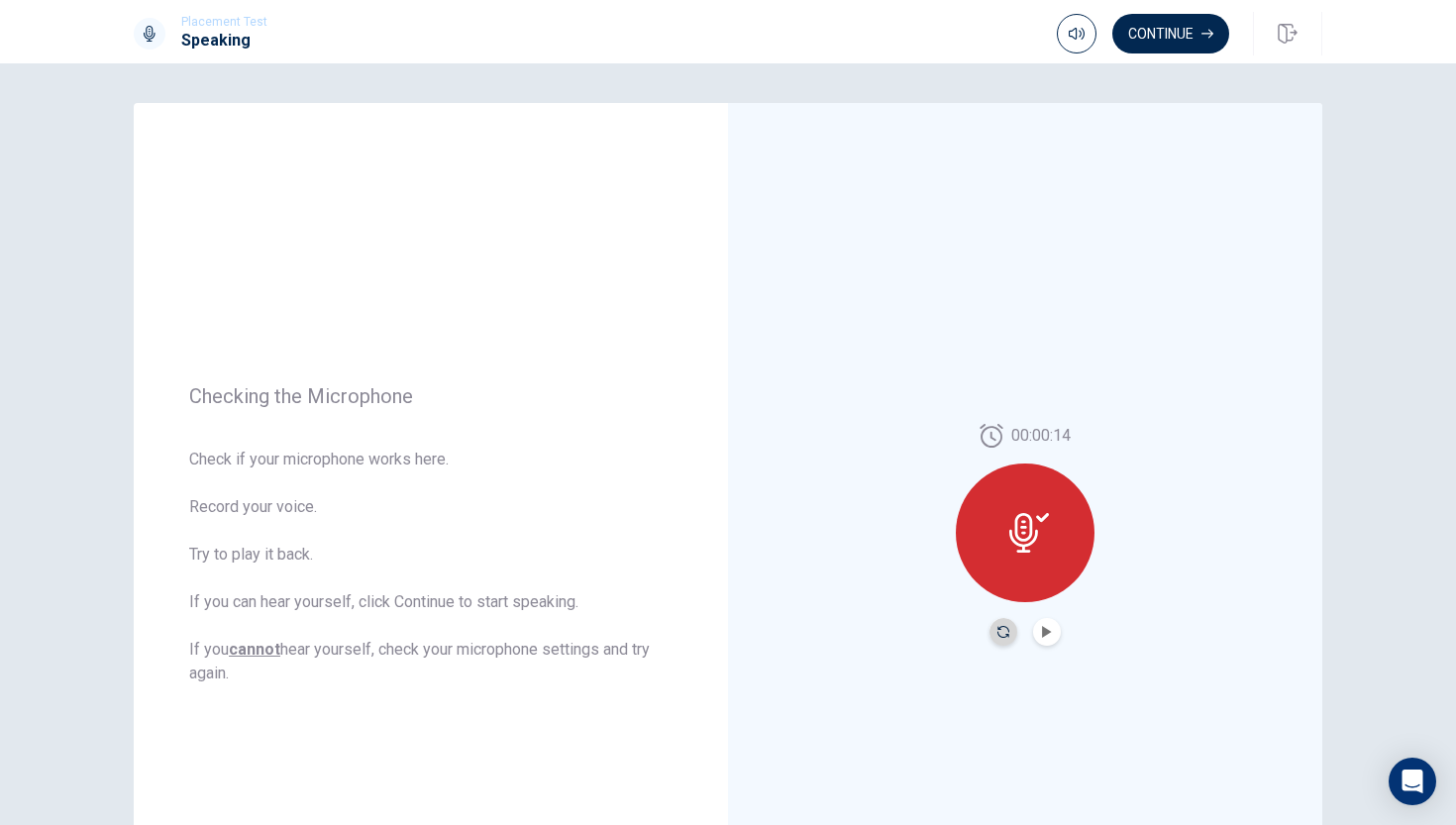 click 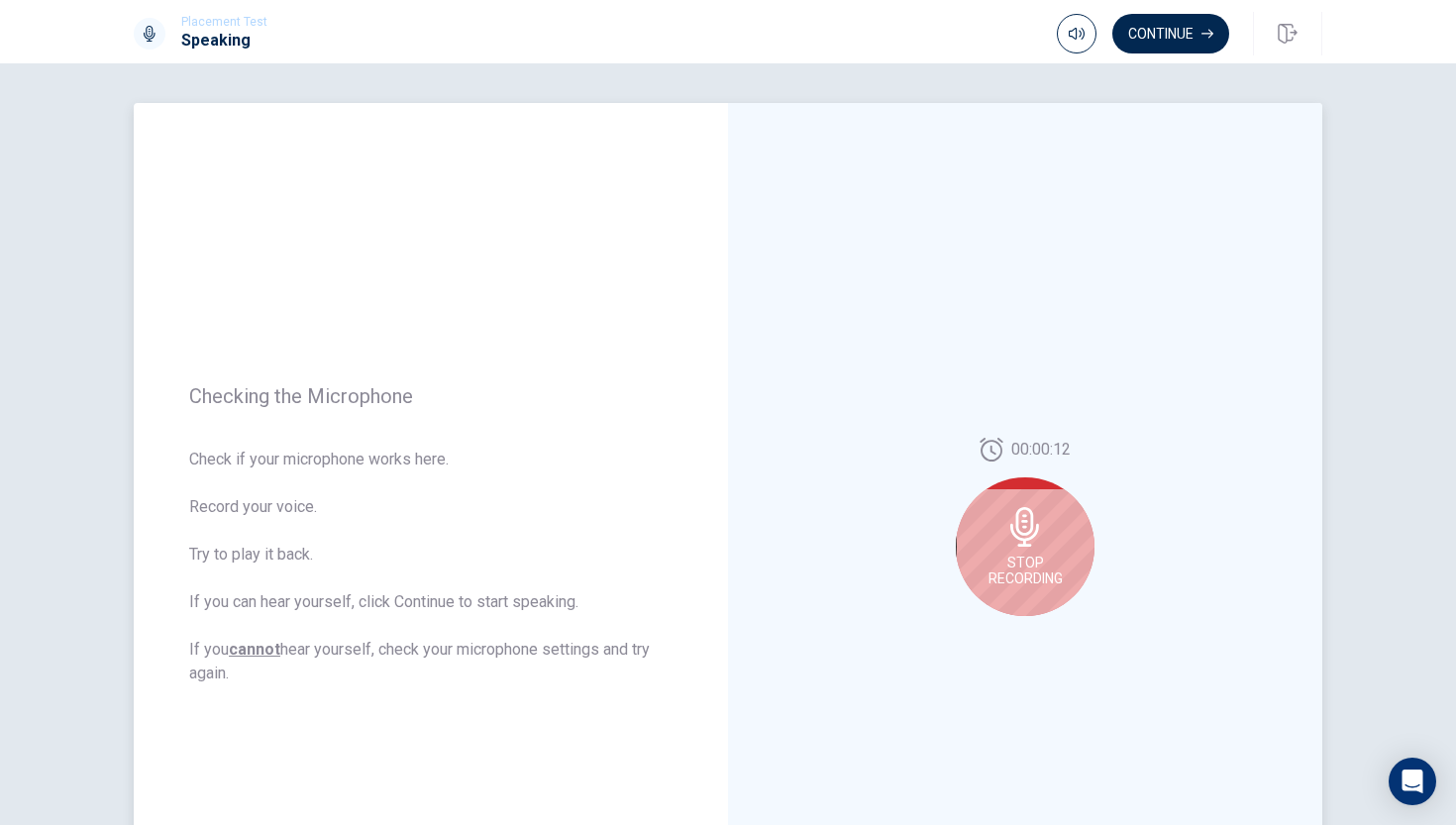 click on "Stop   Recording" at bounding box center (1025, 547) 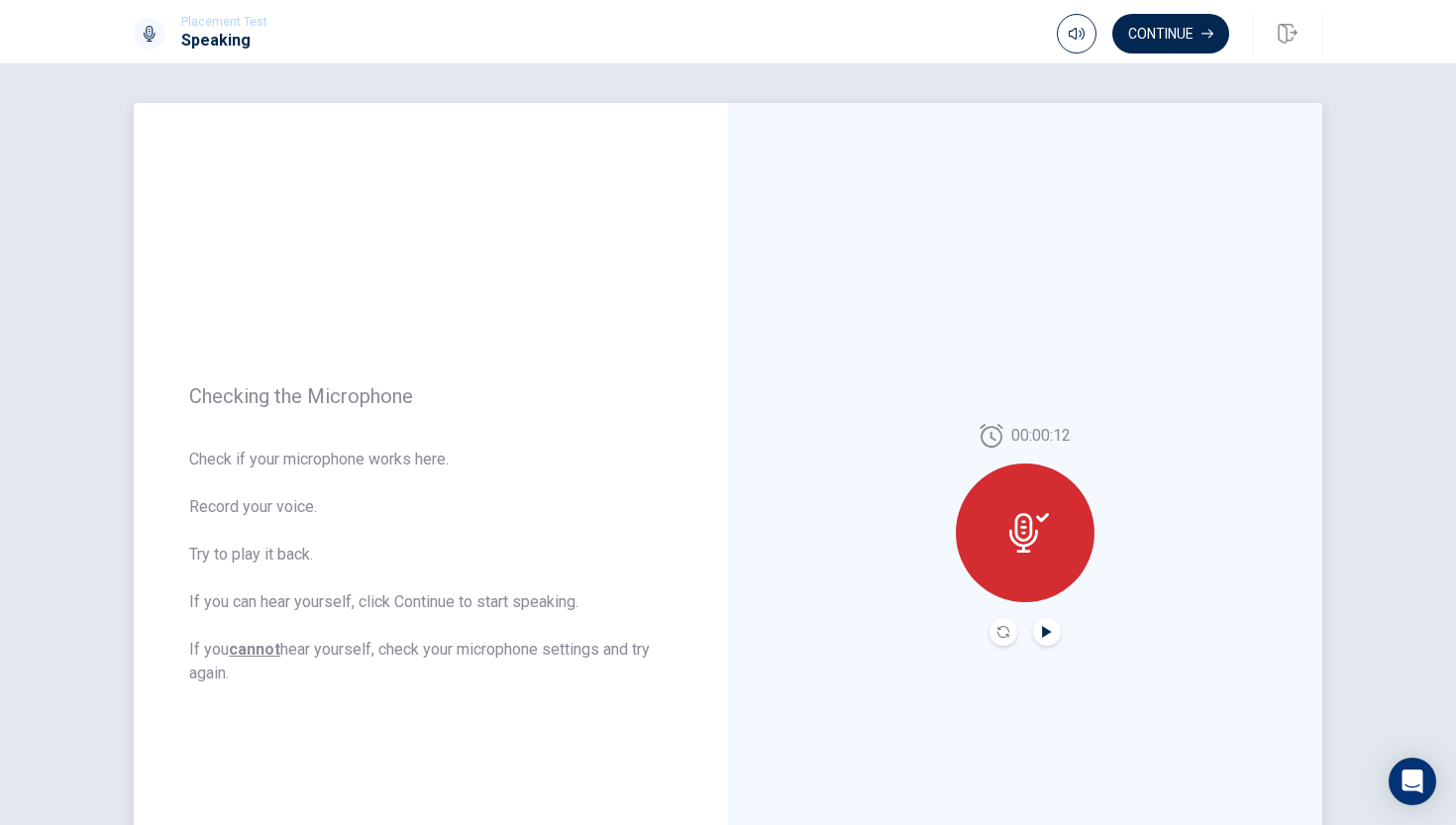 click 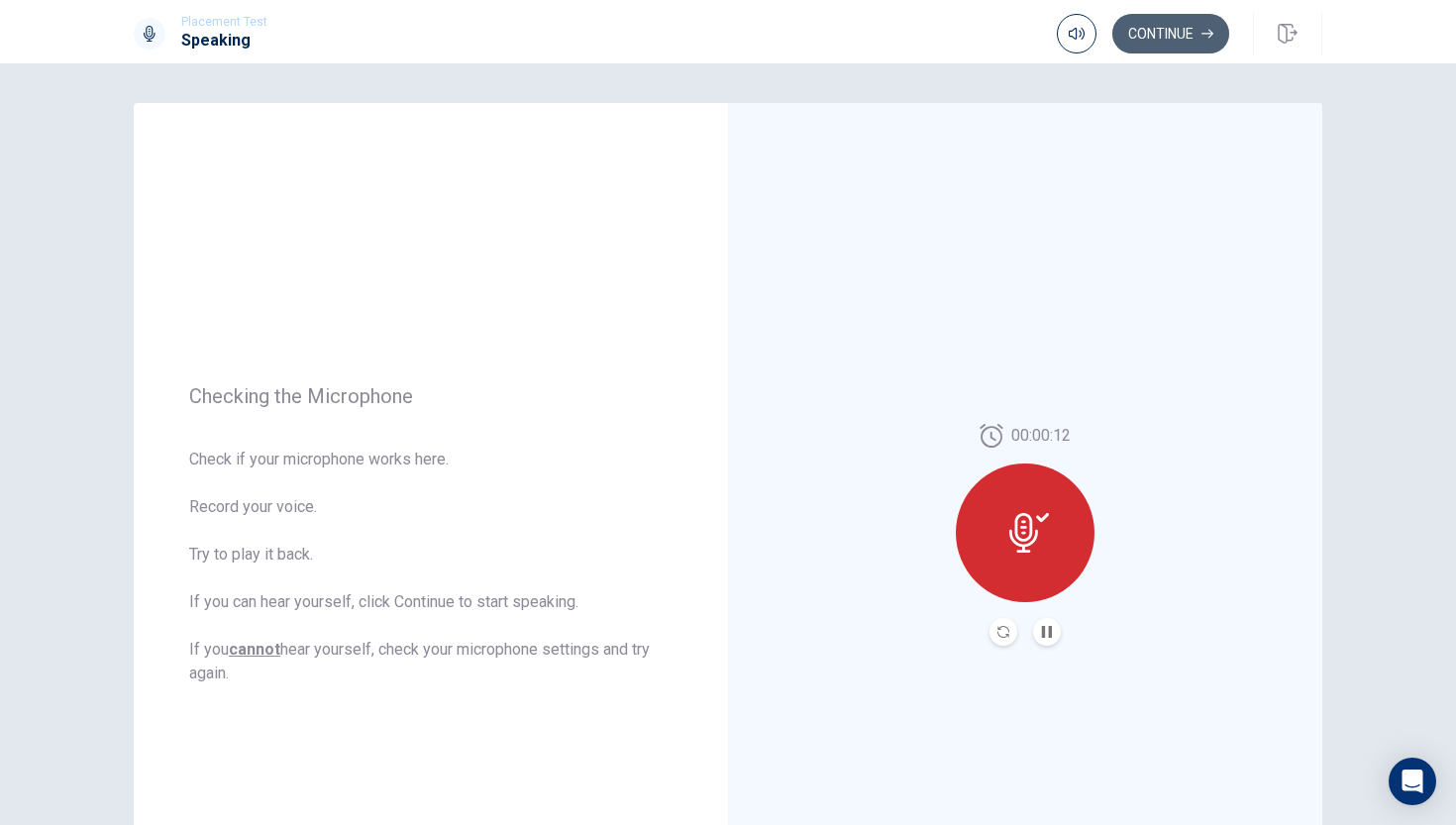 click on "Continue" at bounding box center [1171, 34] 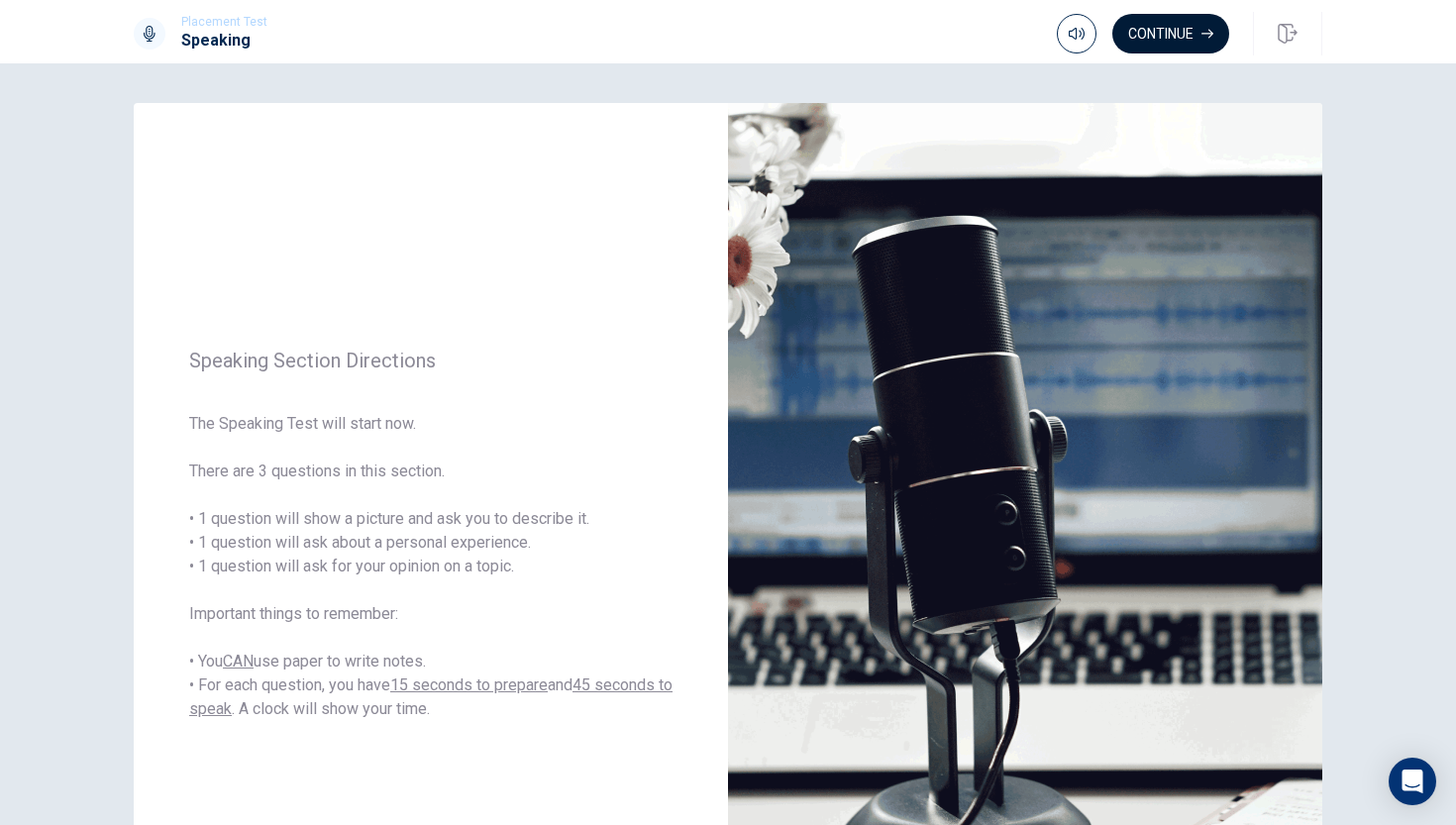 click on "Continue" at bounding box center (1171, 34) 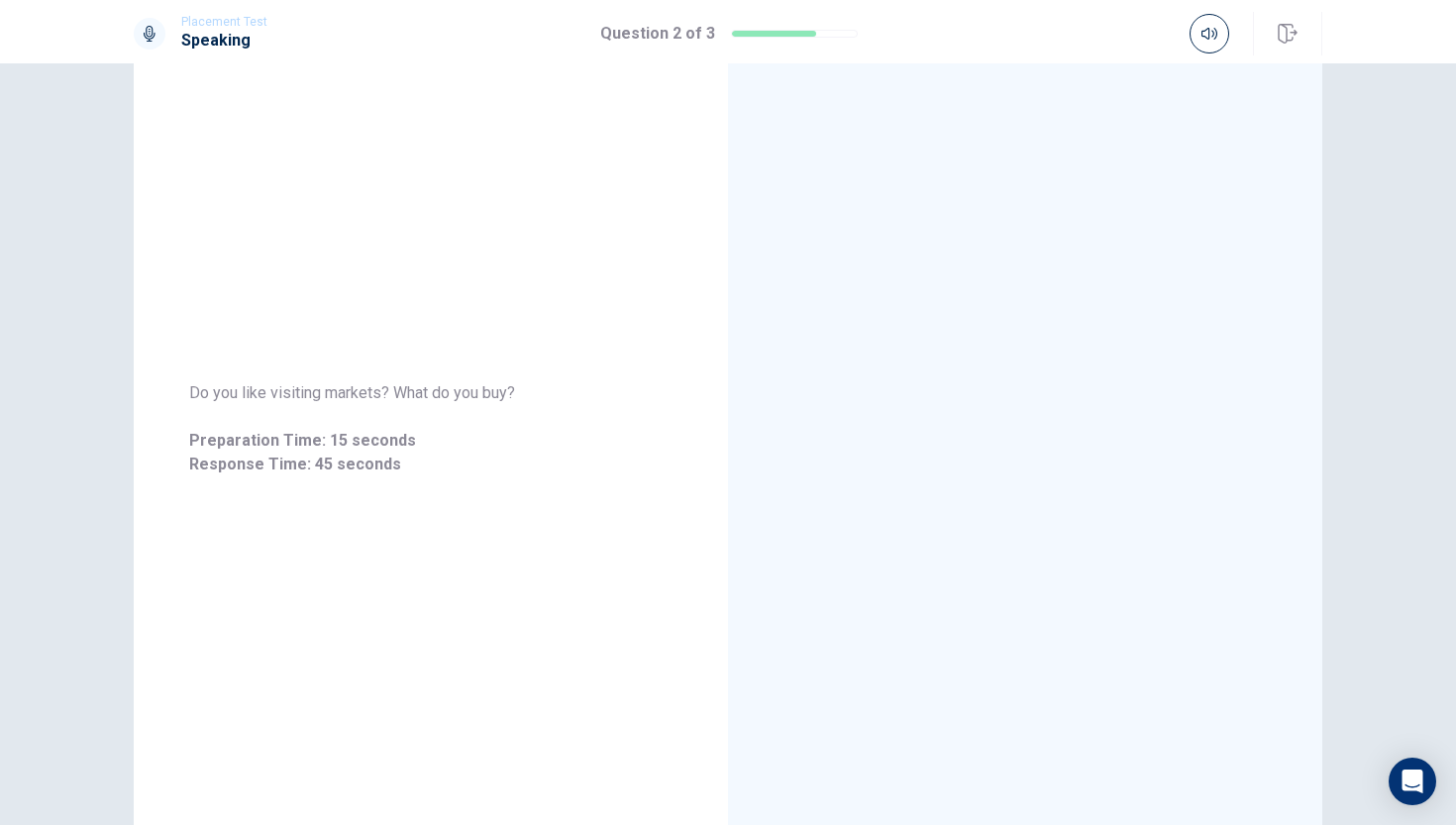 scroll, scrollTop: 0, scrollLeft: 0, axis: both 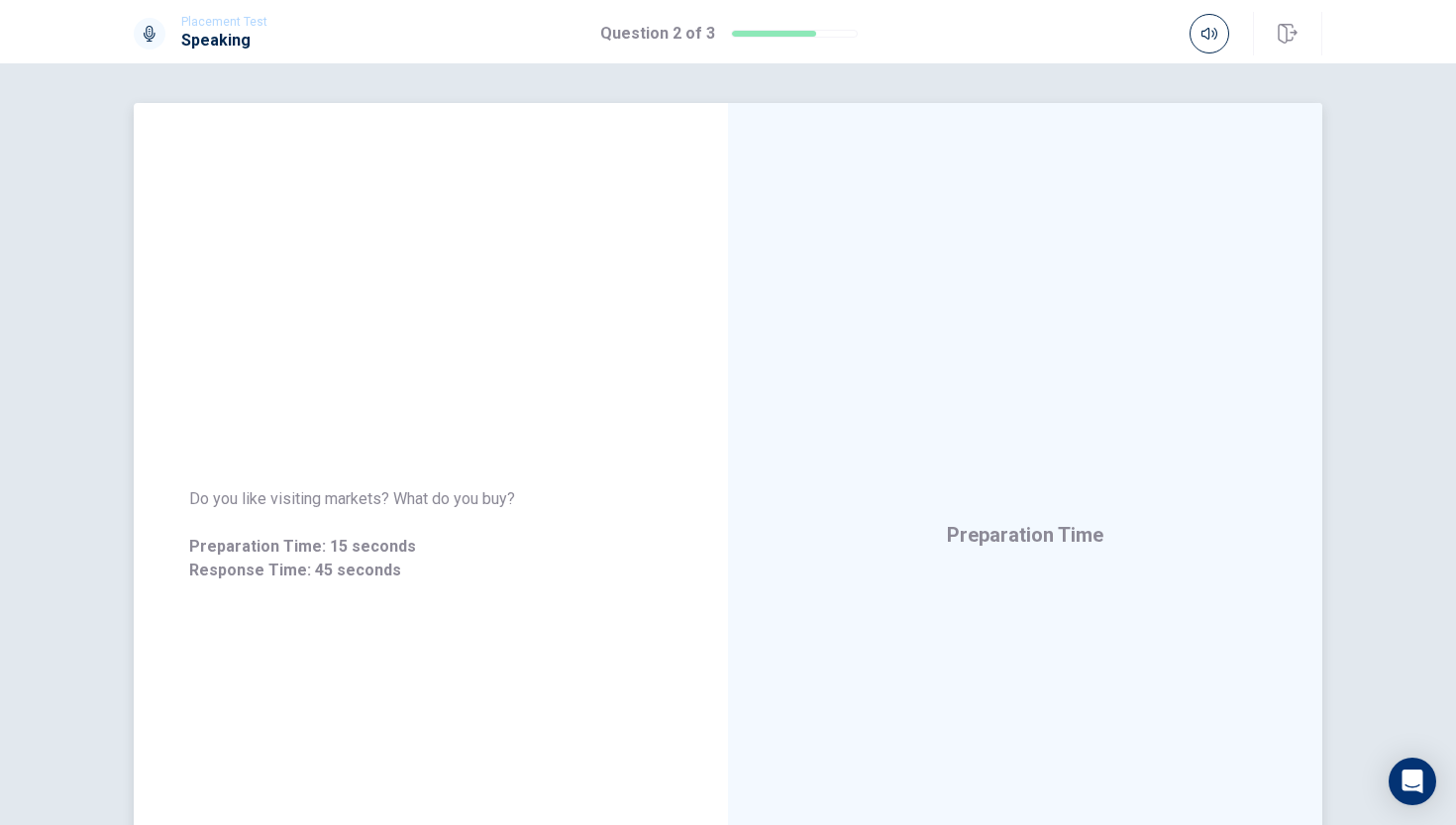 drag, startPoint x: 190, startPoint y: 493, endPoint x: 503, endPoint y: 566, distance: 321.40006 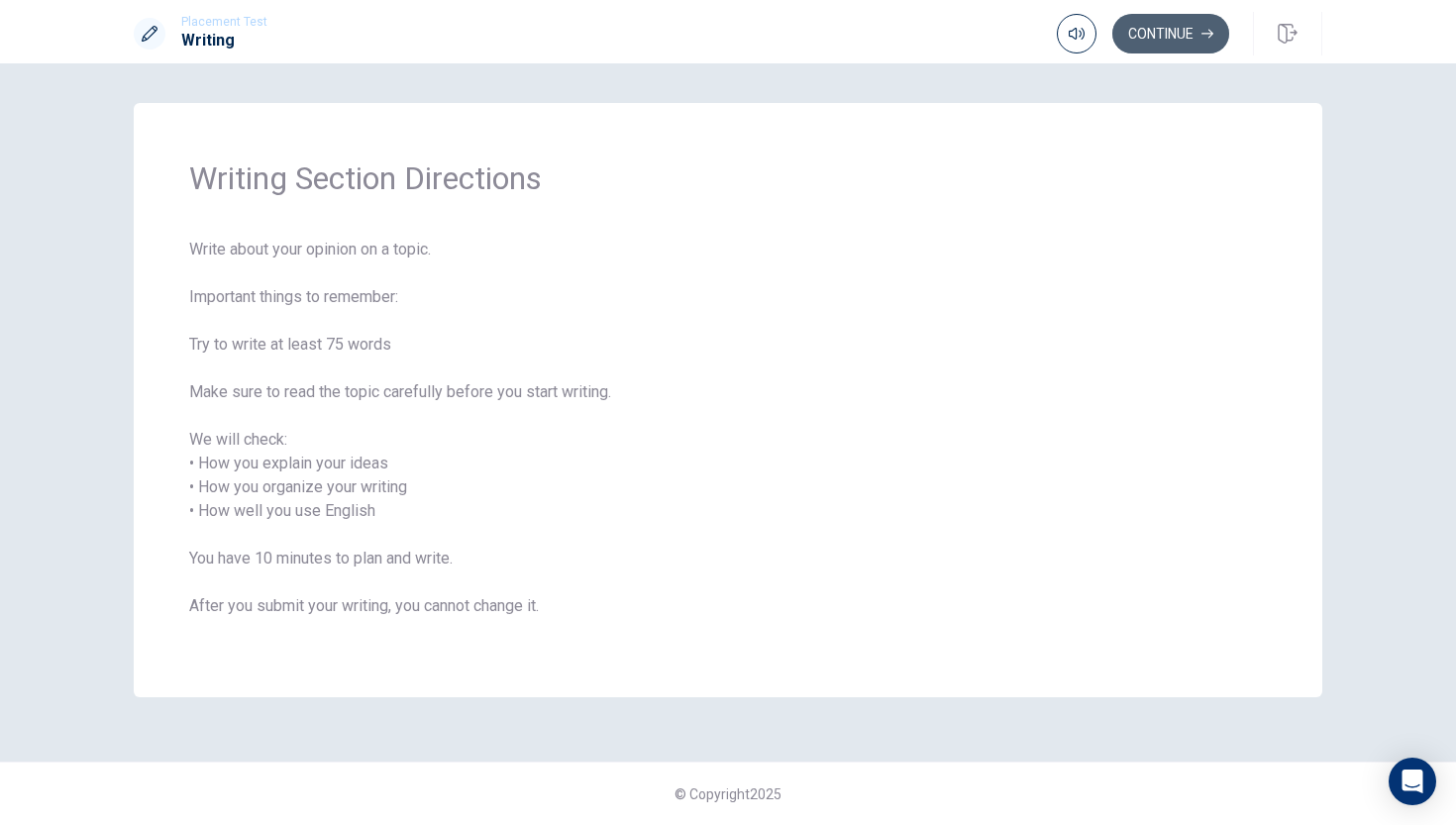 click on "Continue" at bounding box center (1171, 34) 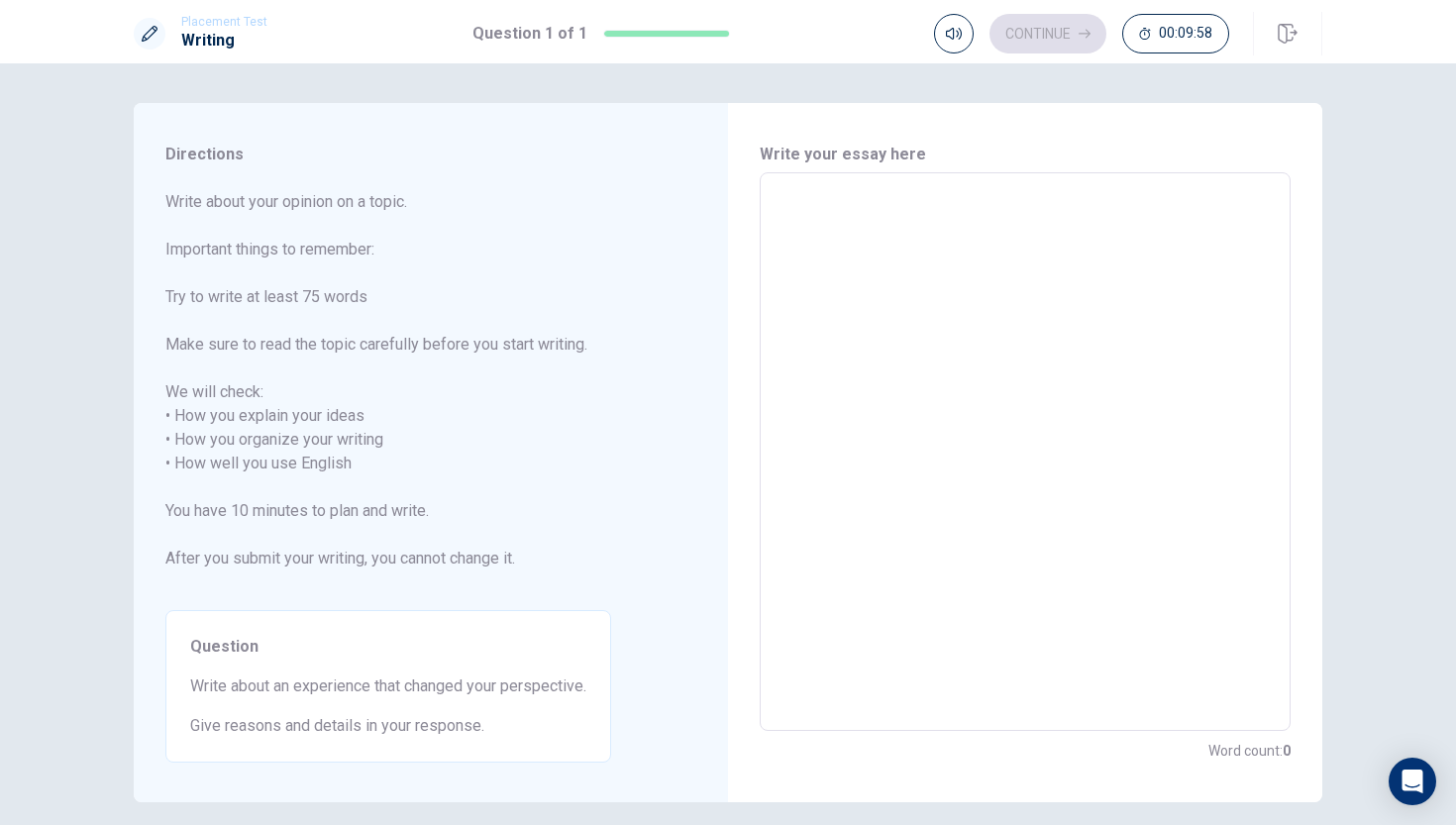 drag, startPoint x: 186, startPoint y: 157, endPoint x: 437, endPoint y: 377, distance: 333.76788 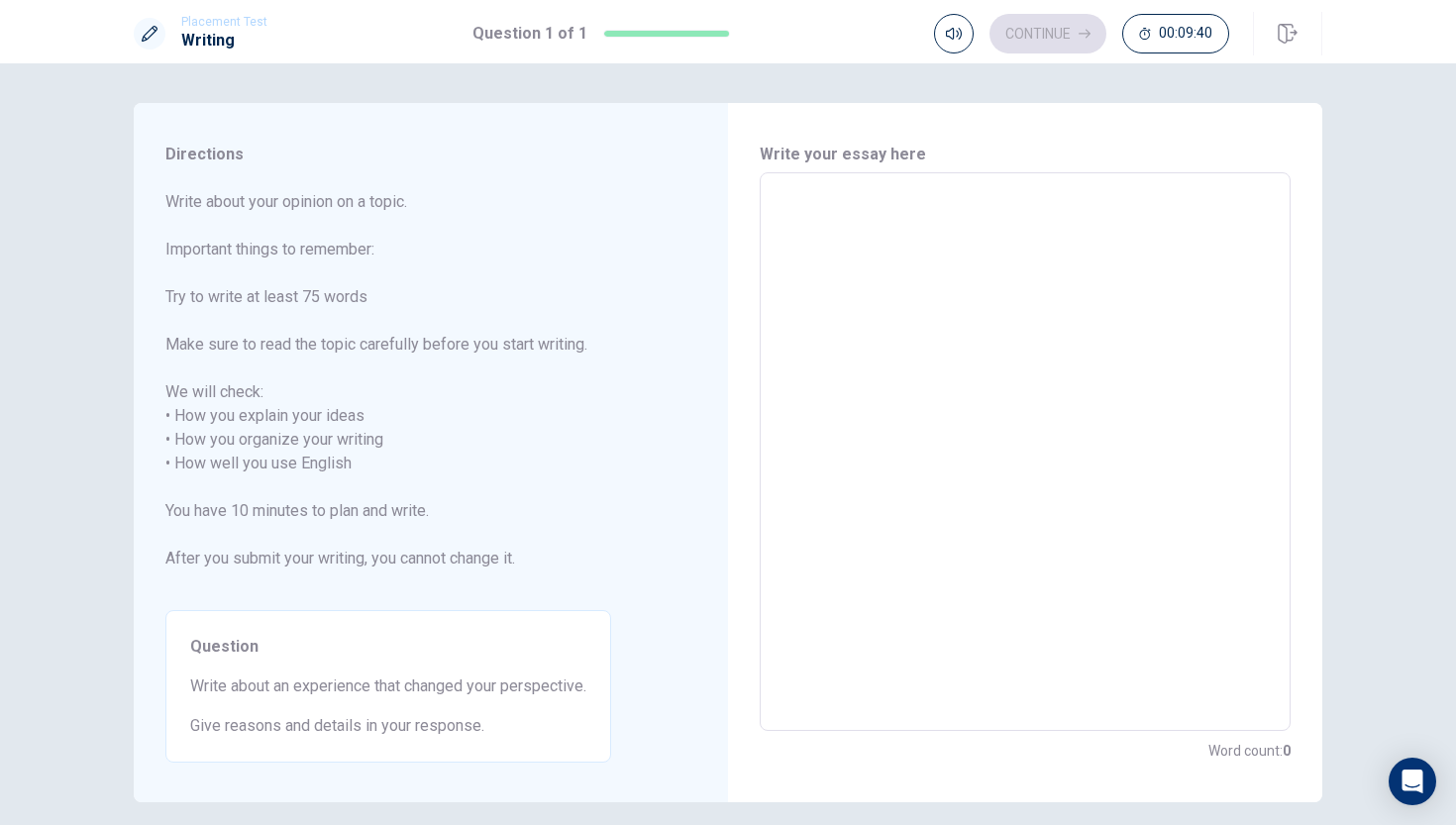 scroll, scrollTop: 80, scrollLeft: 0, axis: vertical 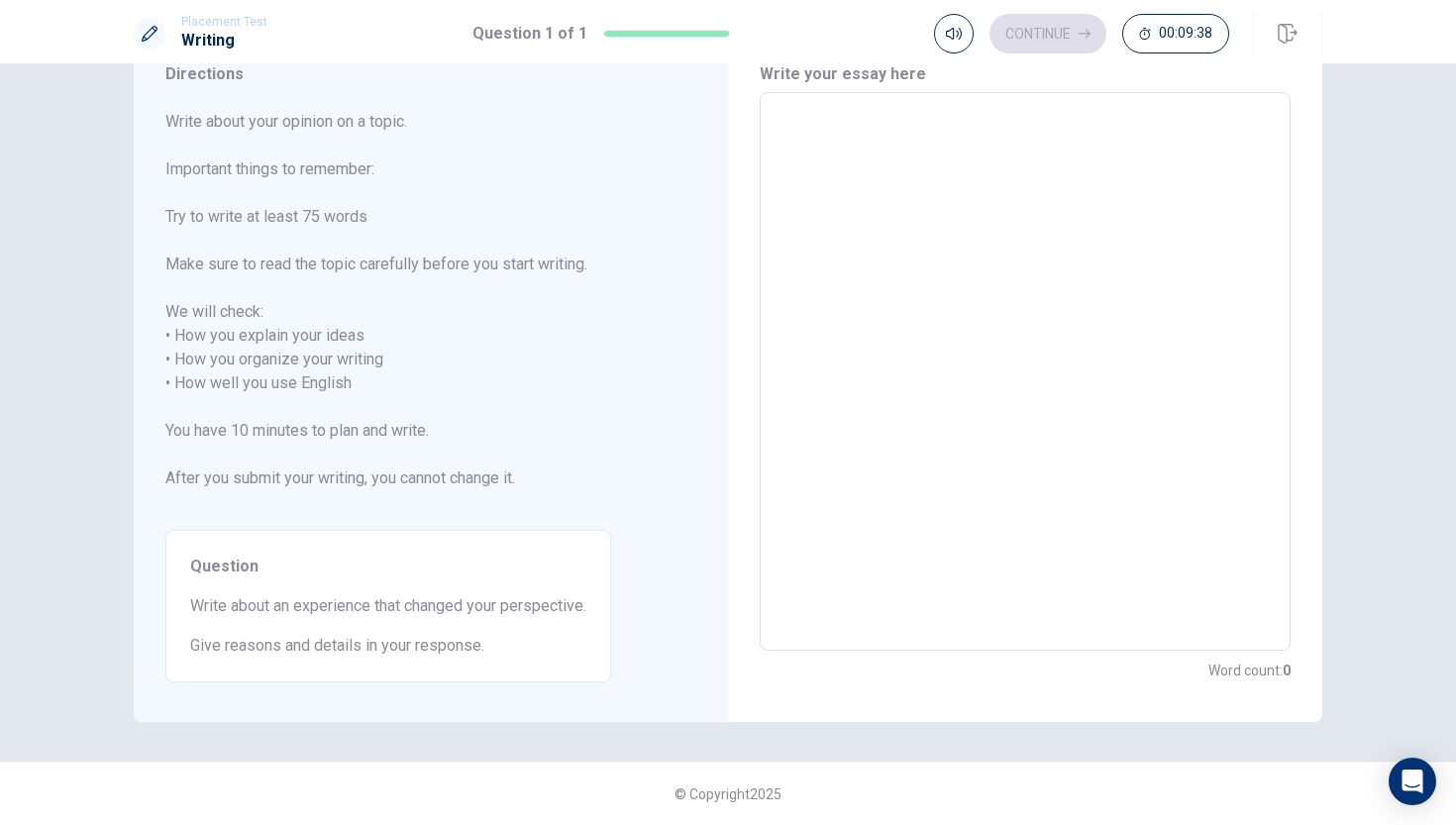 click on "Continue 00:09:38" at bounding box center [1082, 34] 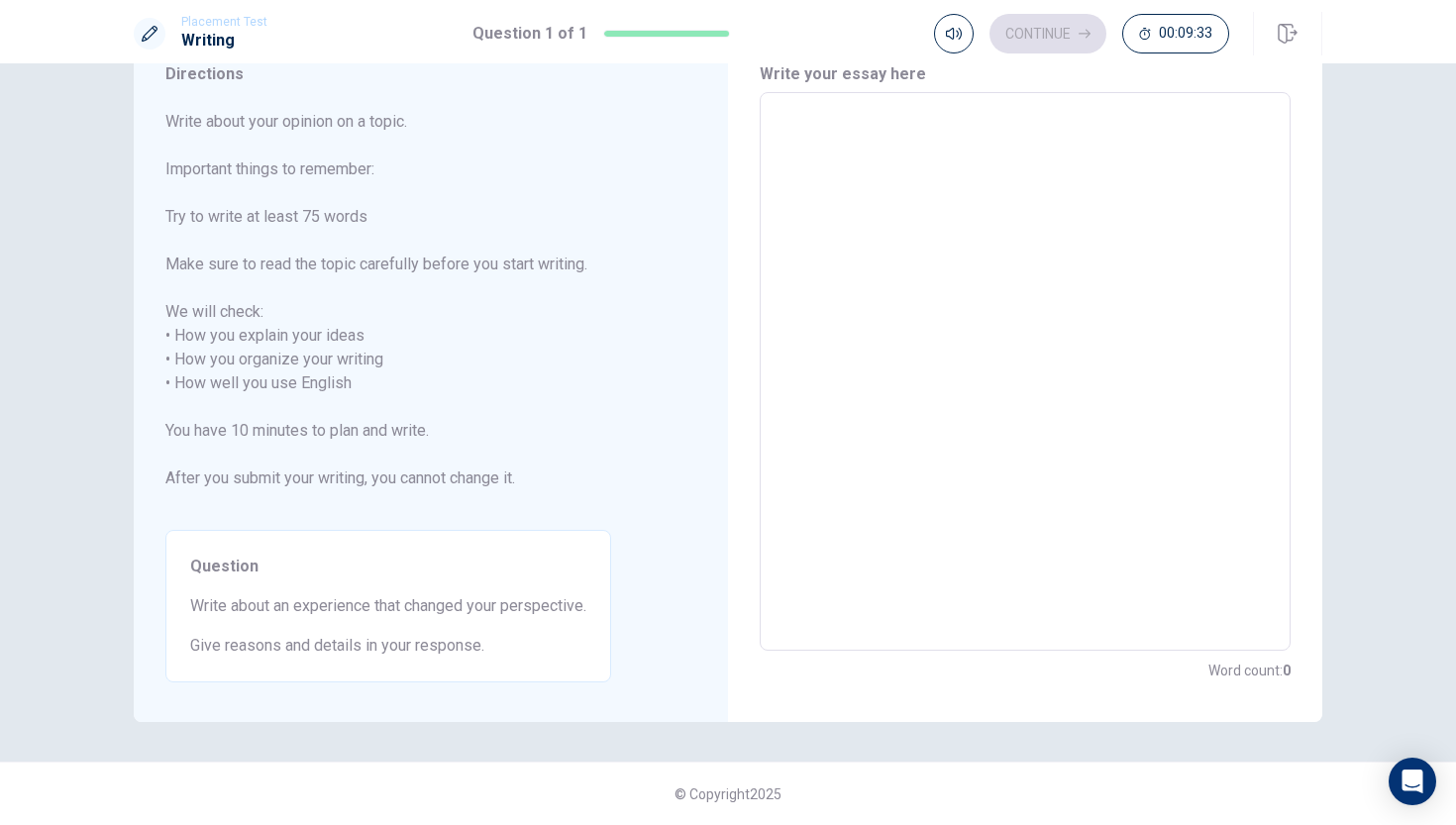 click at bounding box center [1025, 371] 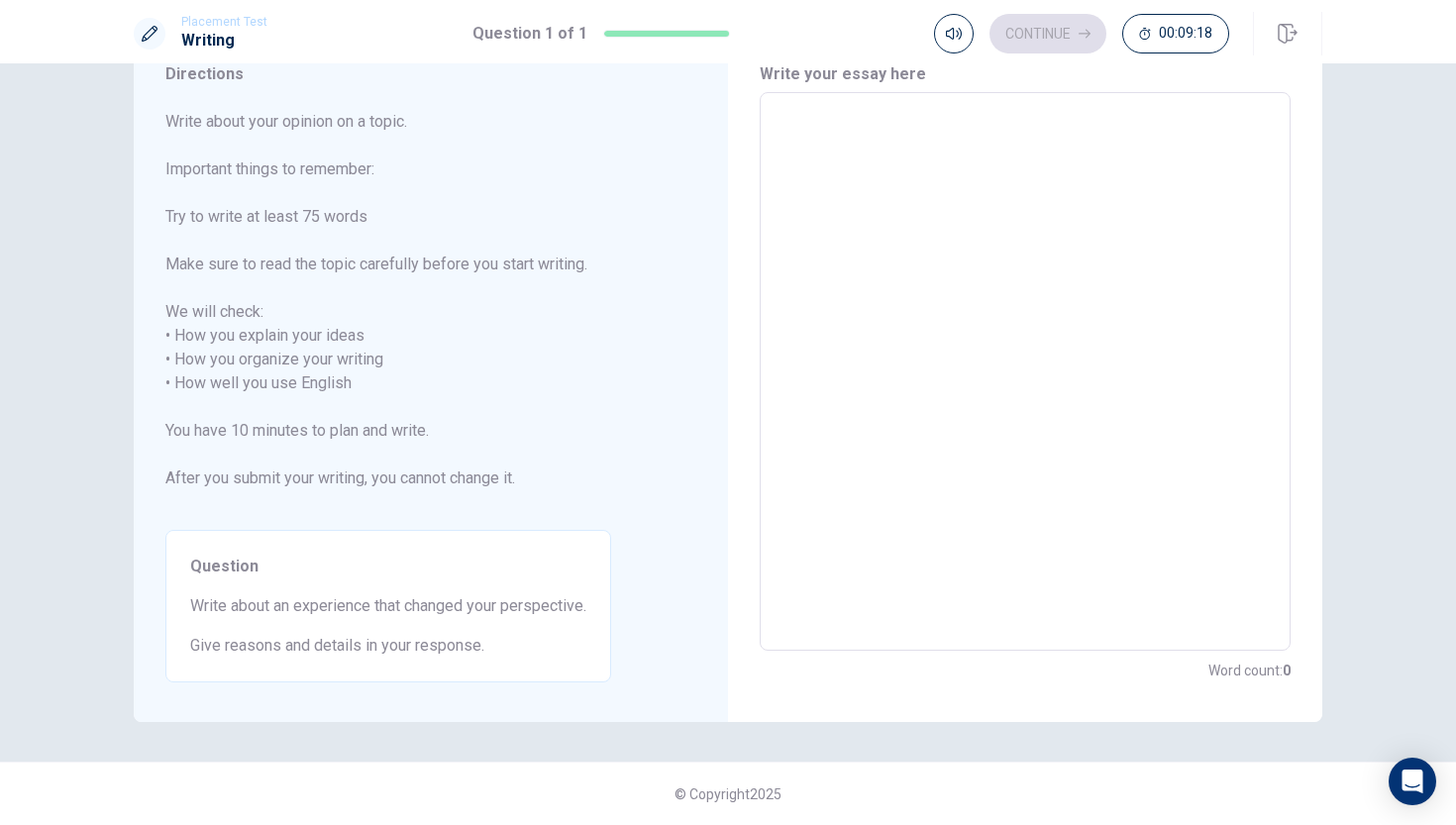 click at bounding box center (1025, 371) 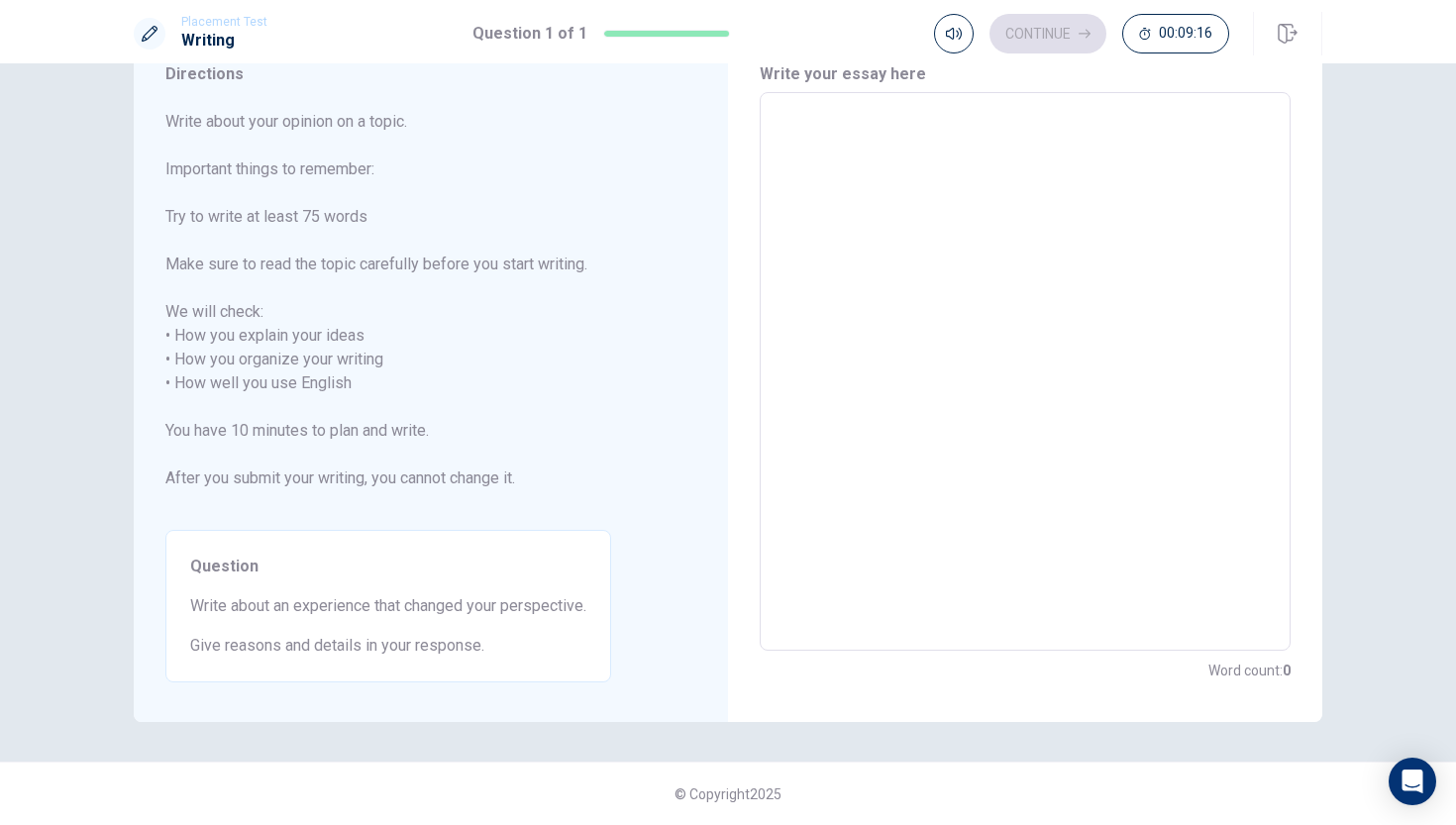 type on "I" 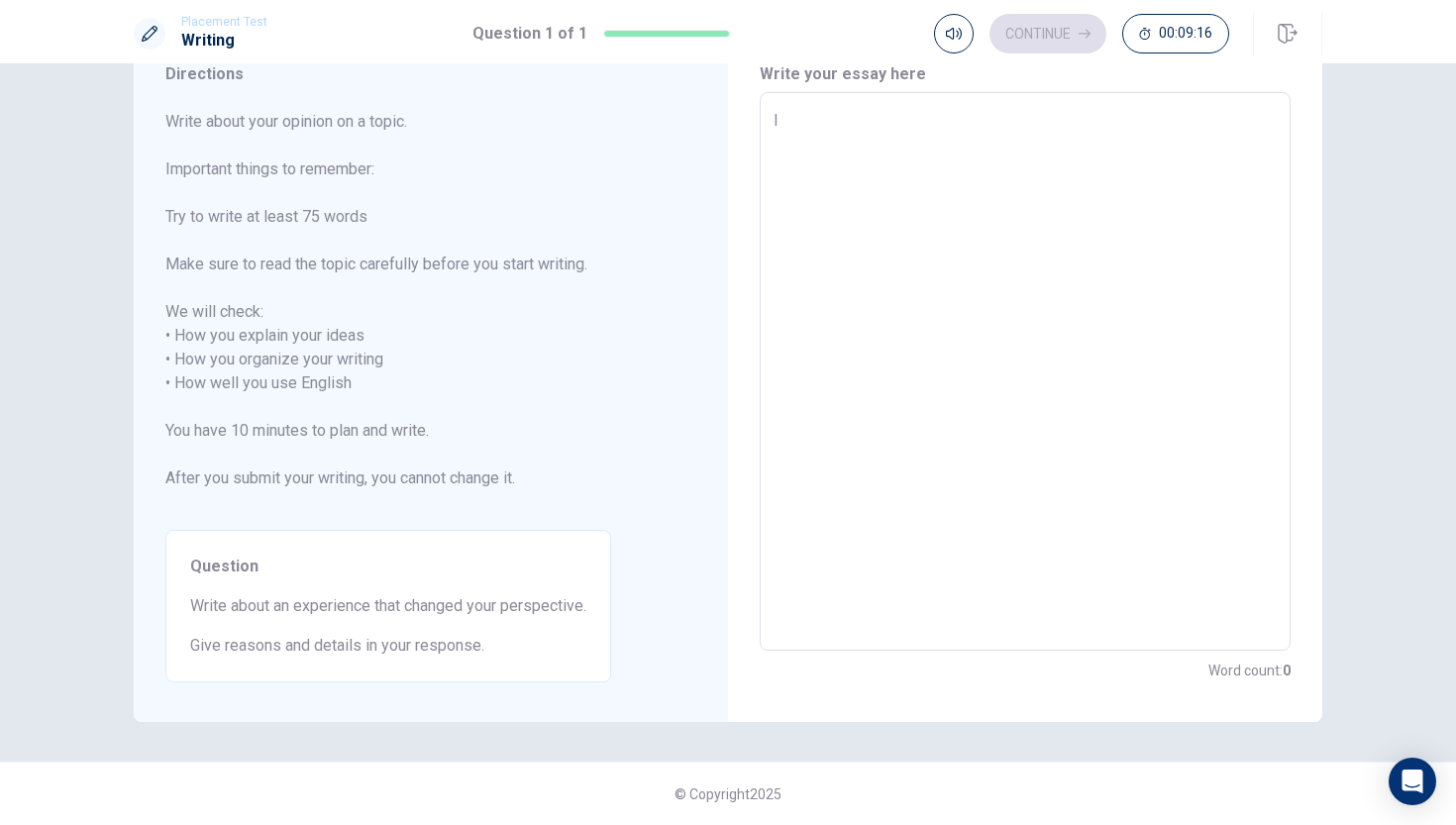 type on "x" 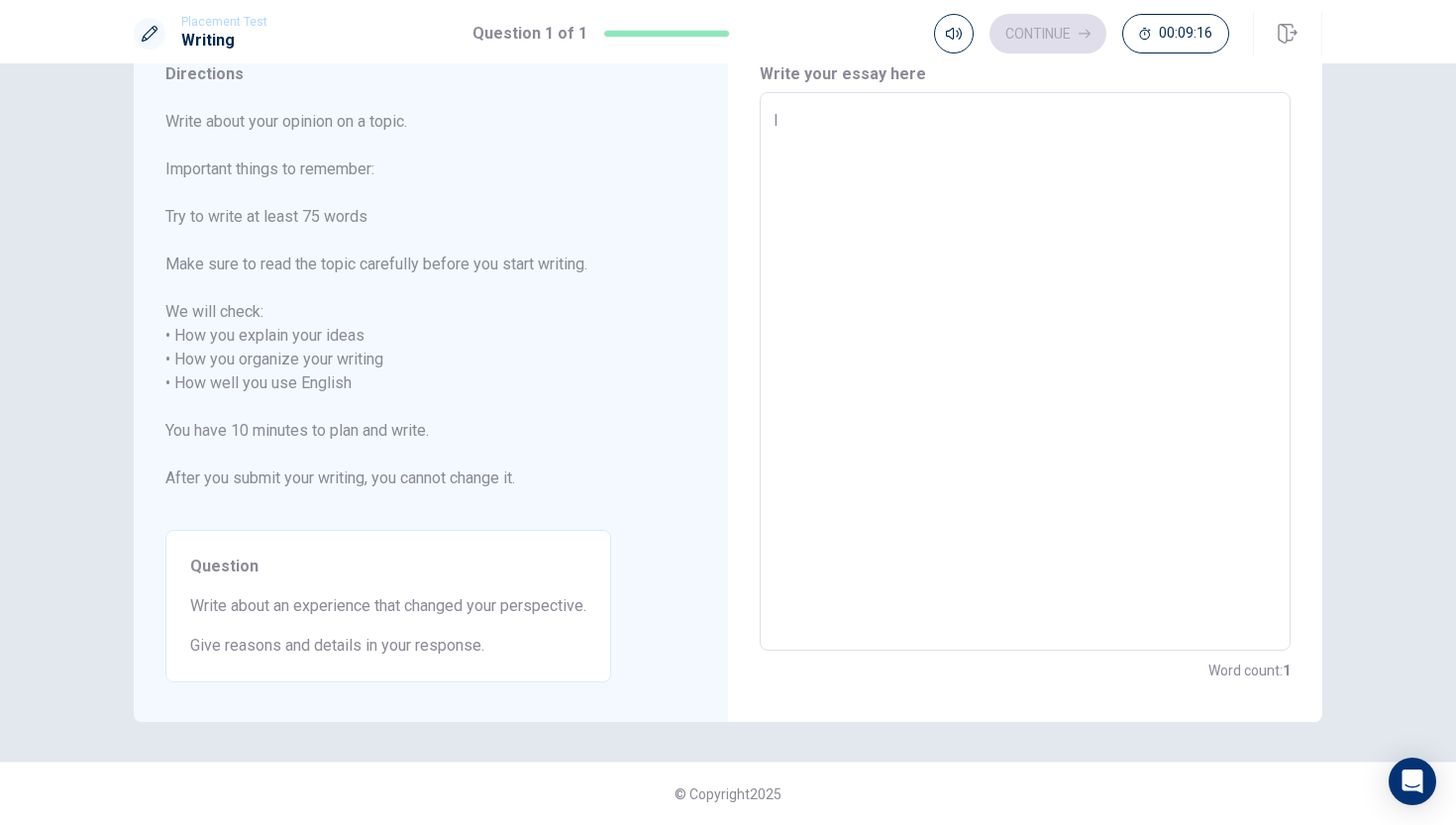 type on "I" 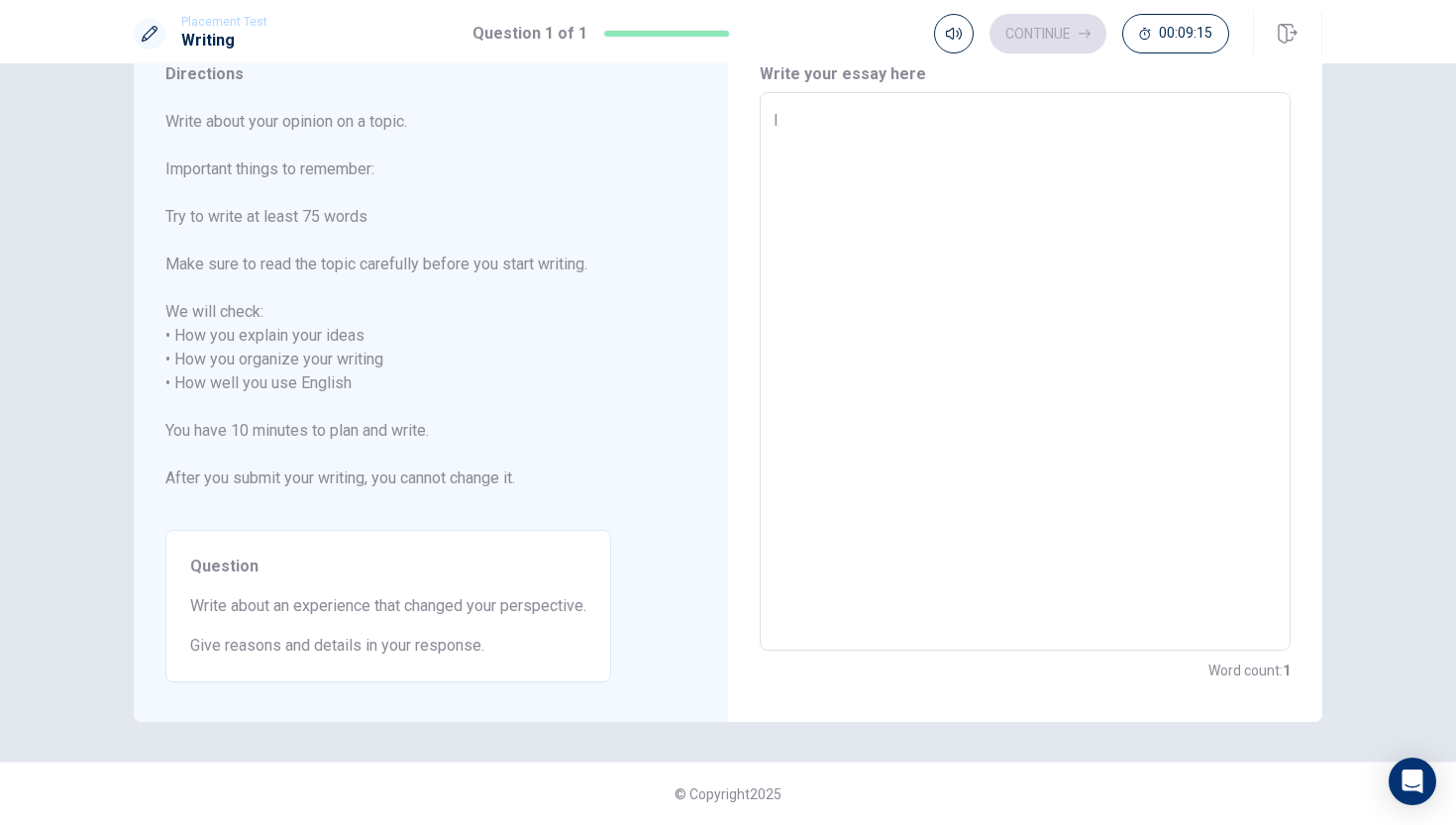 type on "I e" 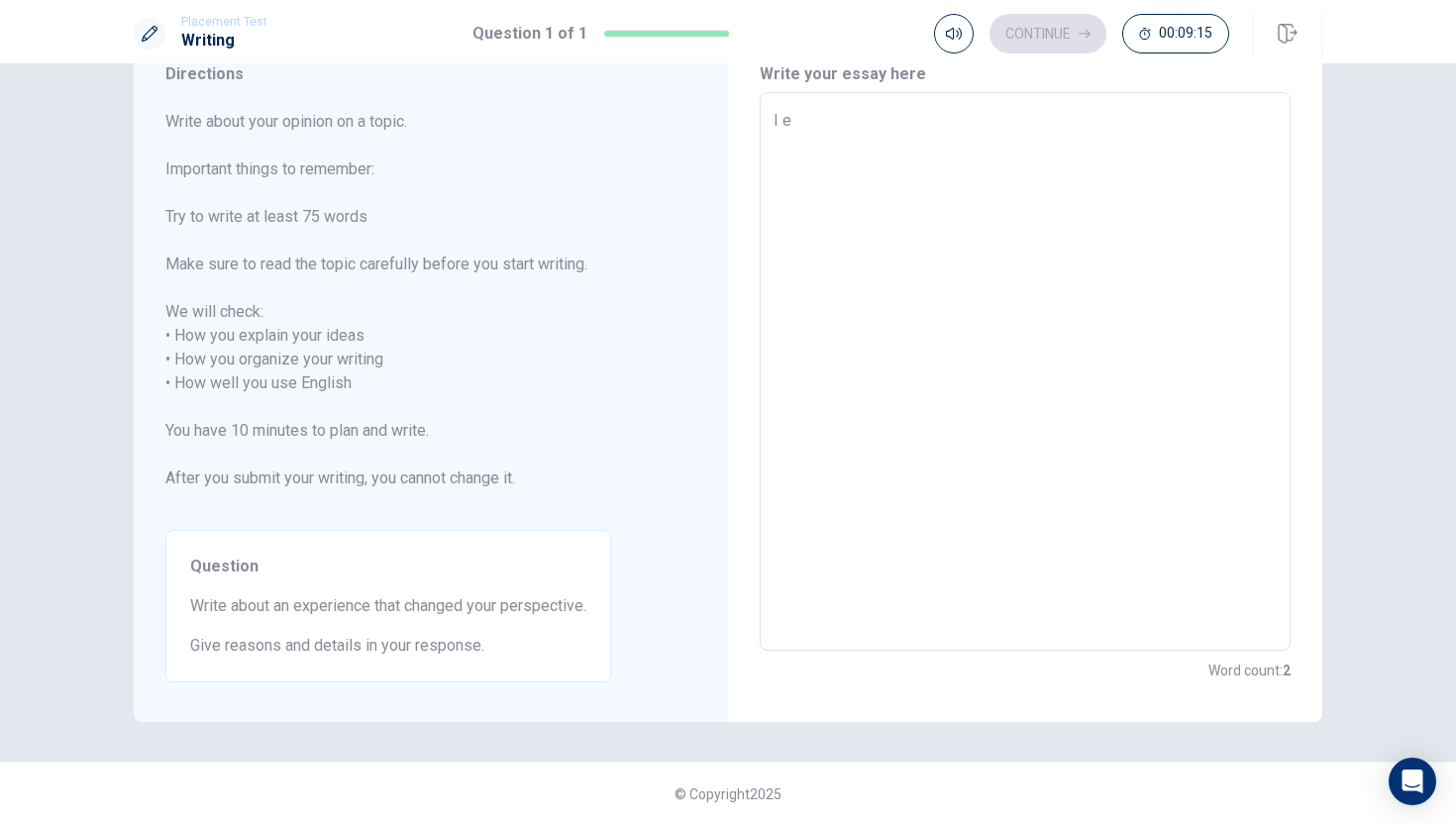 type on "x" 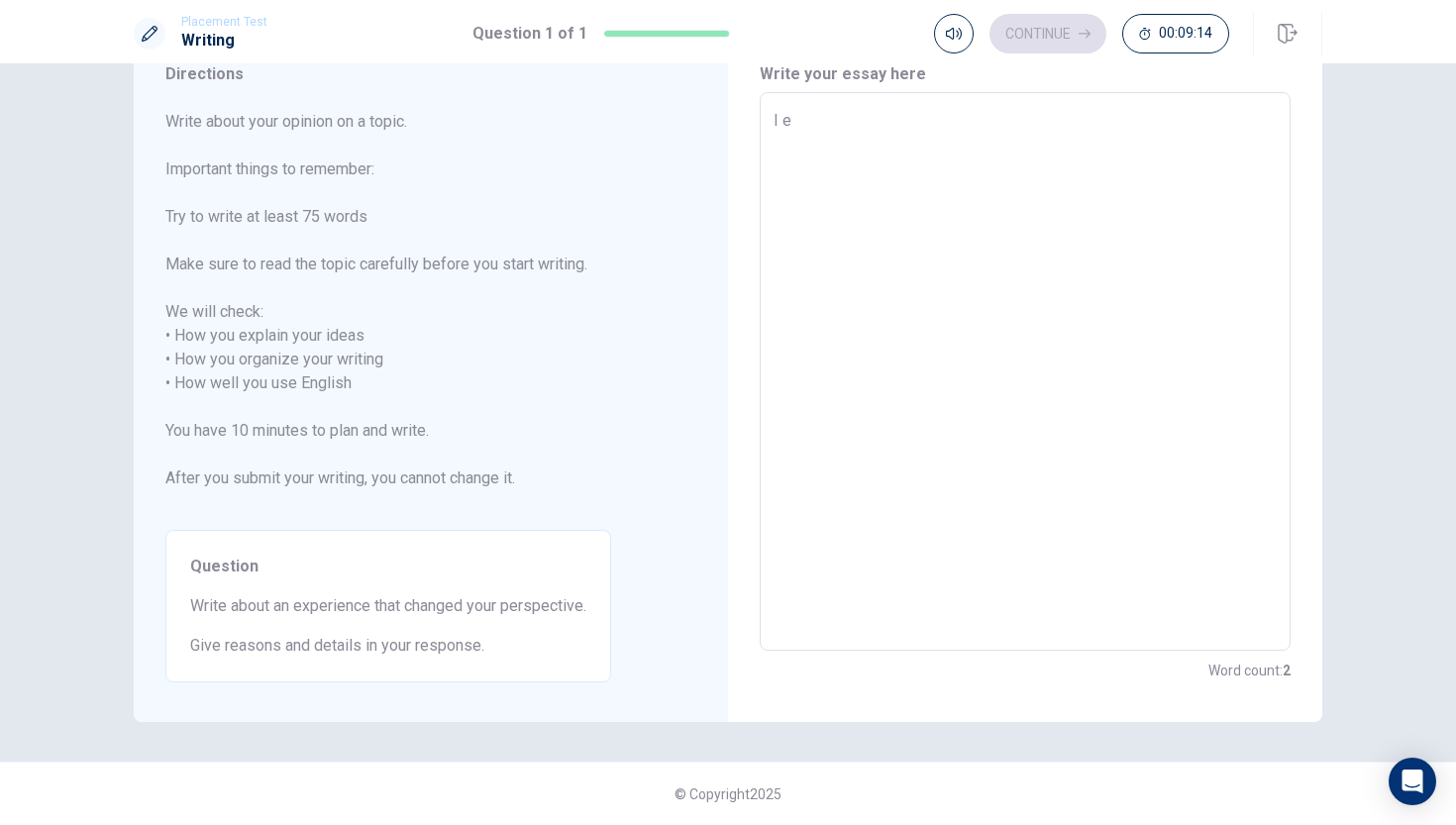 type on "I ex" 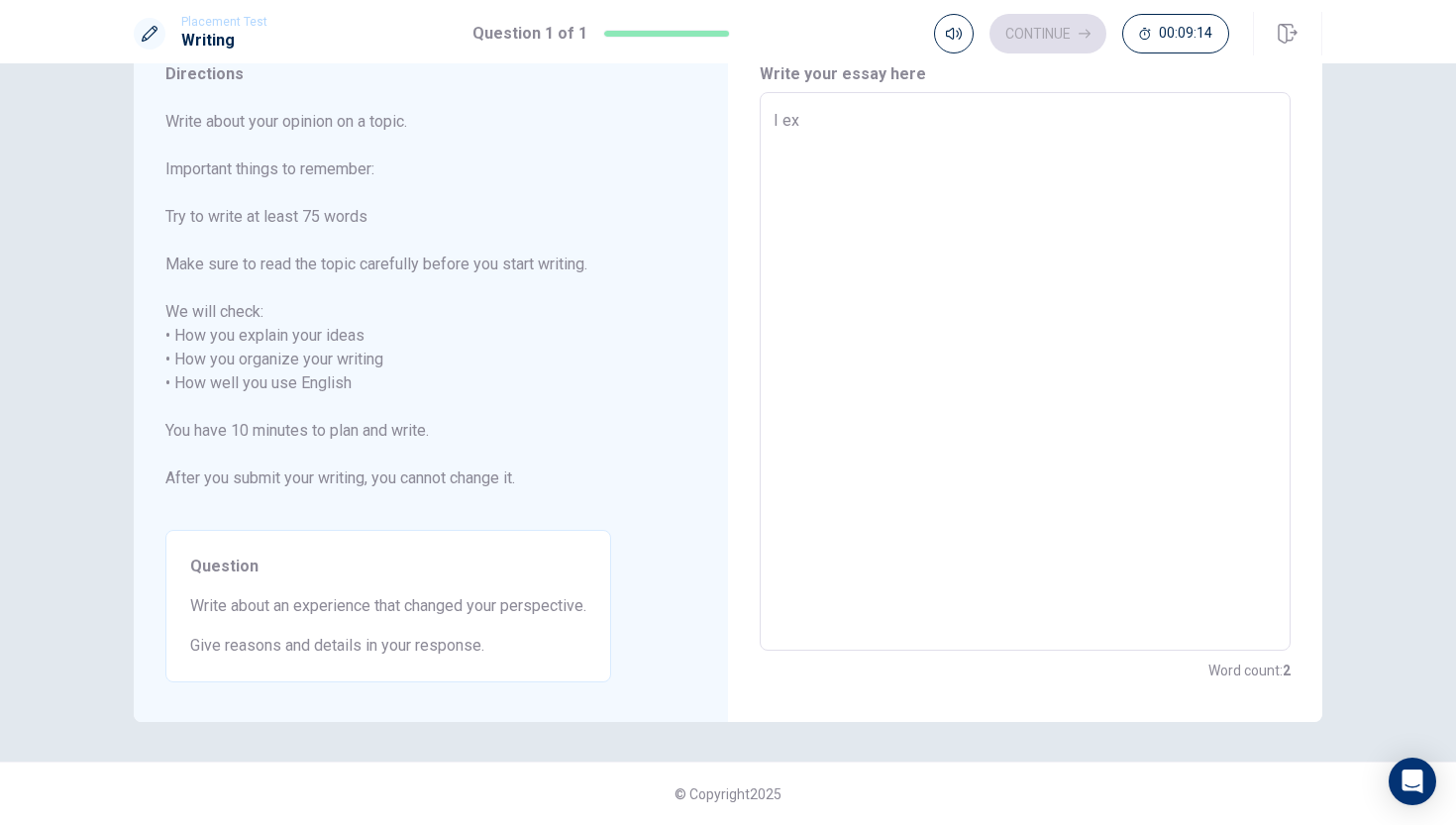 type on "x" 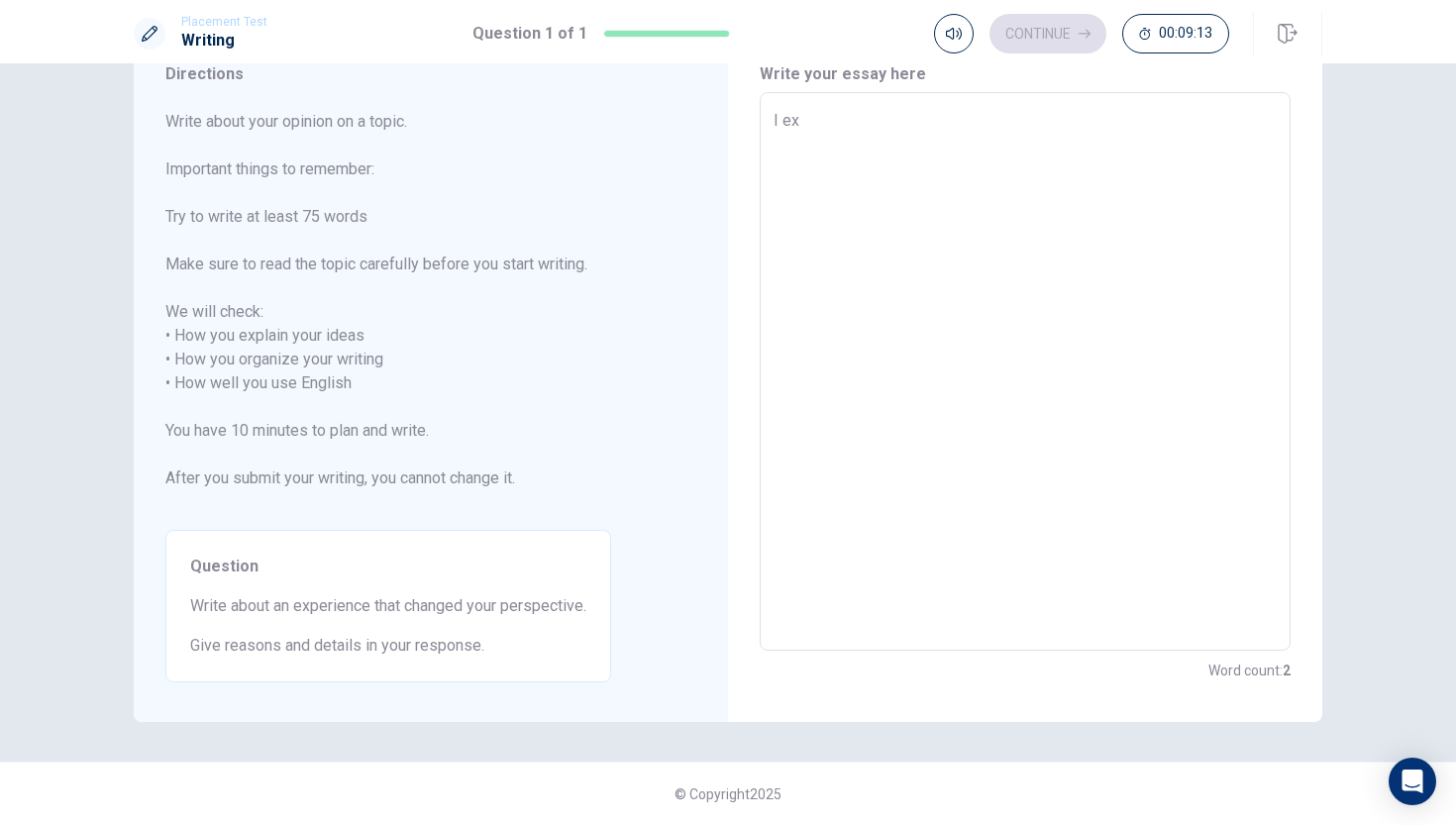 type on "I exp" 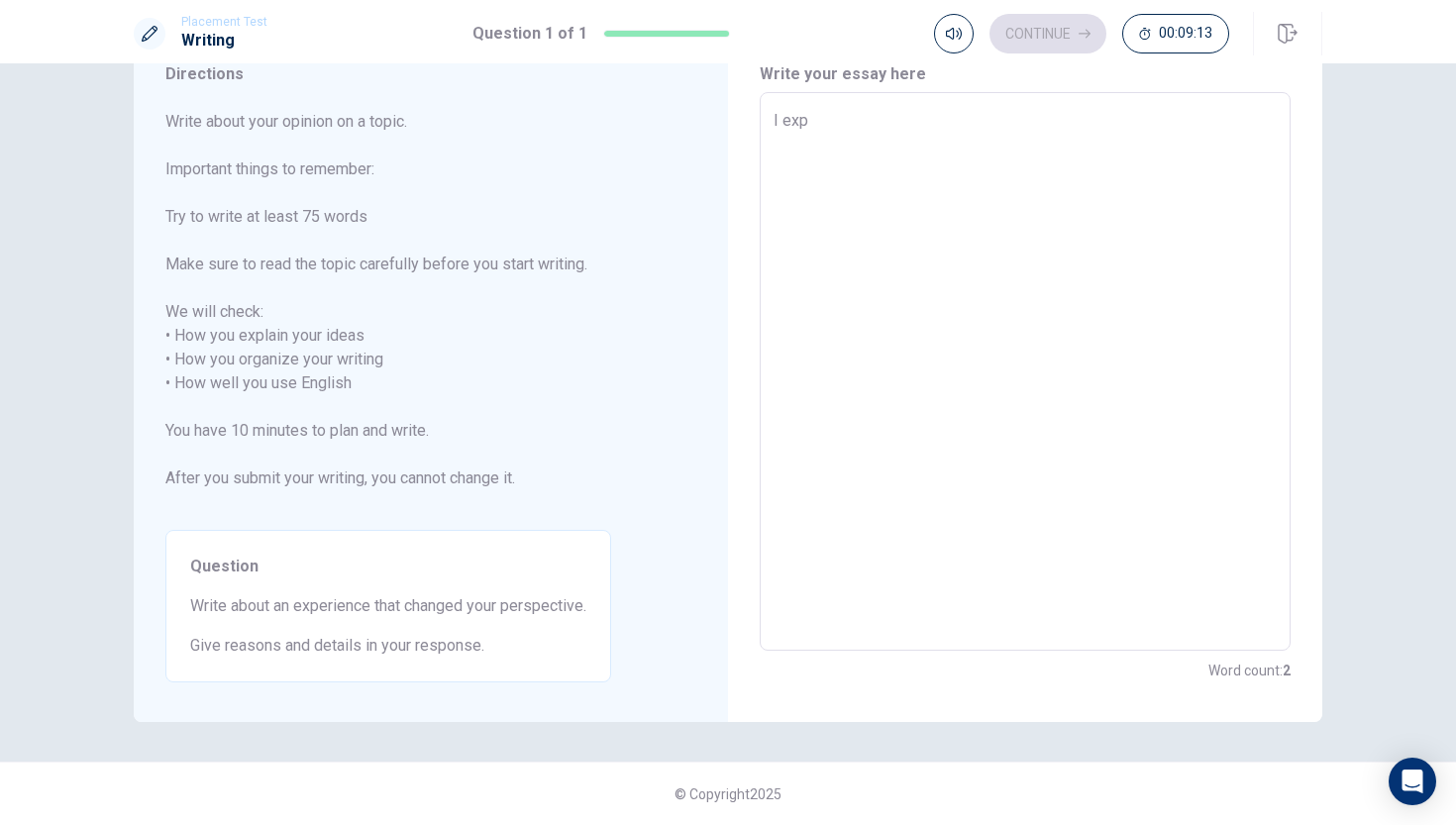 type on "x" 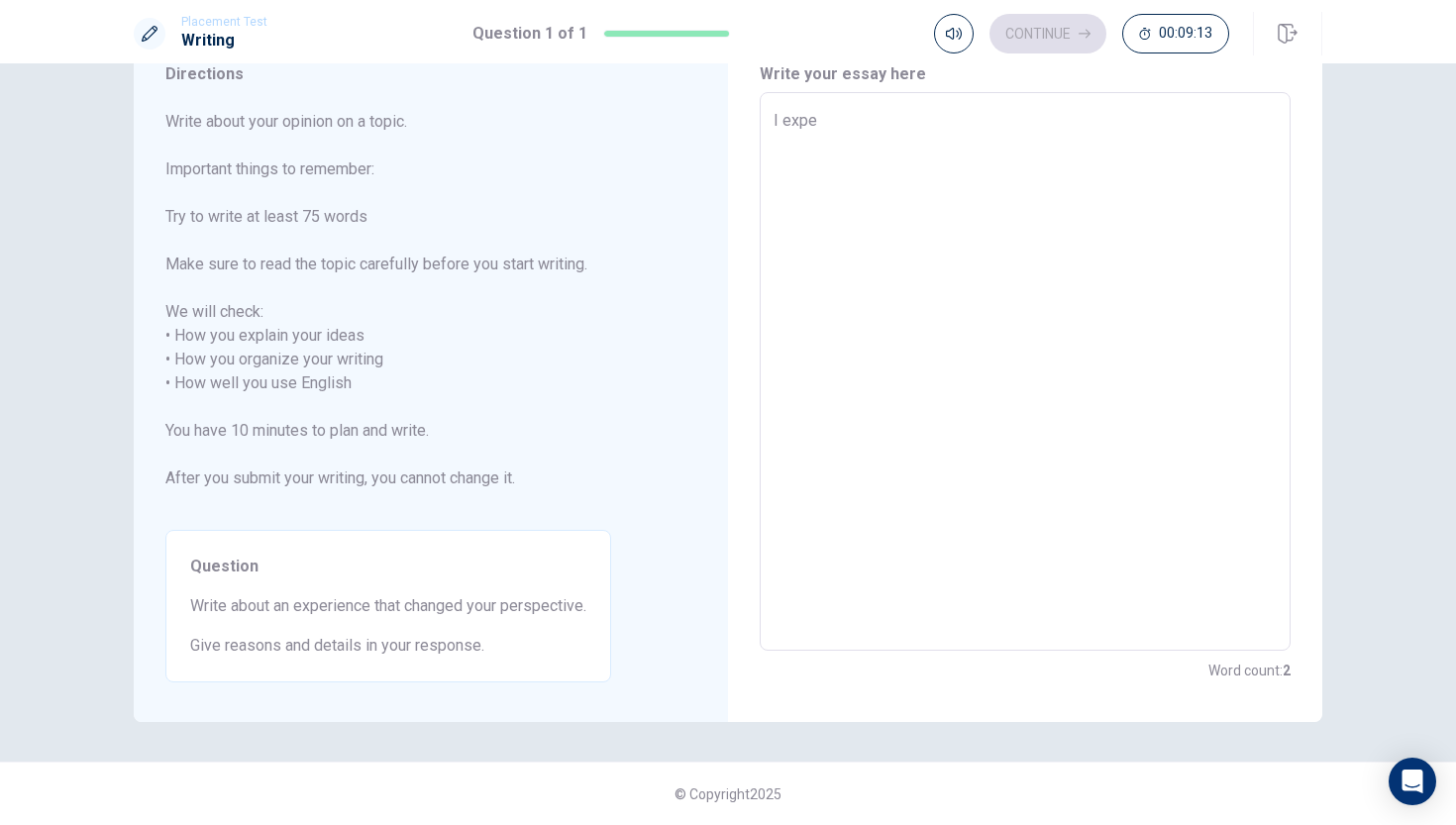 type on "x" 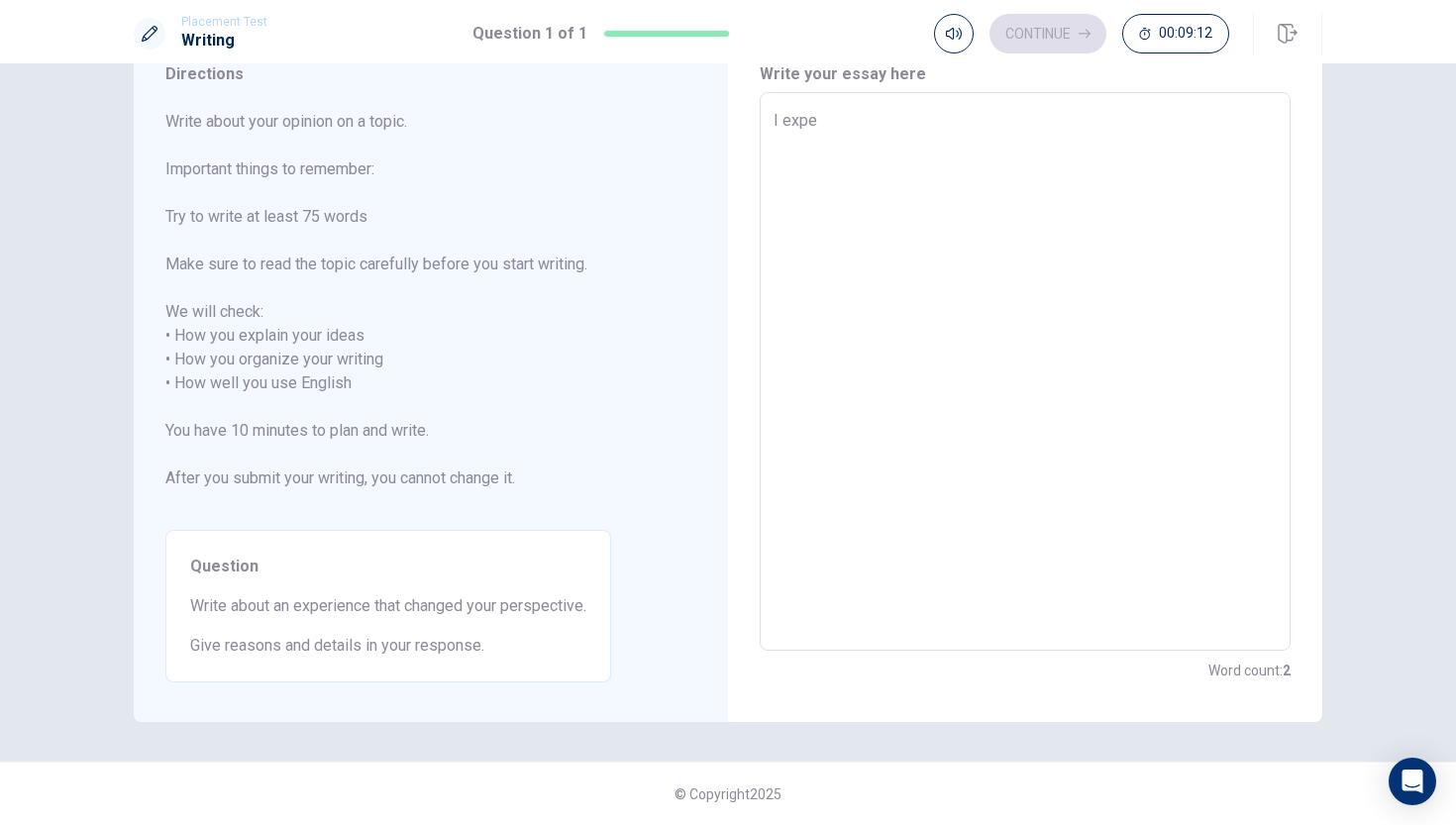 type on "I exper" 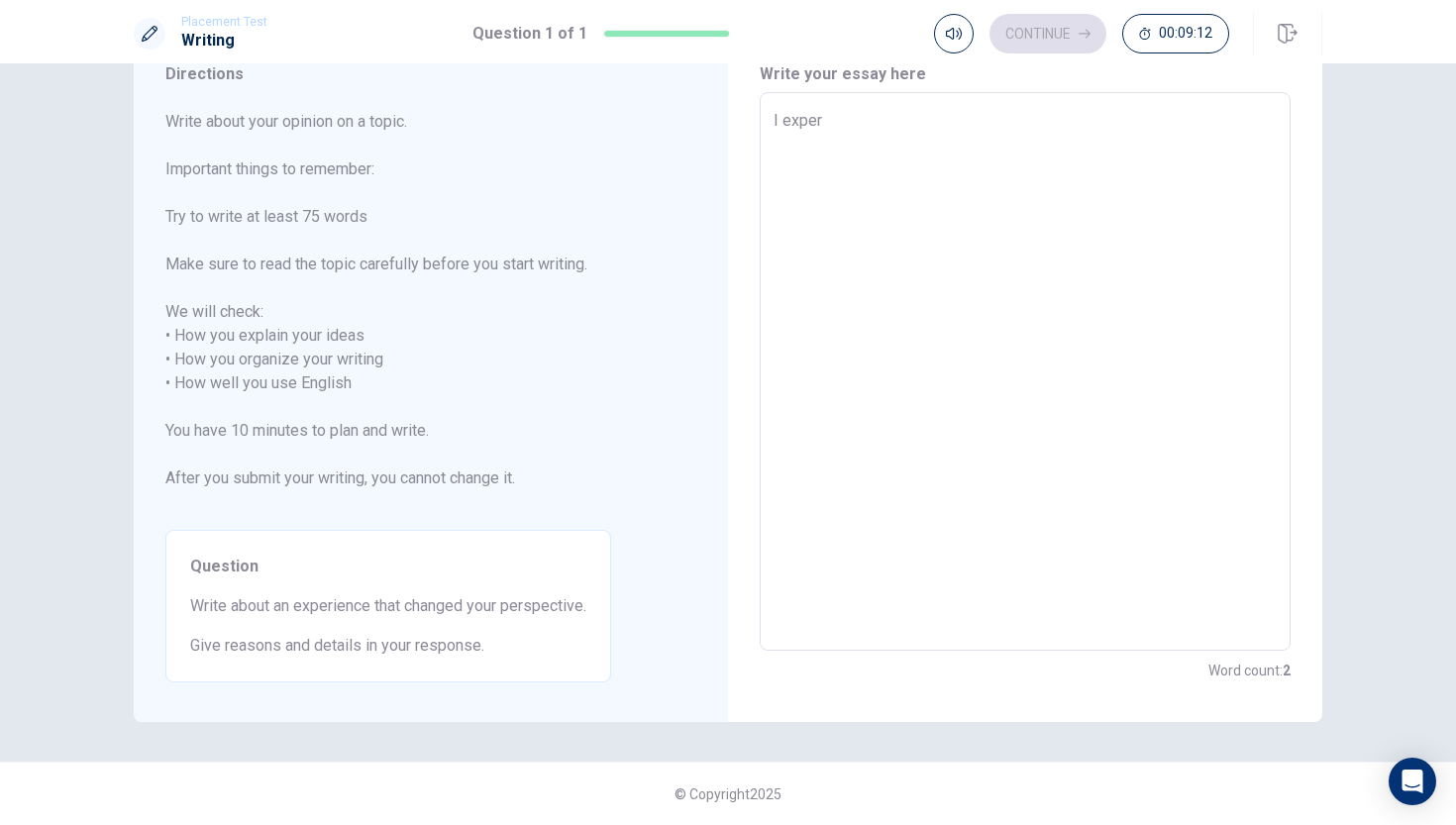 type on "x" 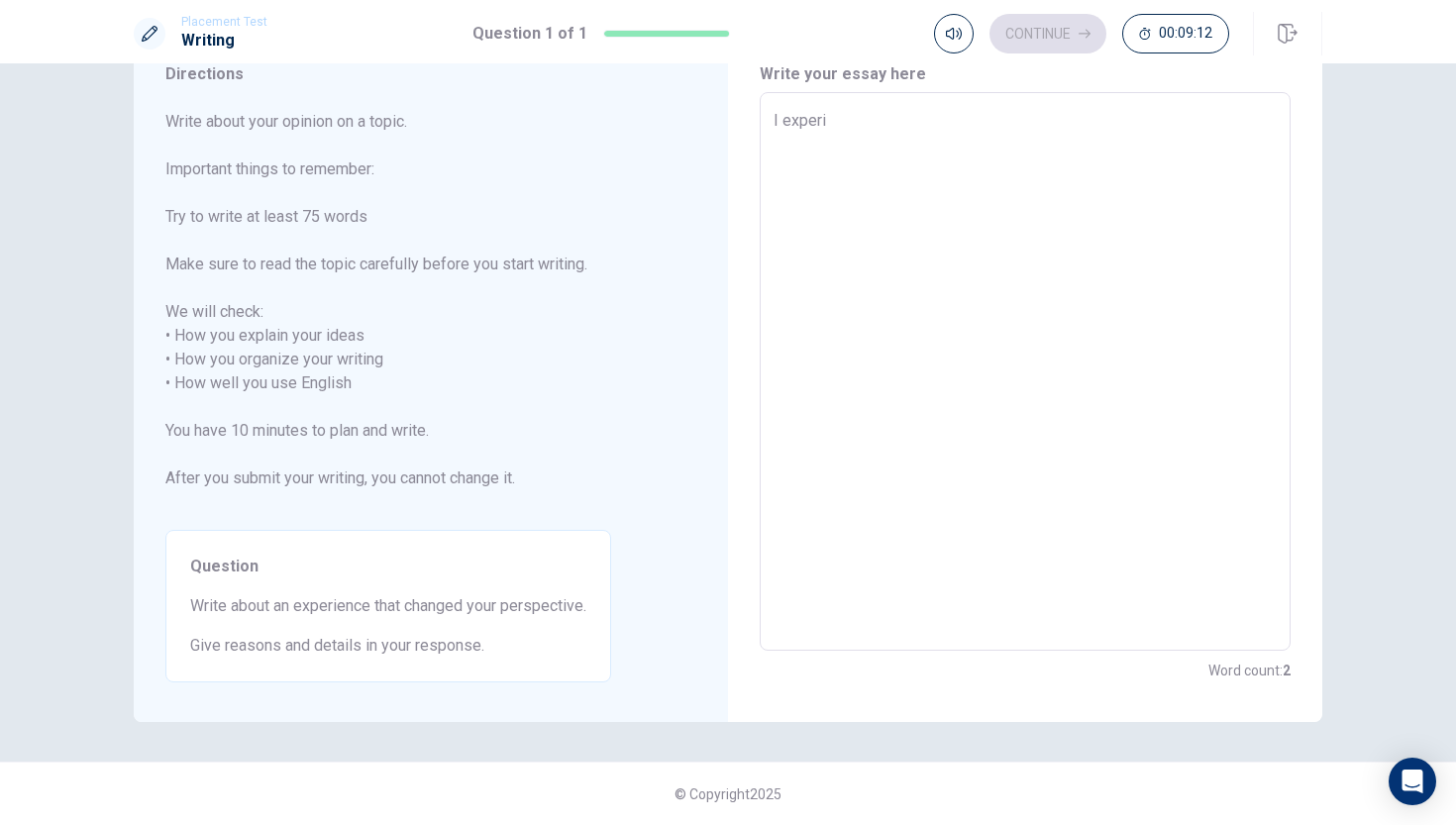 type on "x" 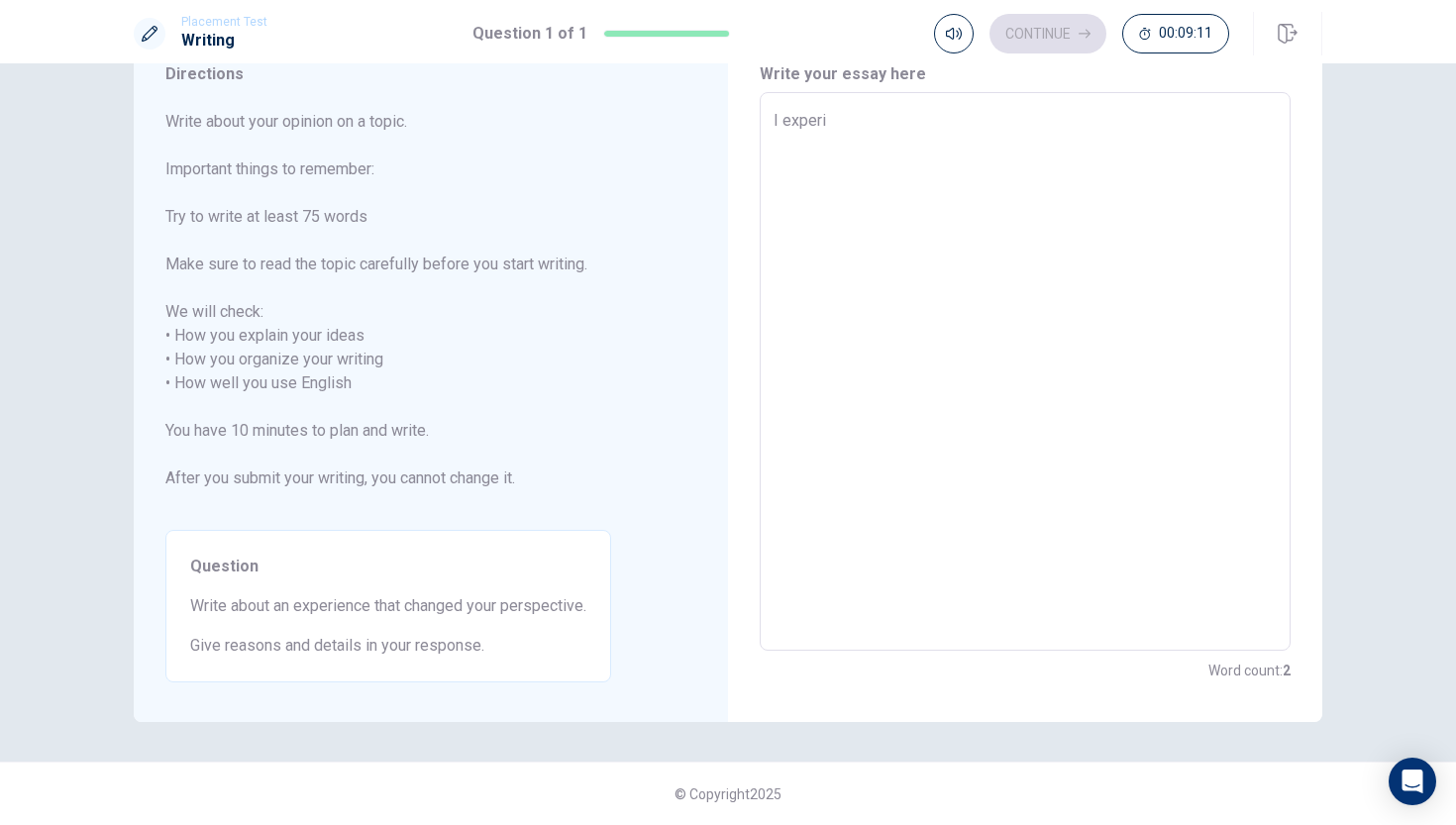type on "I experie" 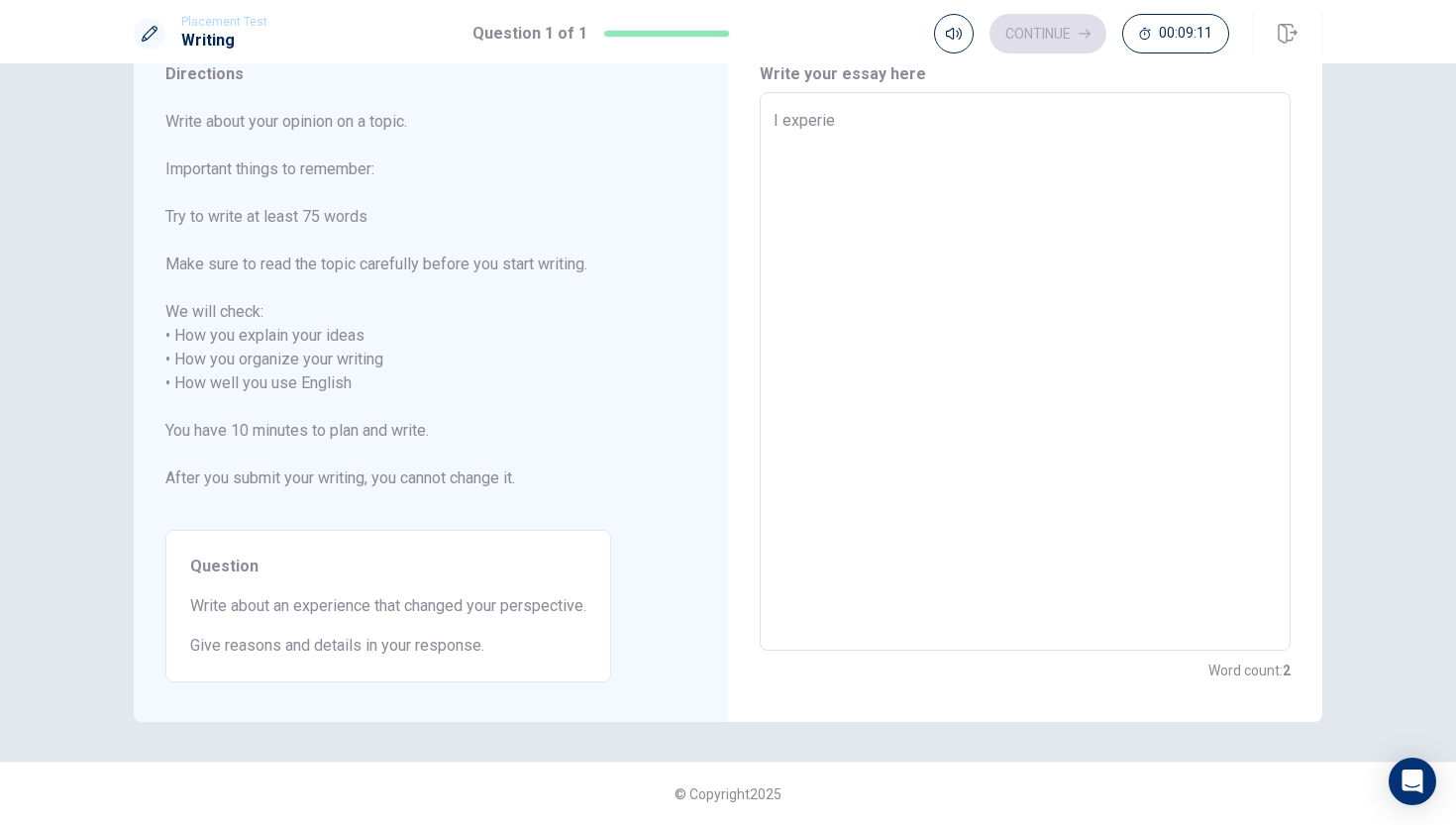 type on "x" 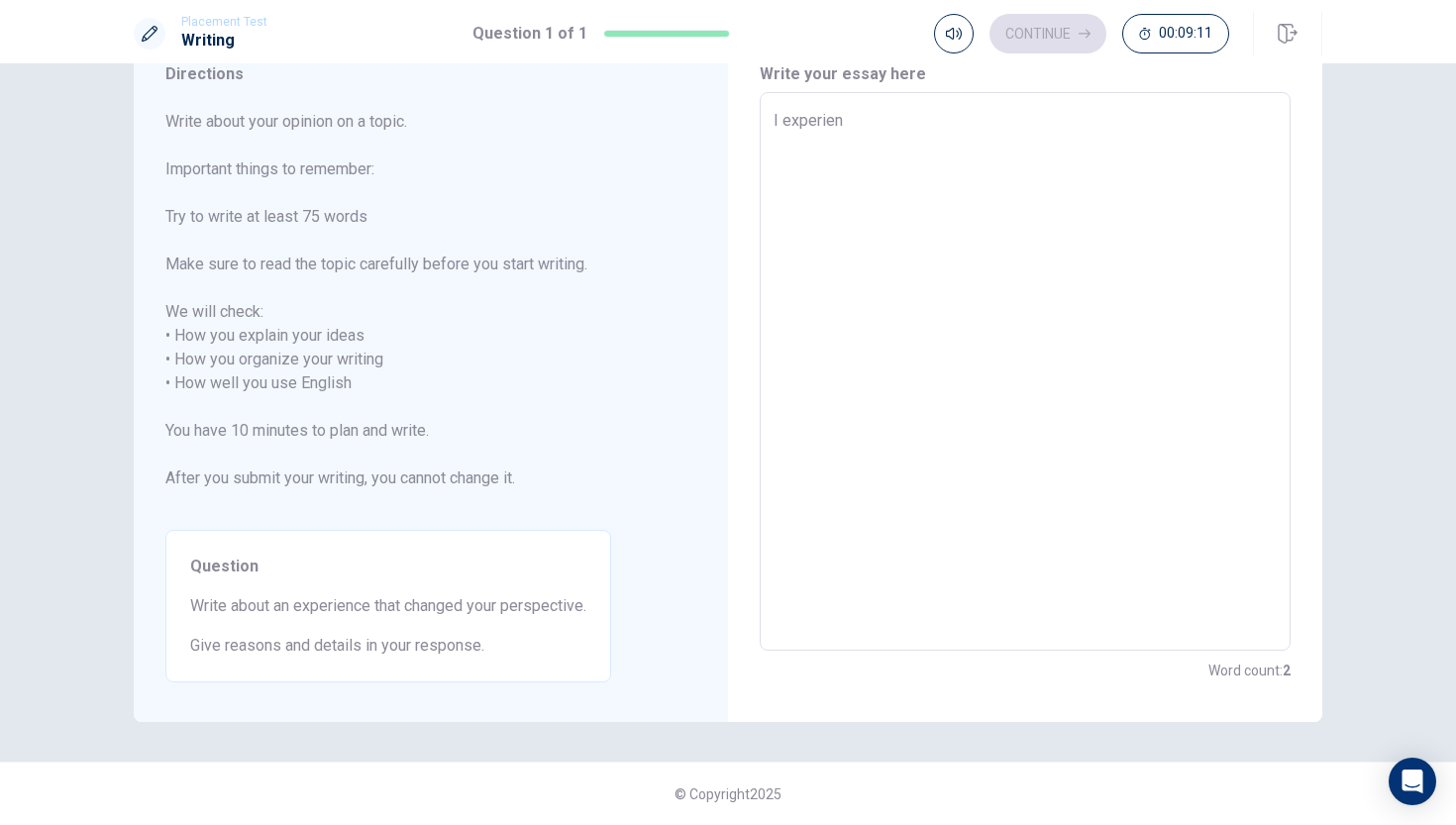 type on "x" 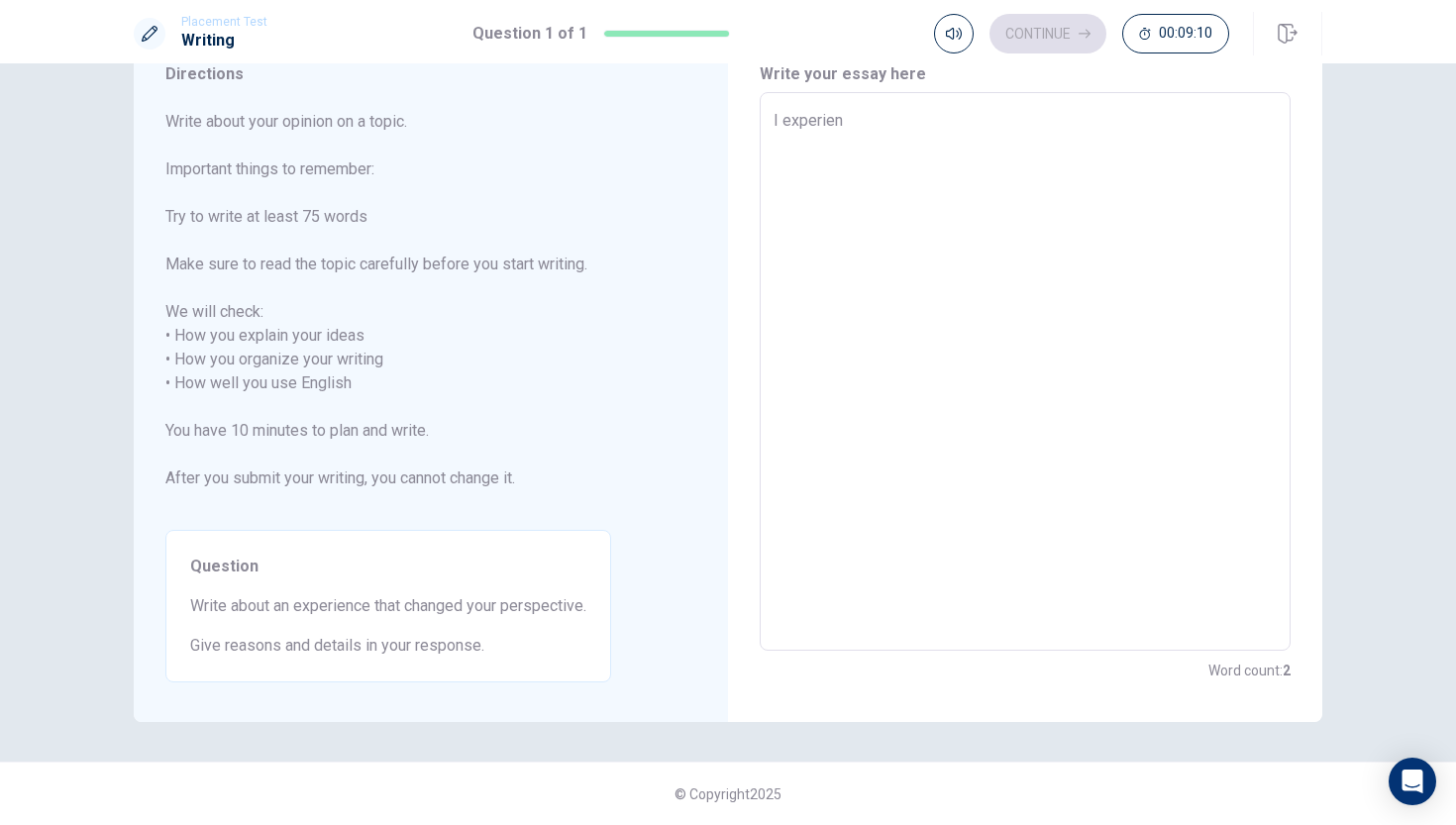 type on "I experienc" 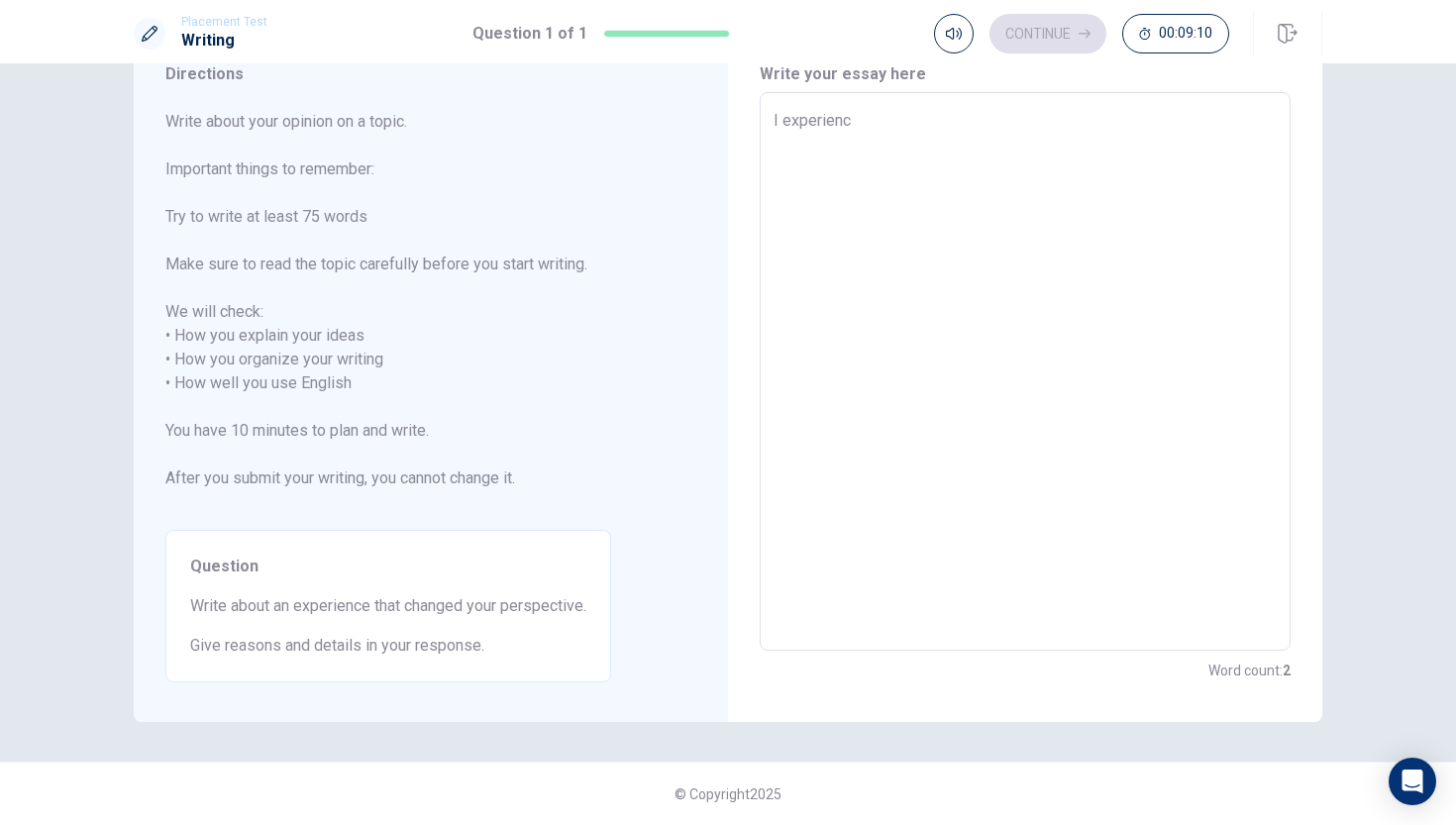 type on "x" 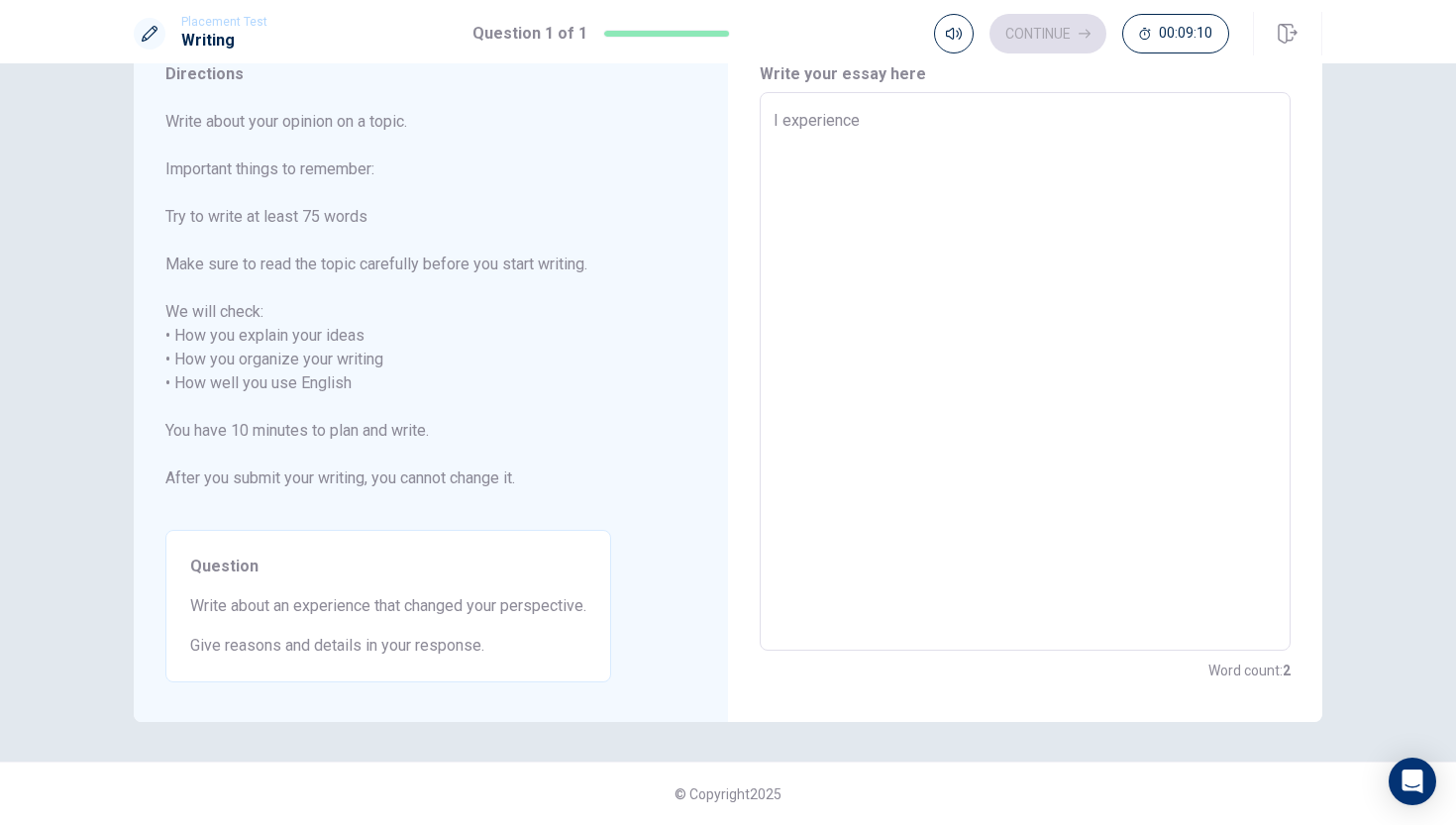 type on "x" 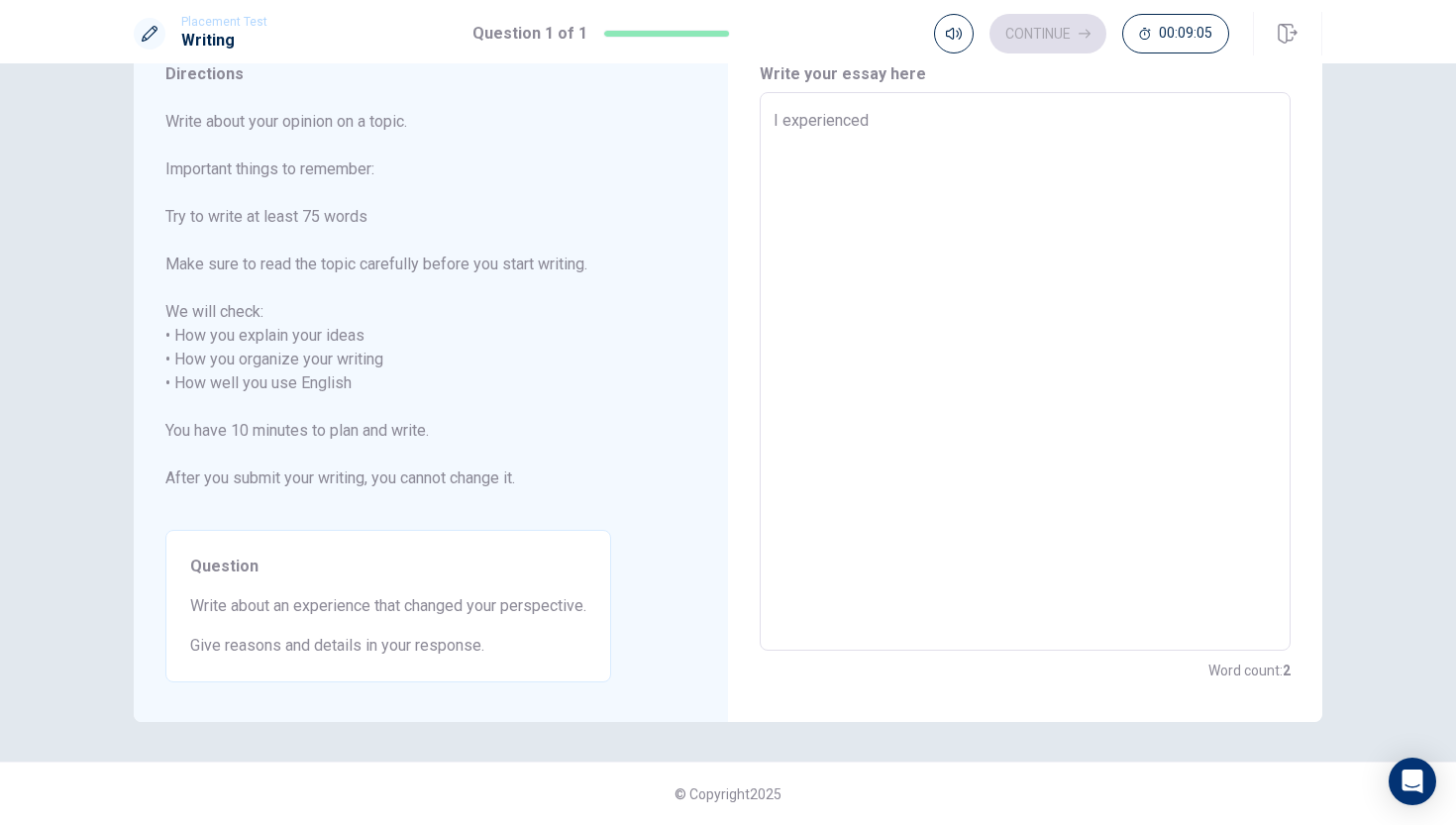 type on "x" 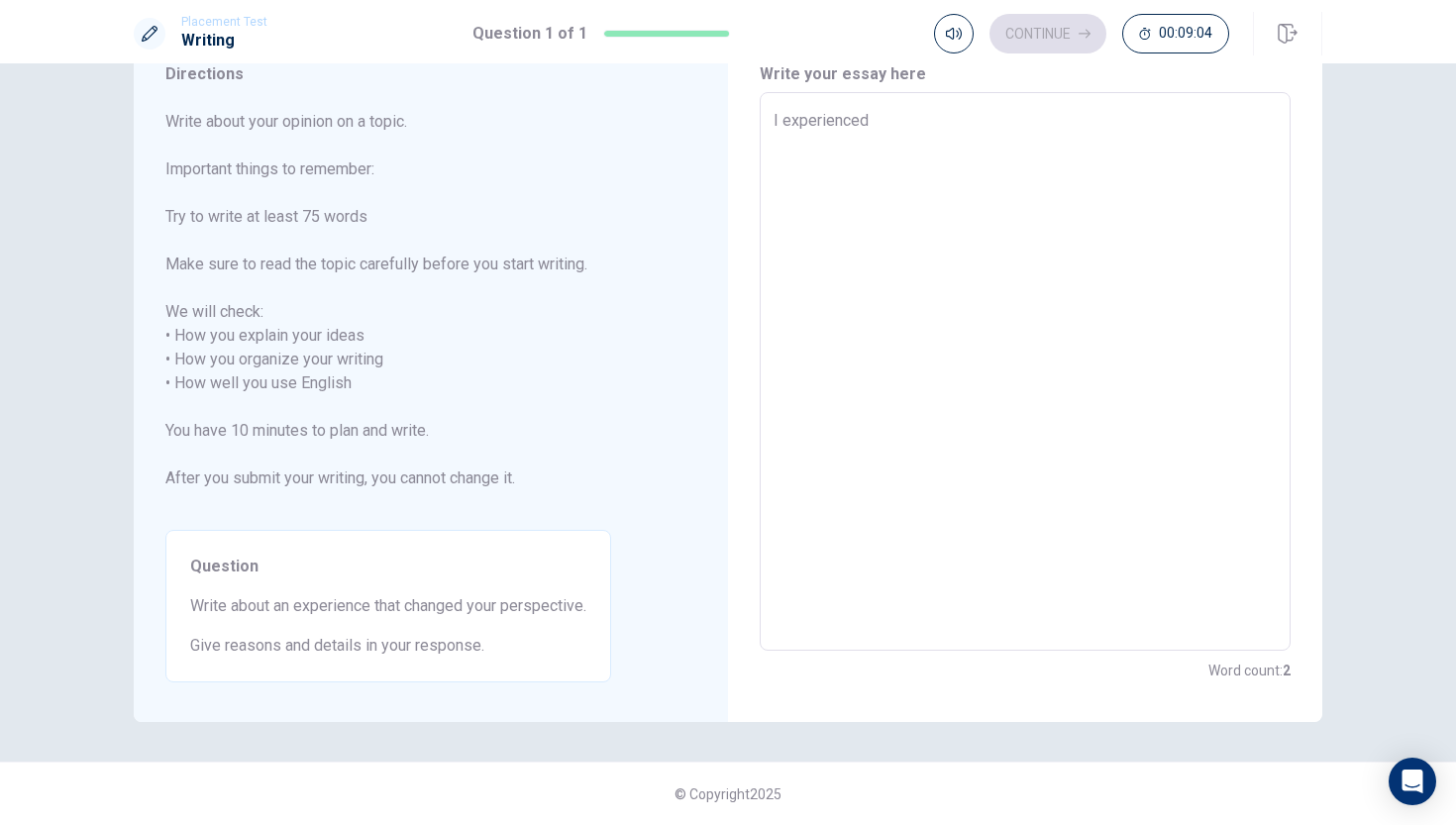 type on "I experienced" 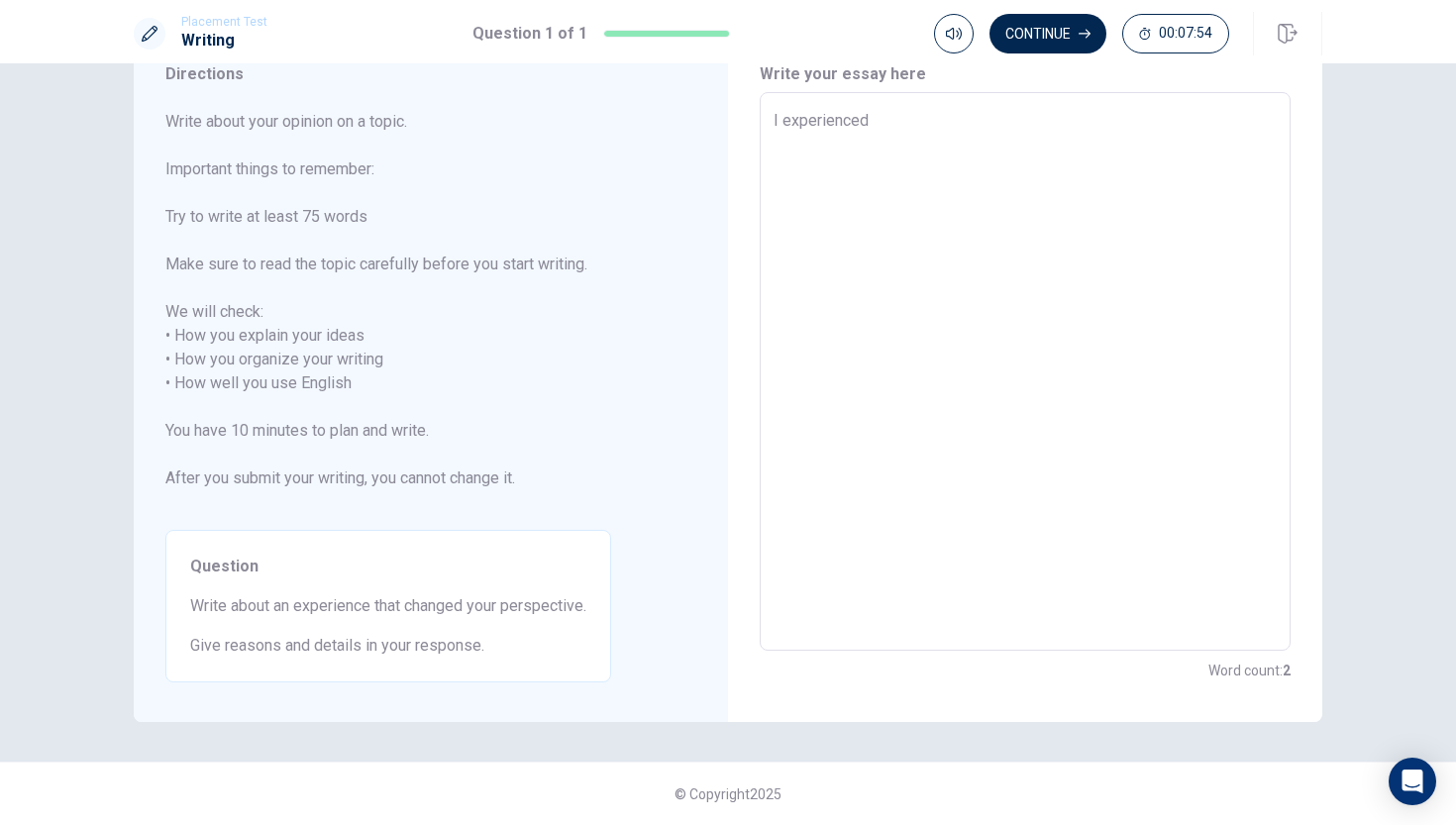 type on "x" 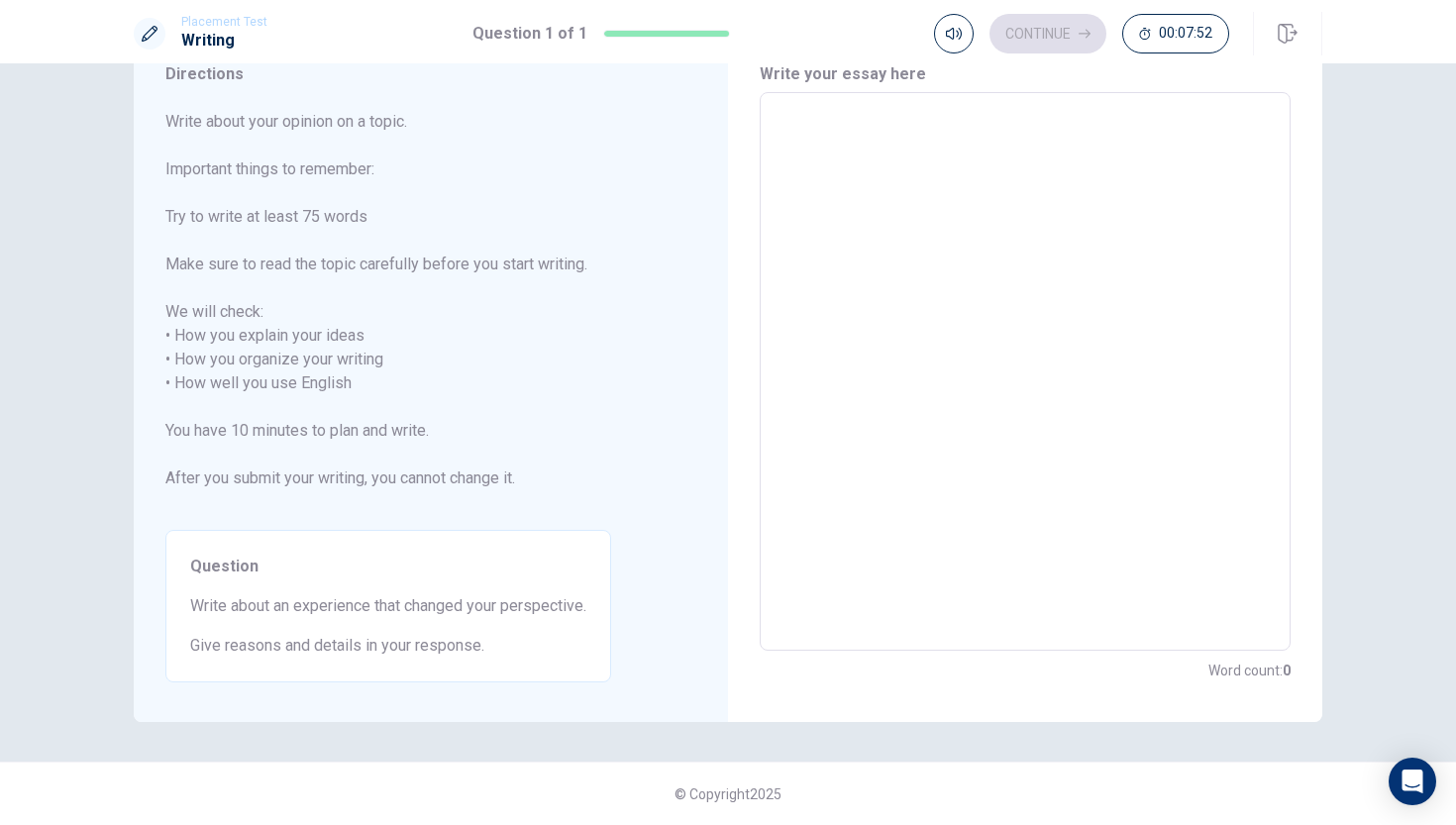 type on "J" 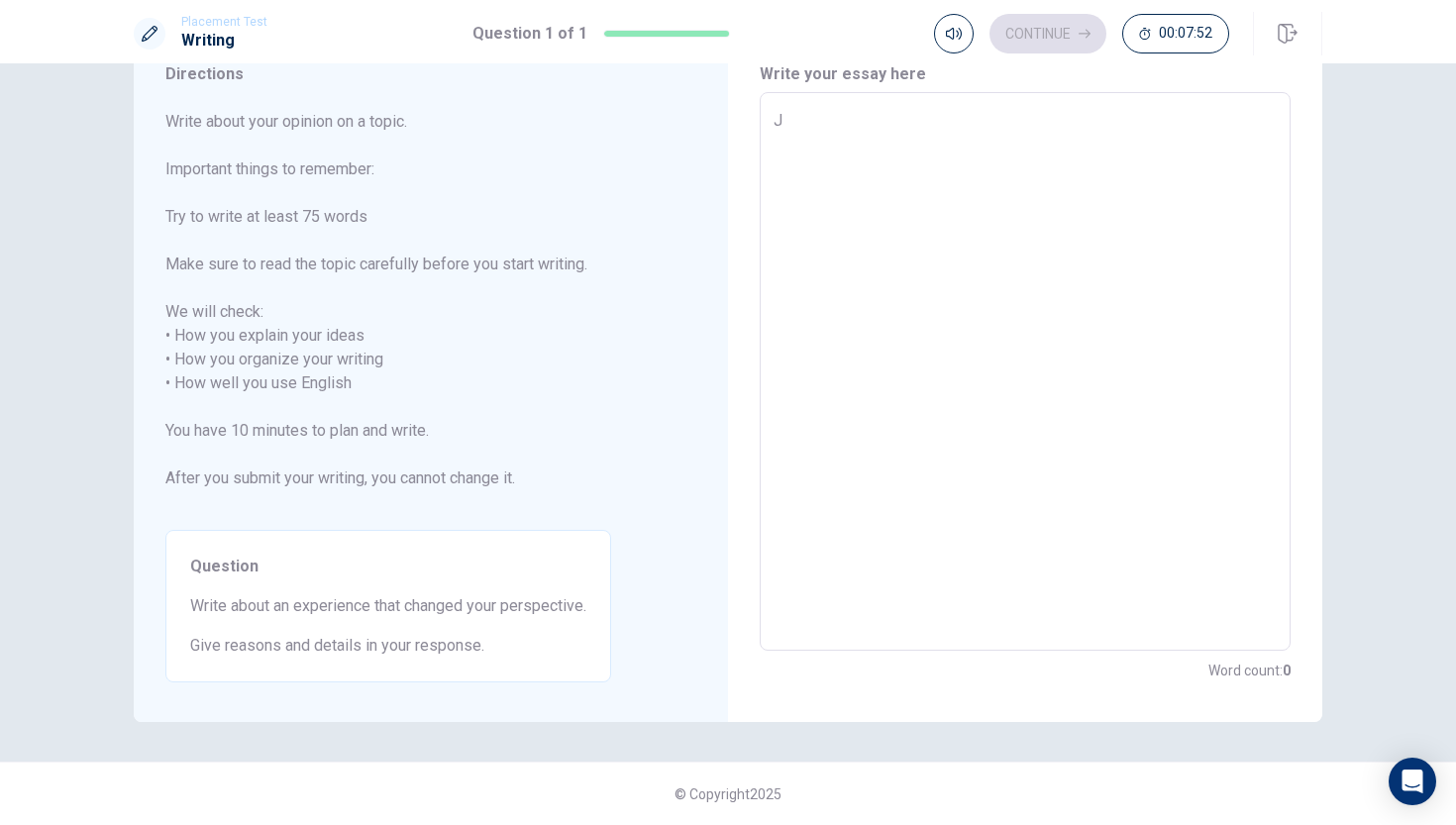 type on "x" 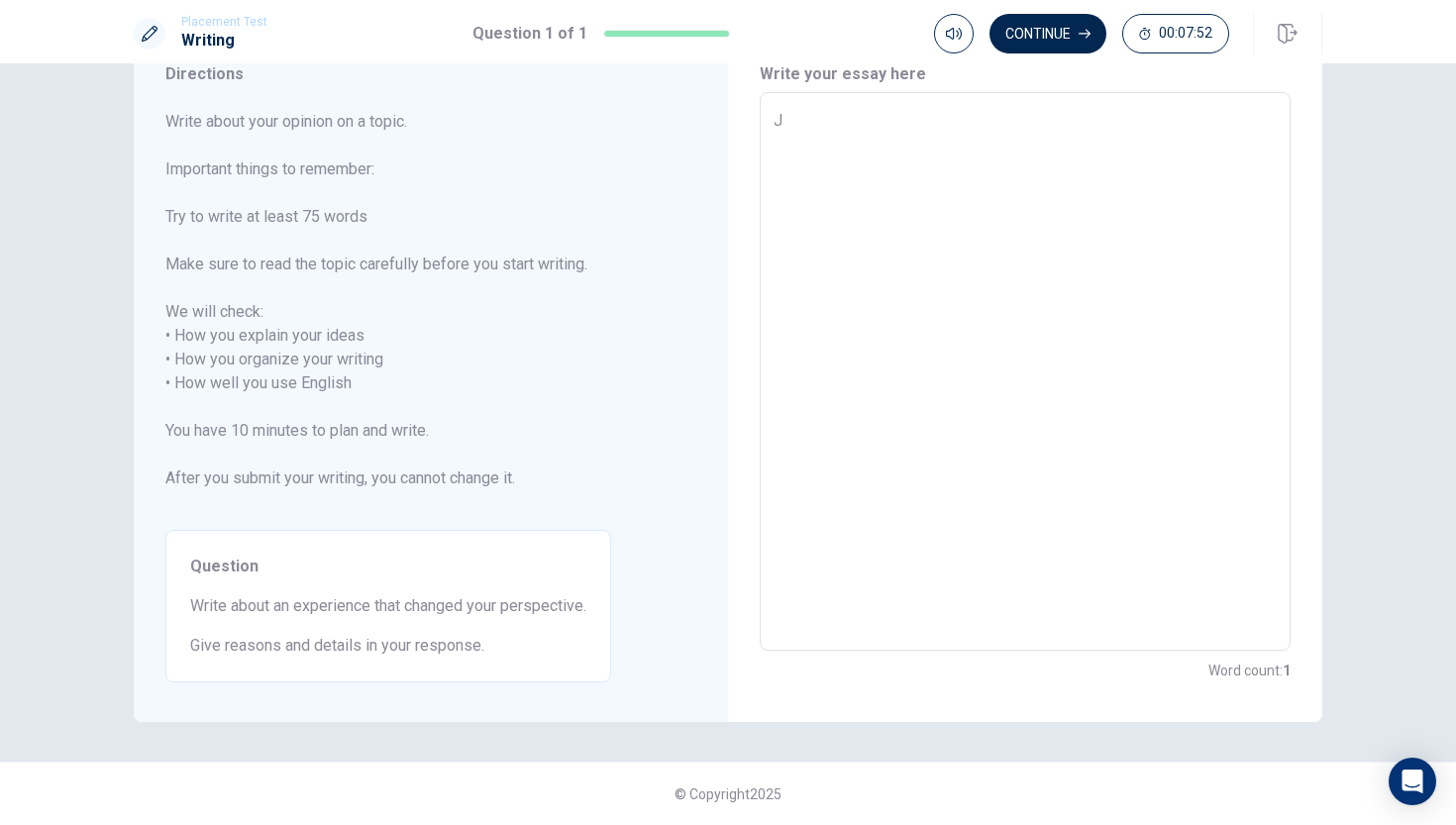 type on "Jo" 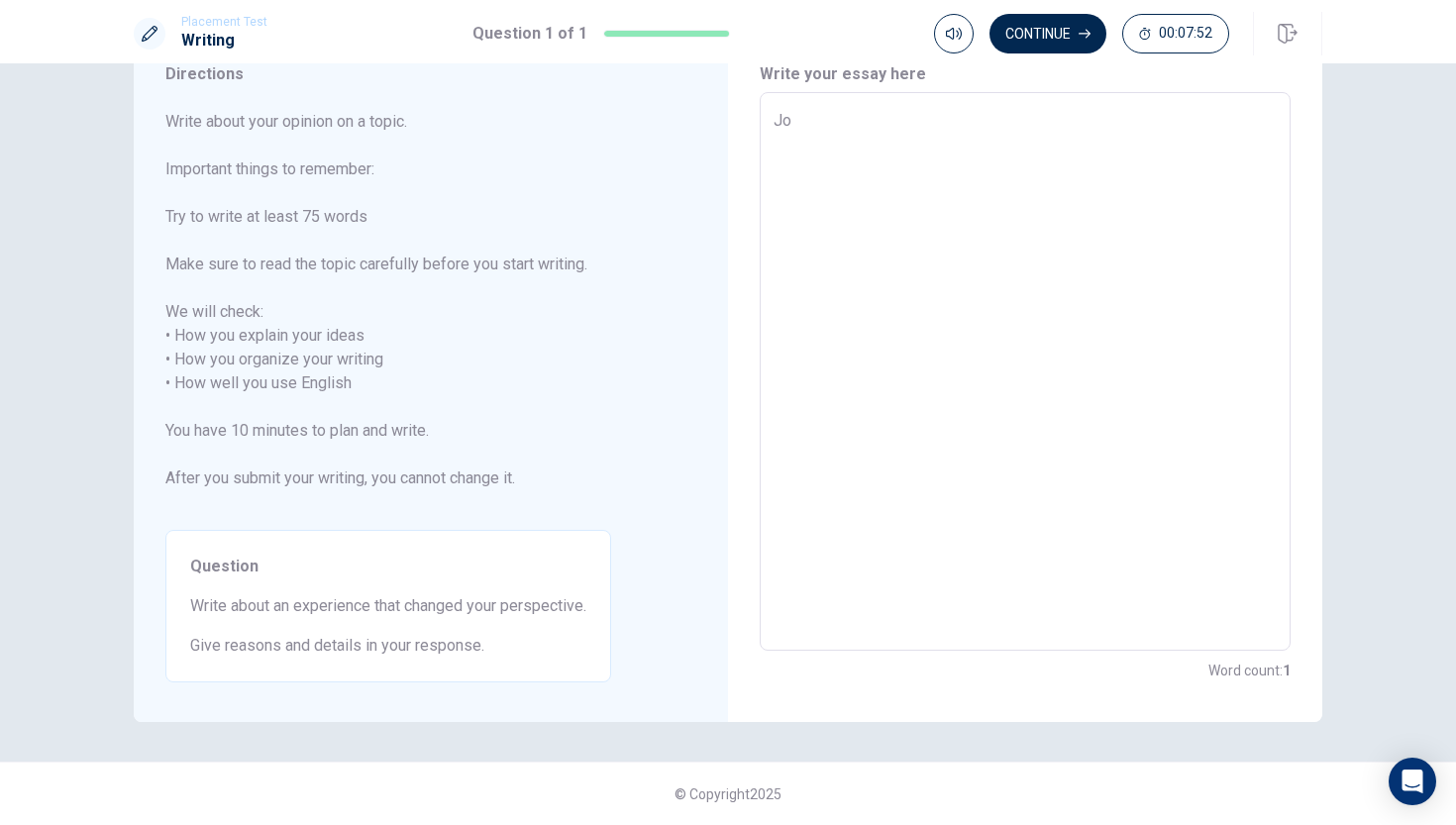 type on "x" 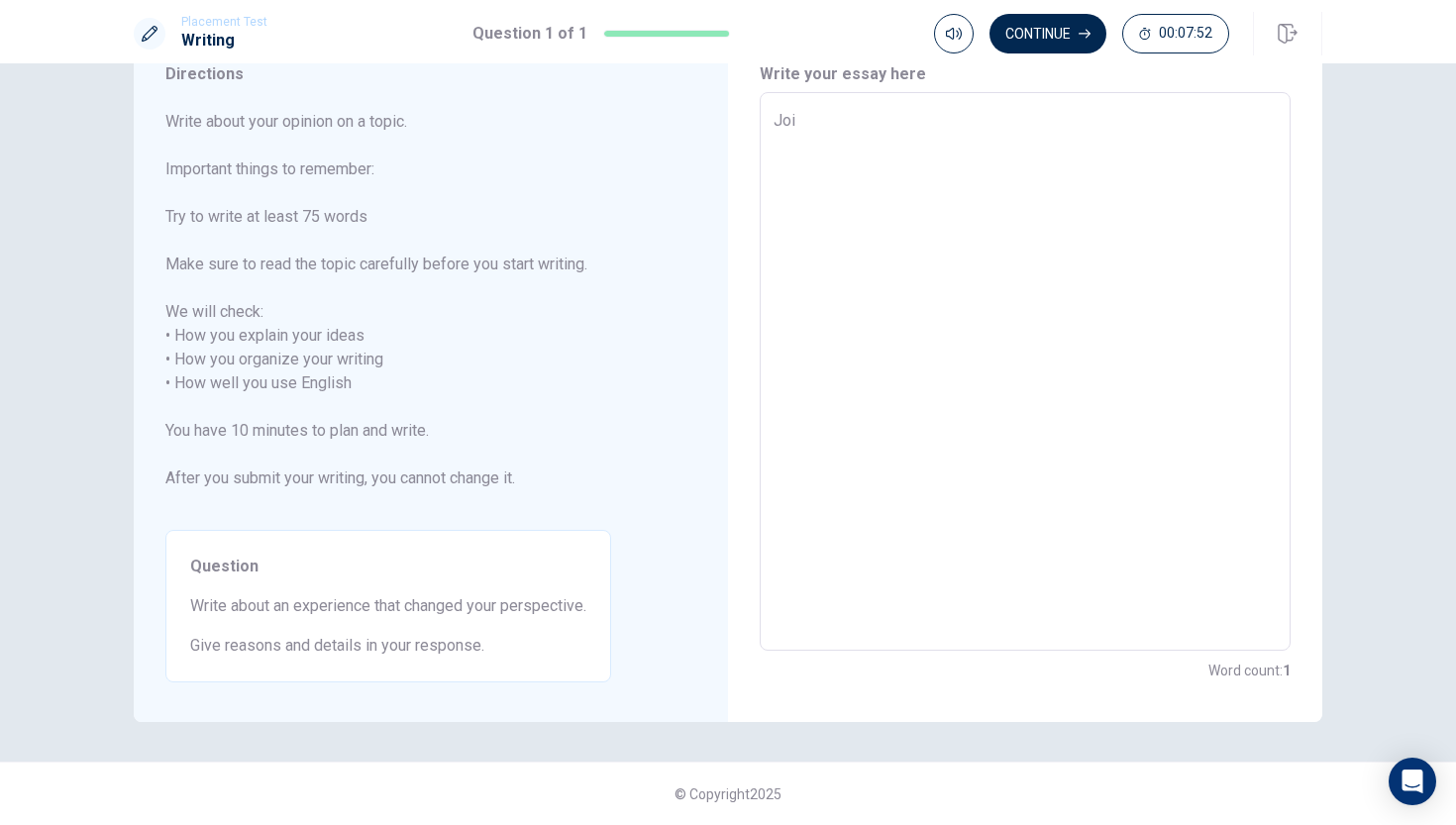 type on "x" 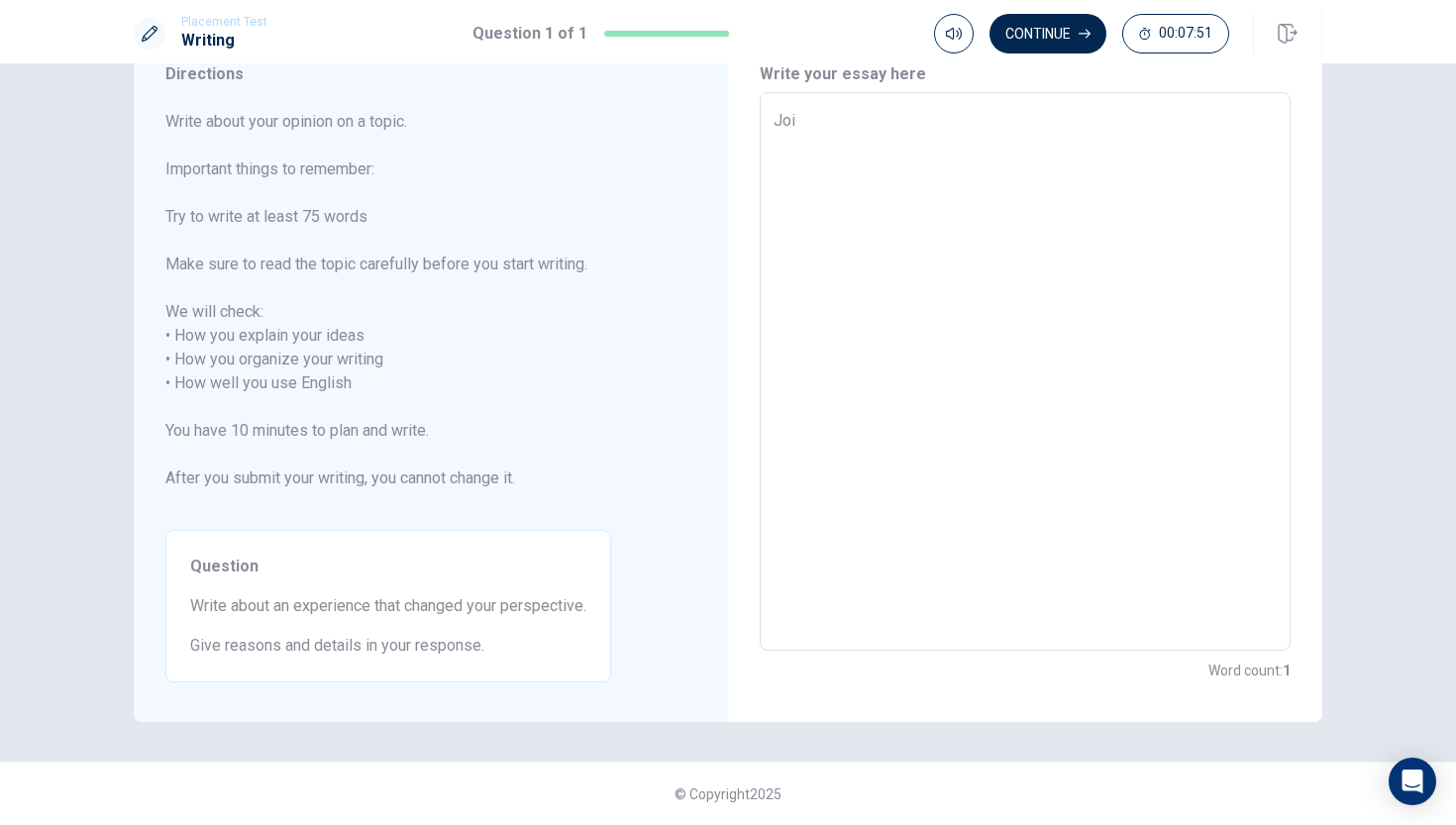 type on "Join" 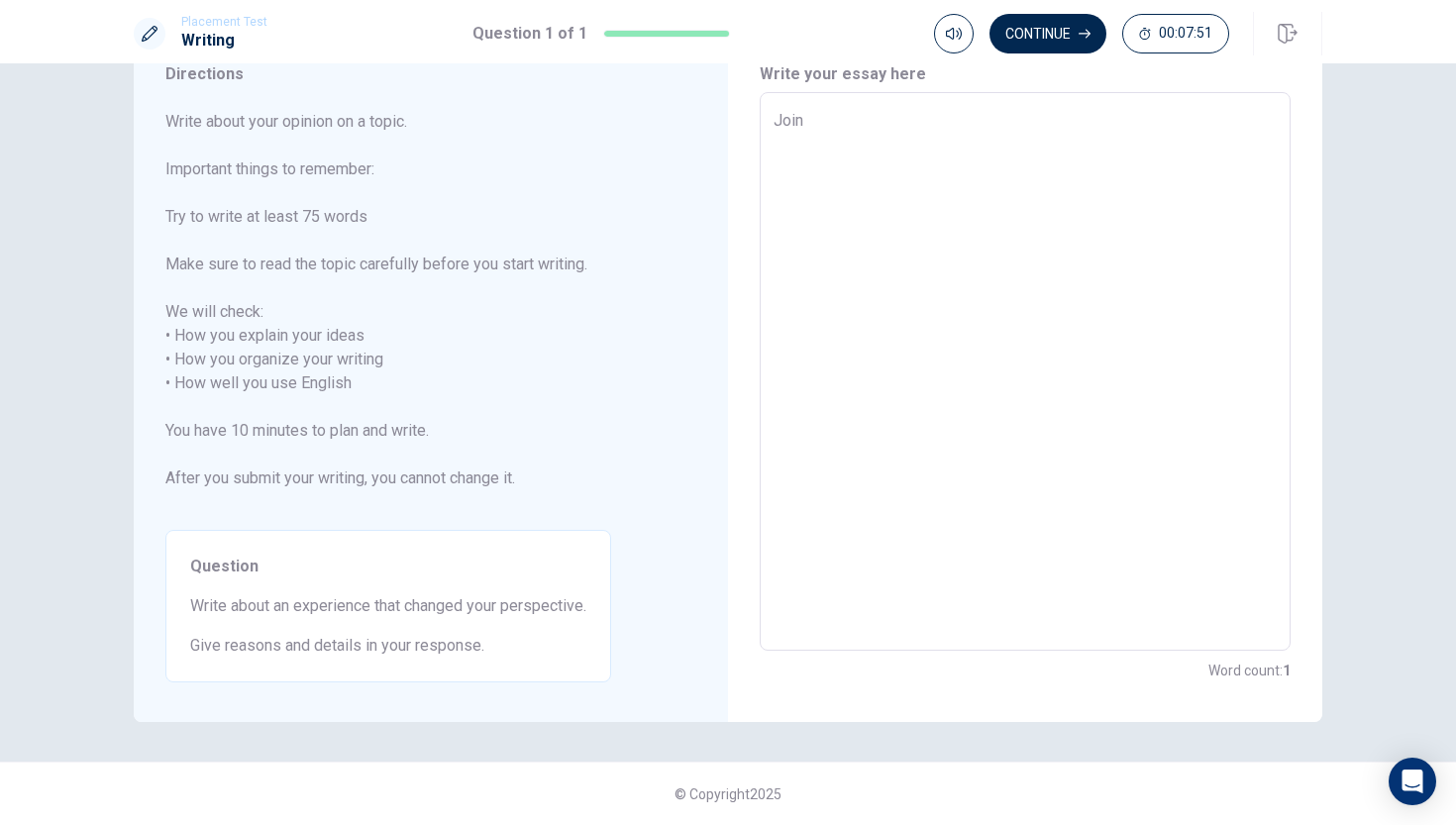 type on "x" 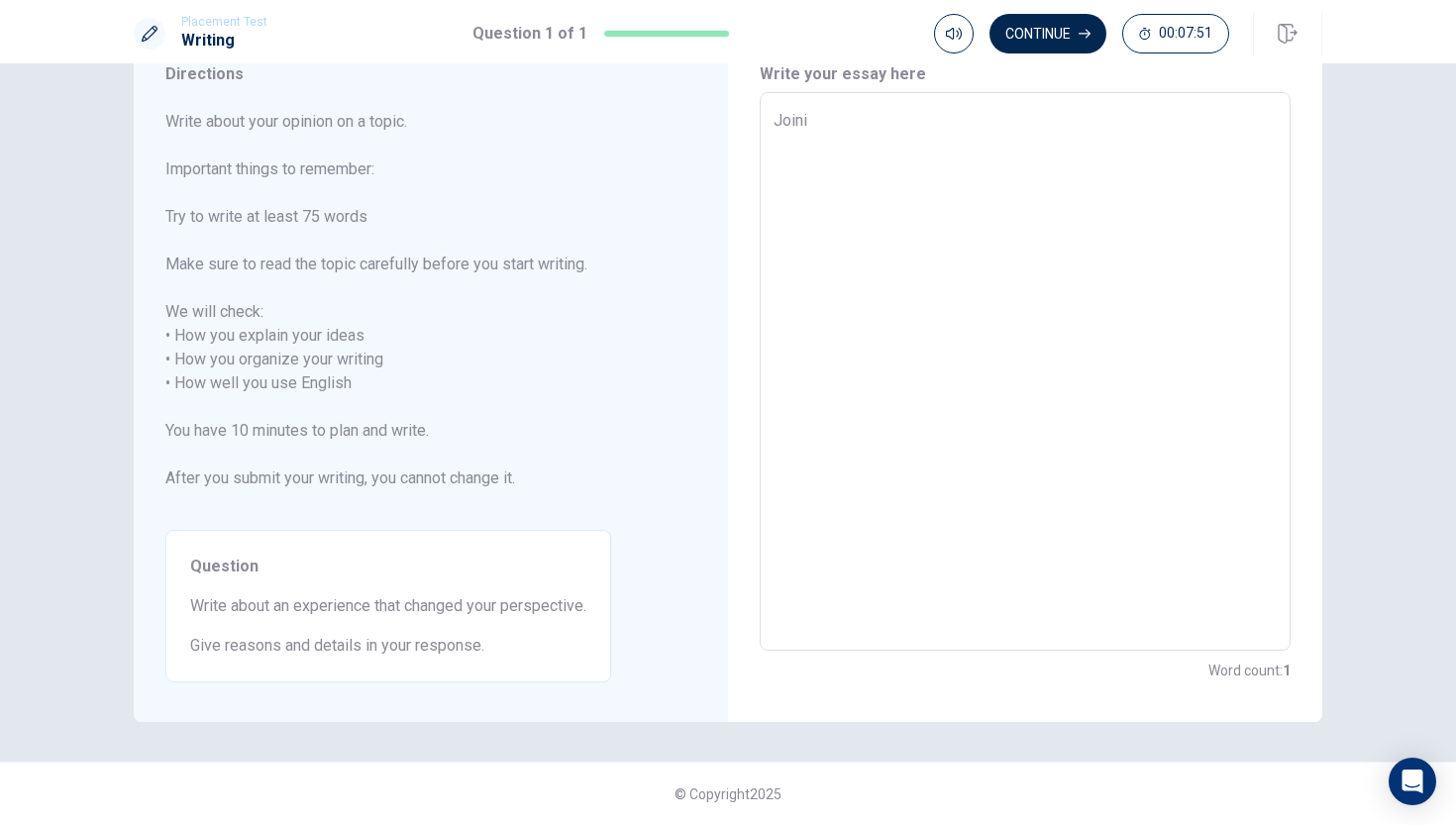 type on "x" 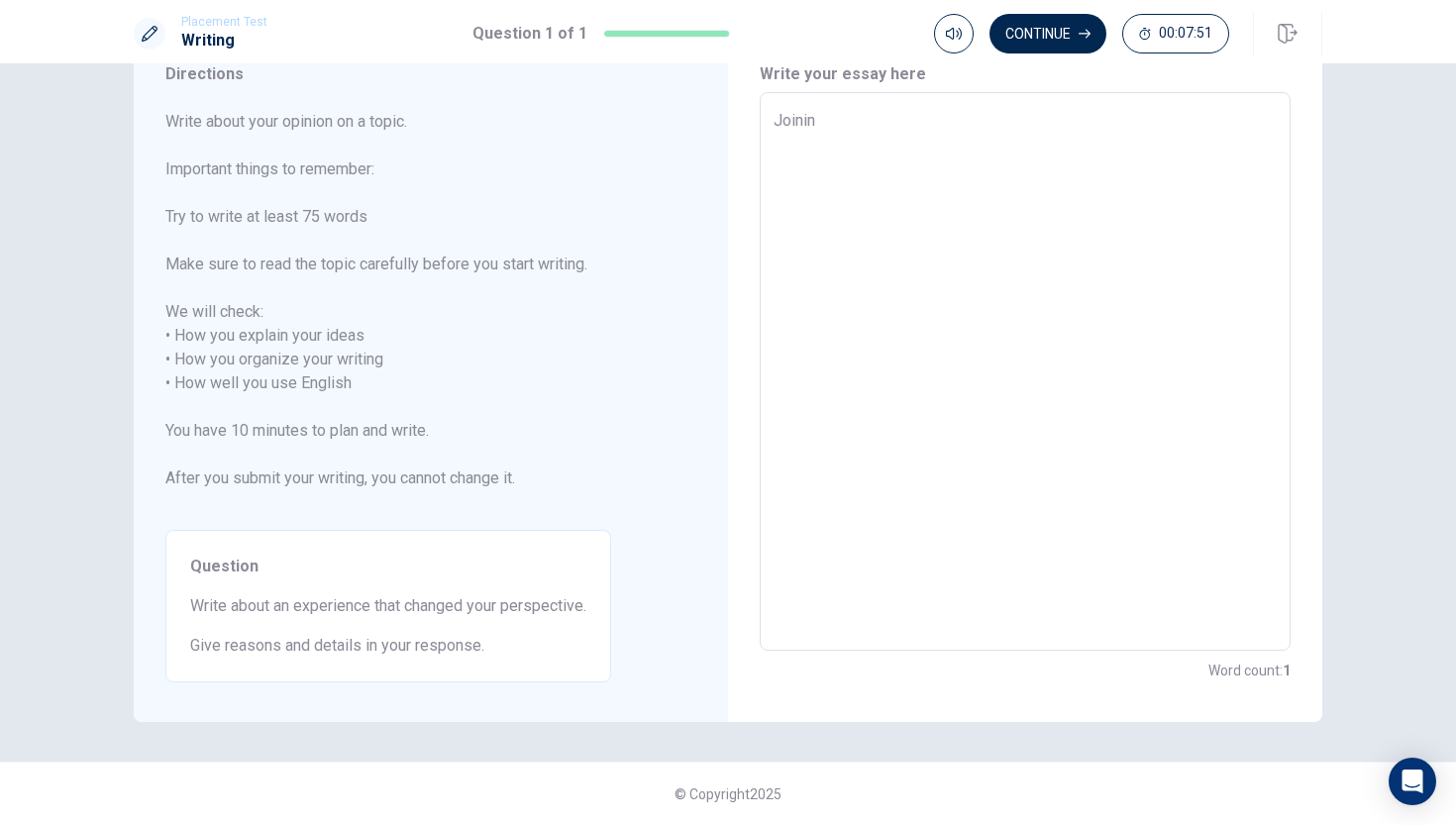 type on "x" 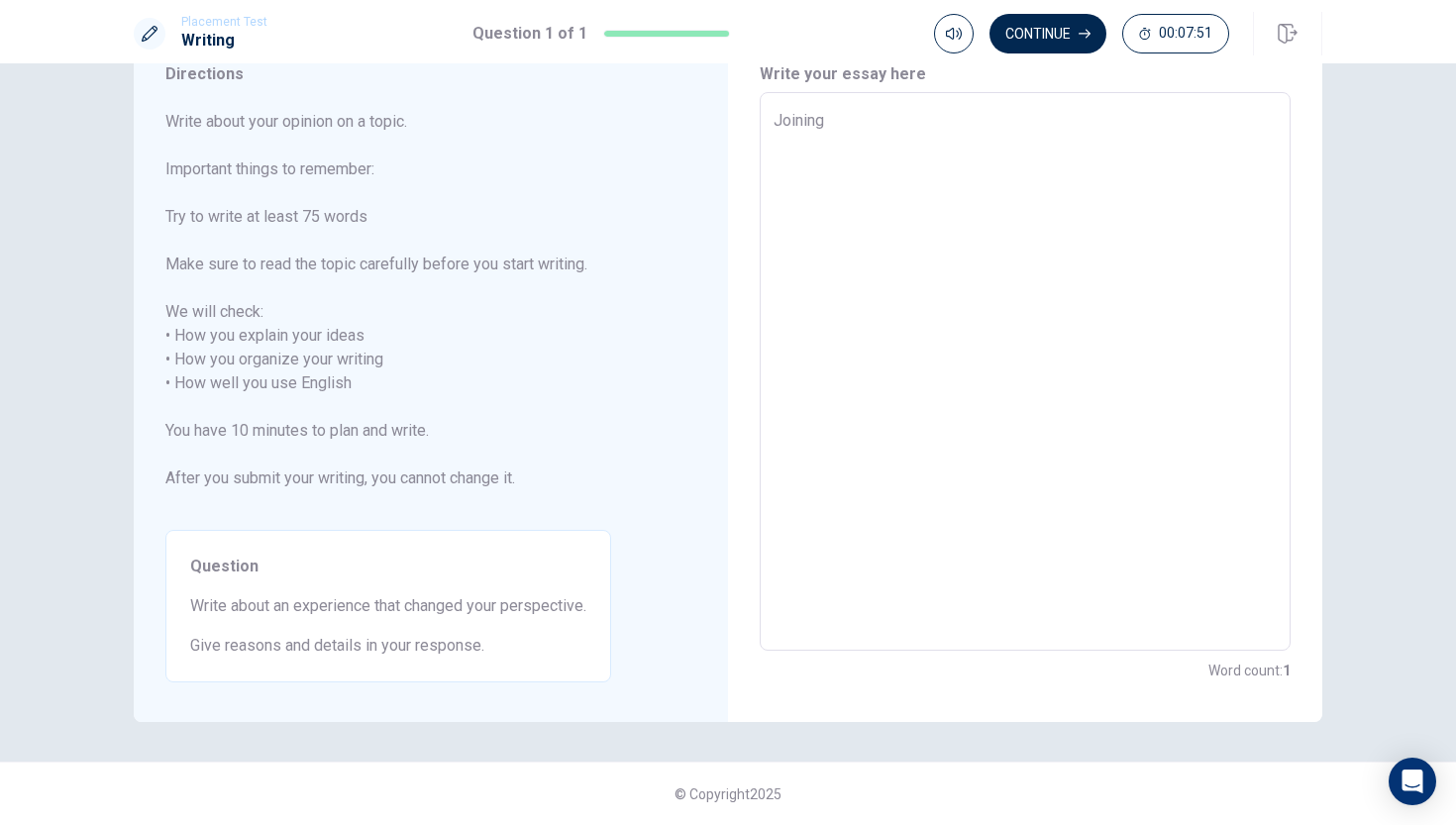 type on "x" 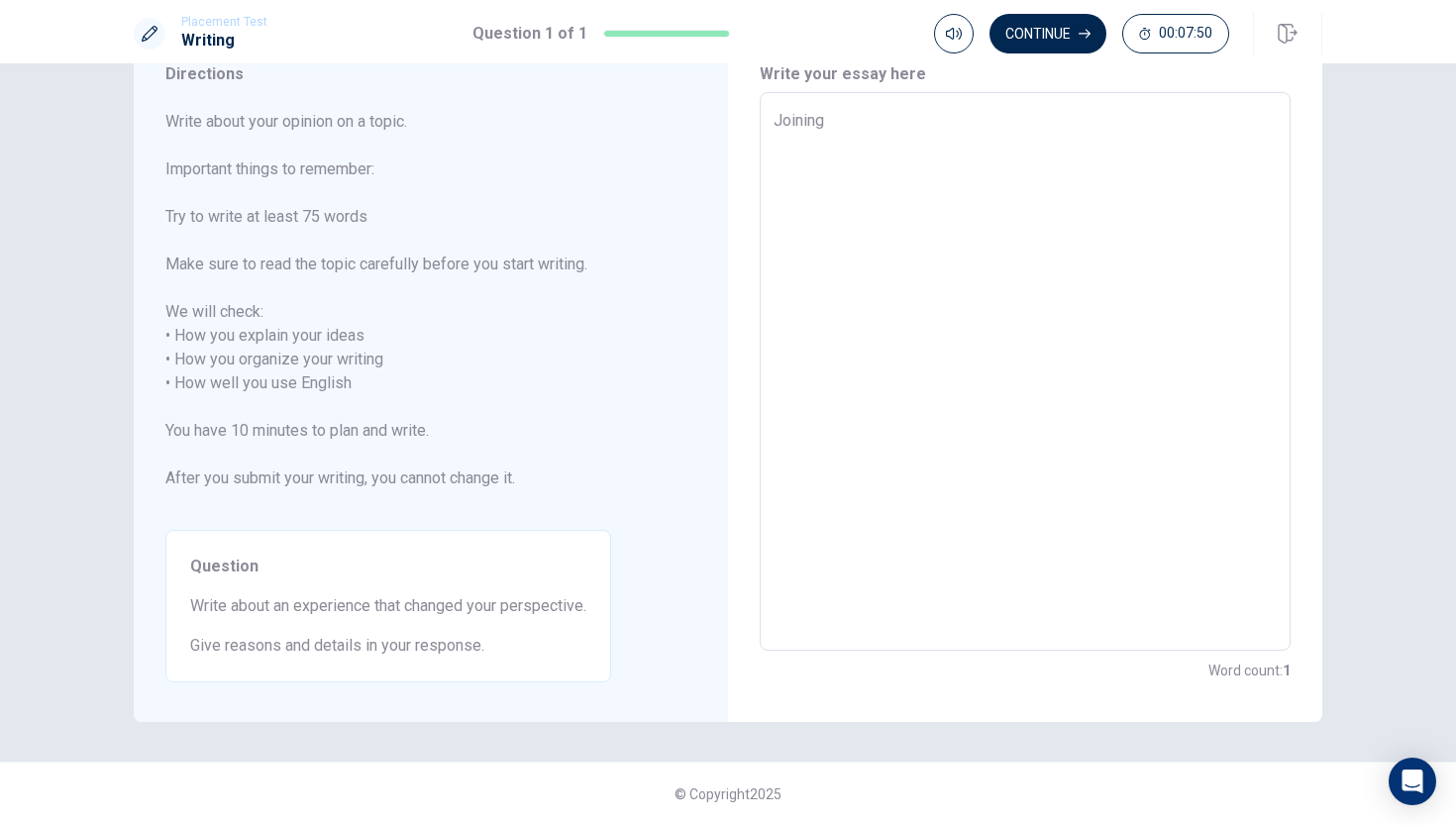 type on "Joining" 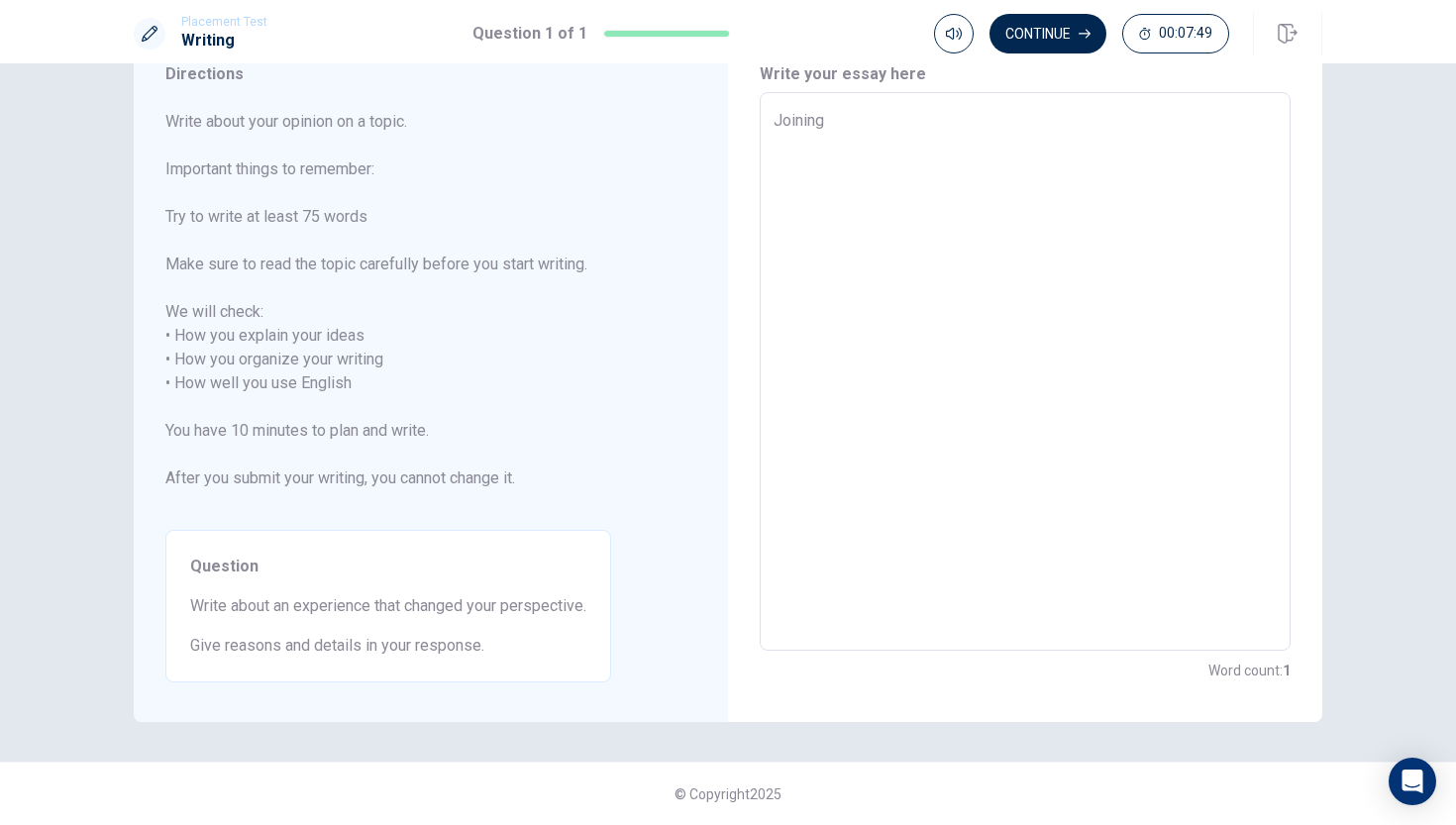 type on "Joining t" 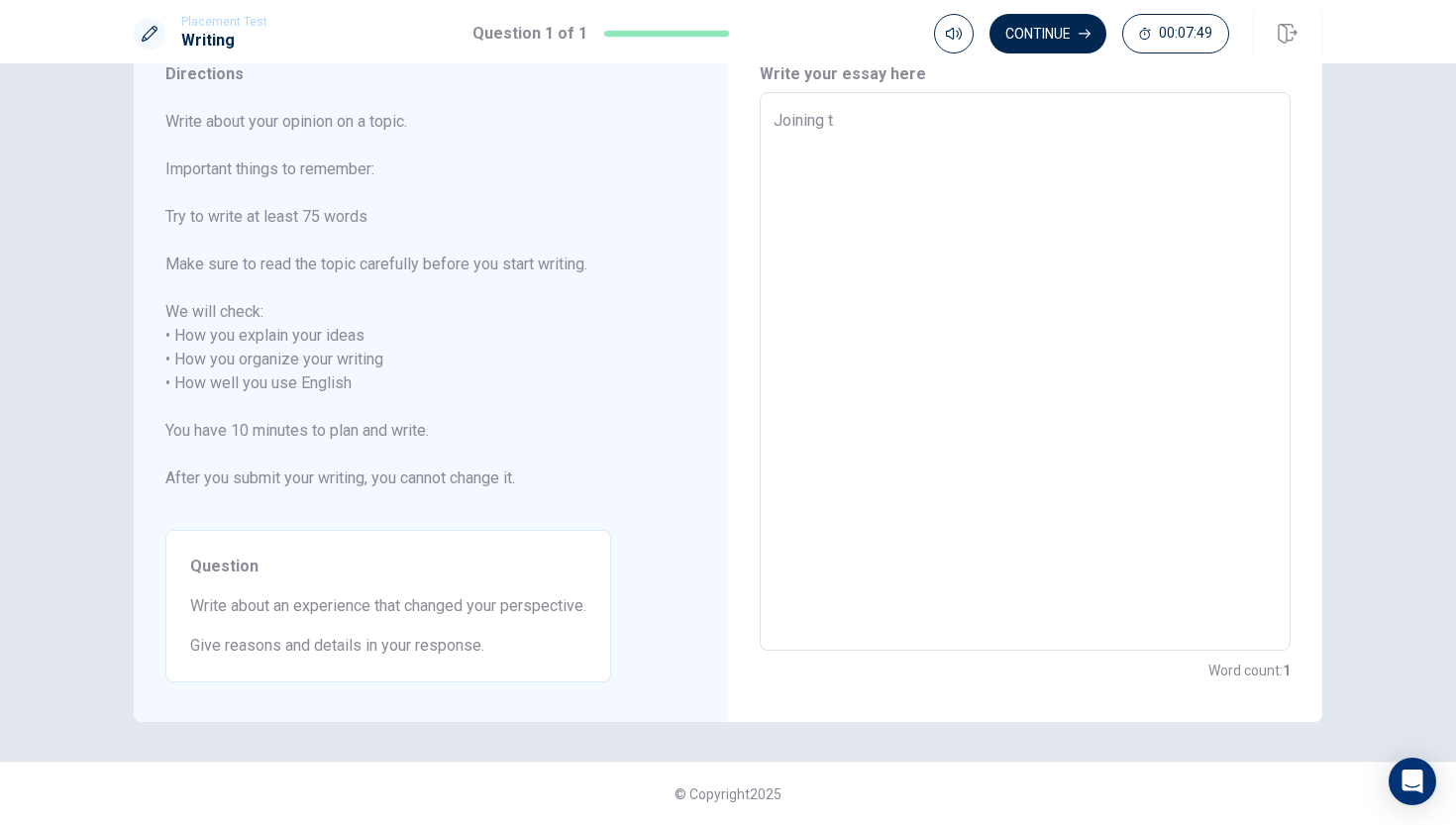 type on "x" 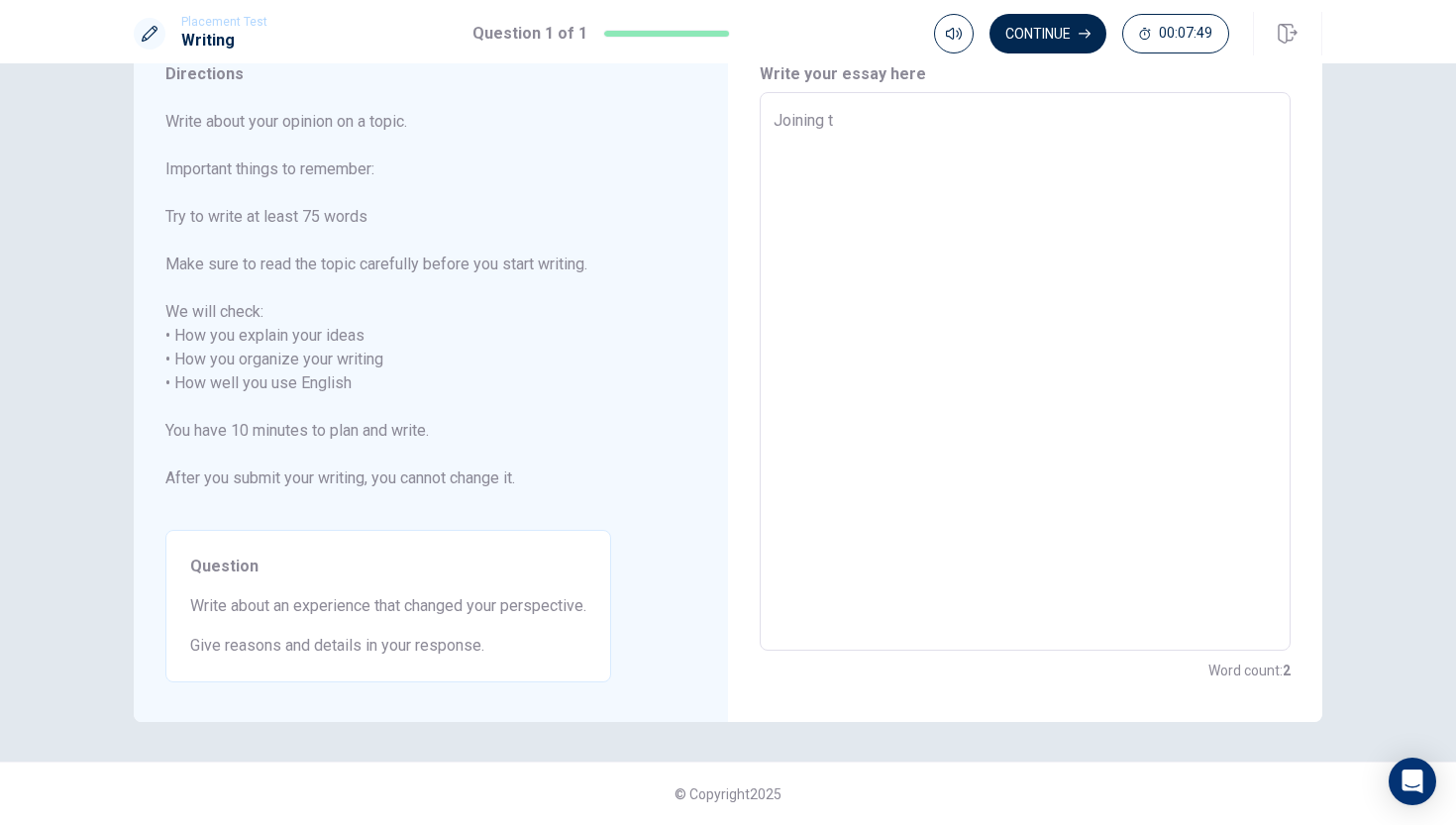 type on "Joining th" 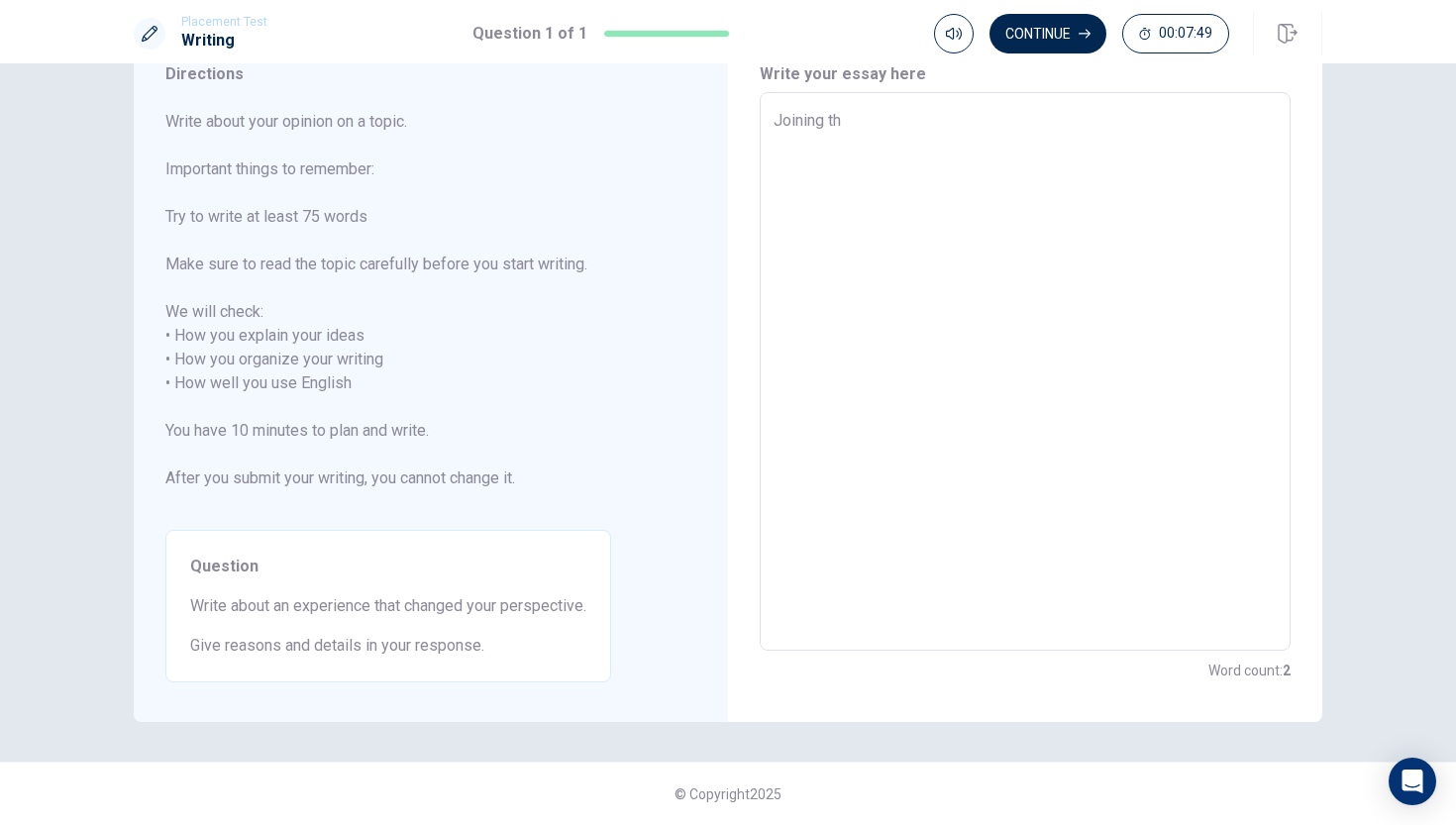 type on "x" 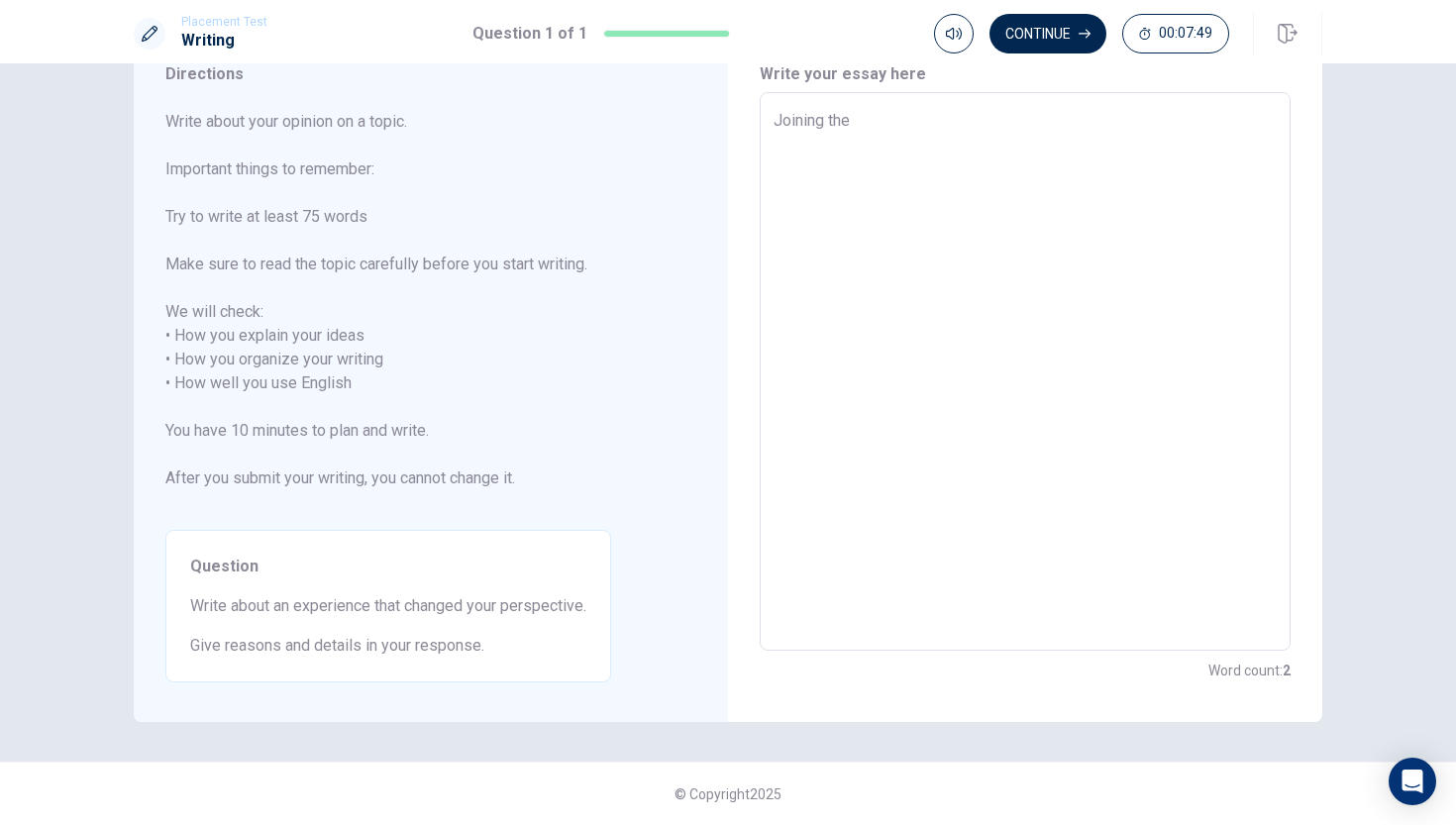 type on "x" 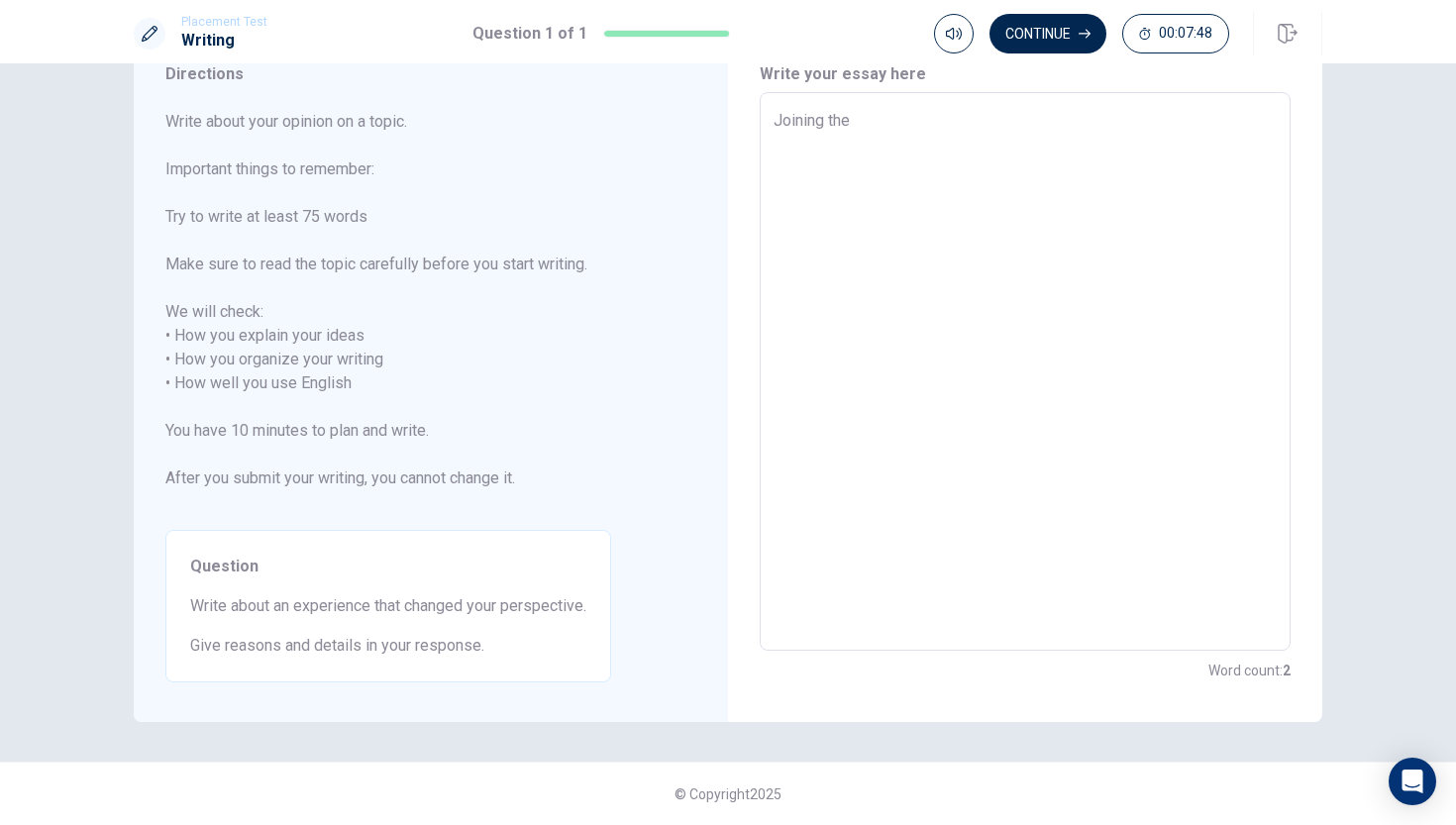 type on "Joining the" 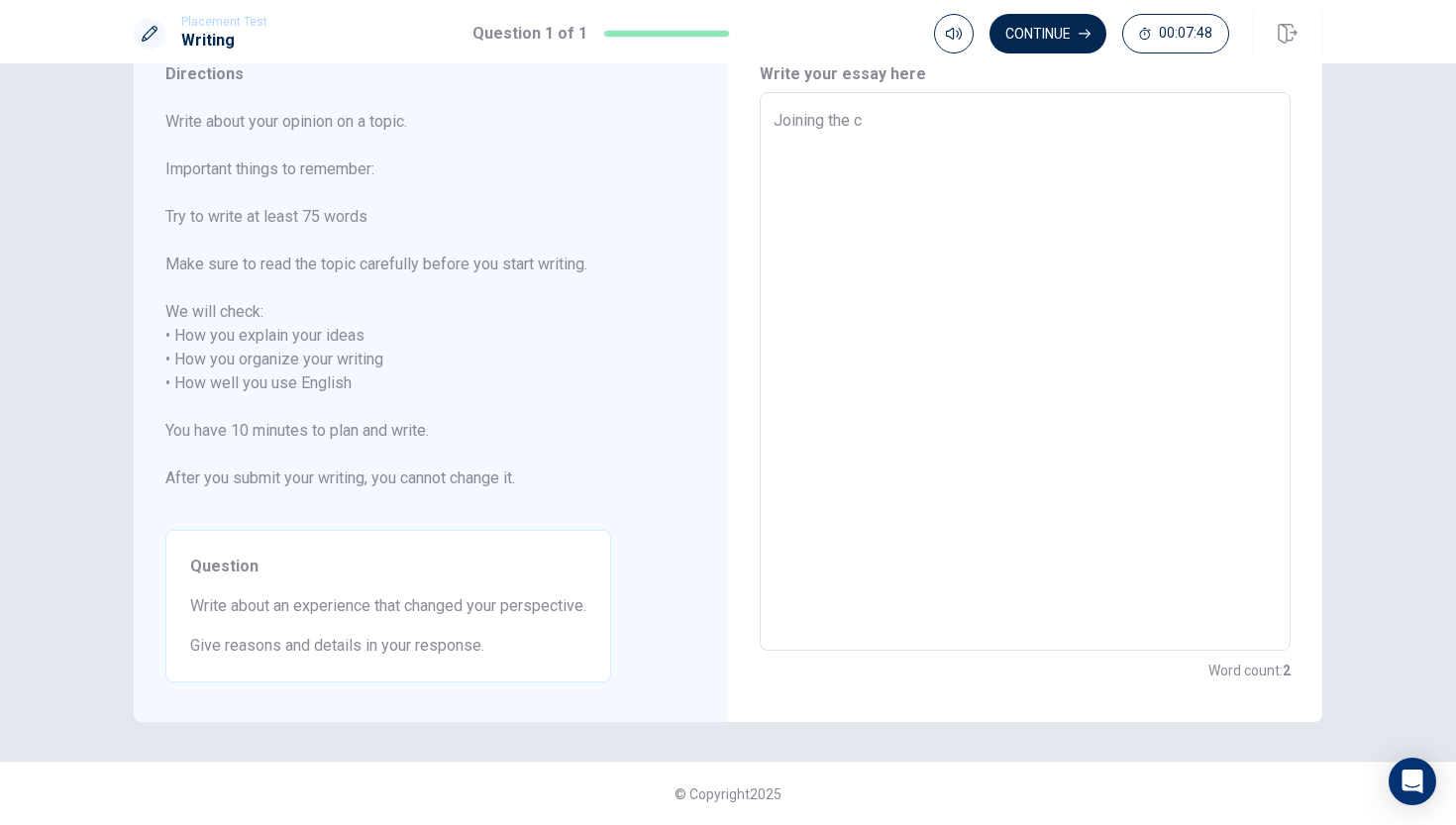 type on "x" 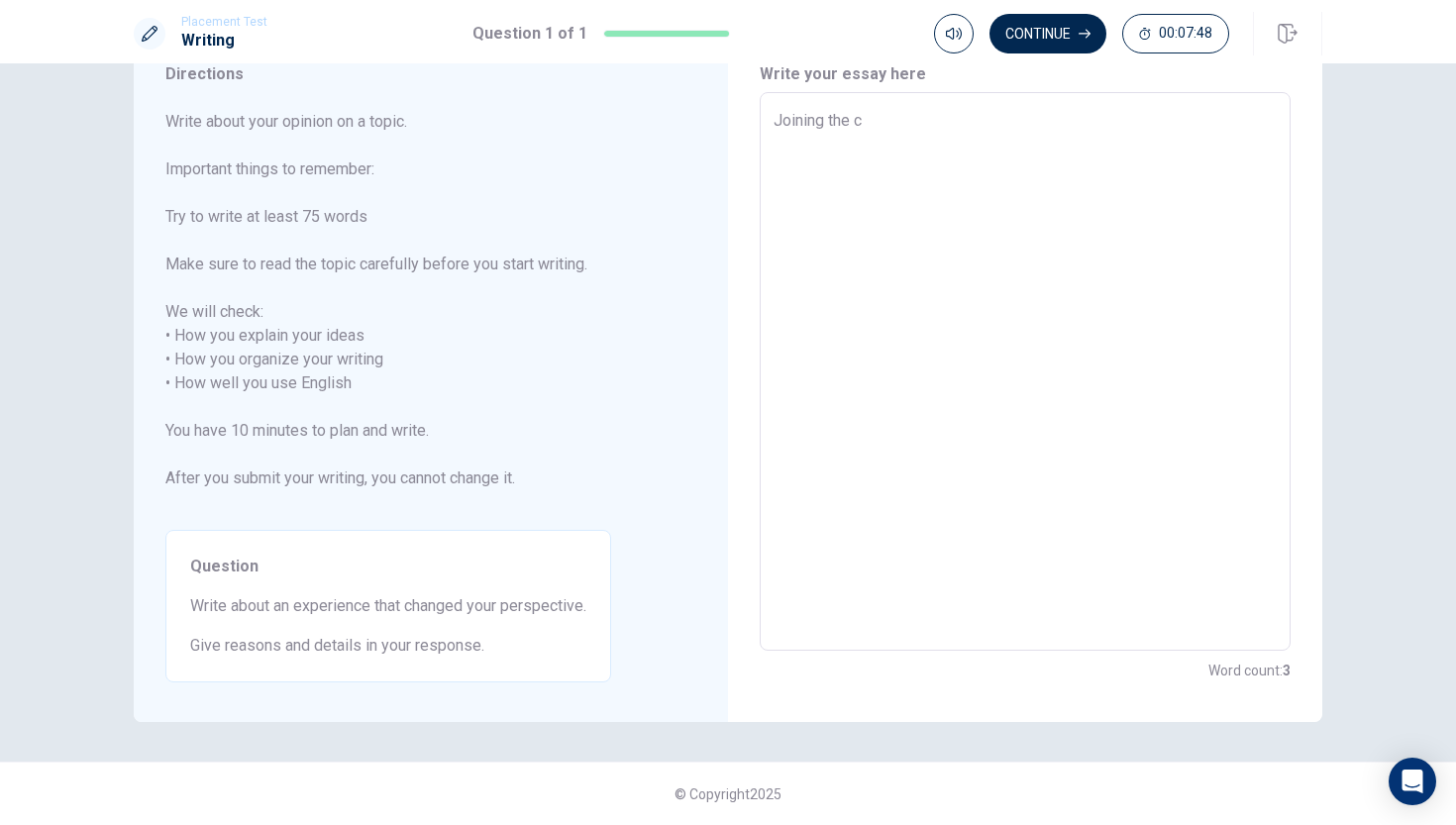 type on "Joining the ch" 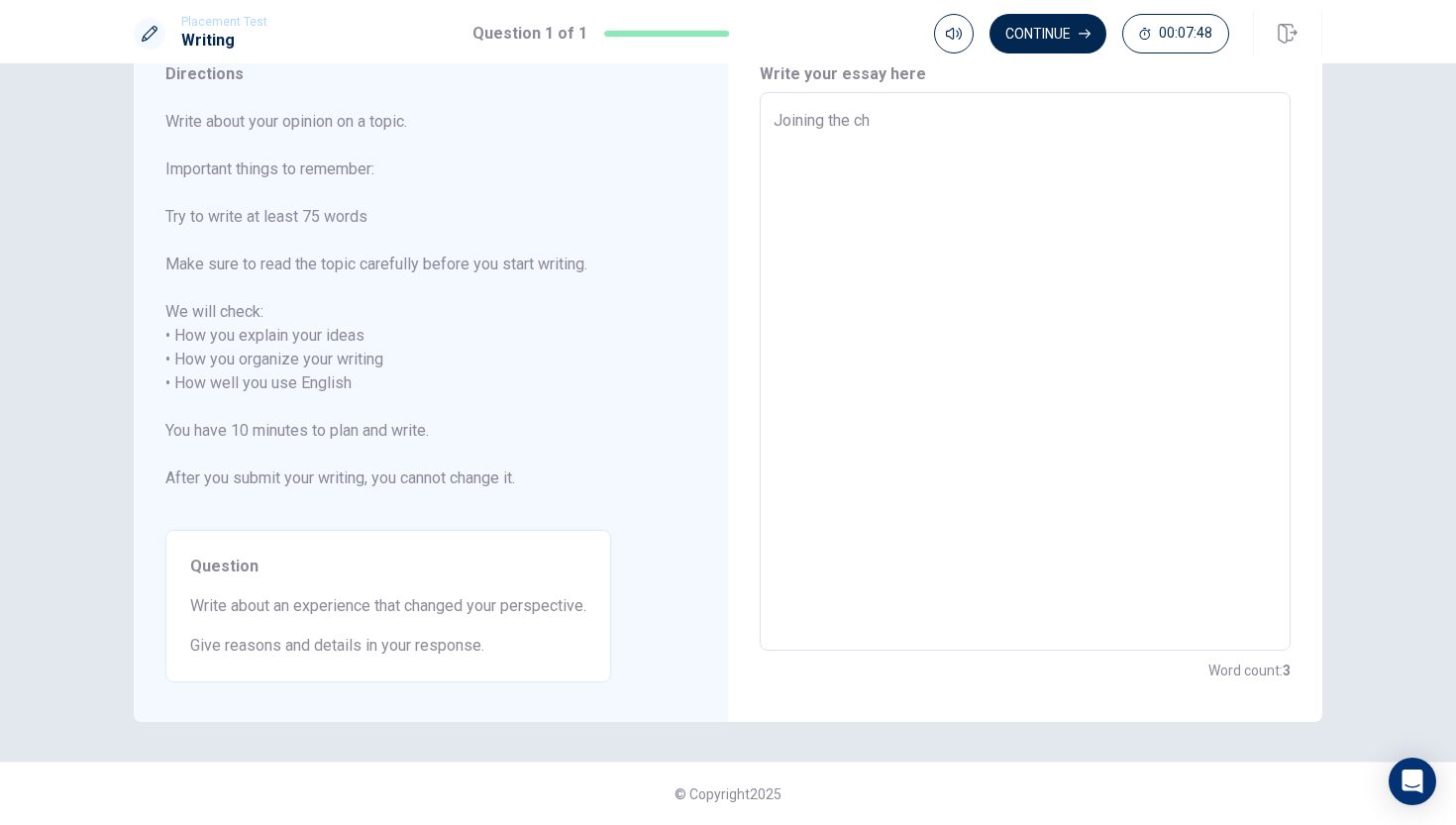 type on "x" 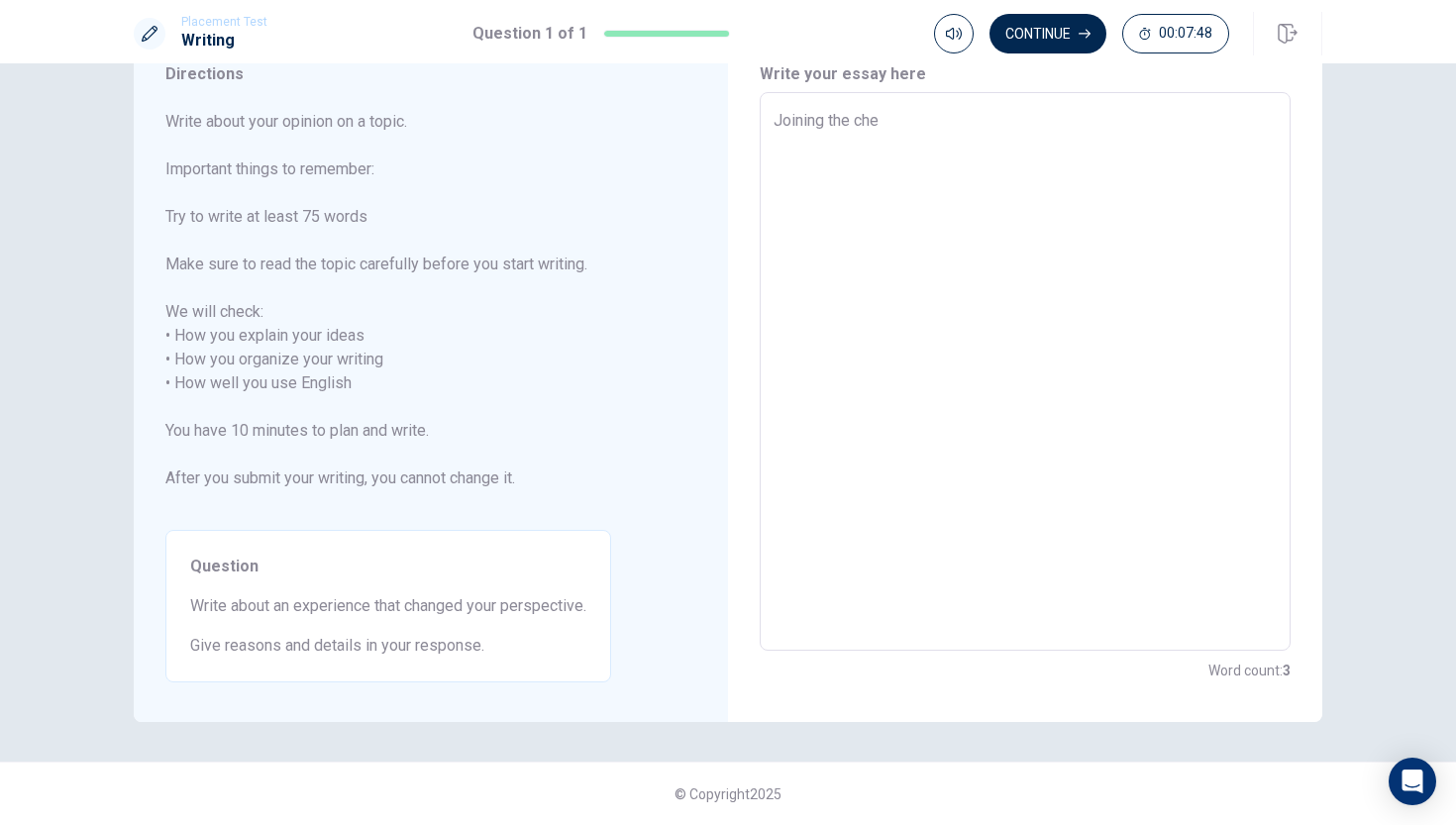 type on "x" 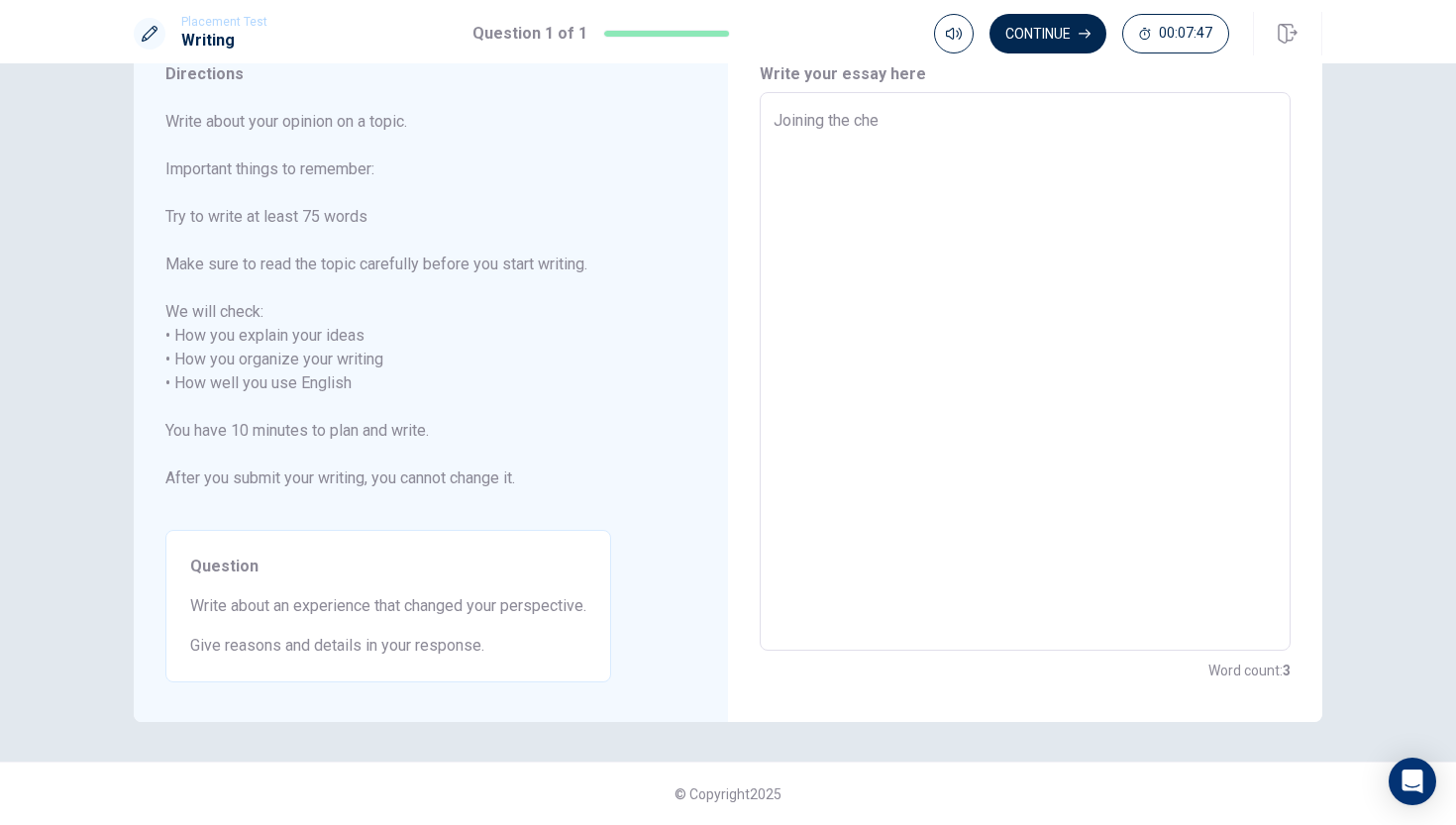 type on "Joining the chee" 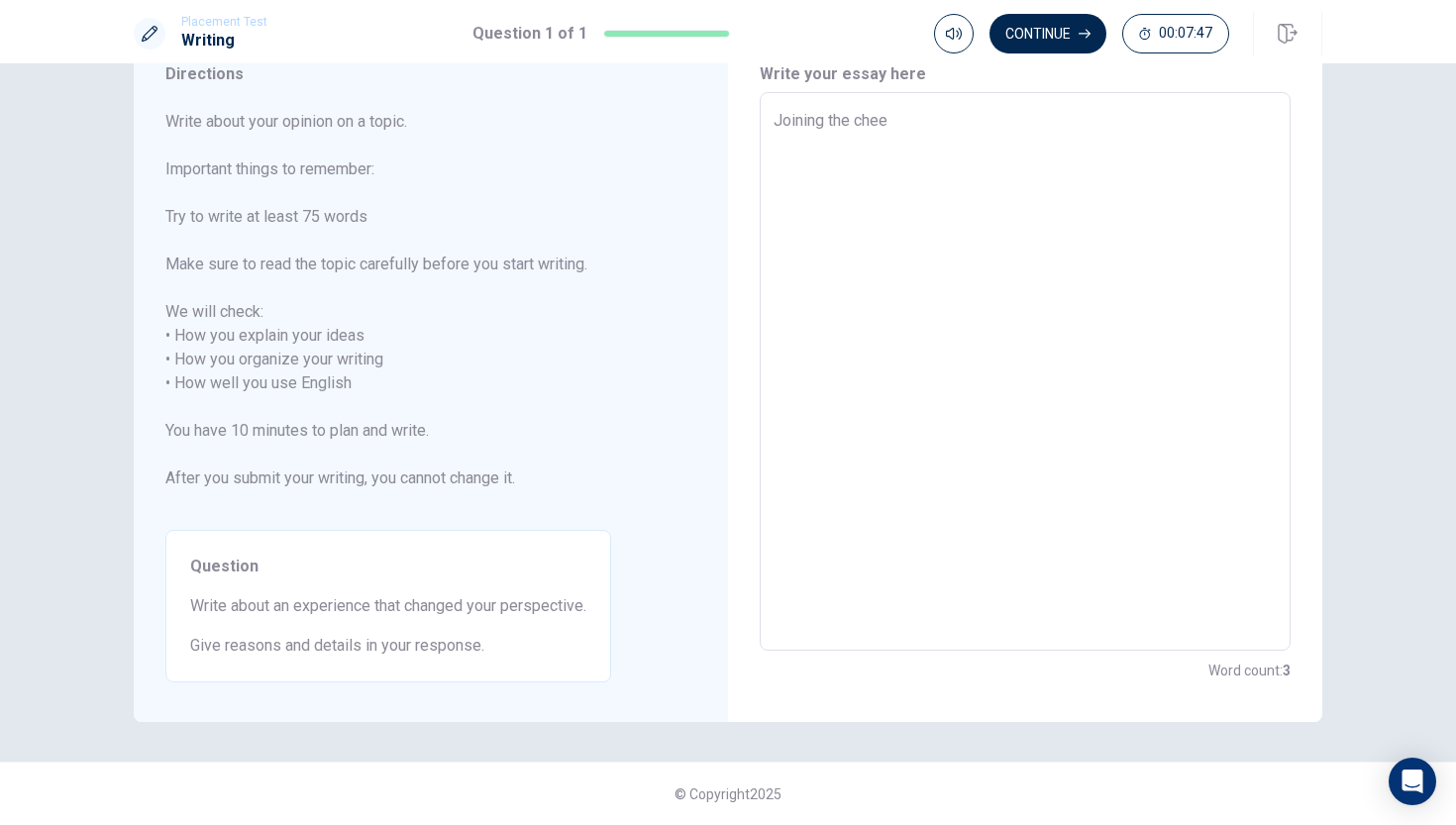 type on "x" 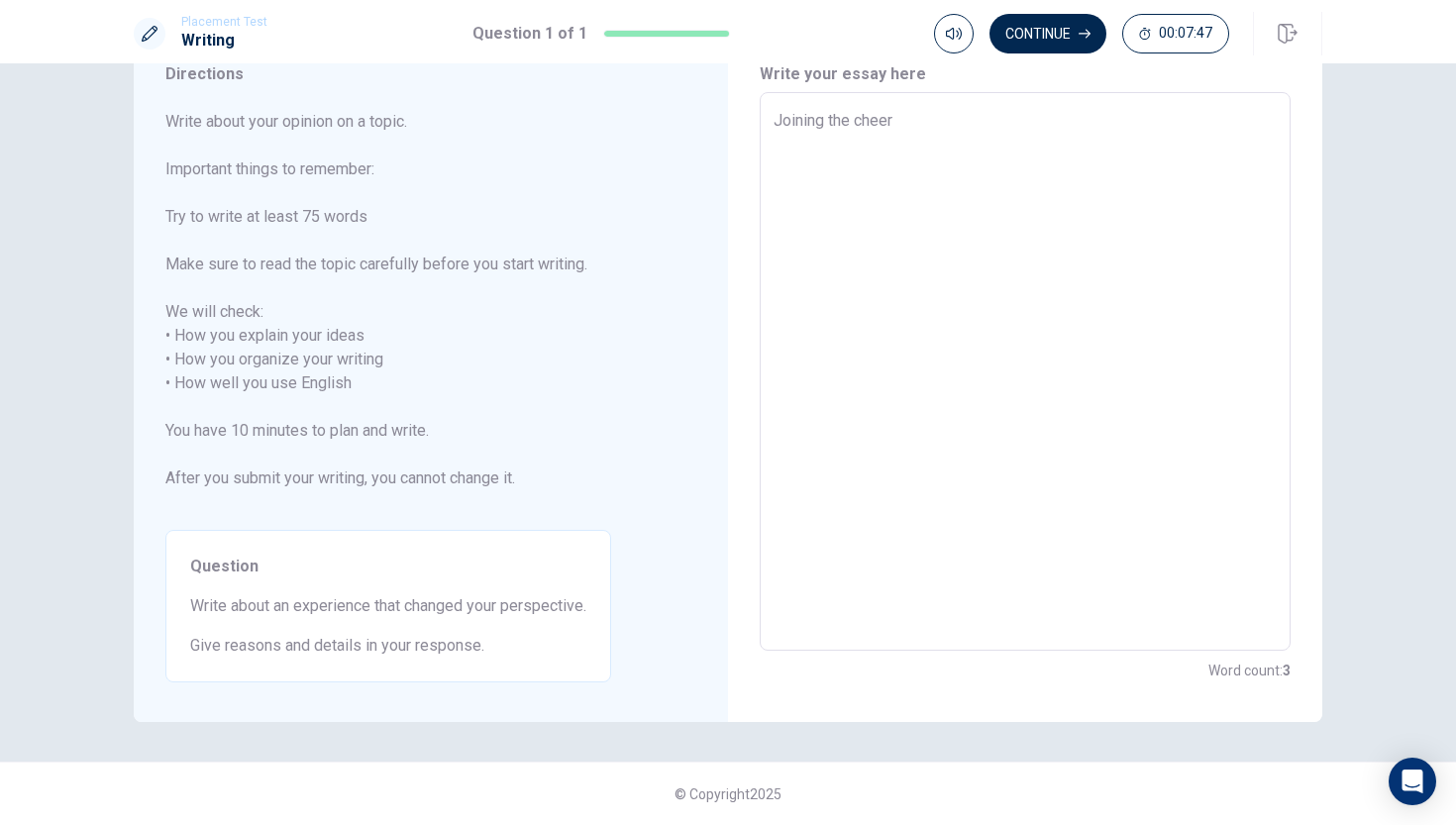 type on "x" 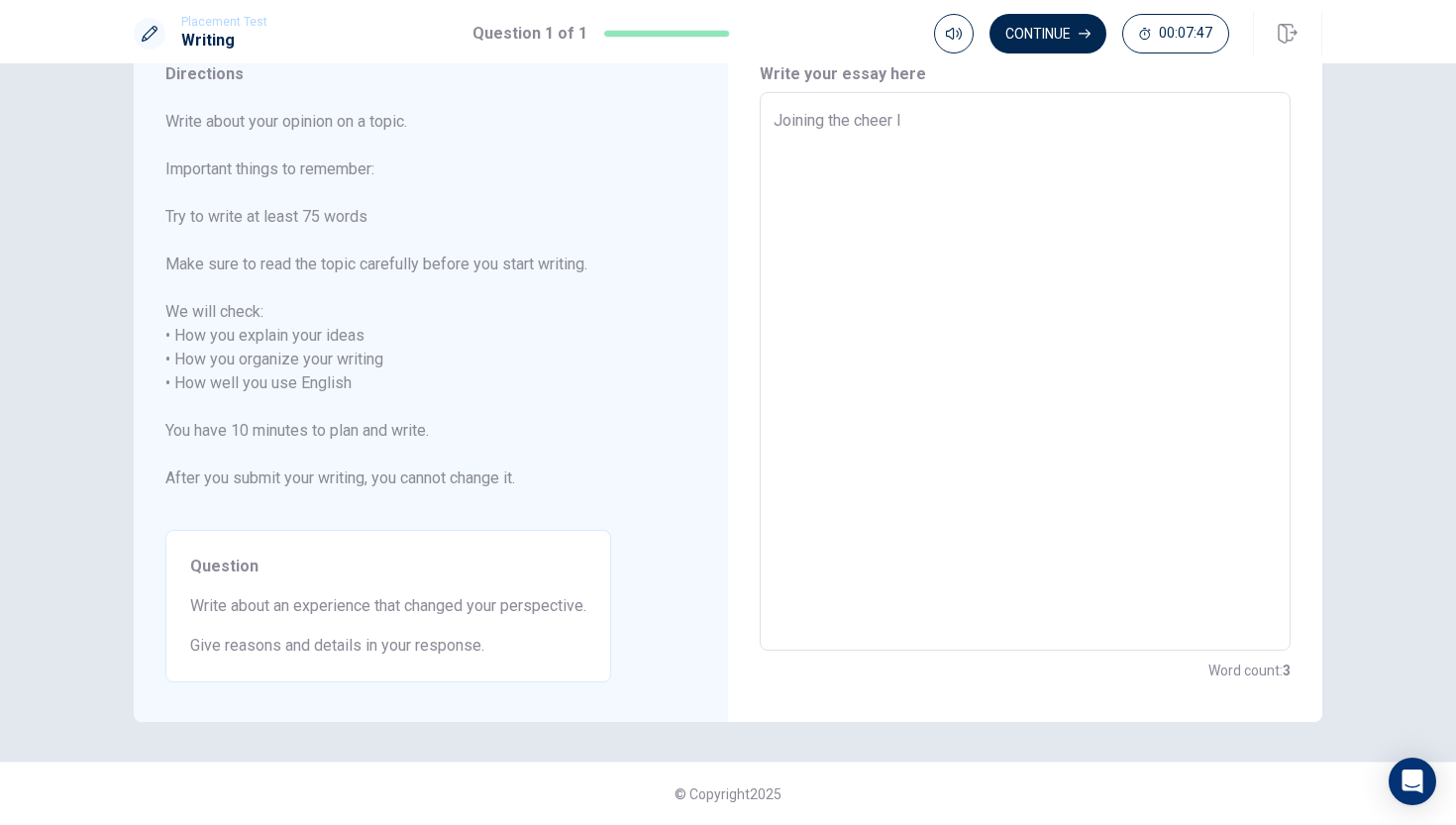 type on "x" 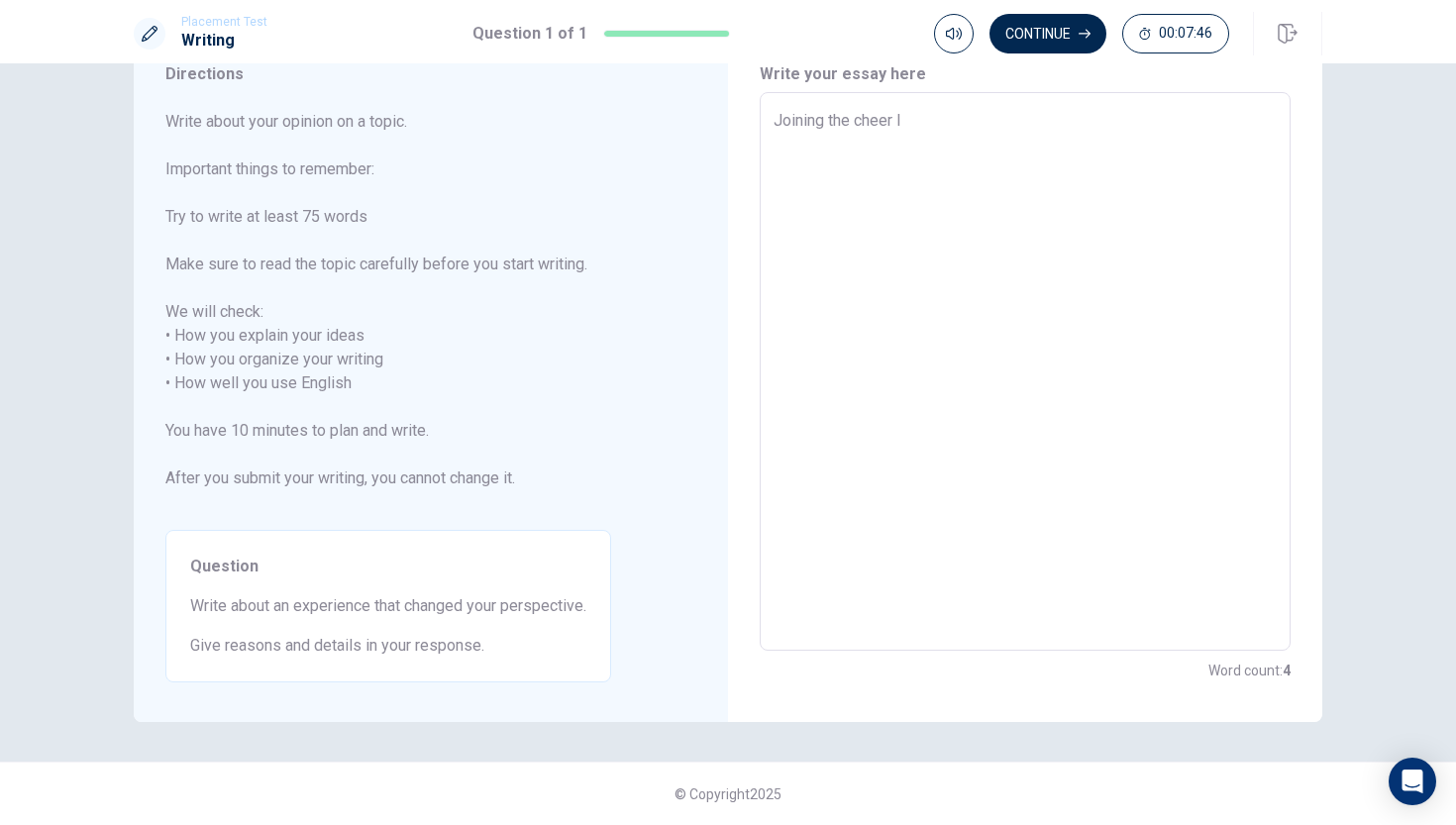 type on "Joining the cheer le" 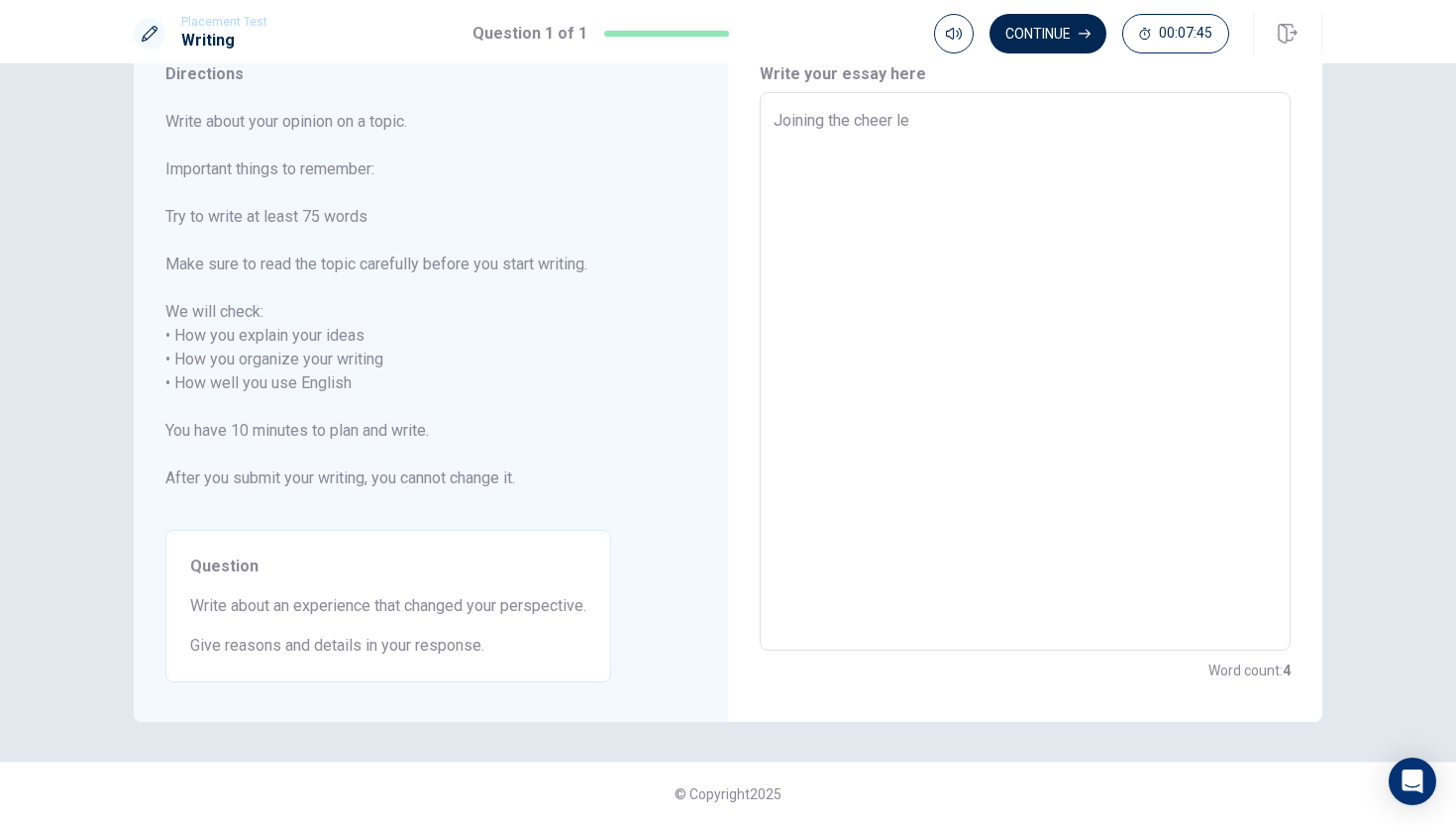 type on "x" 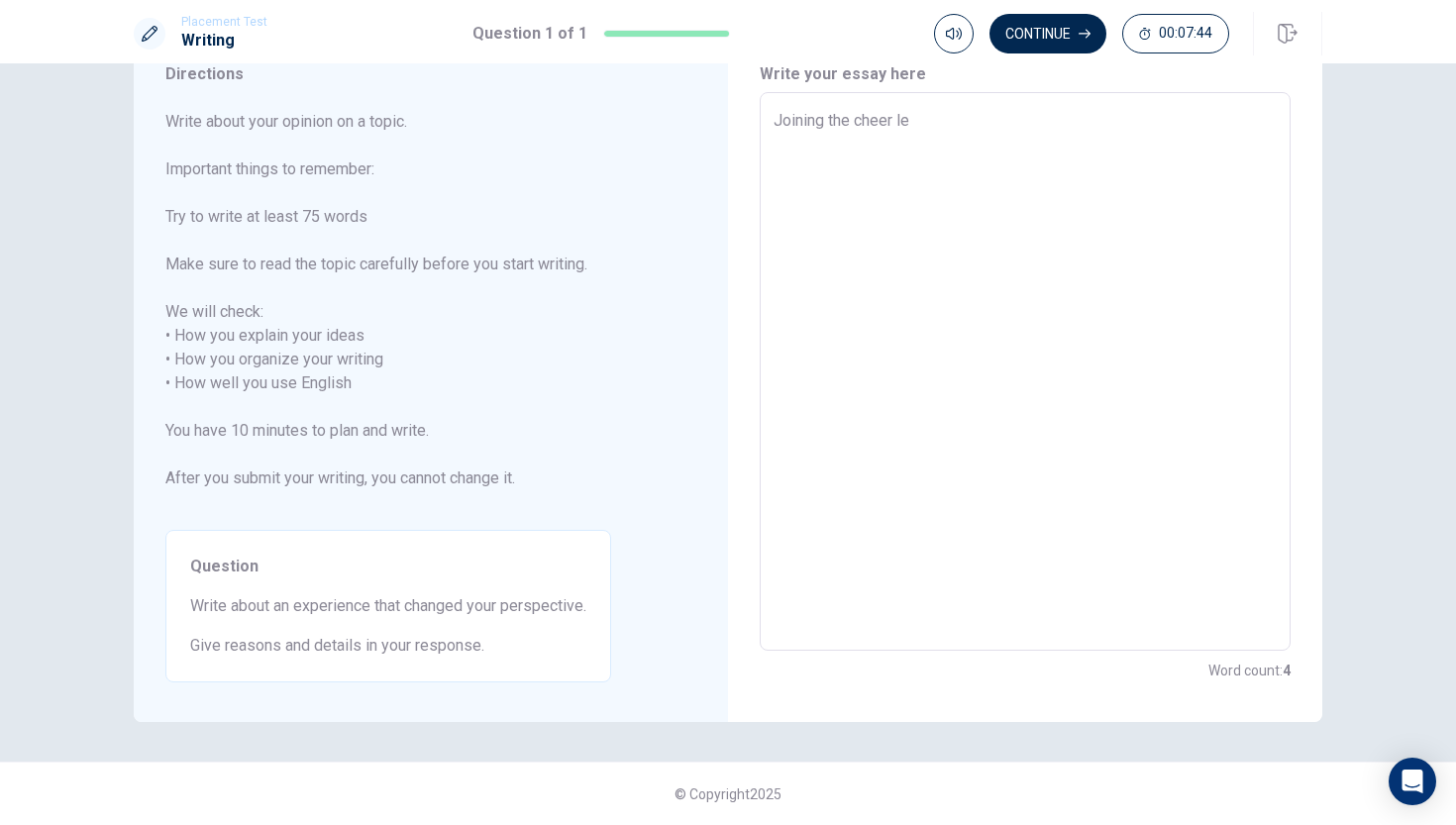 type on "Joining the cheer l" 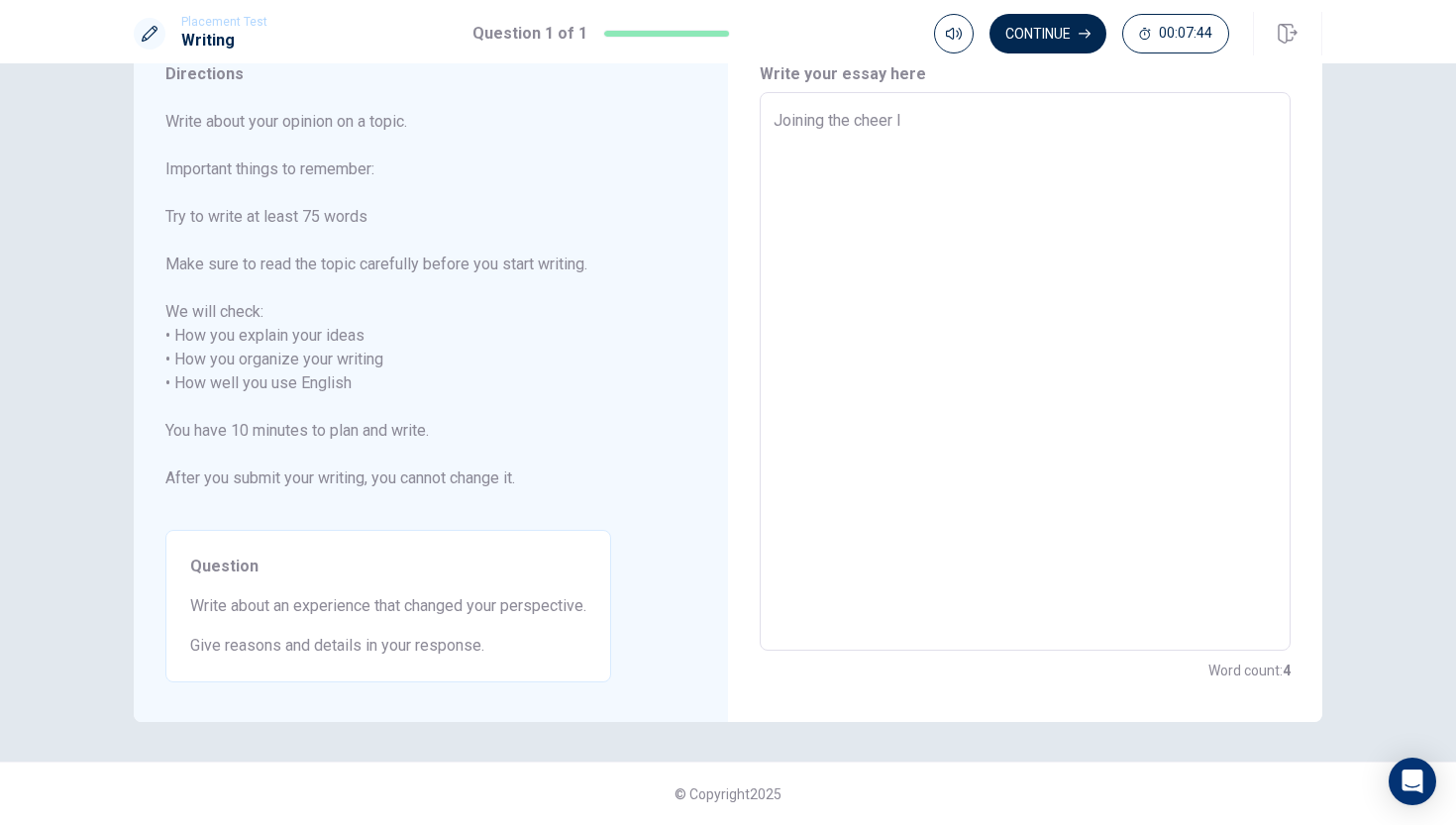 type on "x" 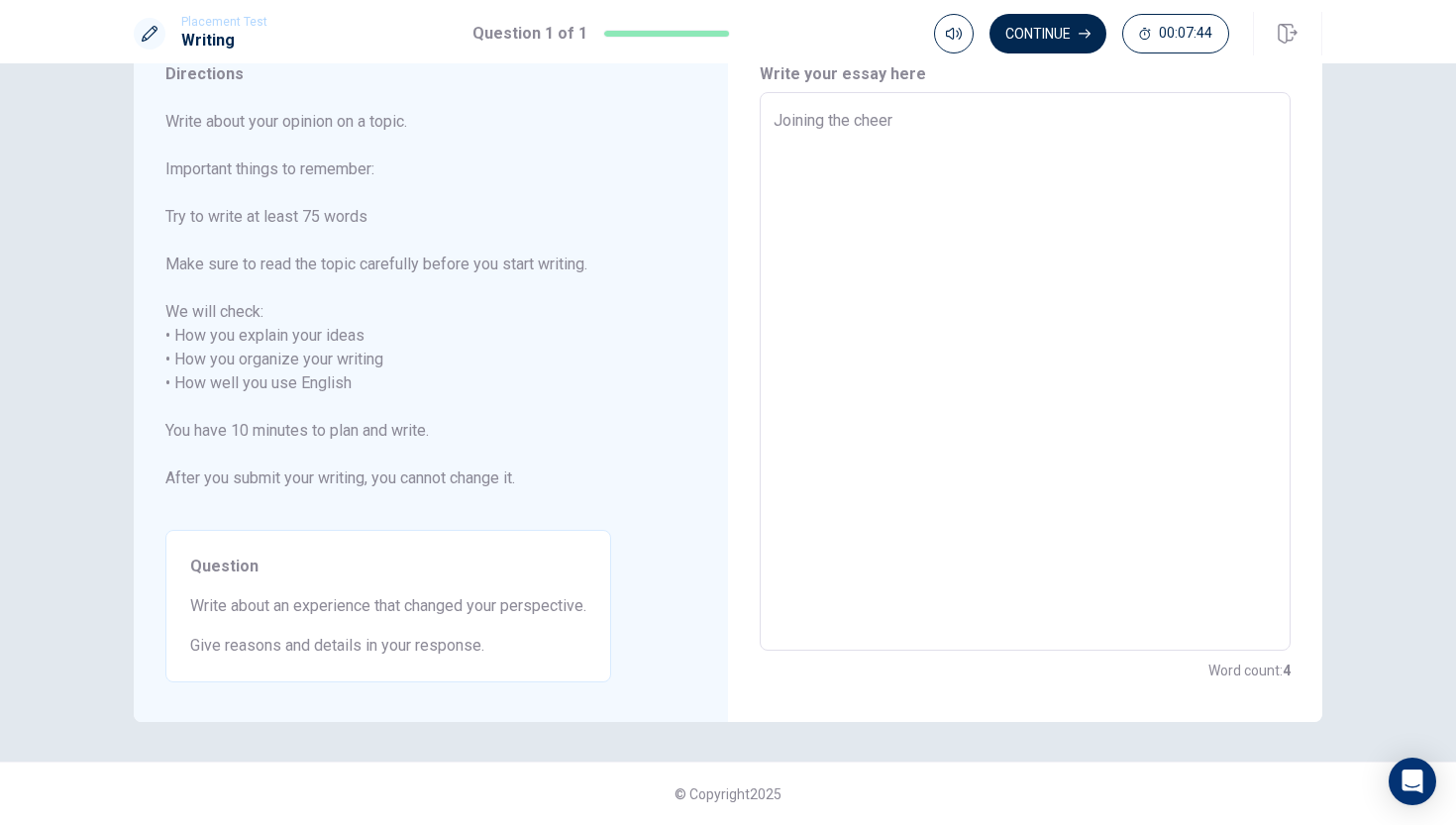 type on "x" 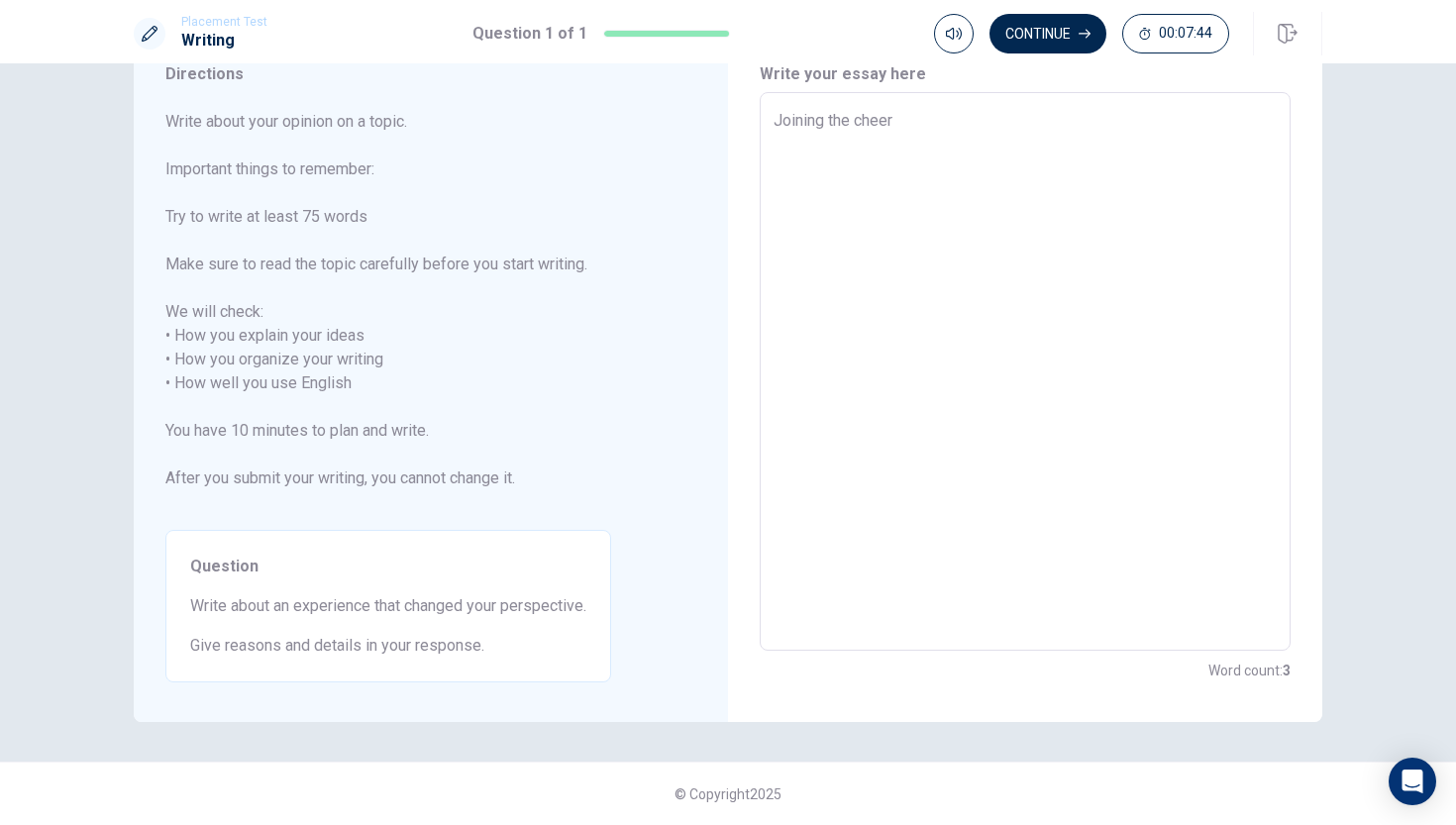 type on "Joining the cheer" 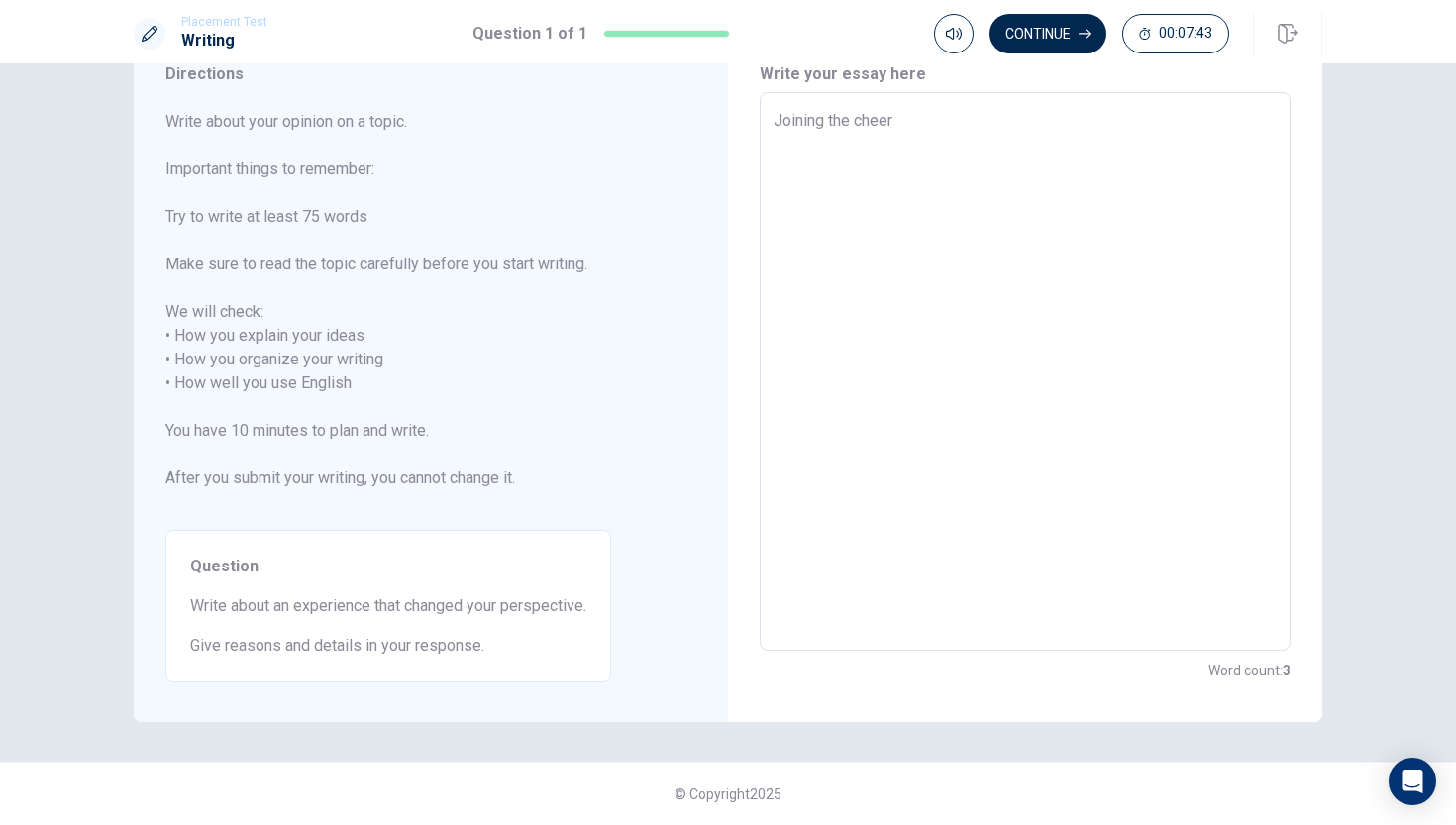 type on "Joining the cheerl" 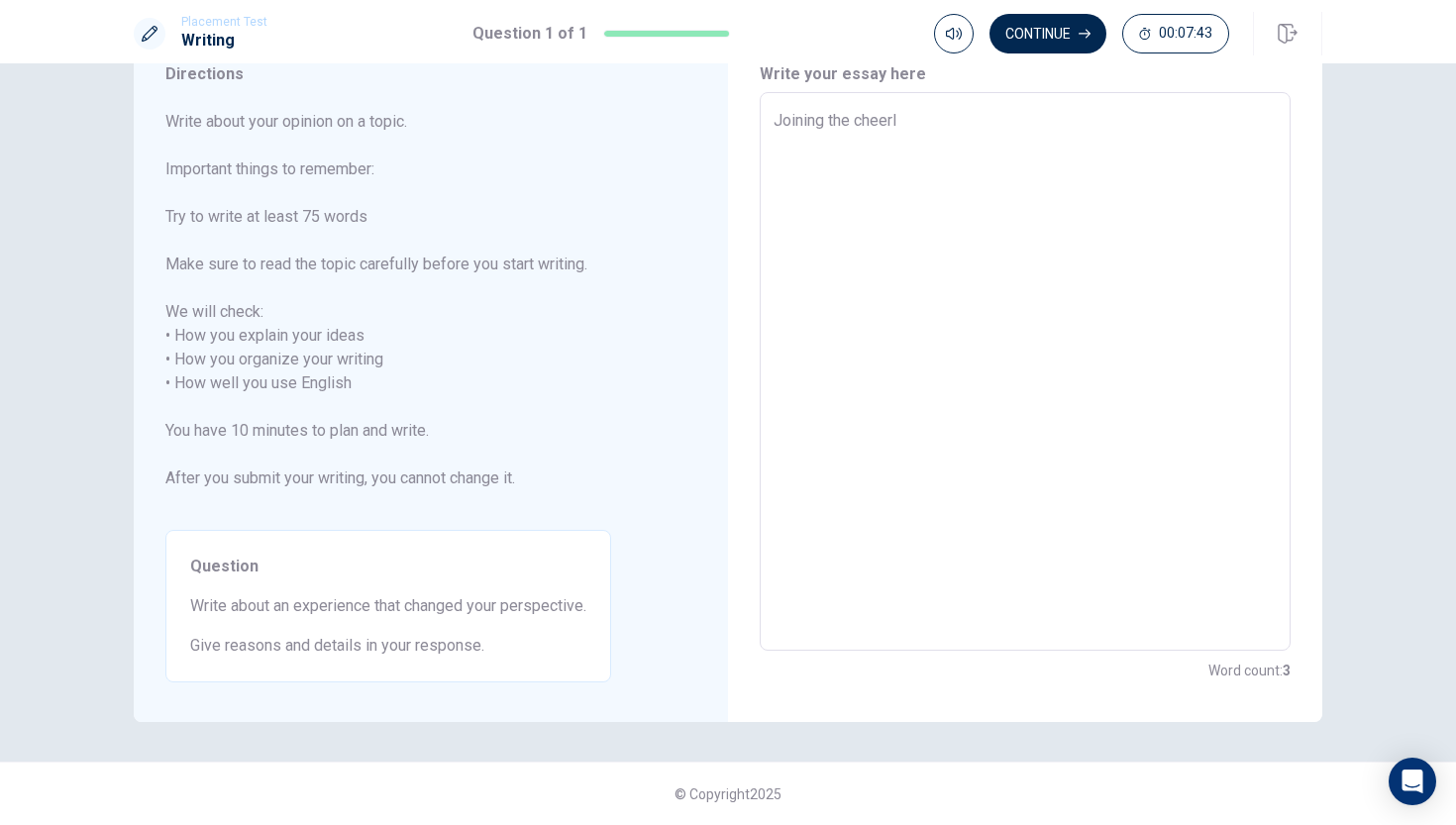 type on "x" 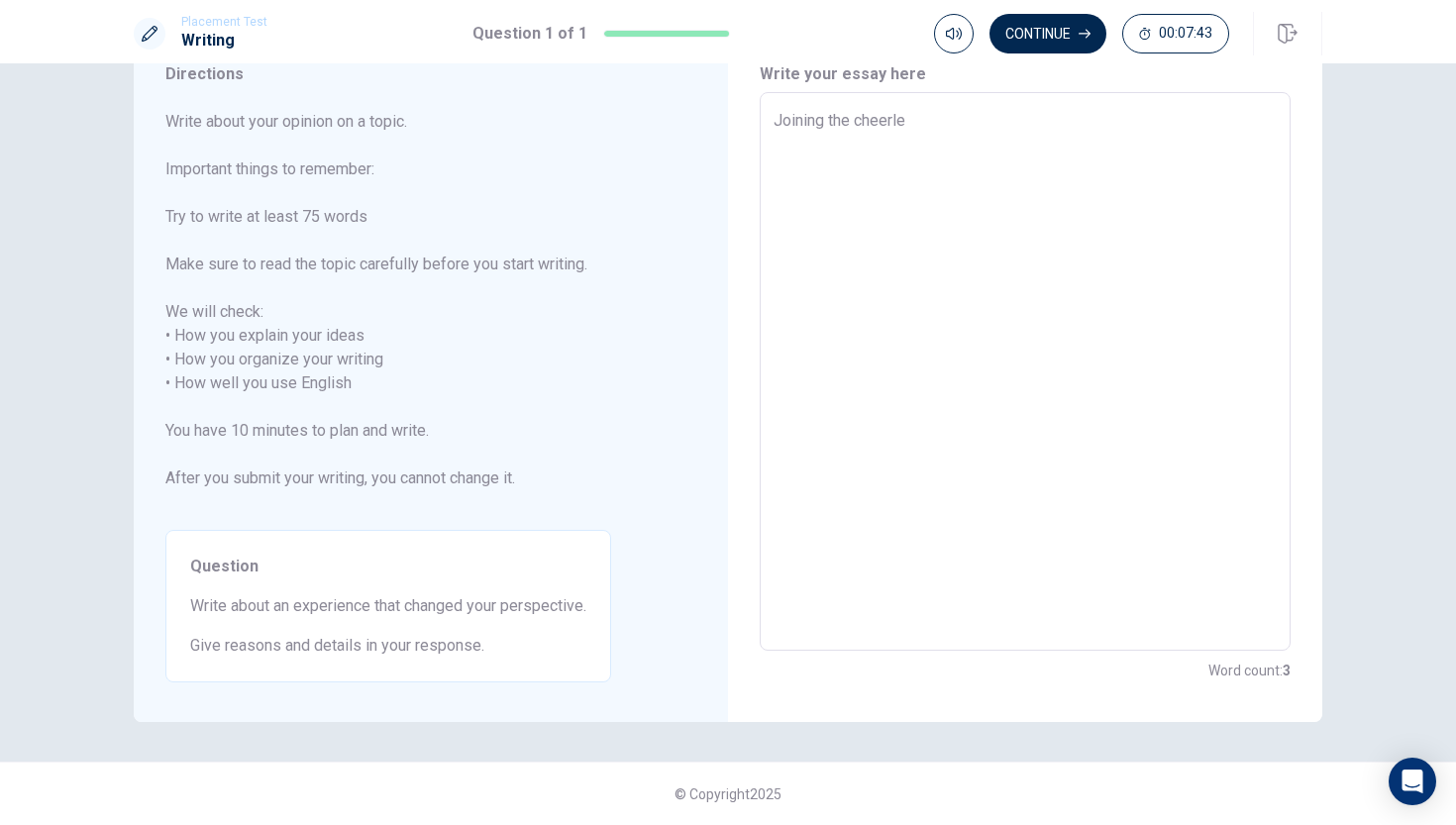 type on "x" 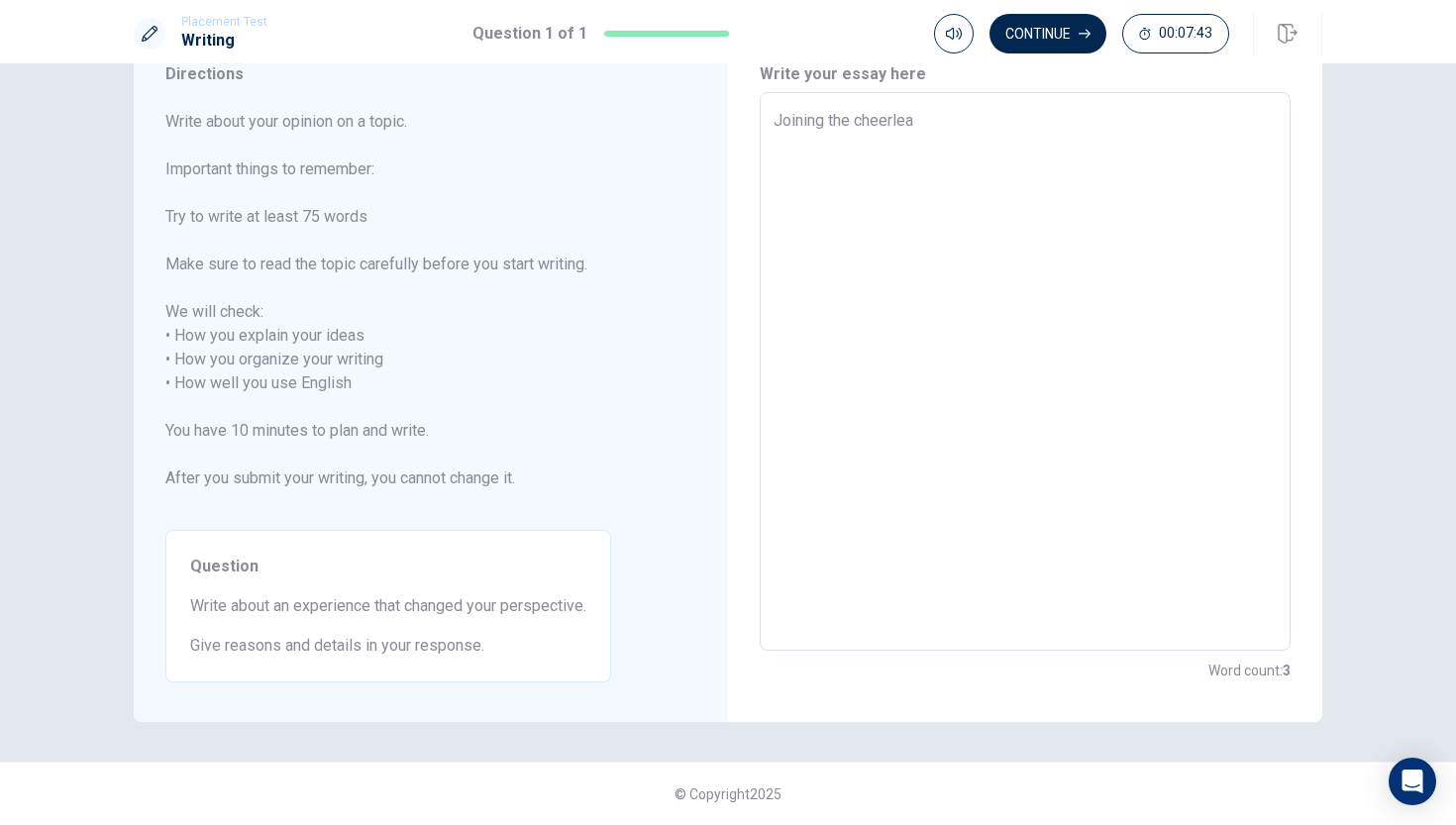 type on "x" 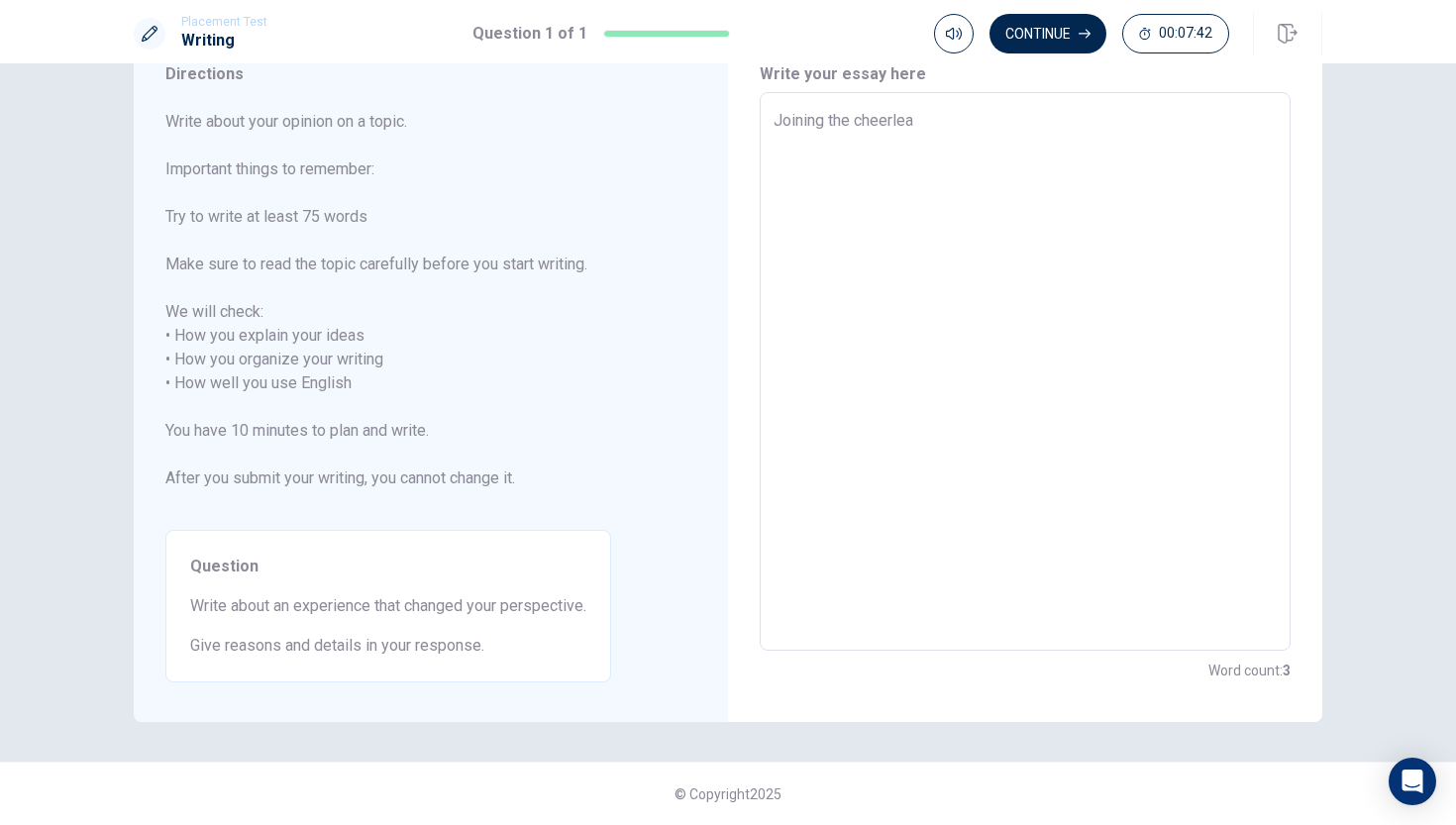 type on "Joining the cheerlead" 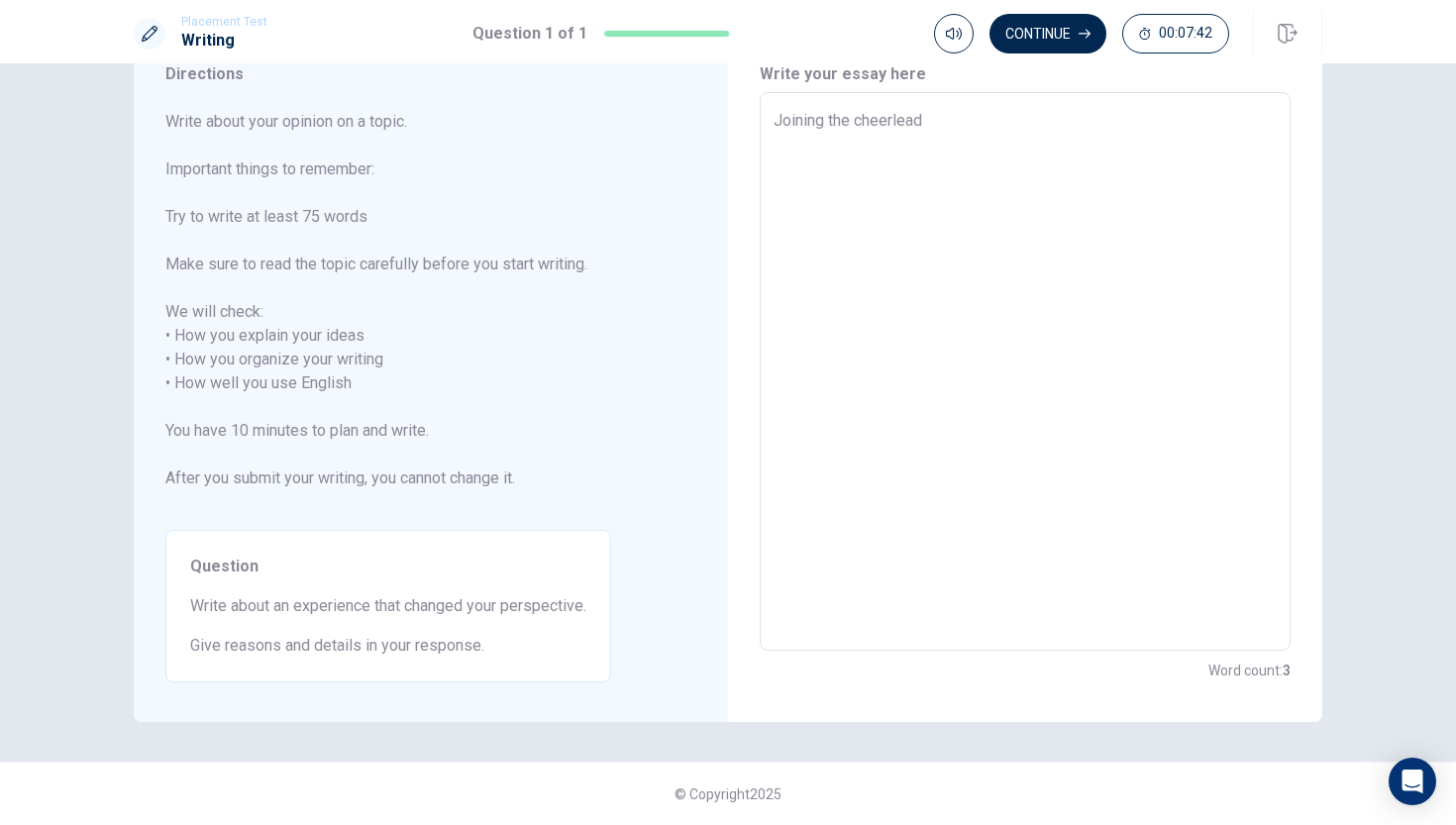 type on "x" 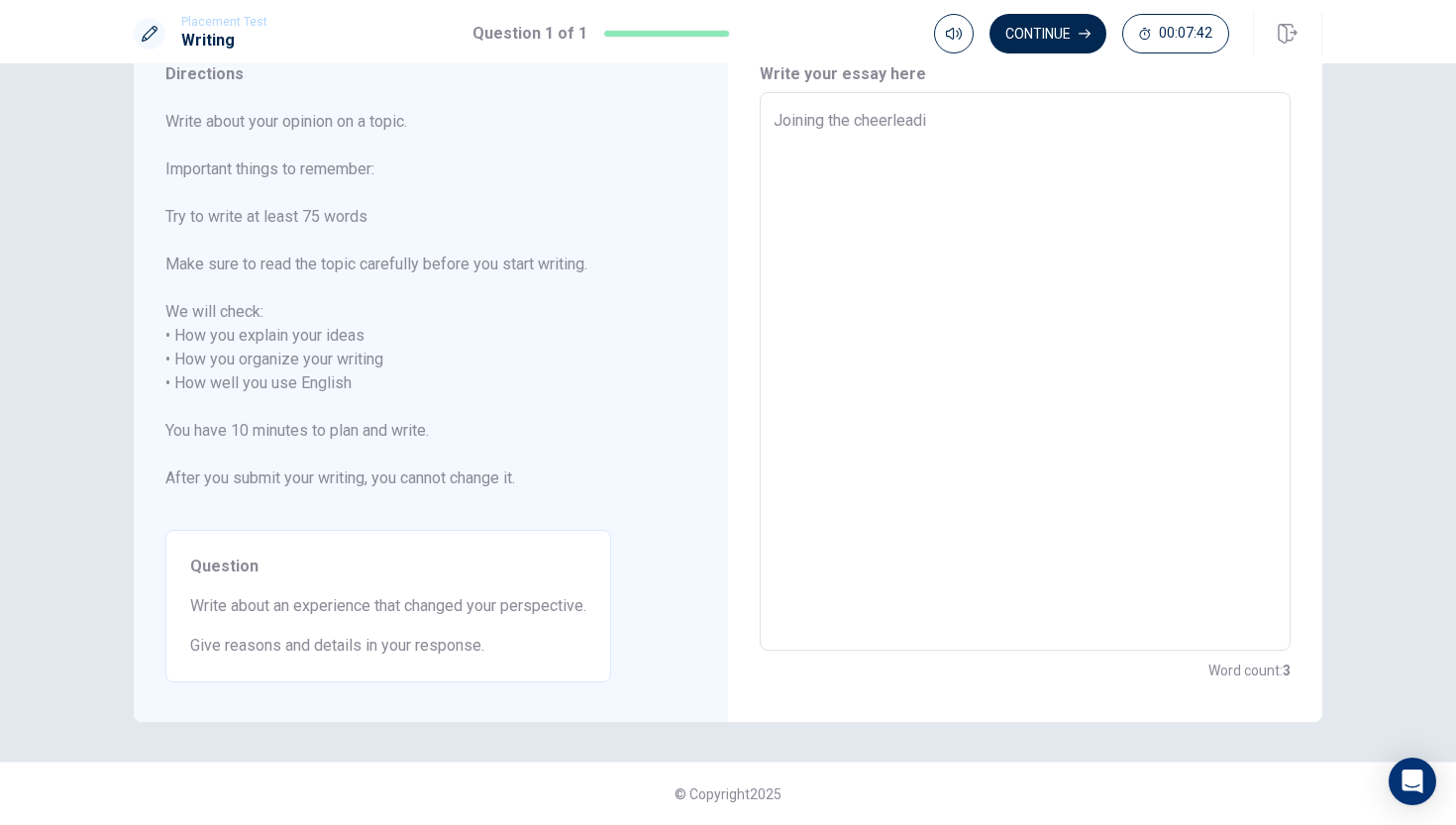 type on "x" 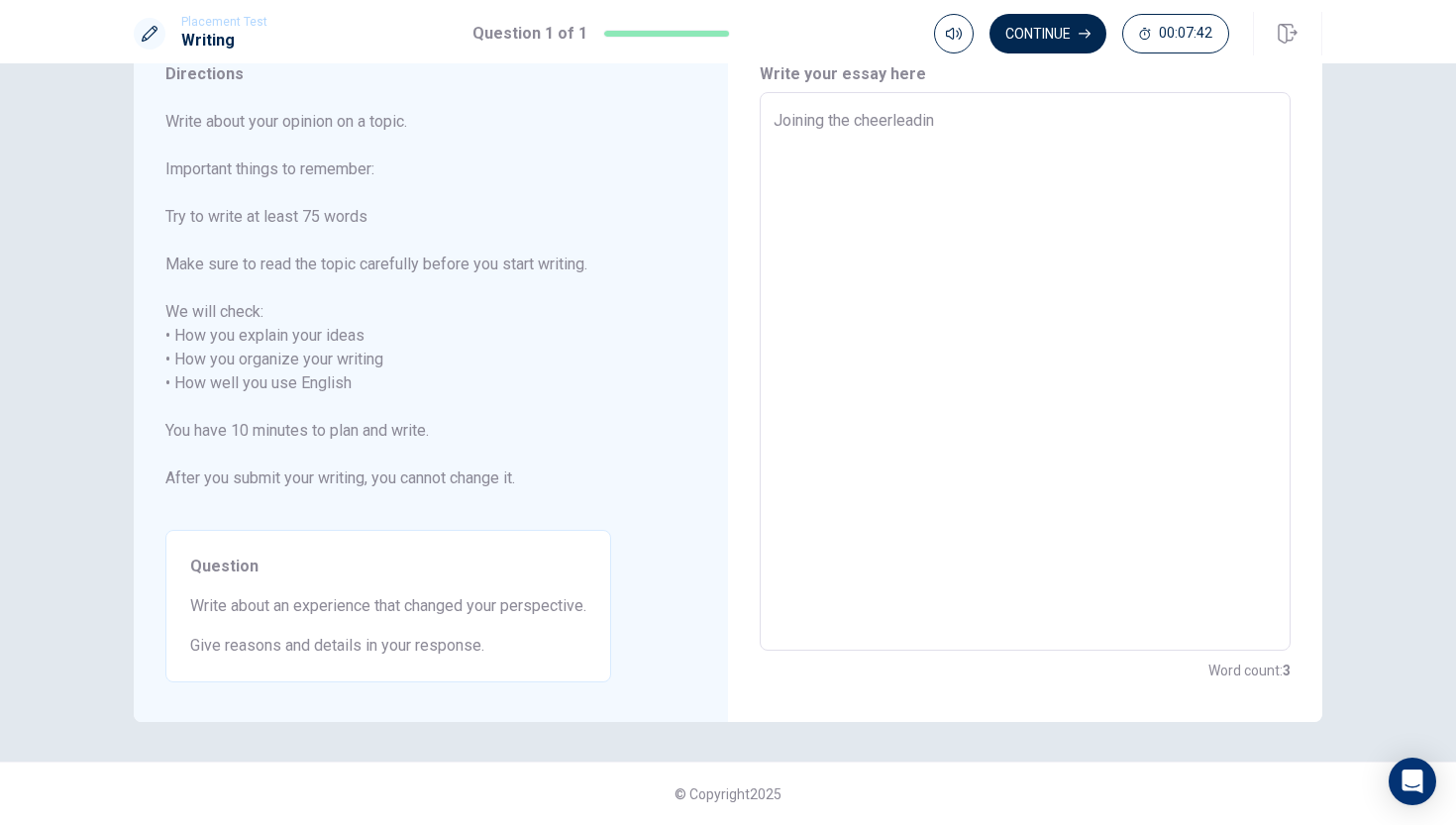 type on "x" 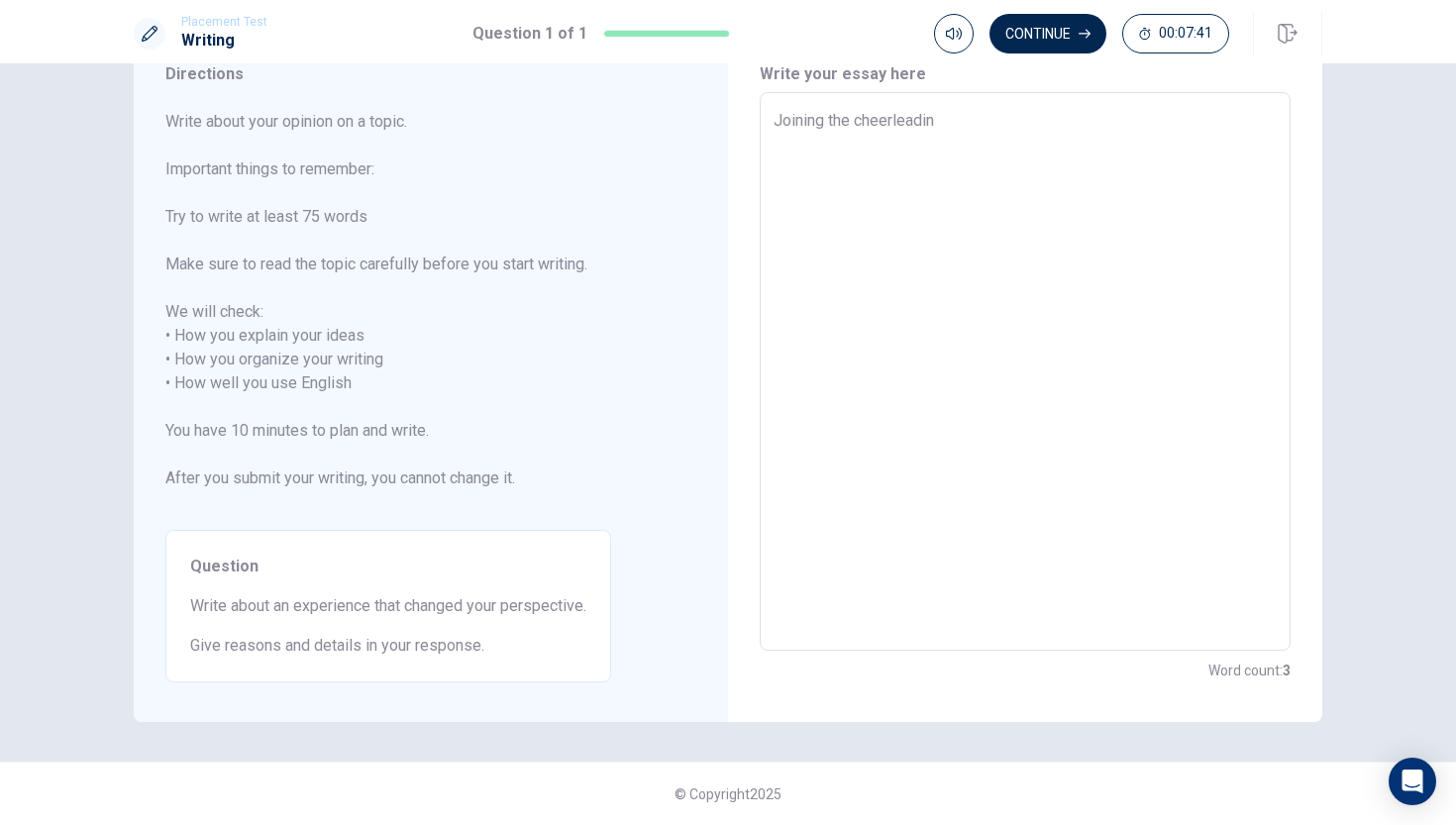 type on "Joining the cheerleading" 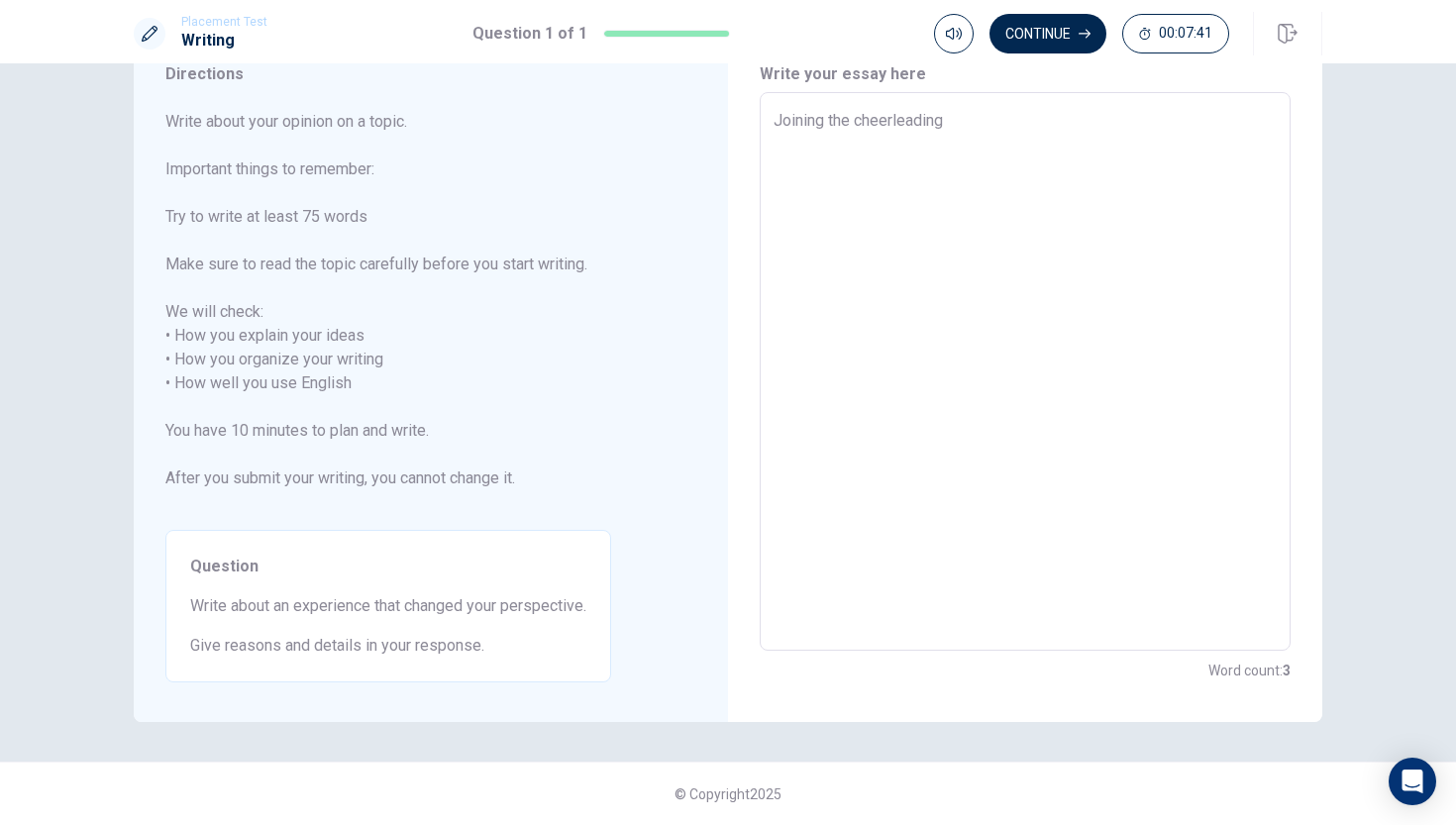 type on "x" 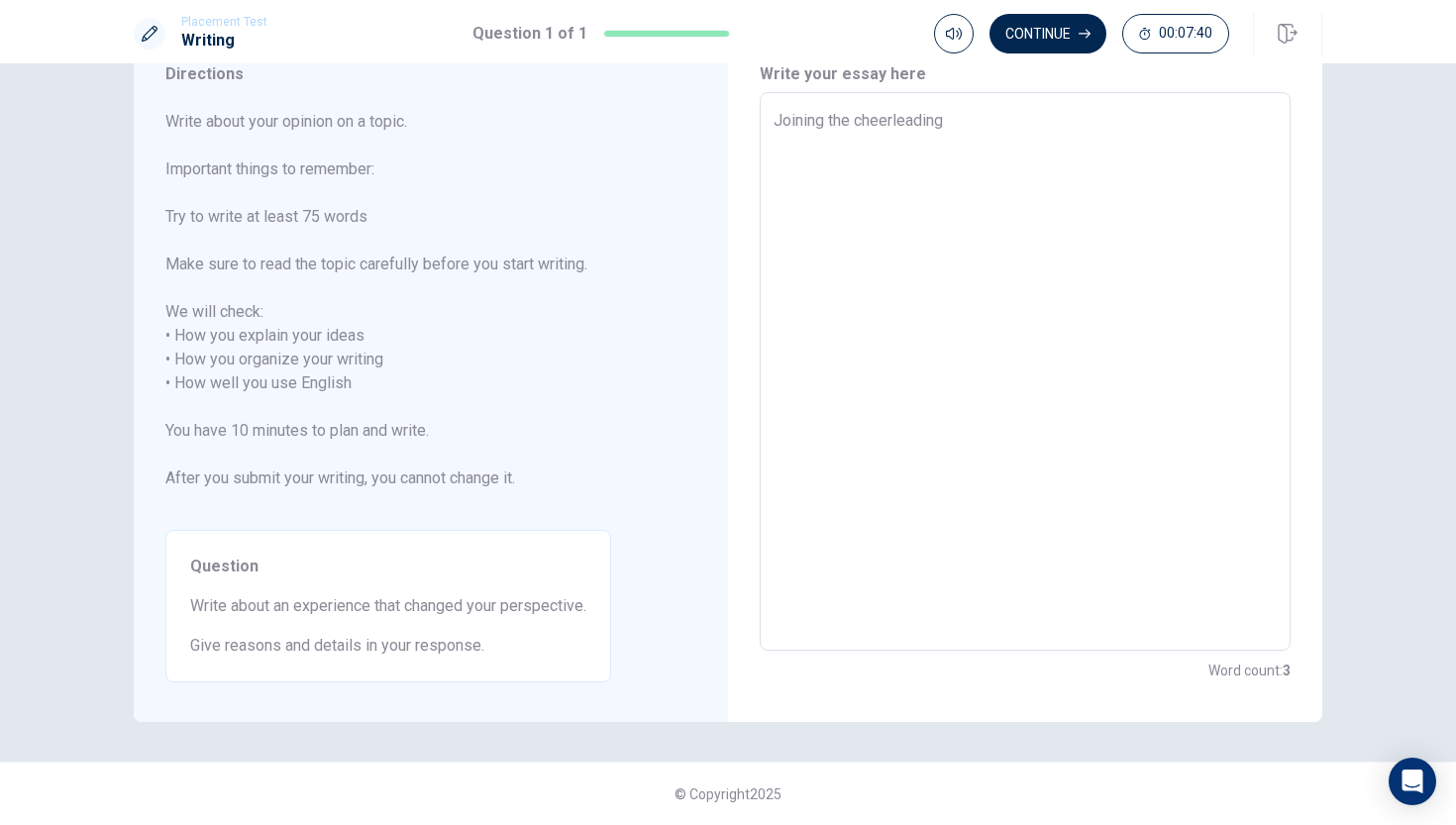 type on "Joining the cheerleading t" 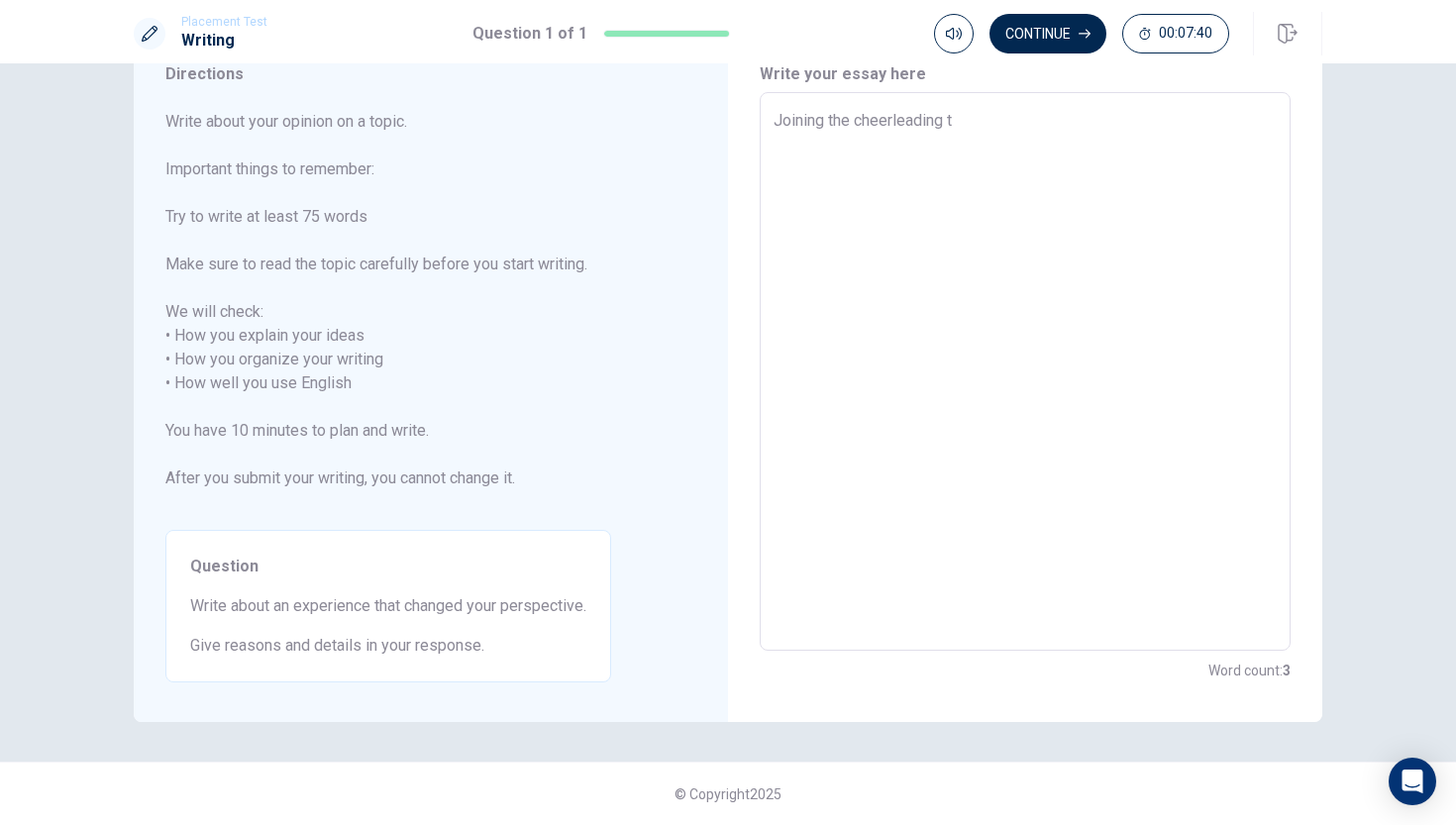 type on "x" 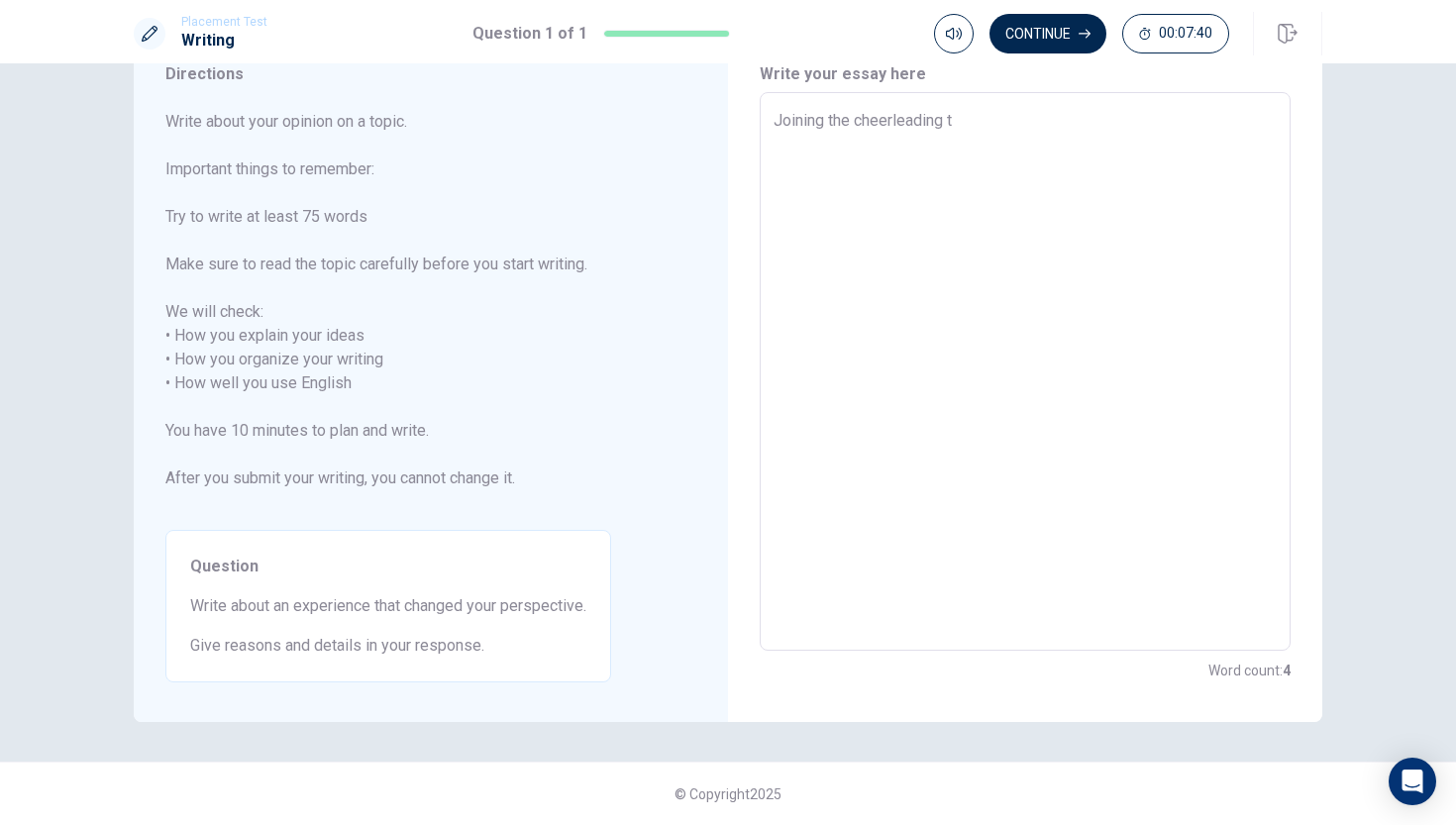 type on "Joining the cheerleading te" 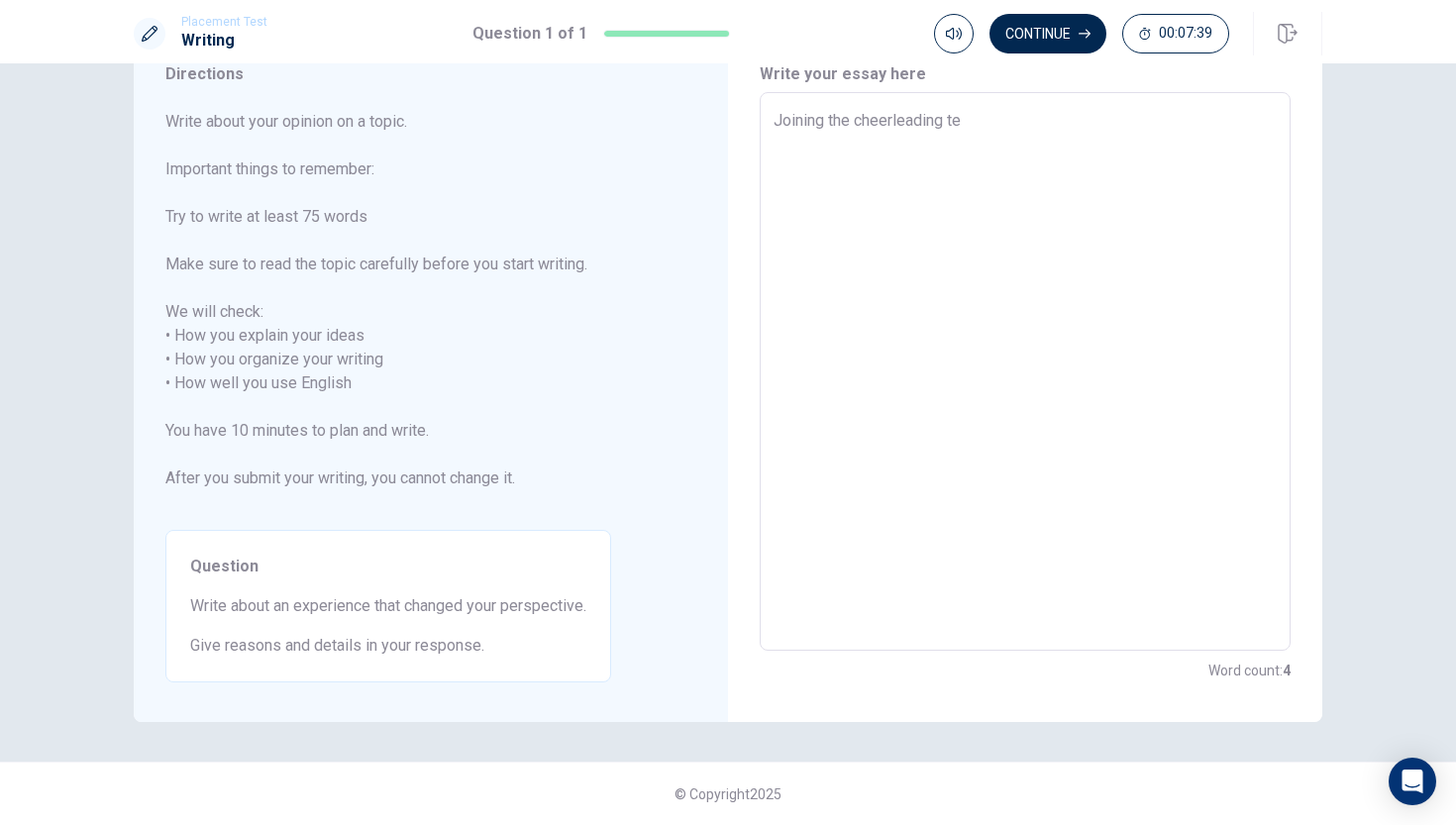 type on "x" 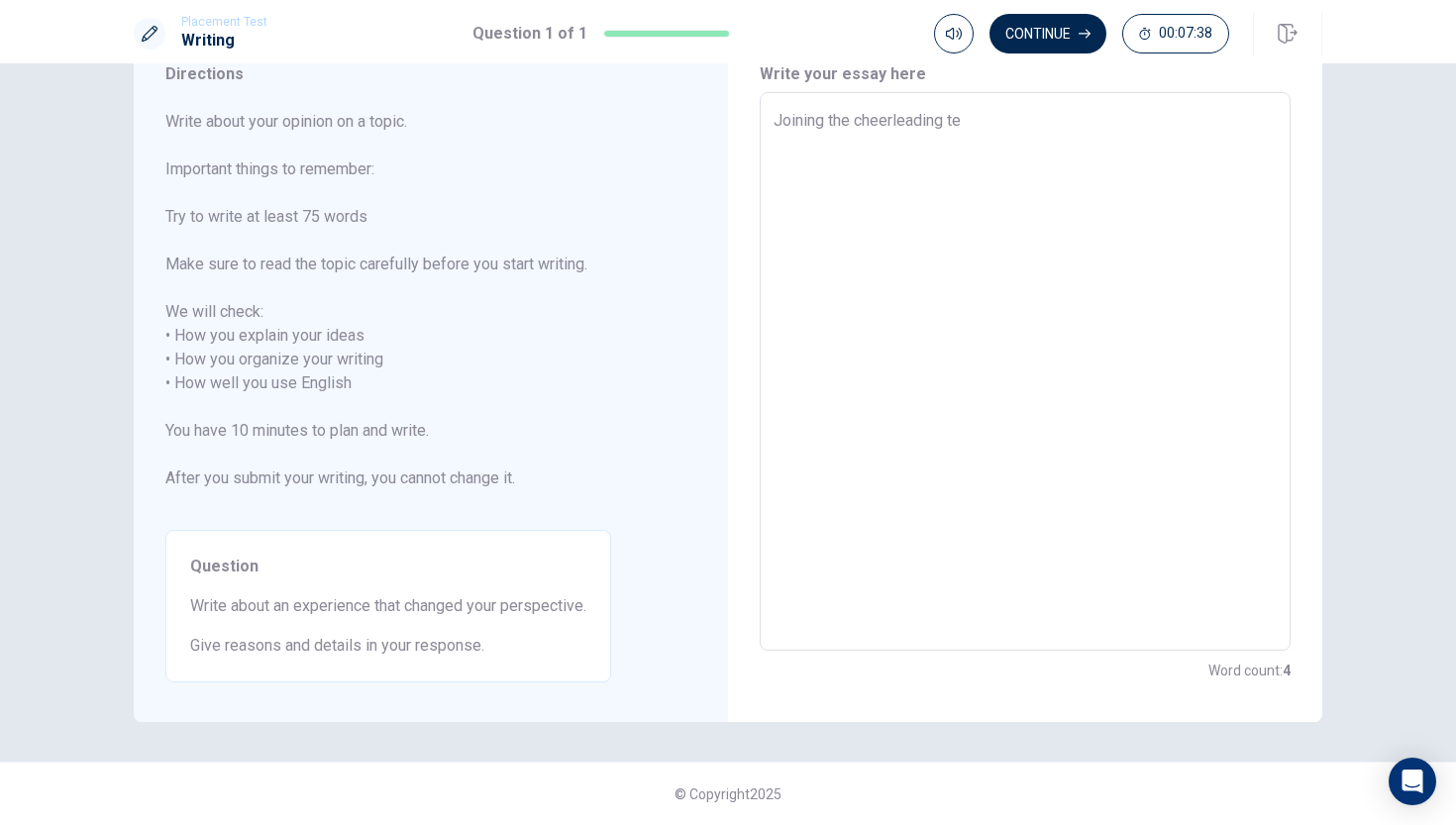 type on "Joining the cheerleading t" 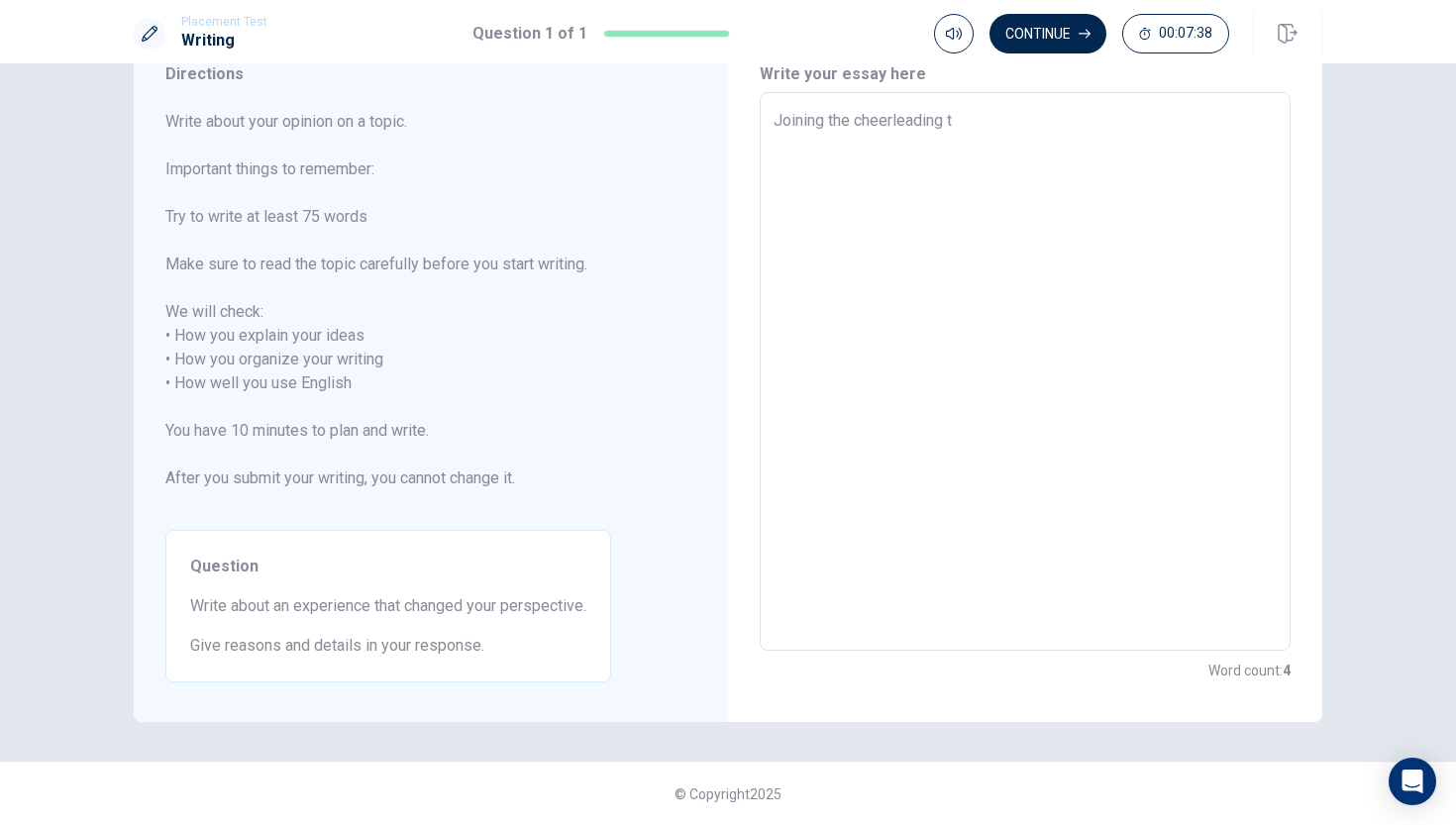 type on "x" 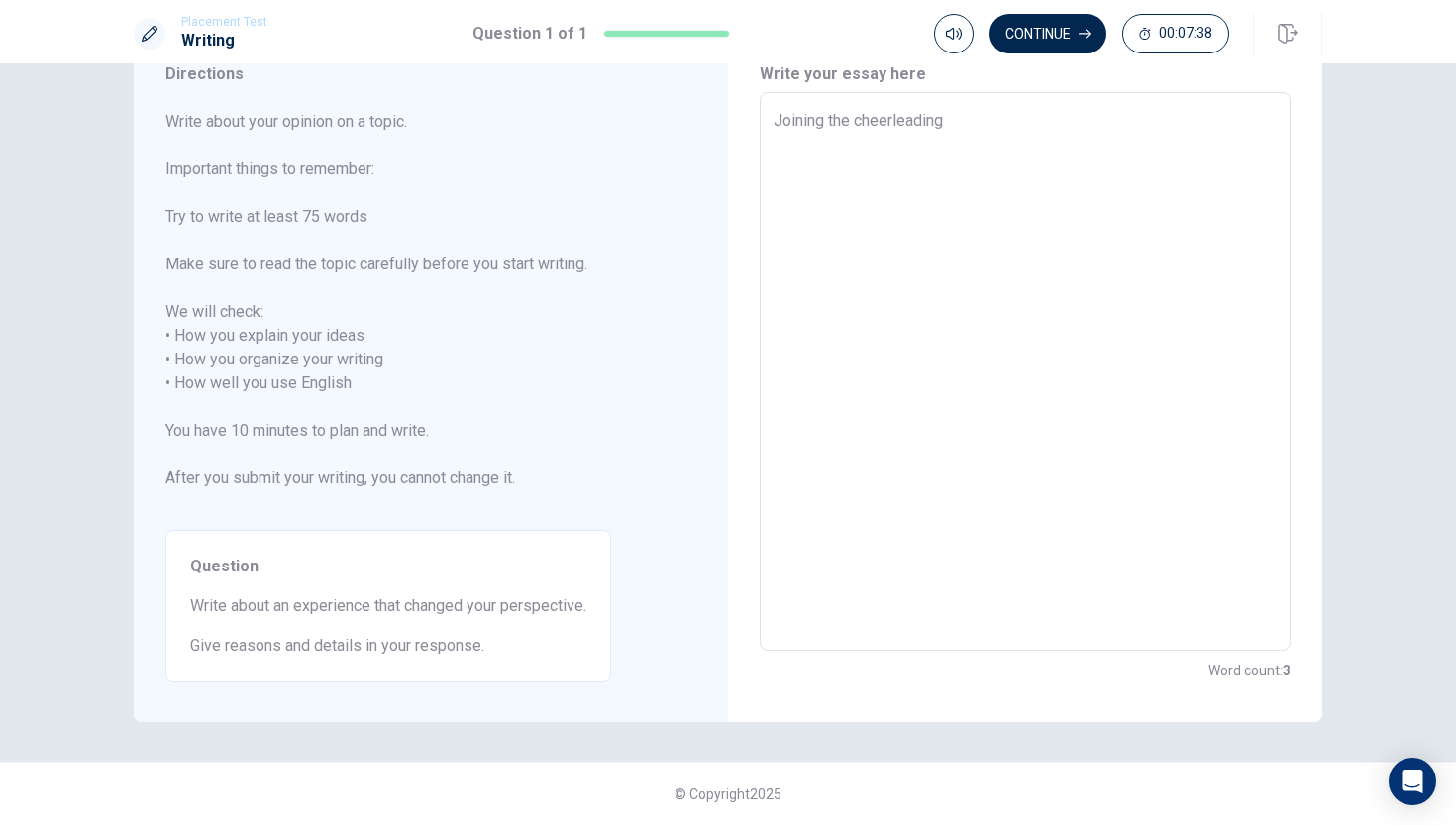 type on "x" 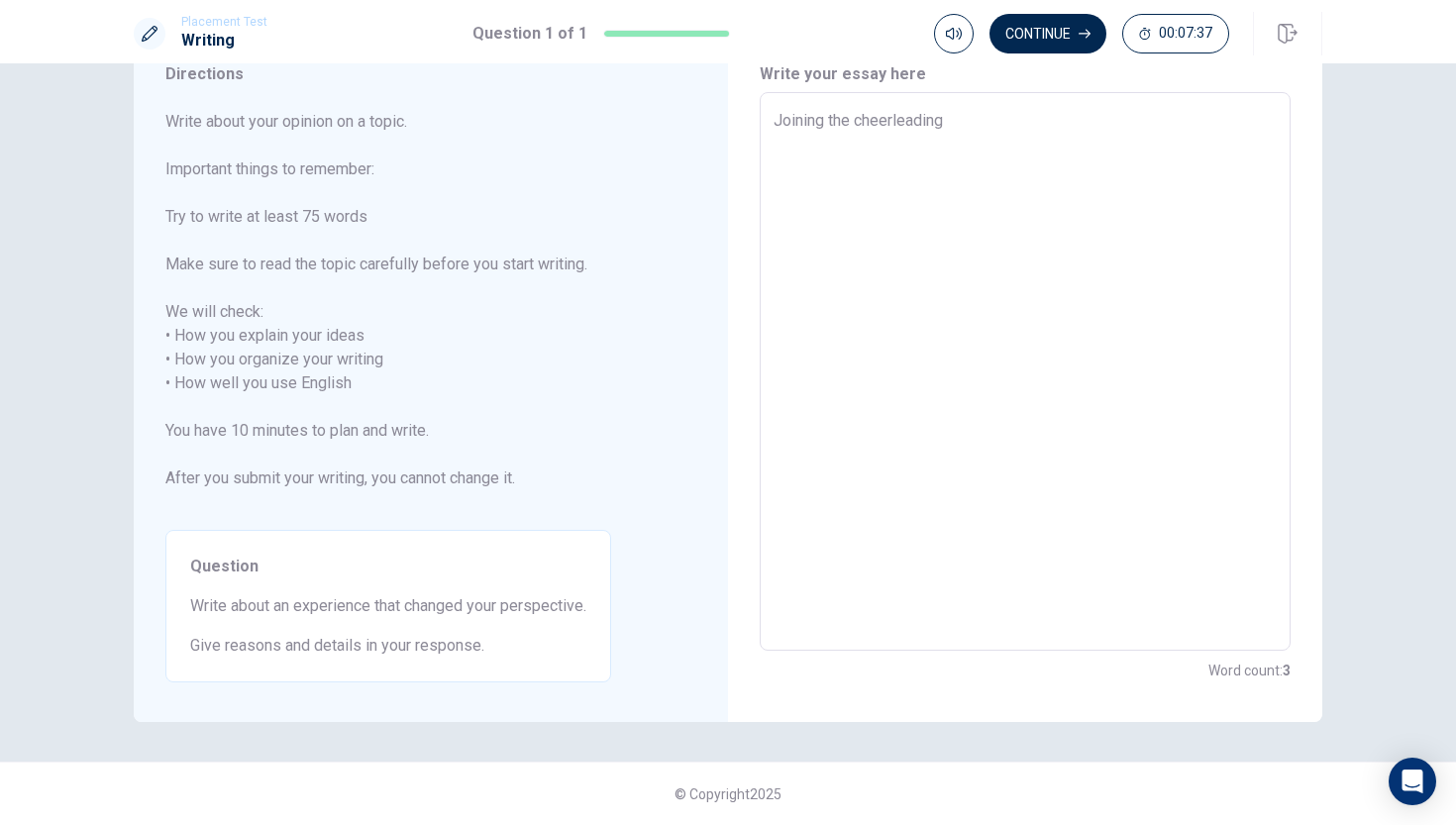type on "Joining the cheerleading c" 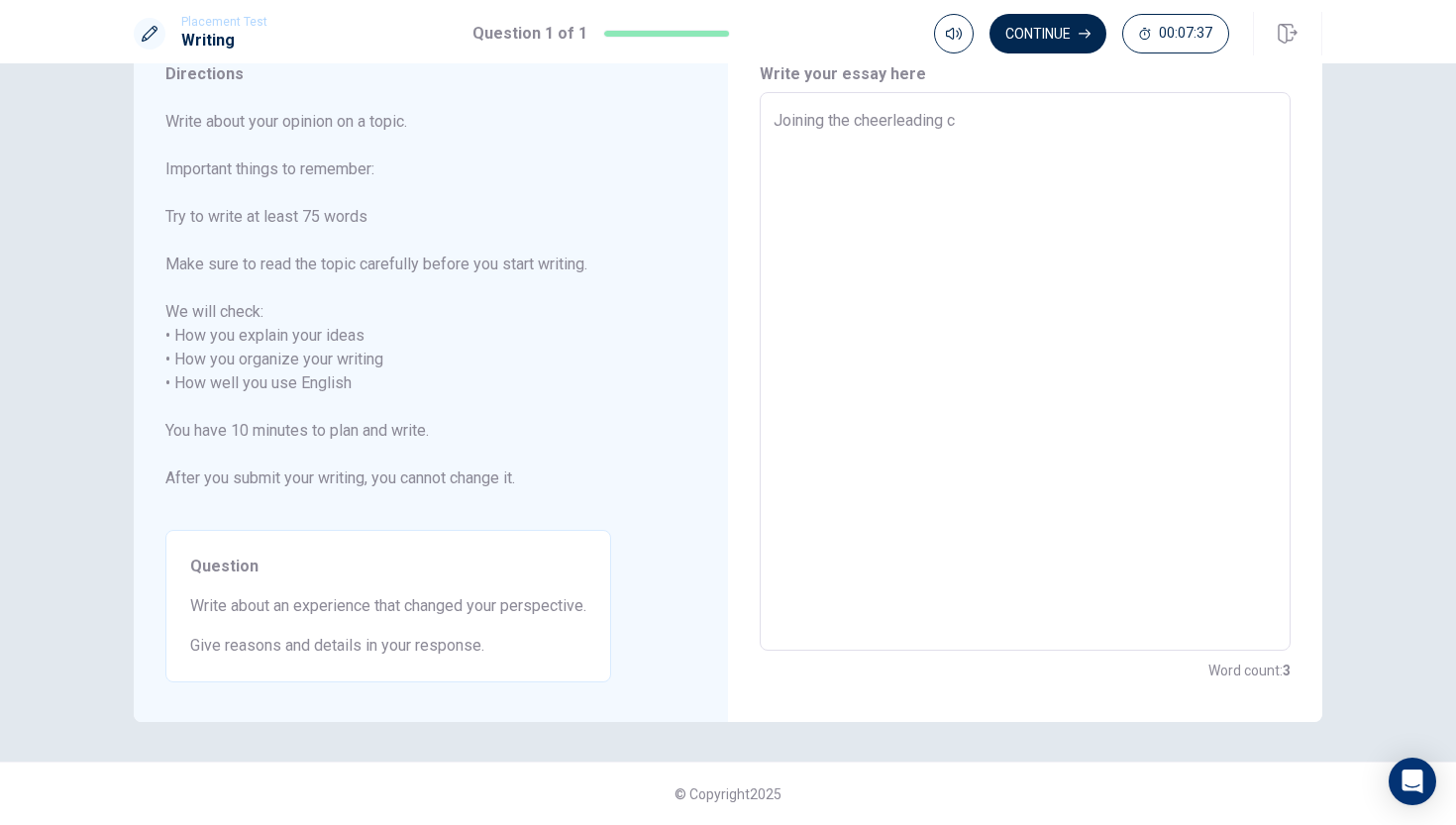 type on "x" 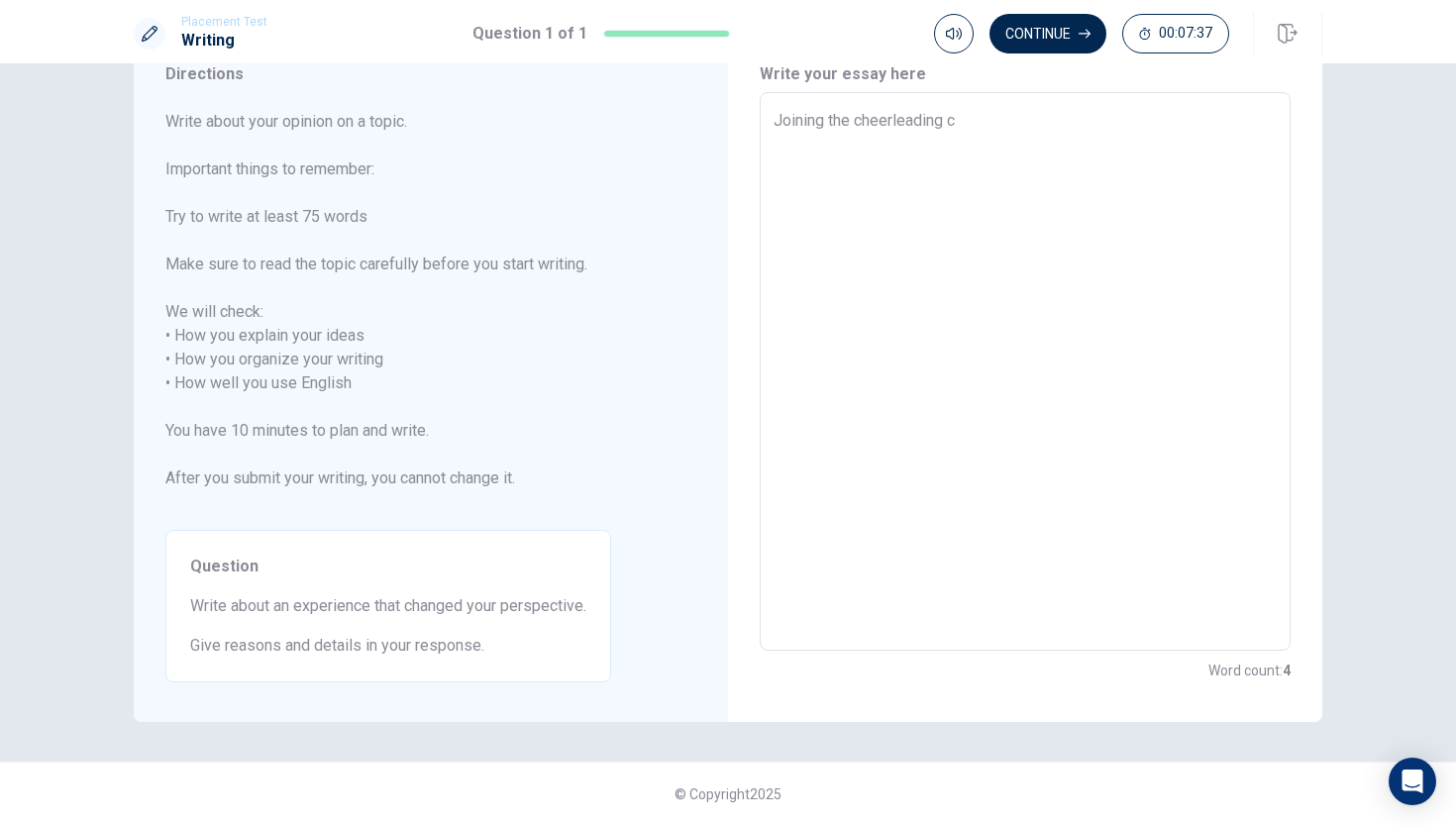 type on "Joining the cheerleading cl" 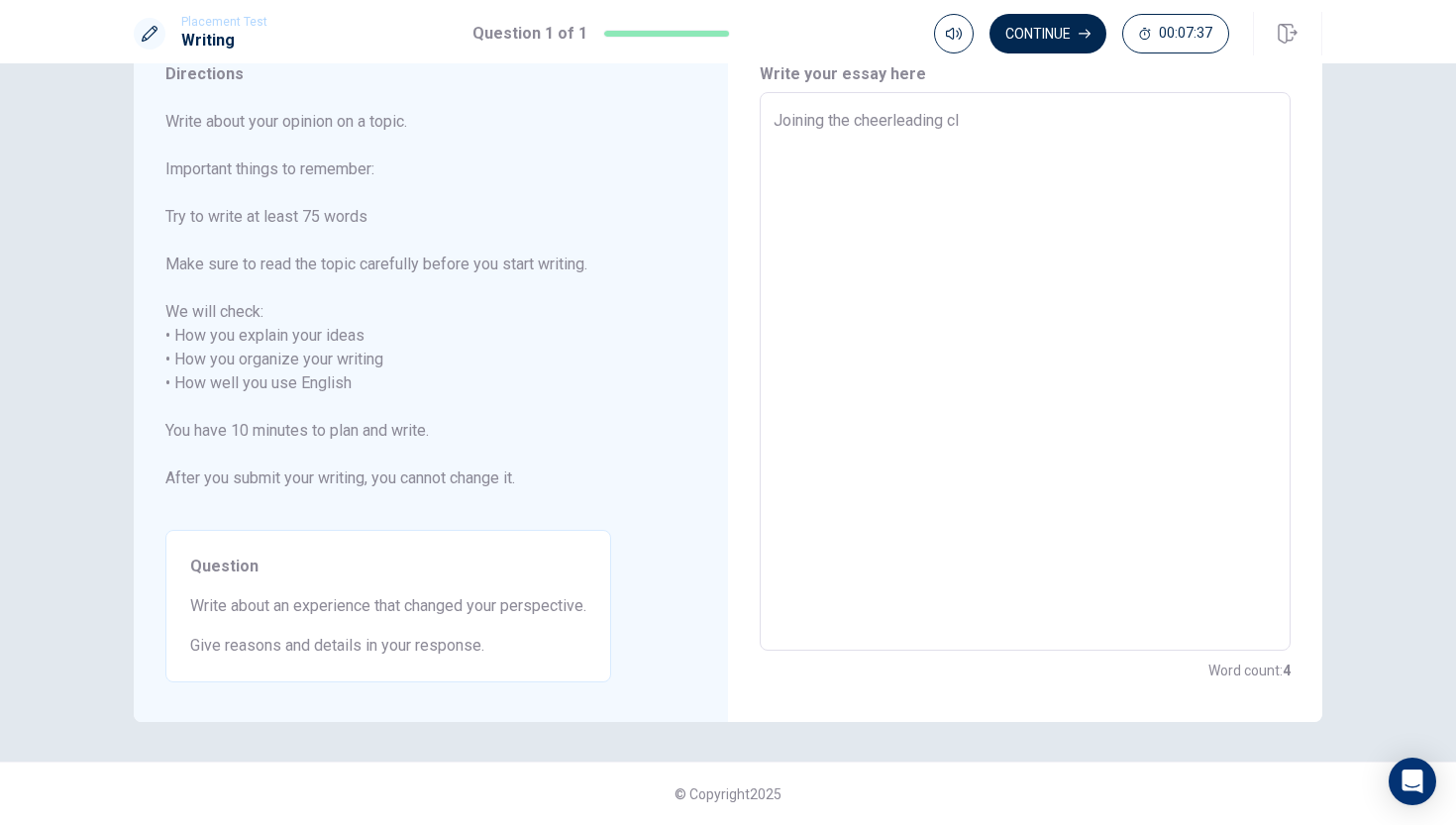 type on "x" 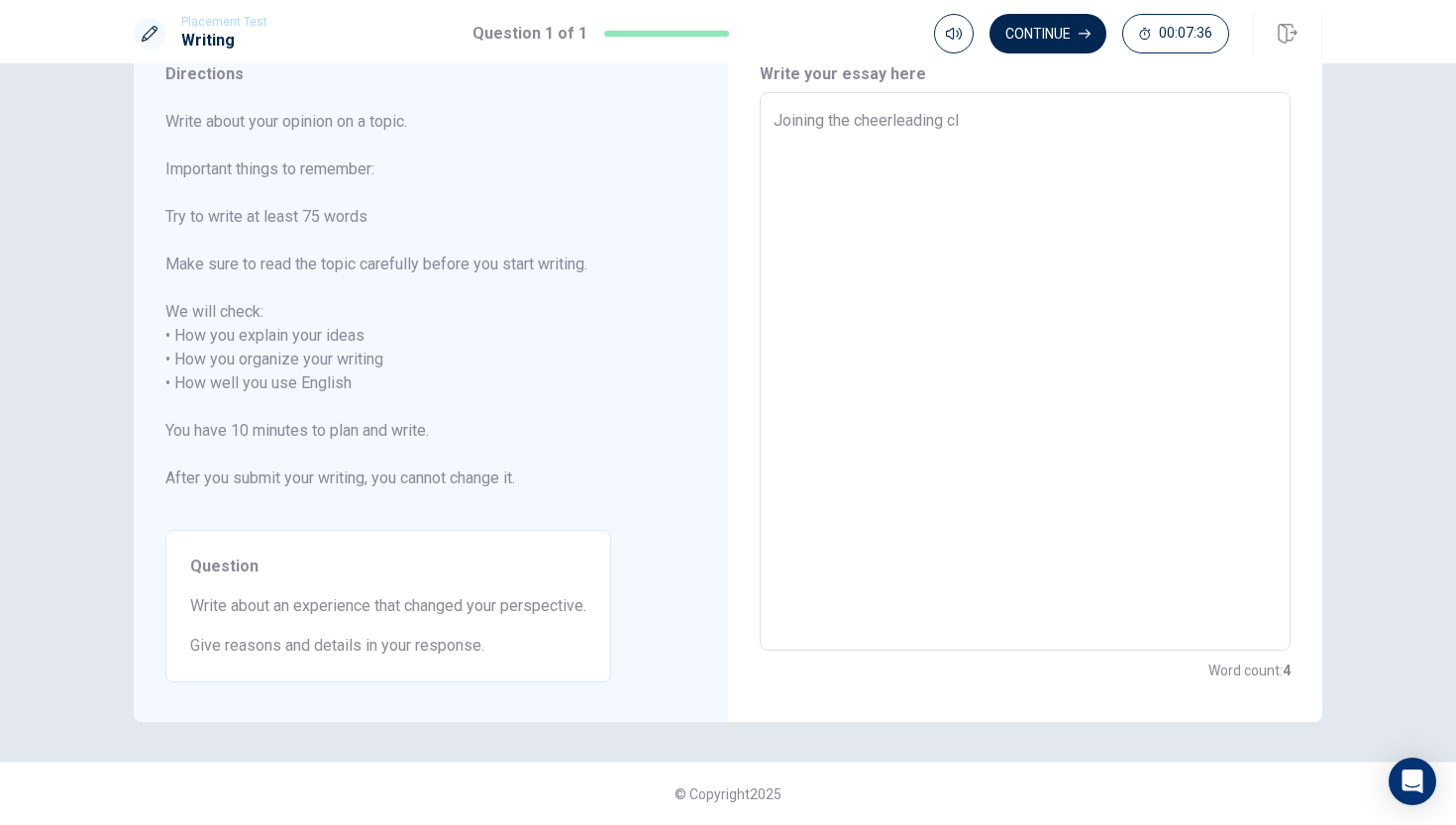 type on "Joining the cheerleading clu" 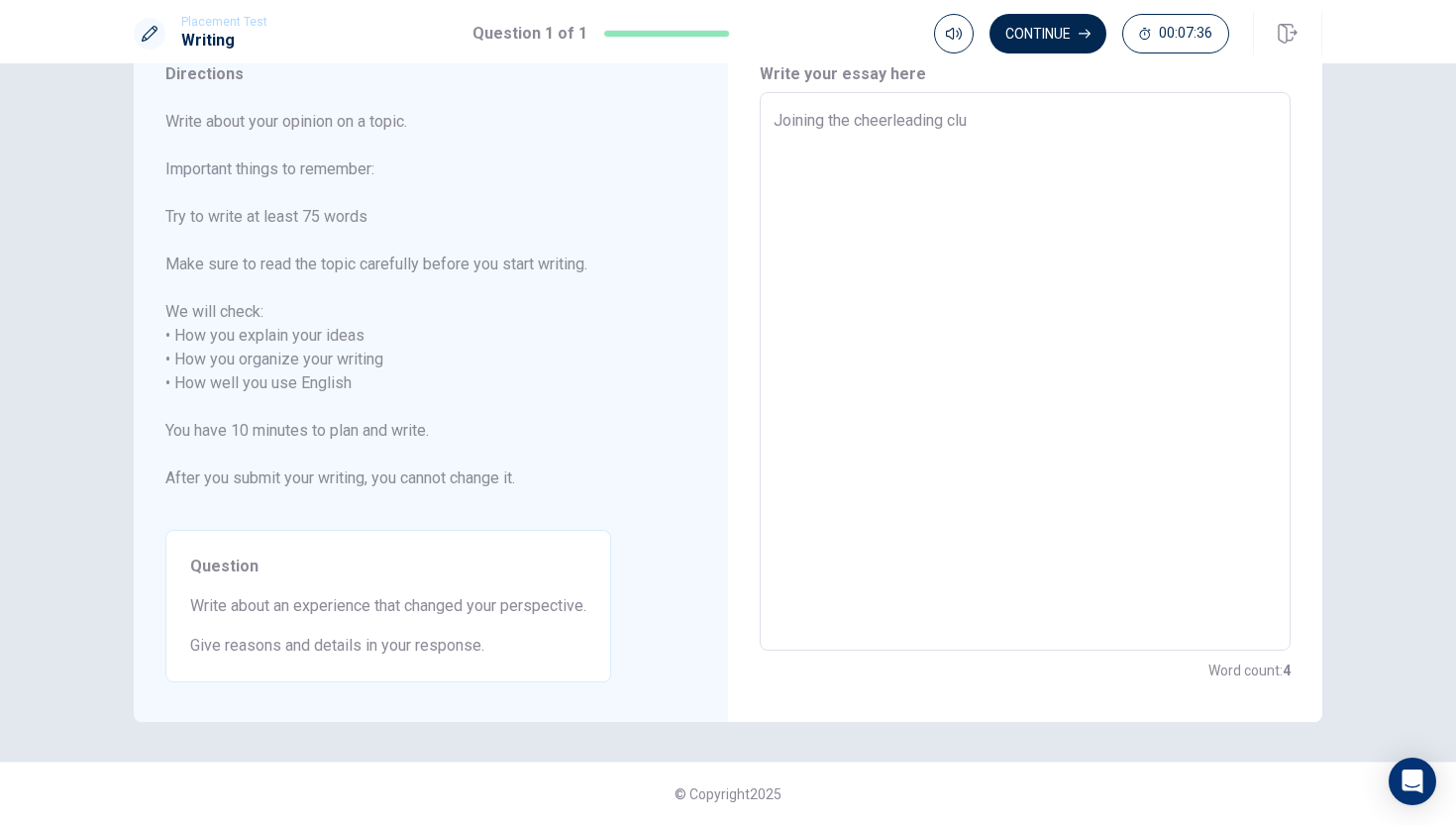 type on "x" 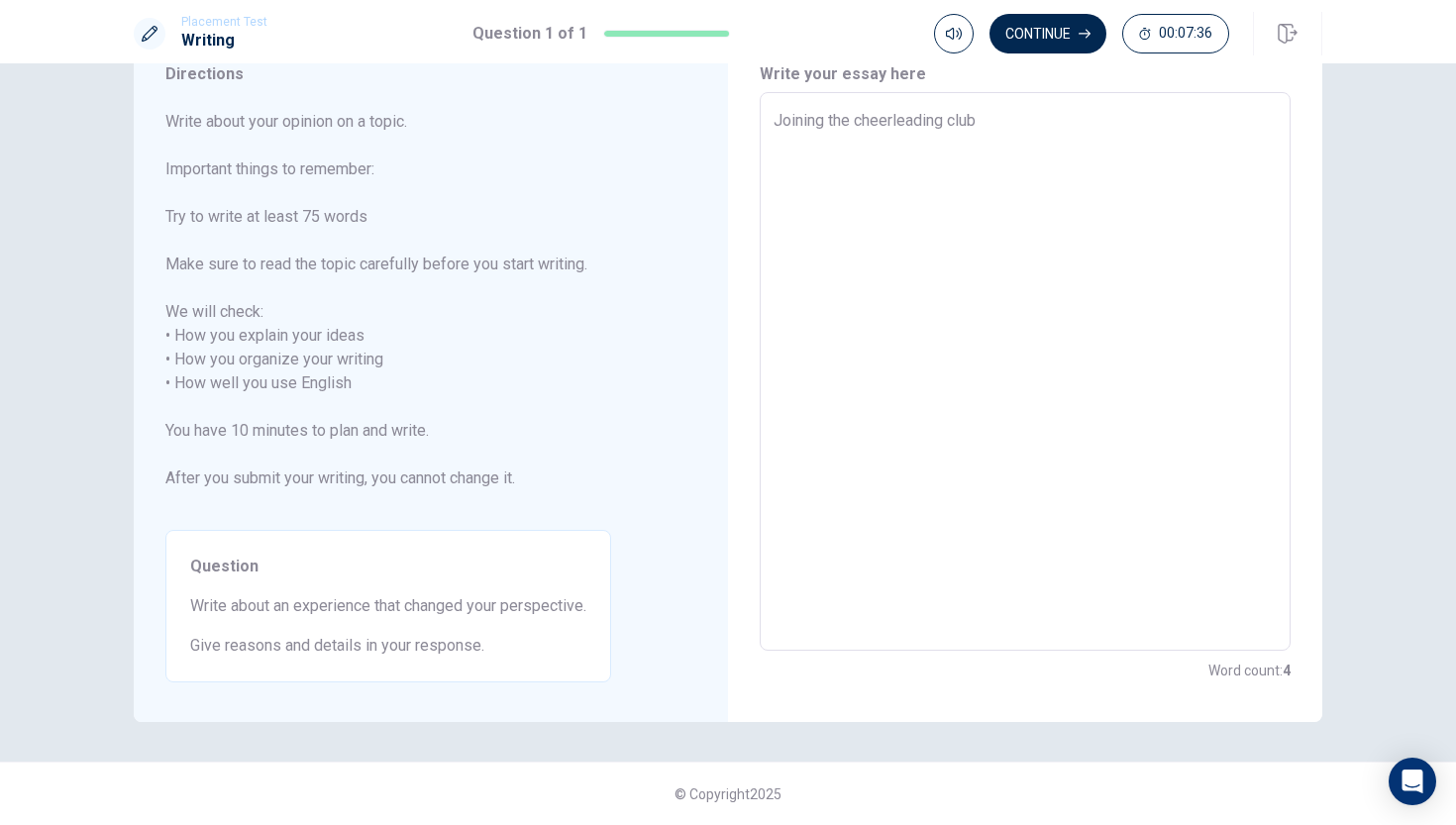 type on "x" 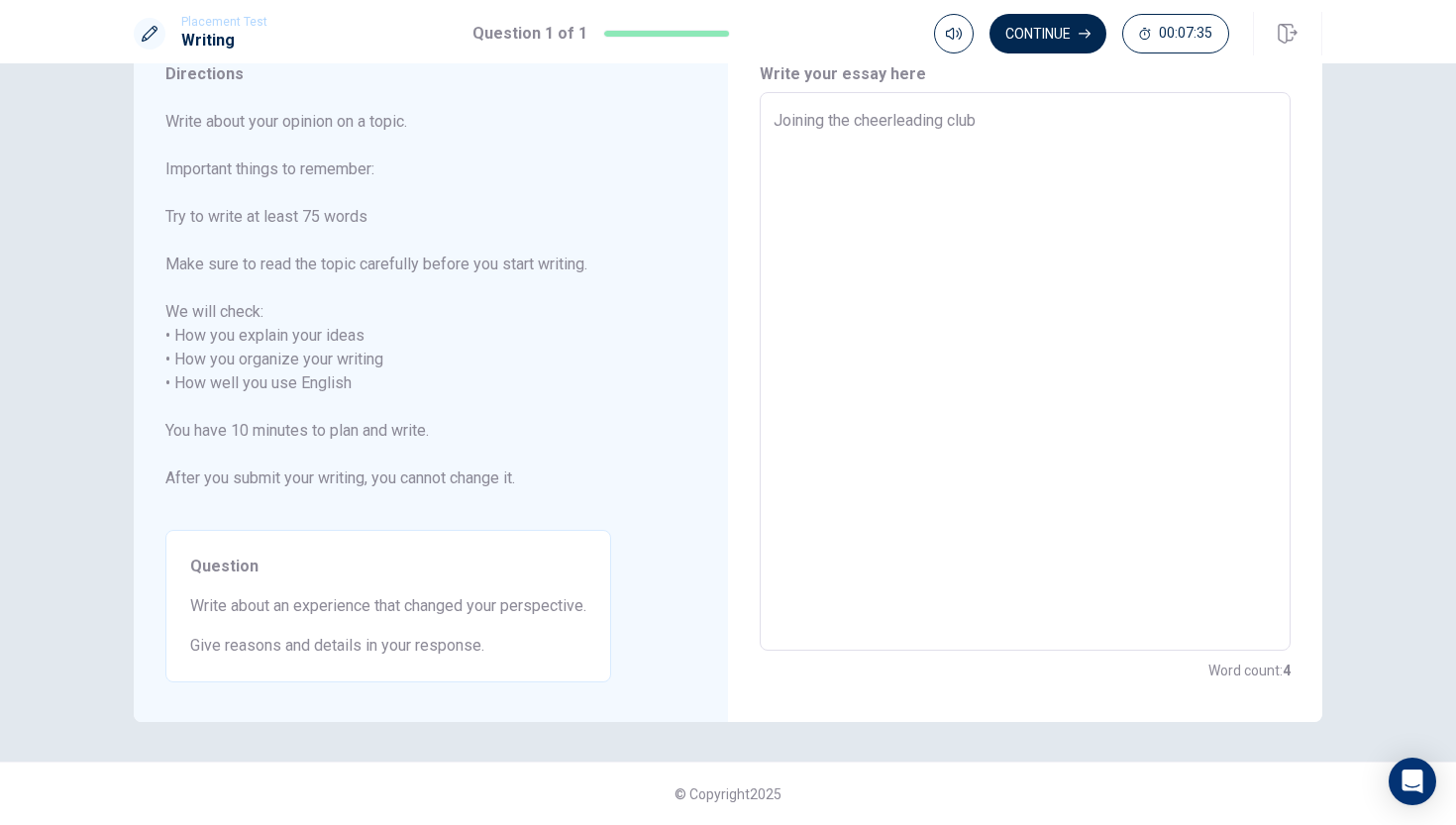 type on "Joining the cheerleading club" 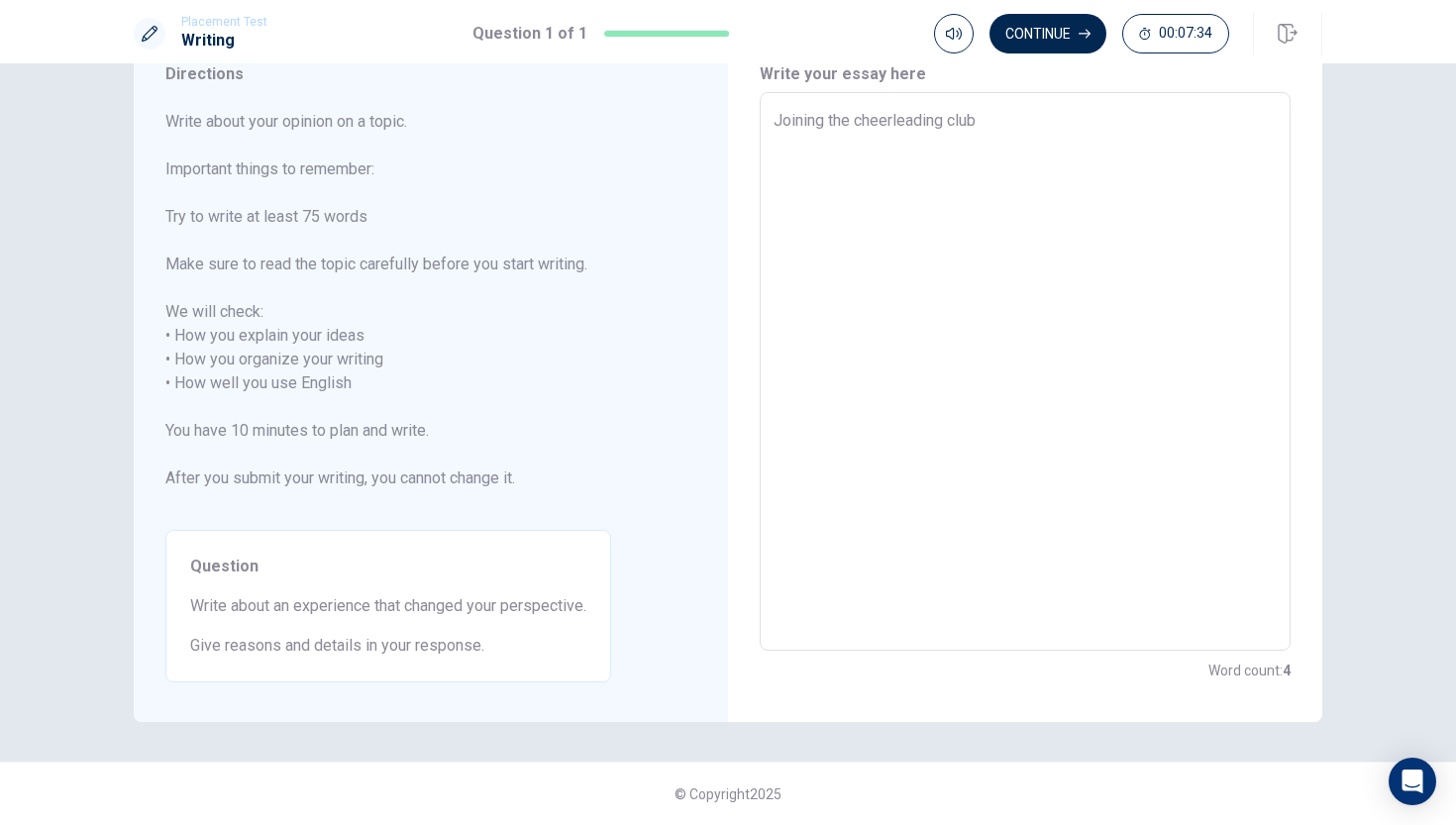 type on "Joining the cheerleading club i" 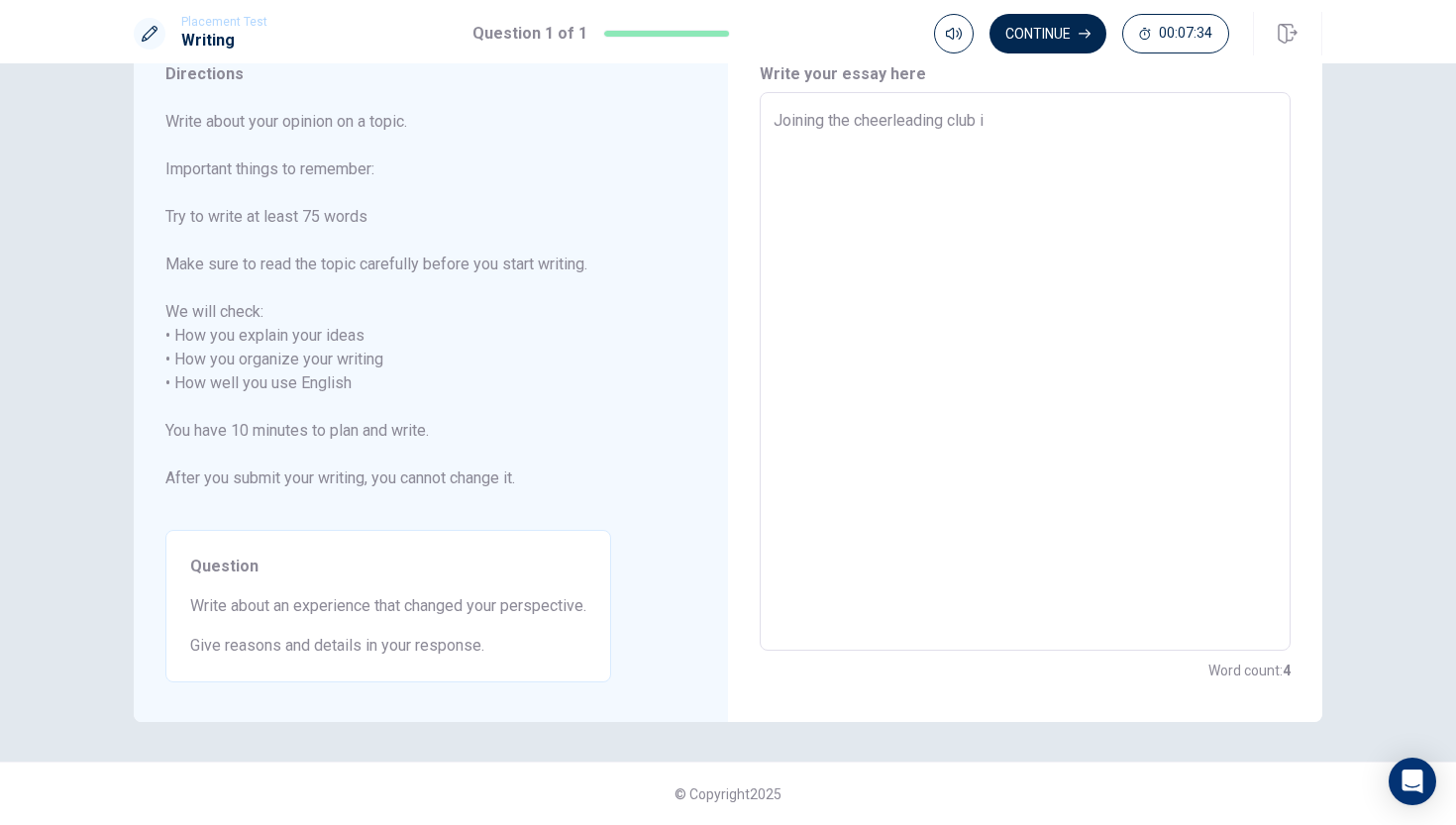 type on "x" 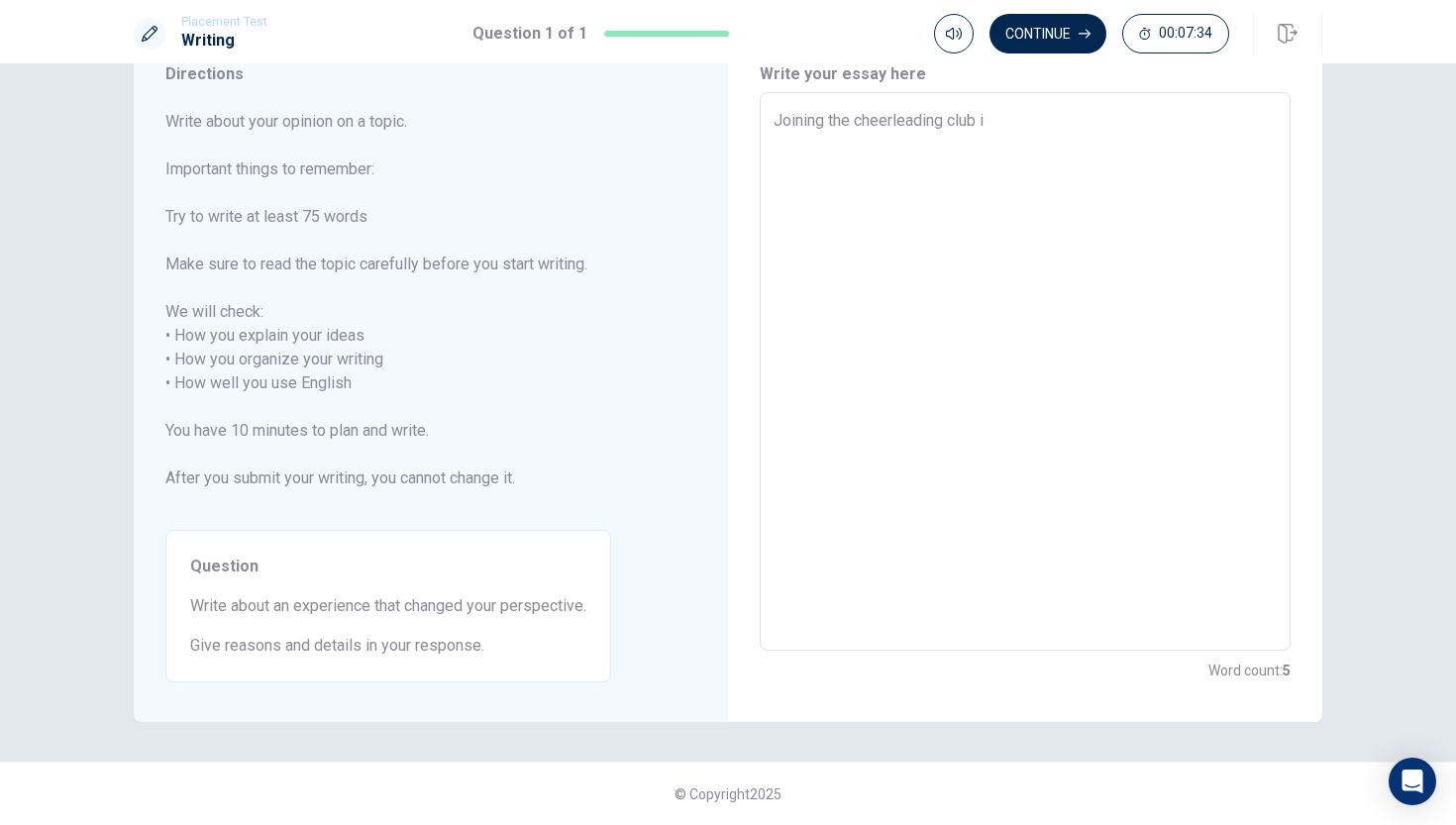type on "Joining the cheerleading club in" 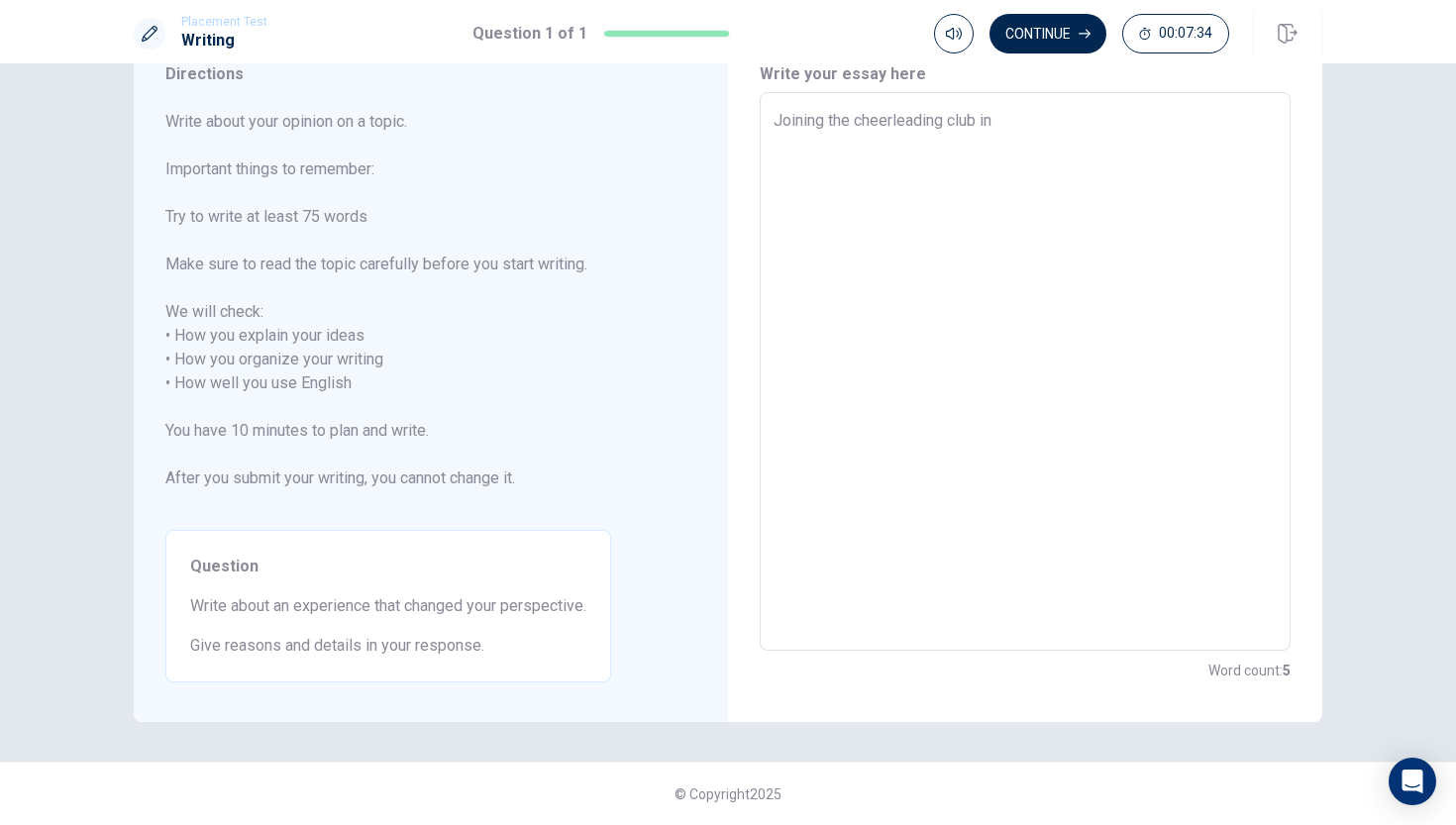 type on "x" 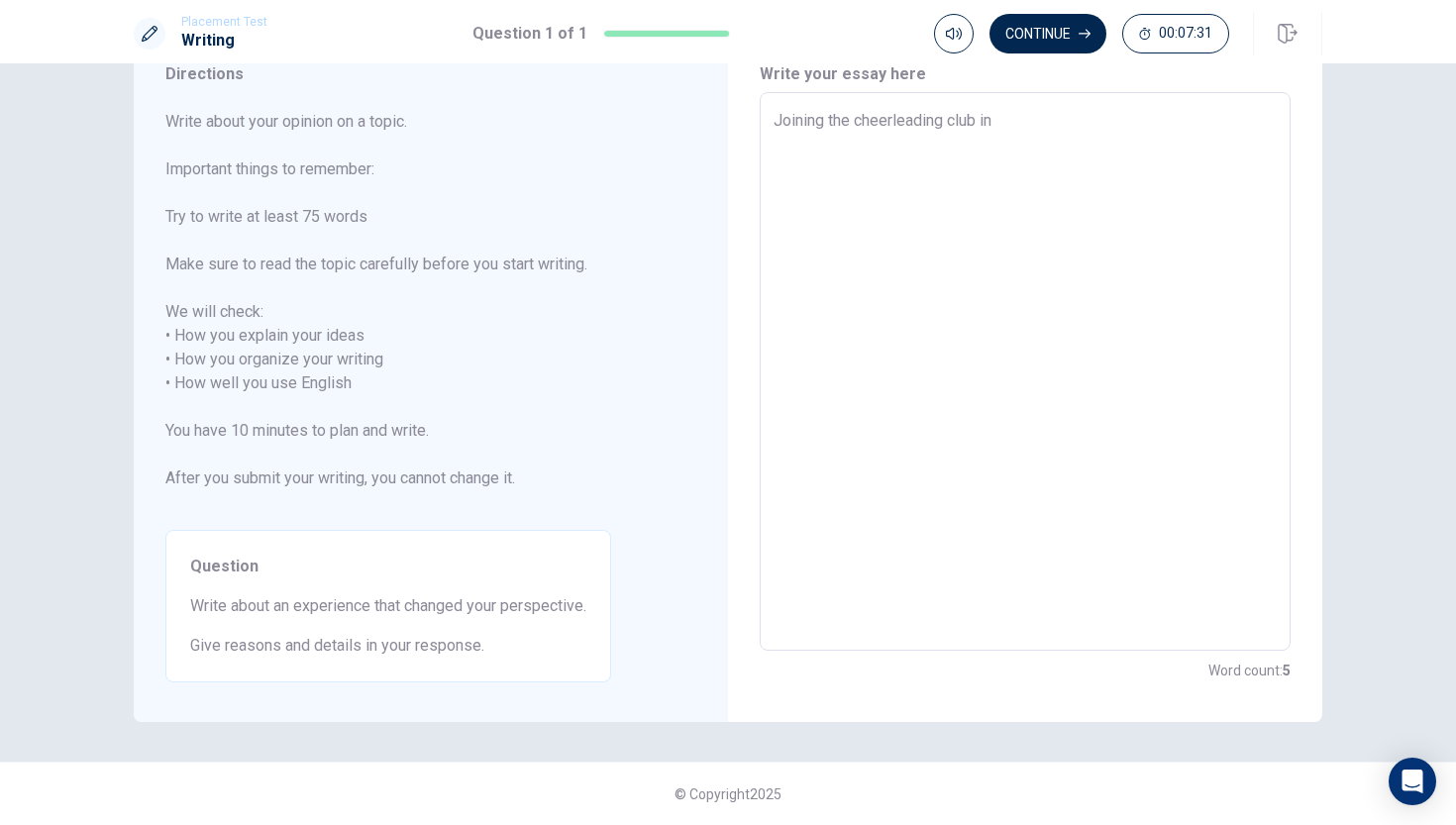 type on "x" 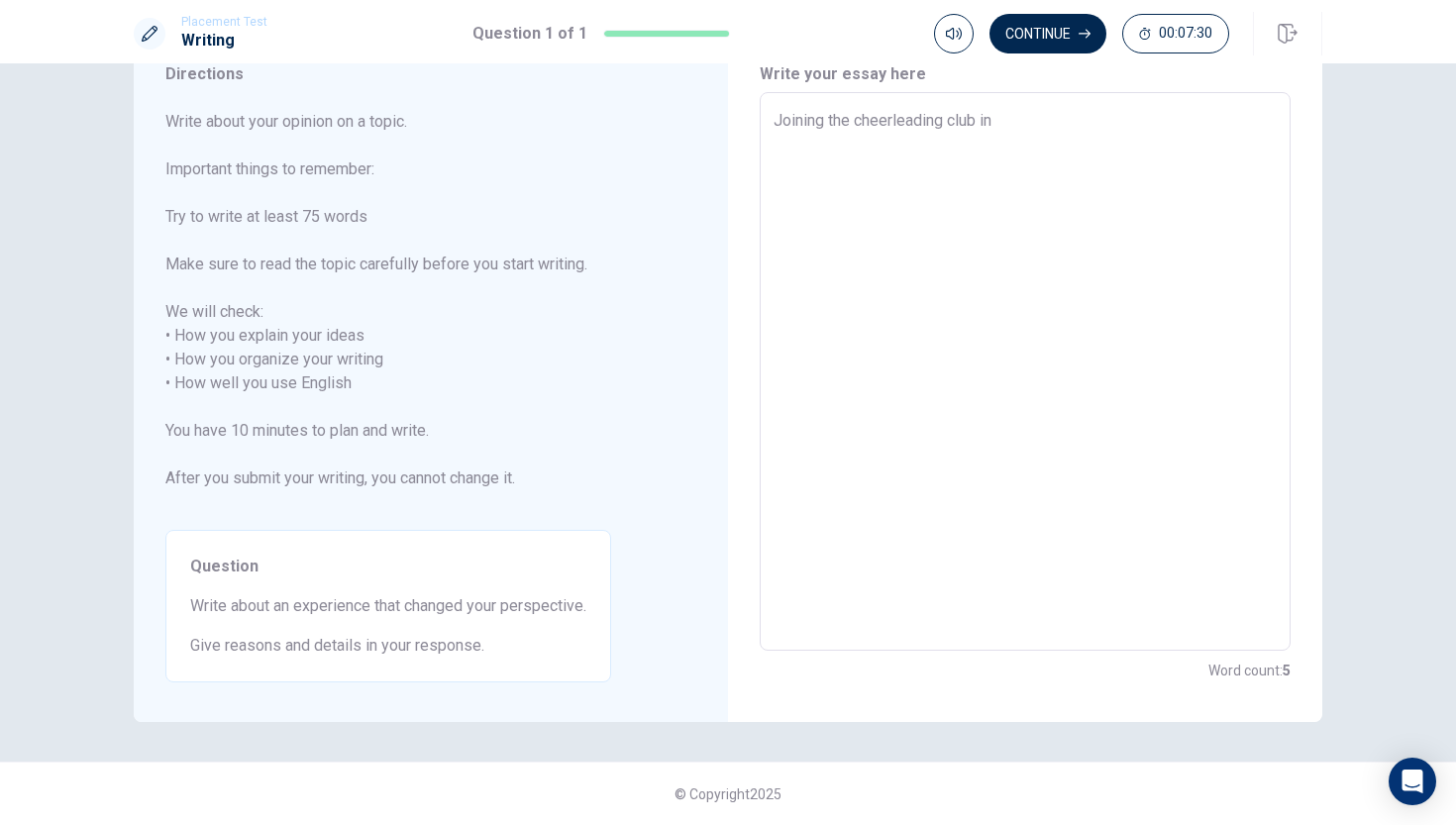 type on "Joining the cheerleading club in t" 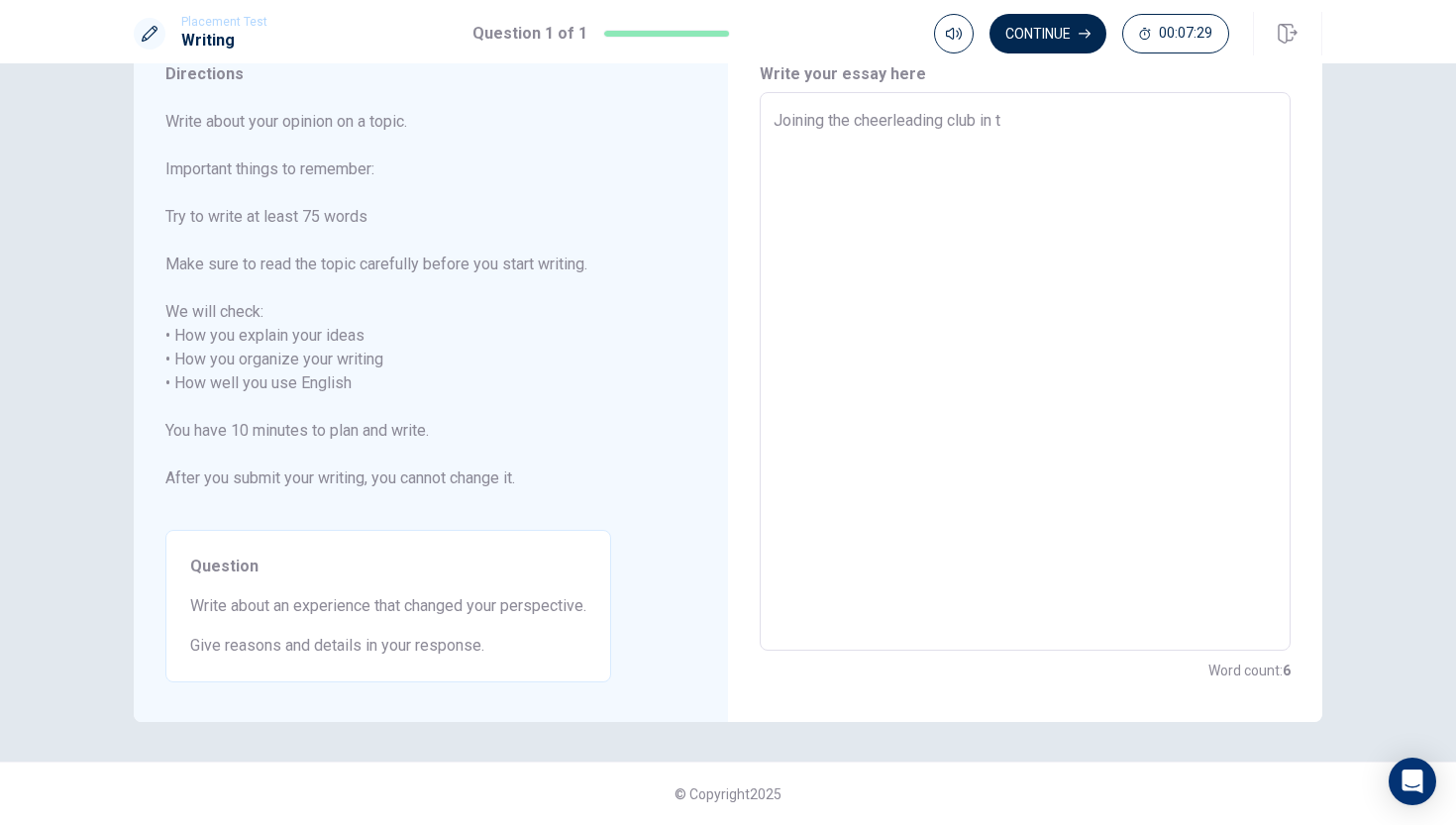 type on "x" 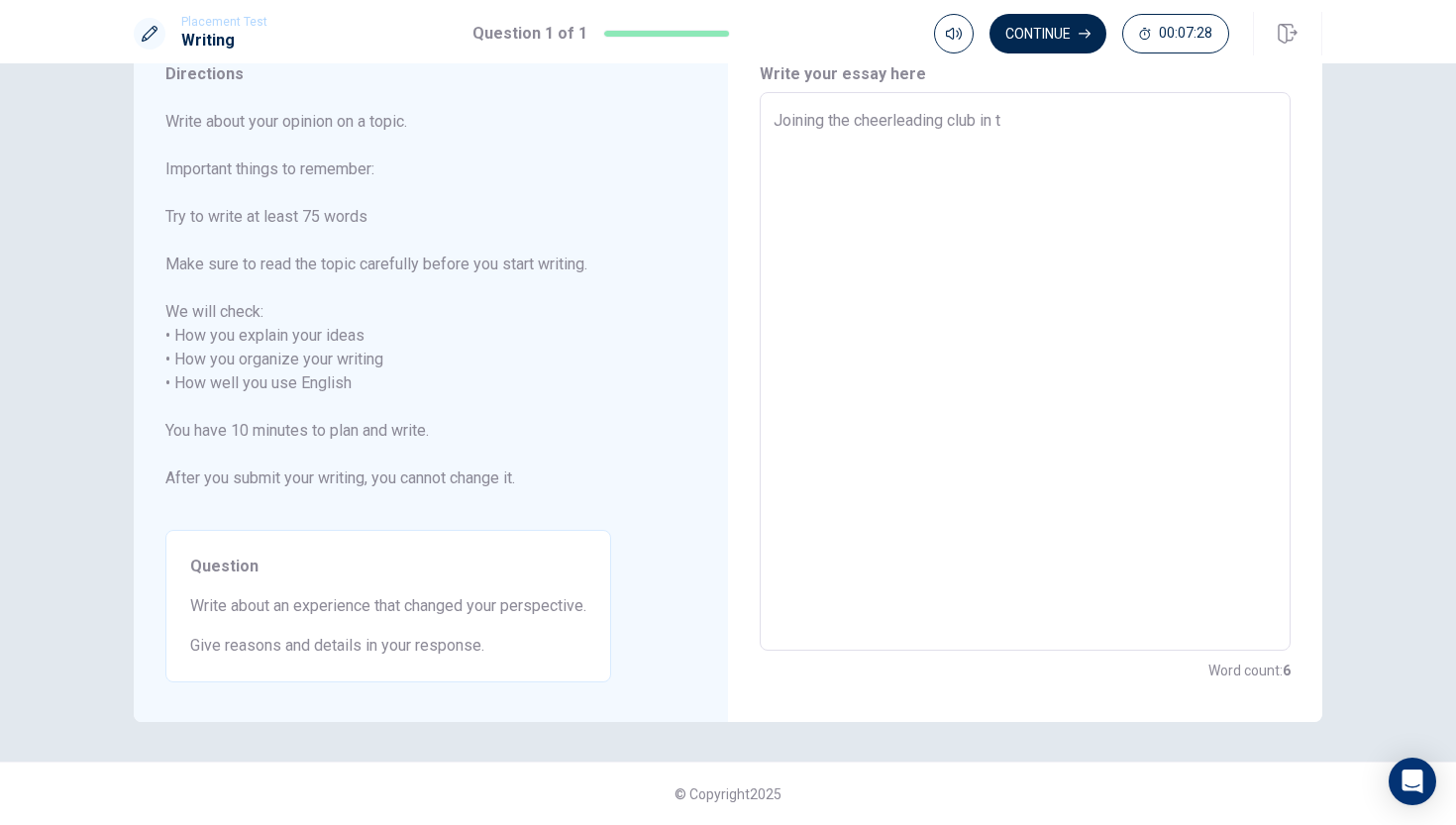type on "Joining the cheerleading club in th" 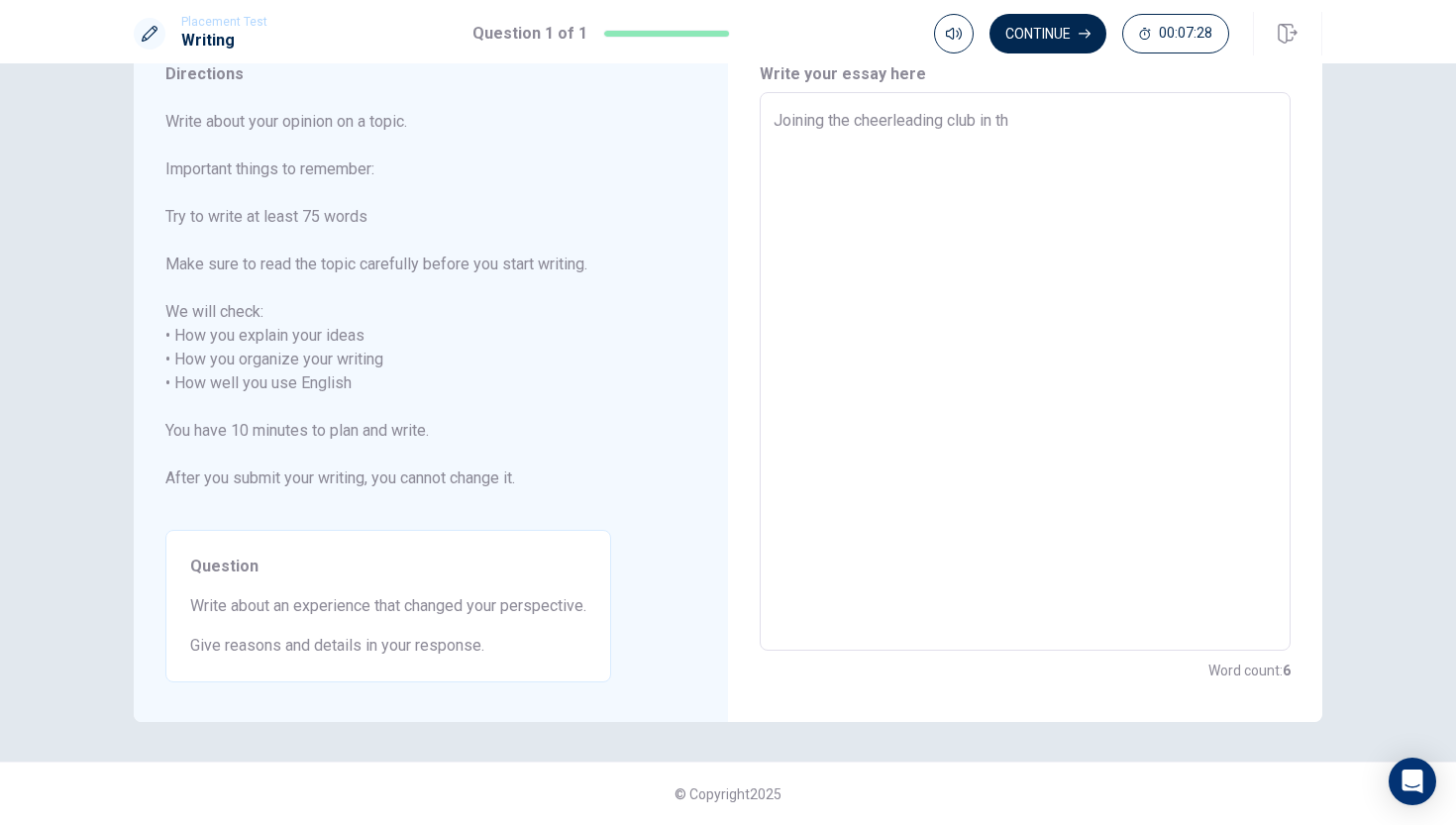 type on "x" 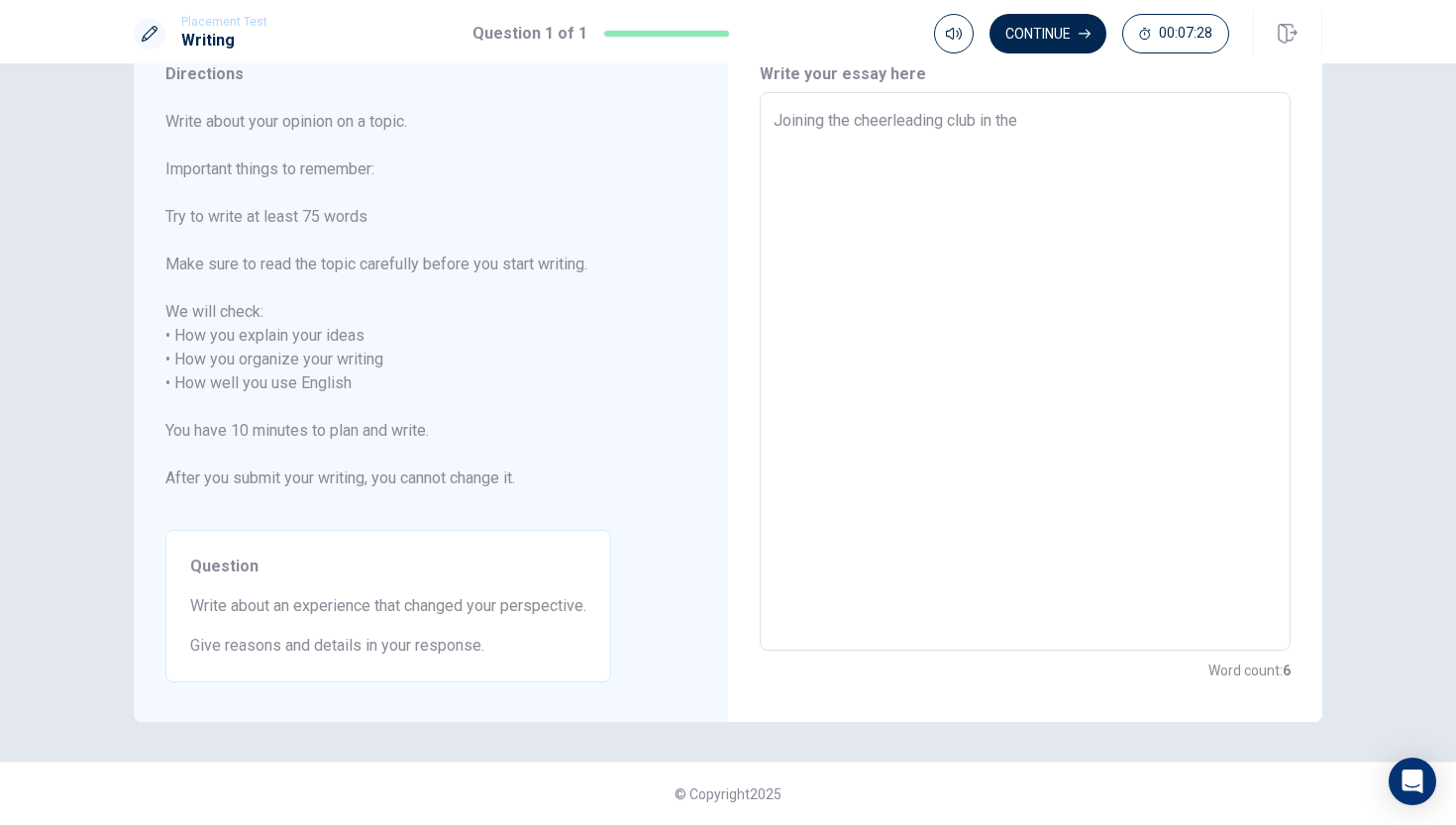 type on "x" 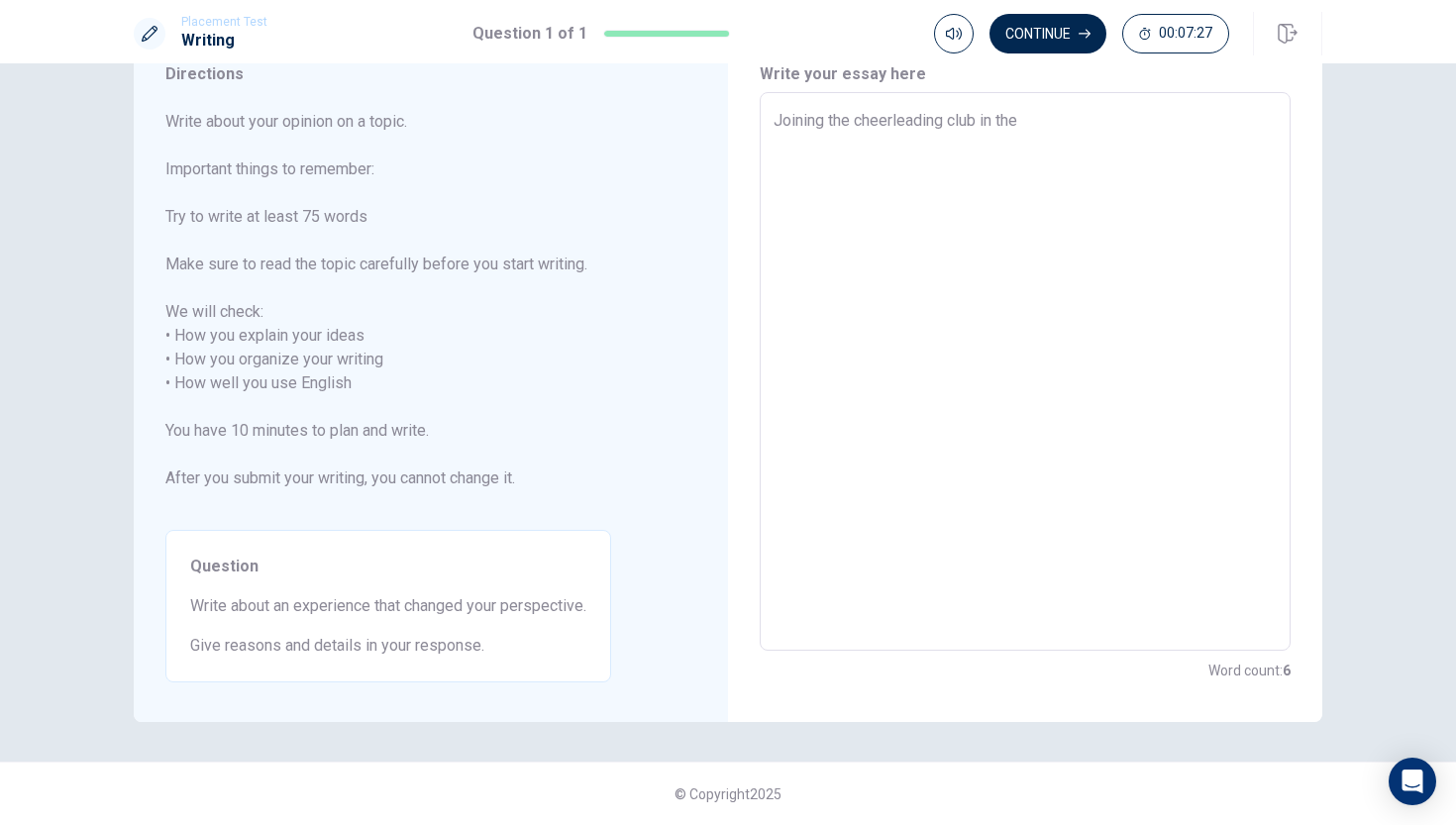 type on "Joining the cheerleading club in the H" 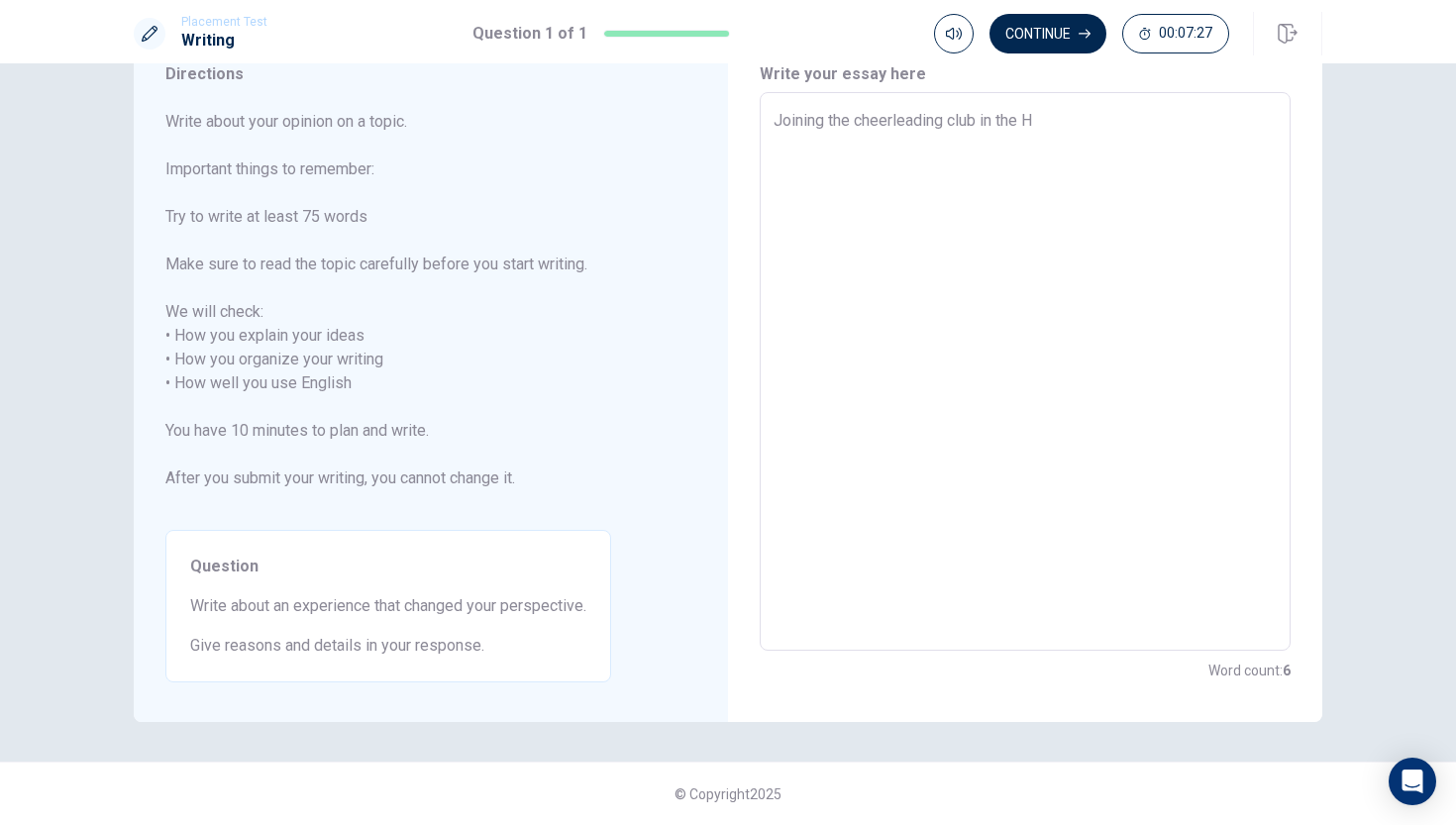 type on "x" 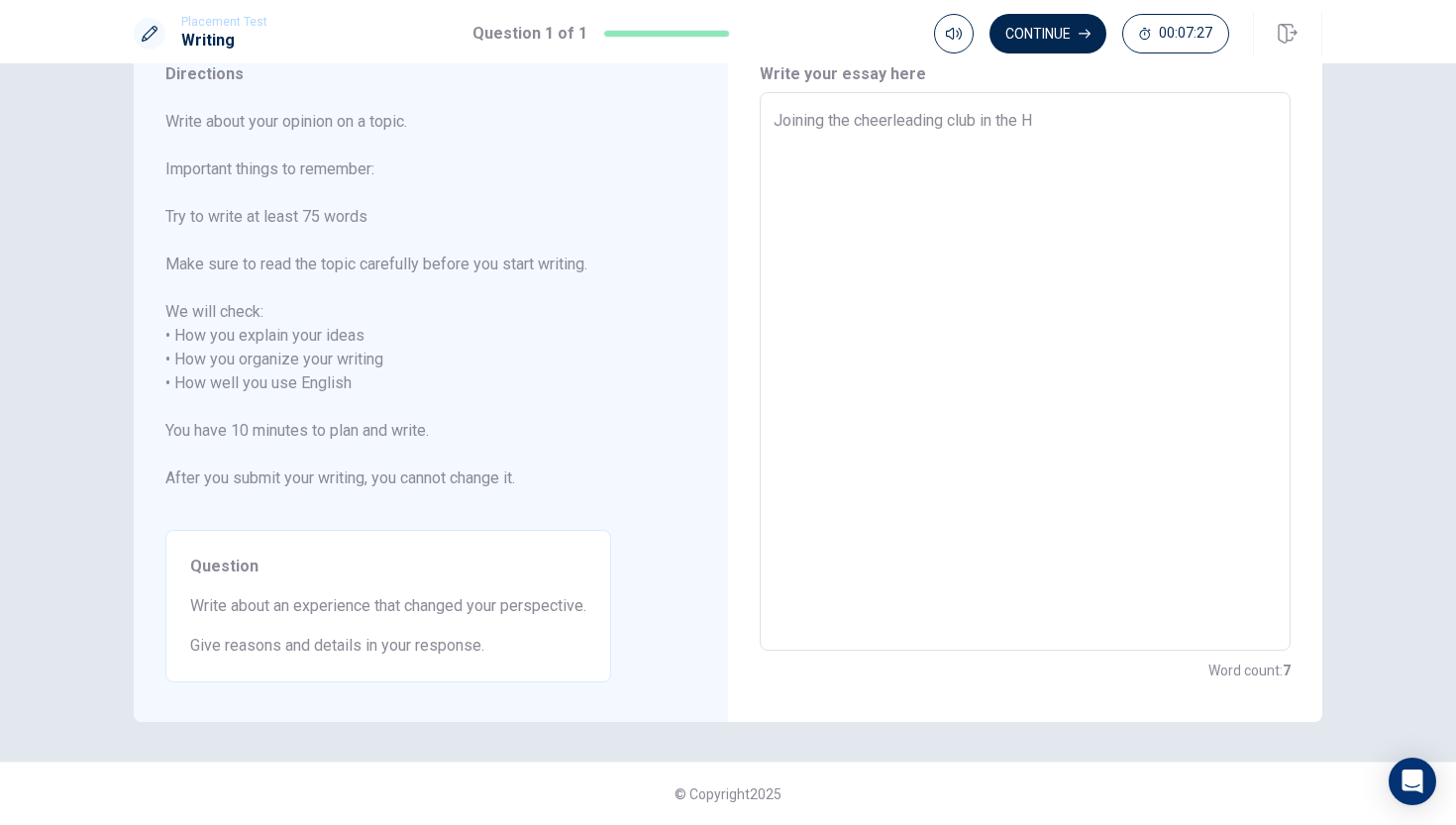 type on "Joining the cheerleading club in the Ho" 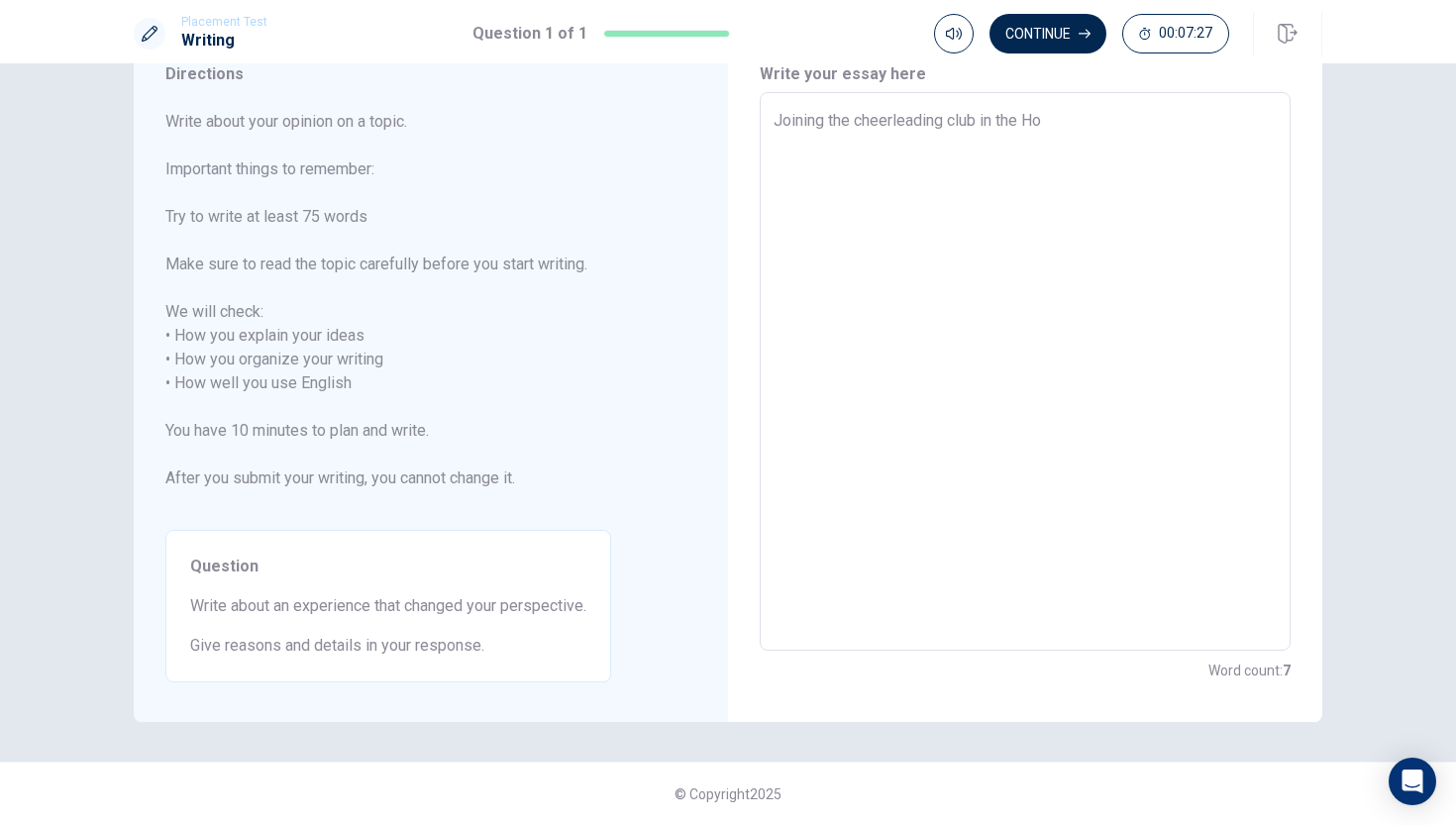 type on "x" 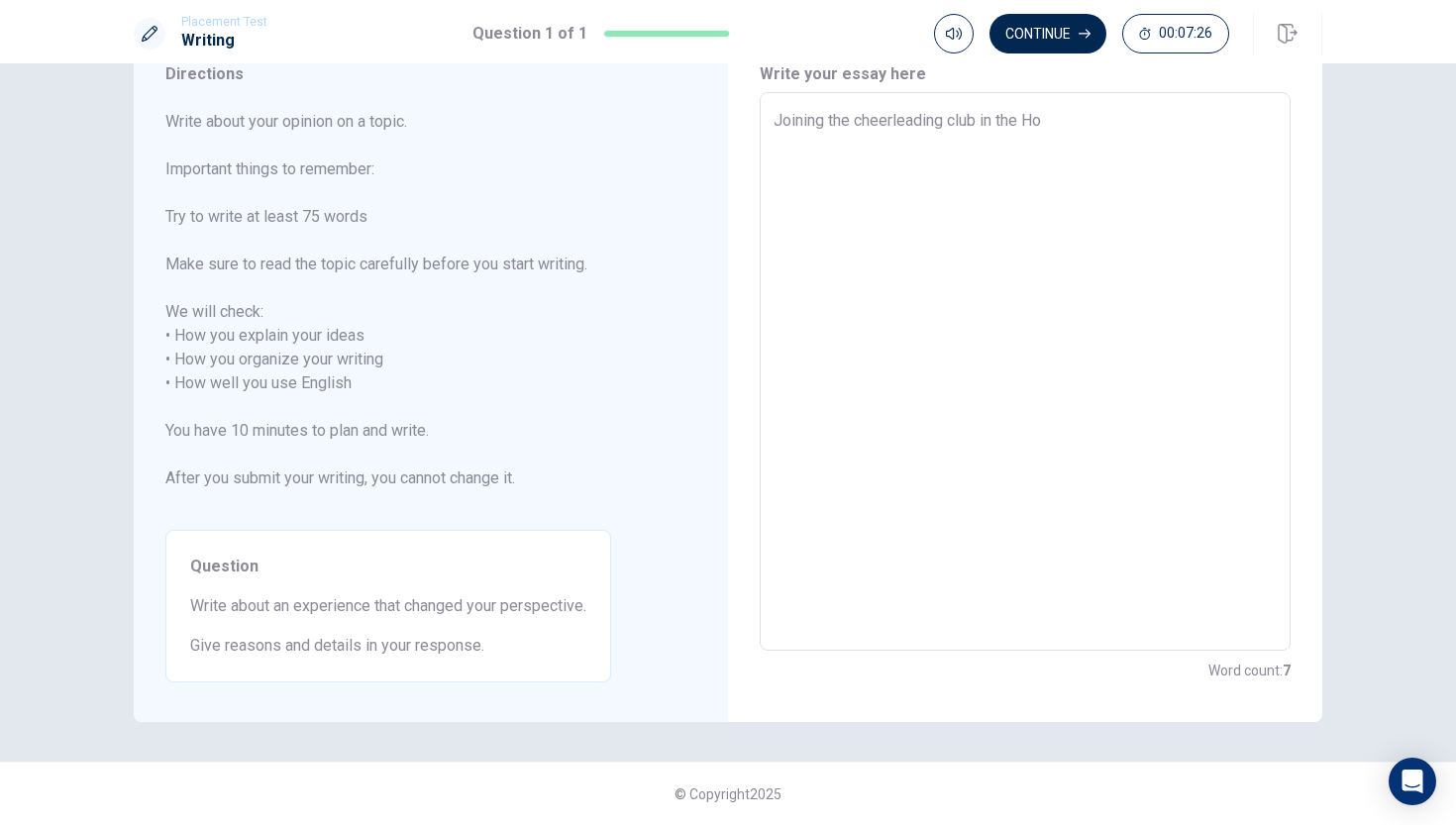 type on "Joining the cheerleading club in the H" 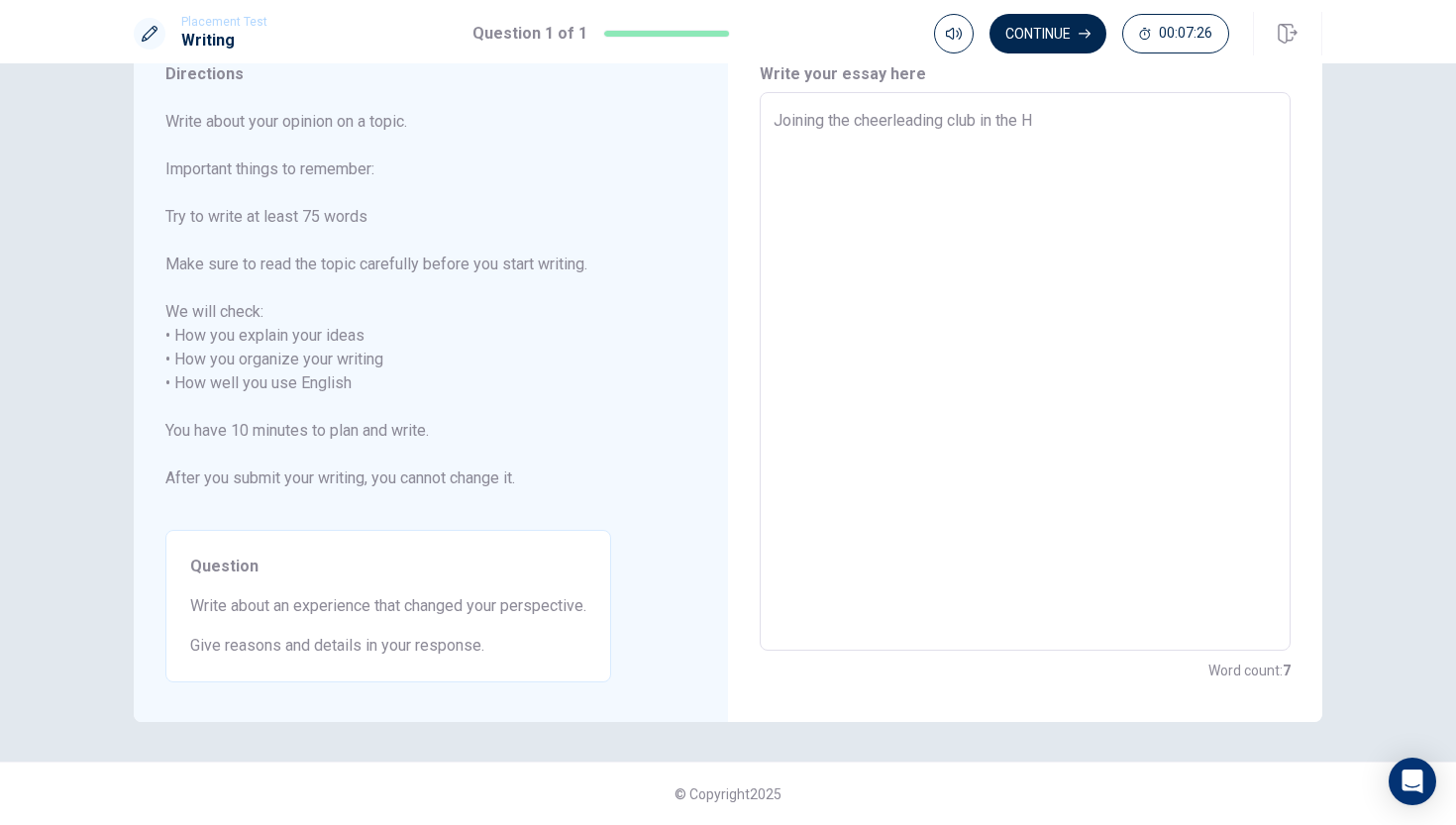 type on "x" 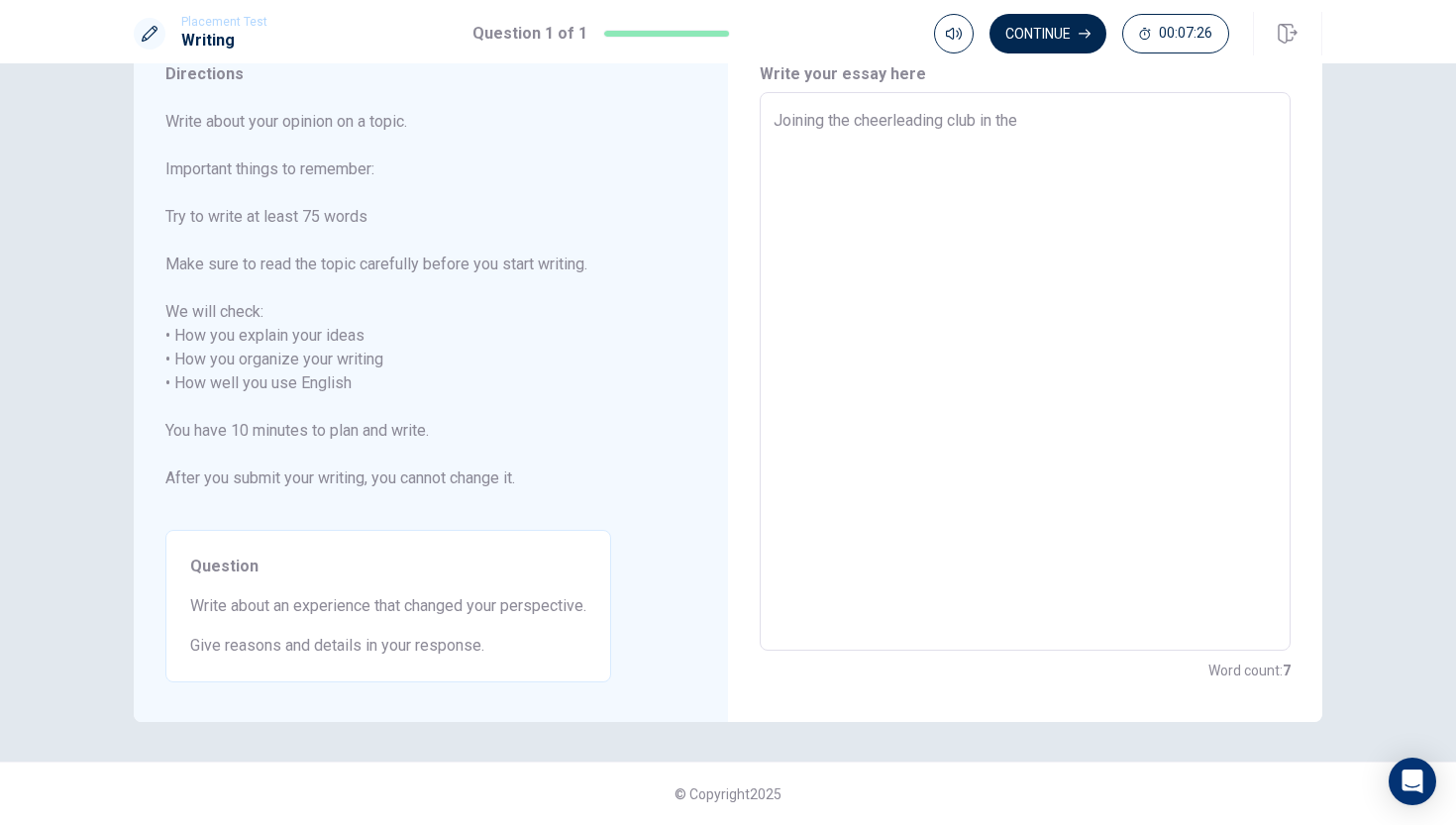 type on "x" 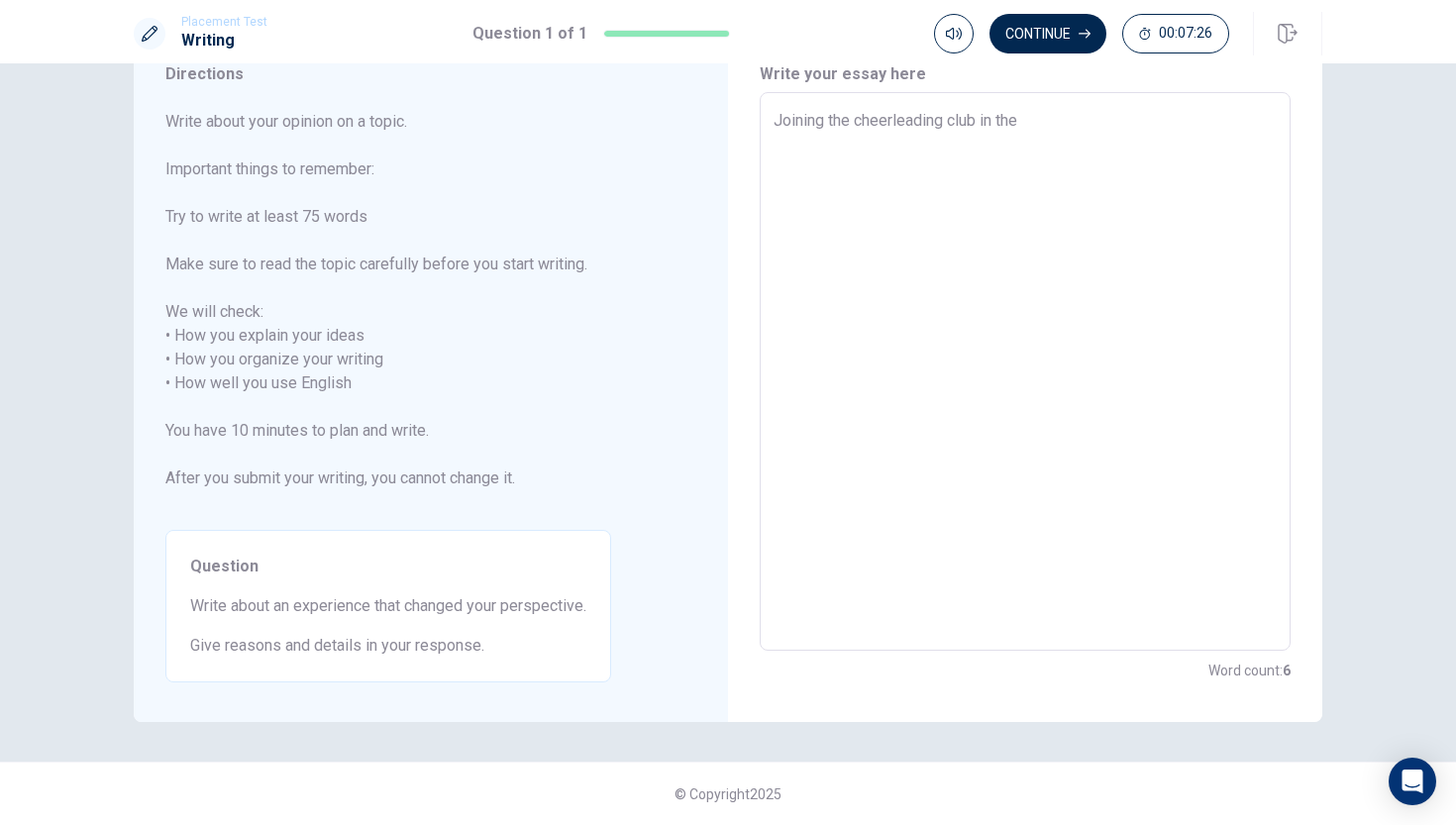 type on "Joining the cheerleading club in th" 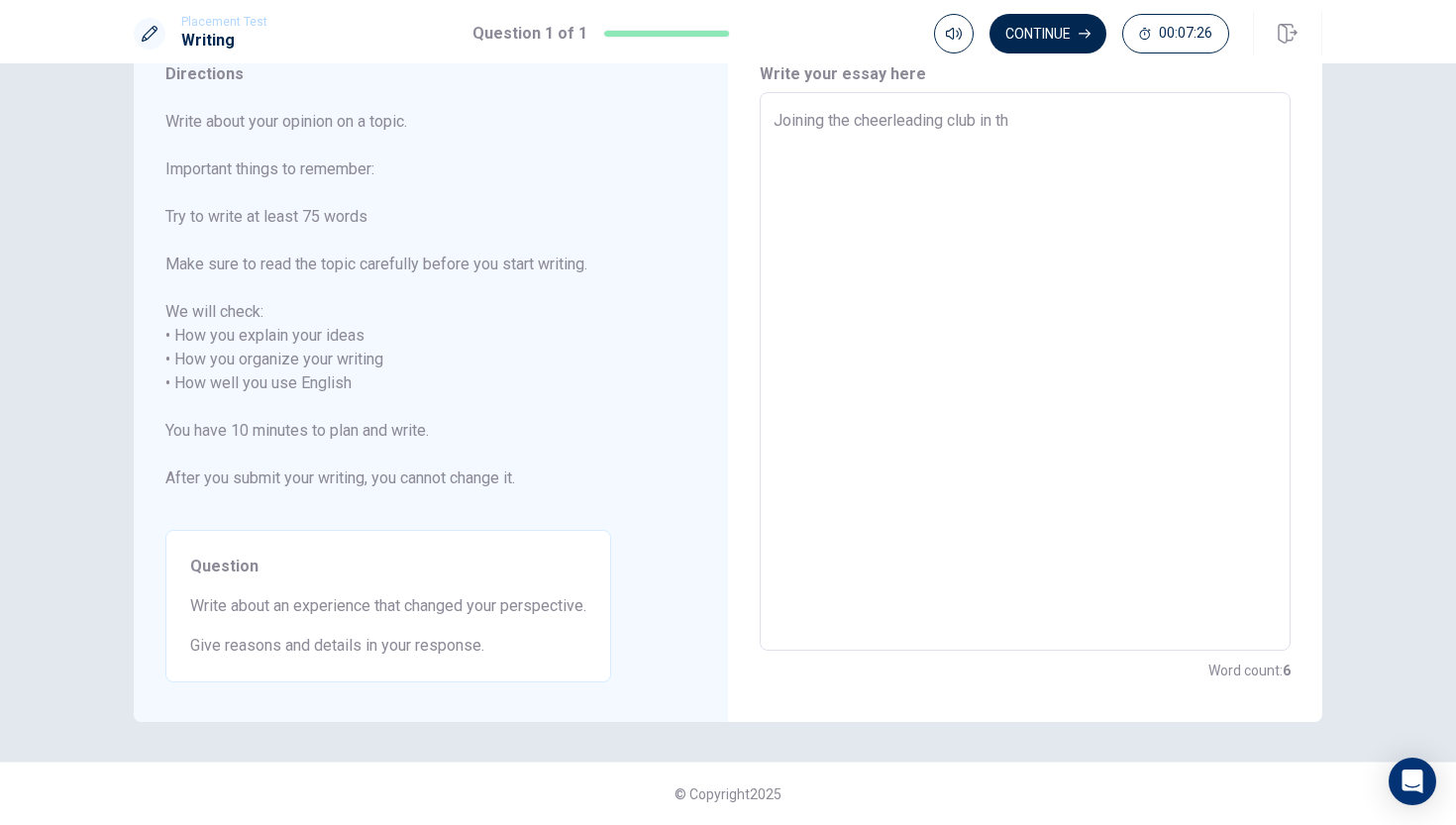 type on "x" 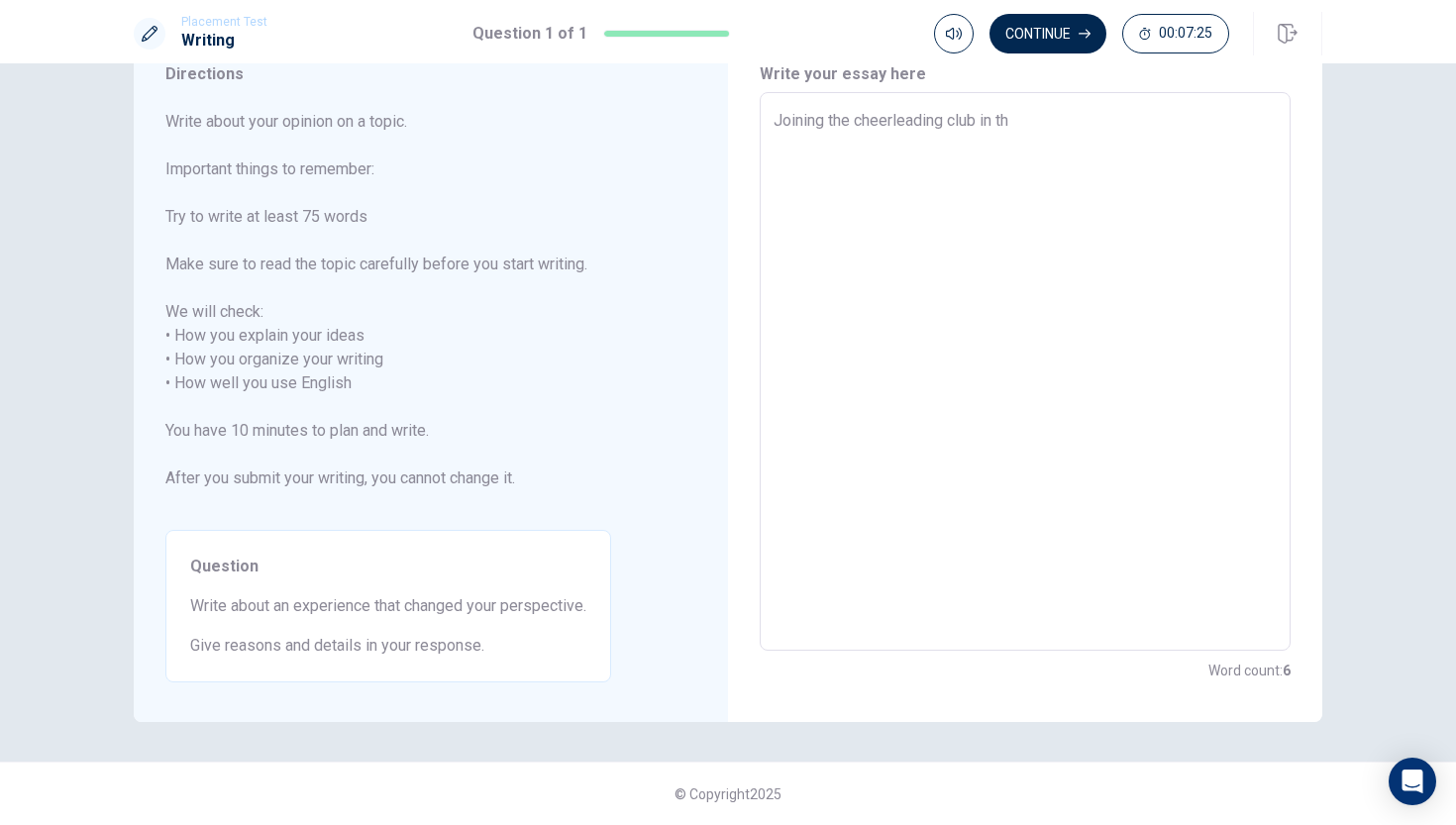type on "Joining the cheerleading club in t" 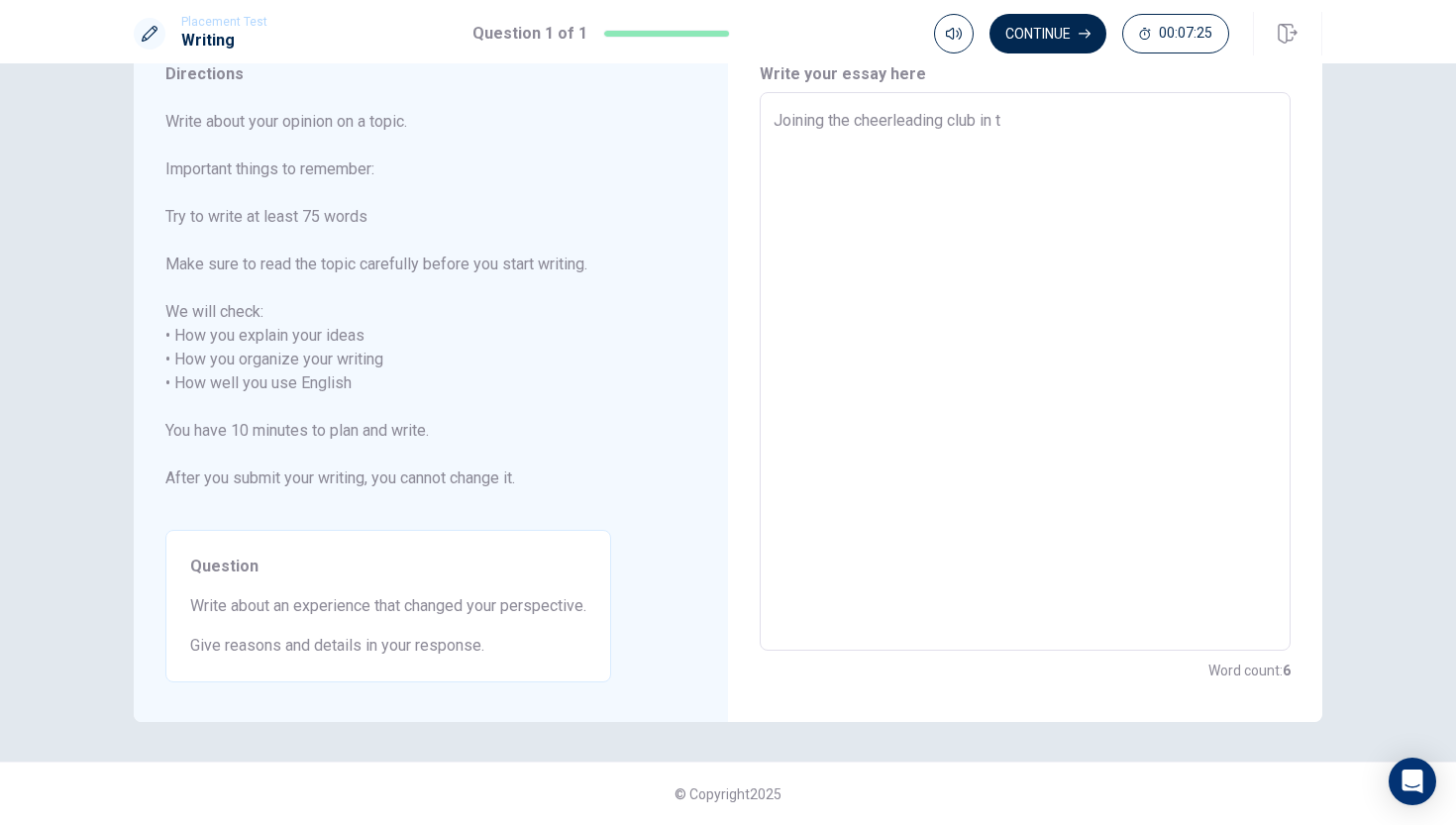 type on "x" 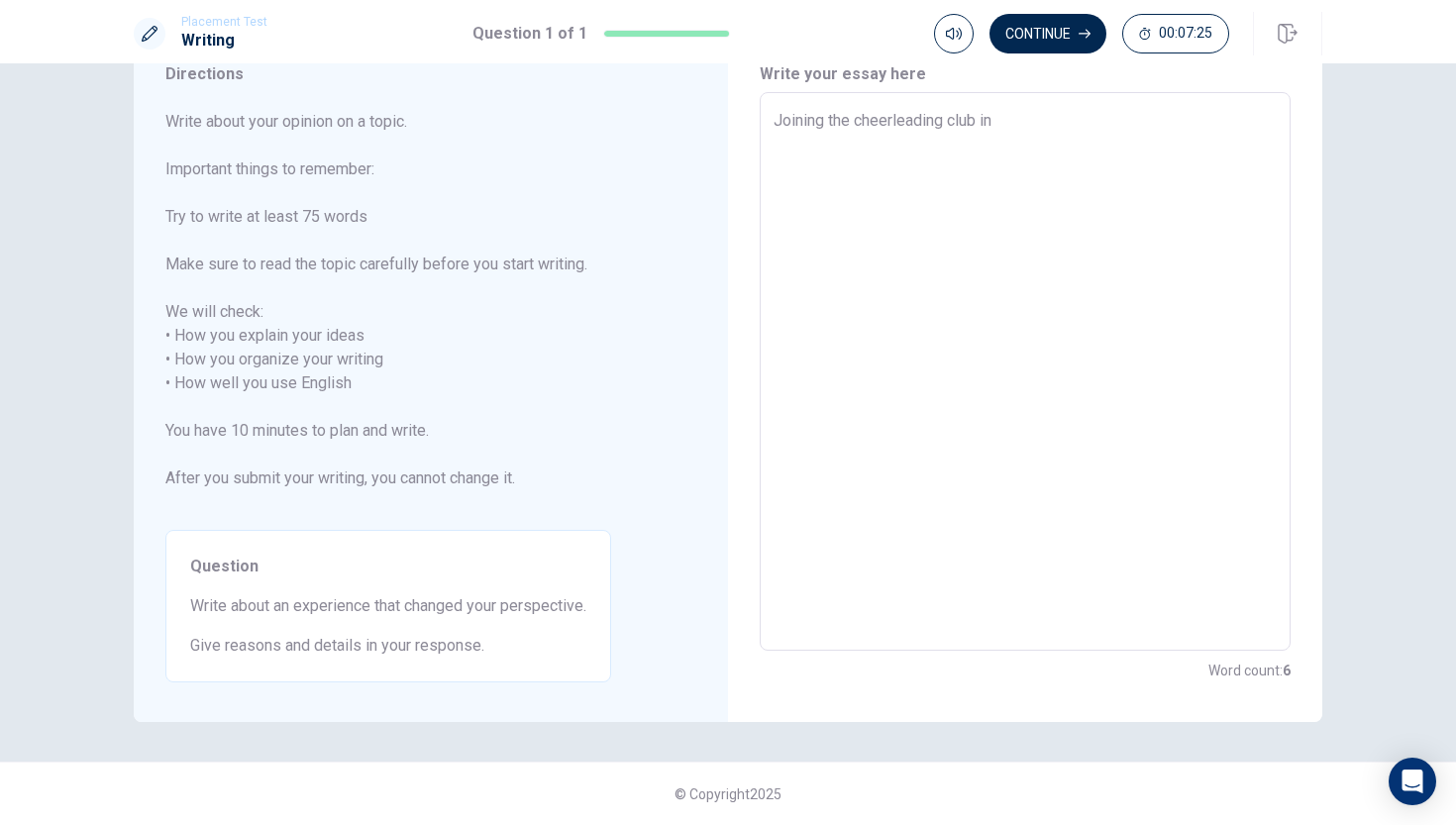 type on "x" 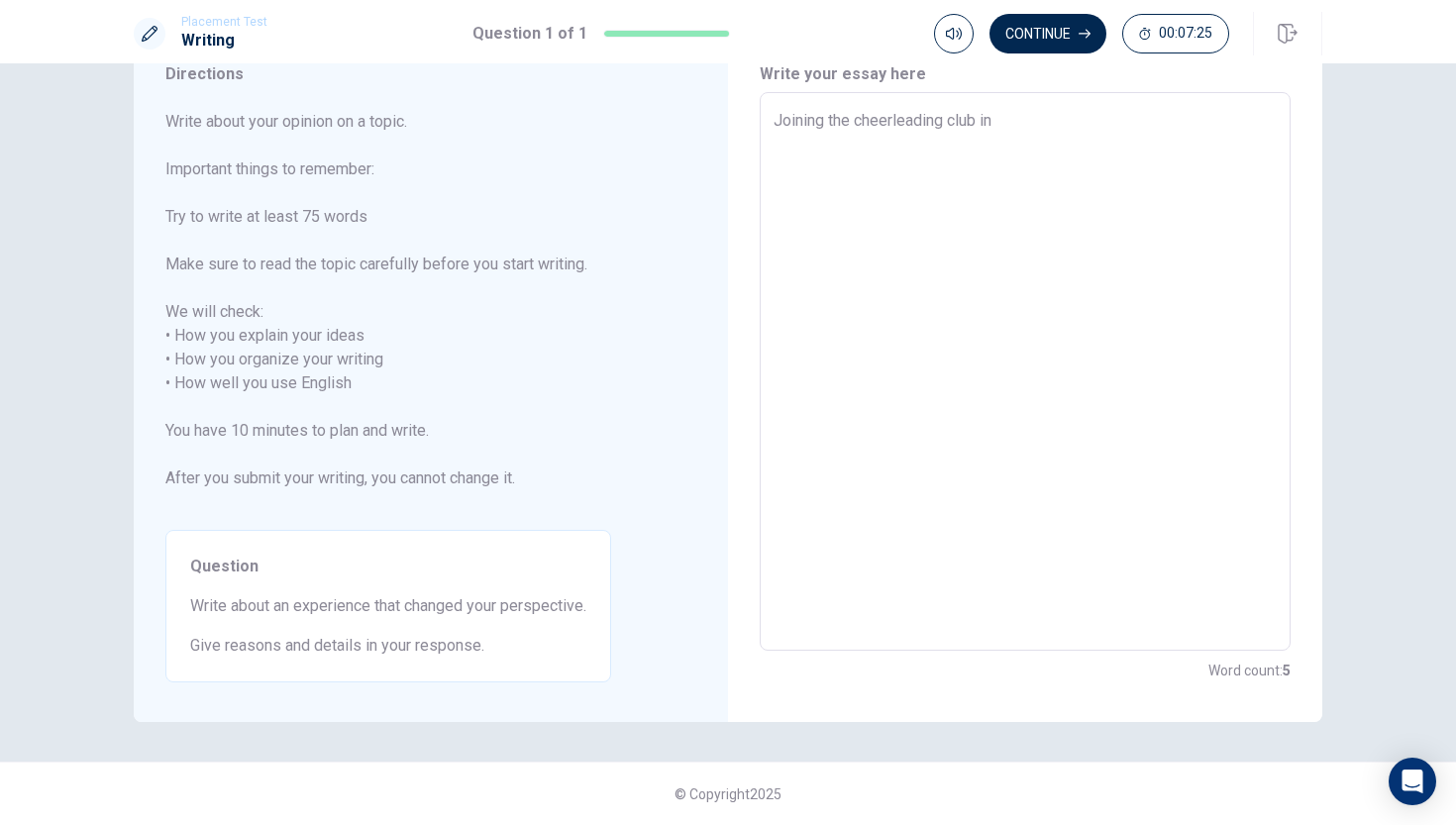 type on "Joining the cheerleading club in" 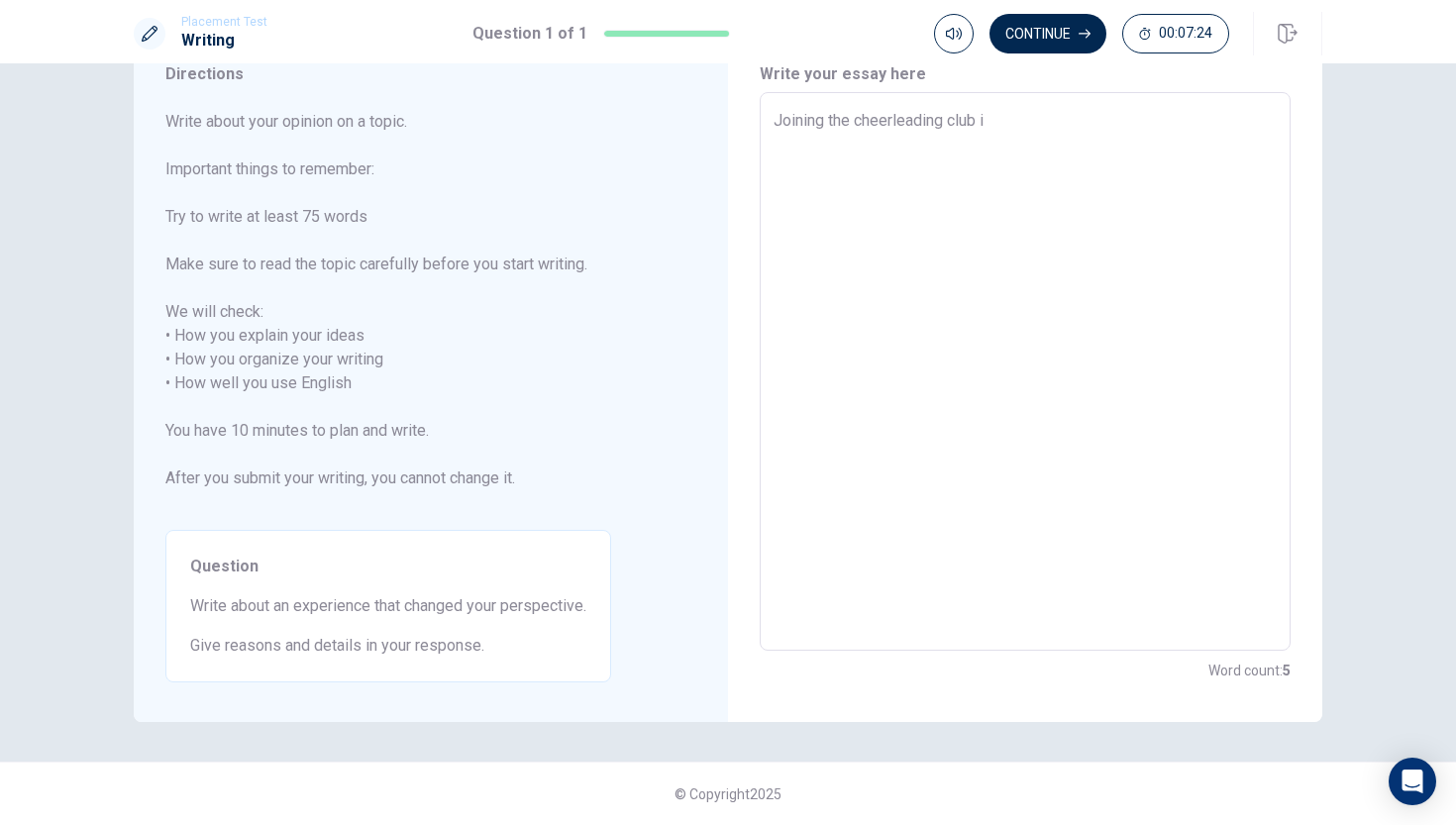 type on "x" 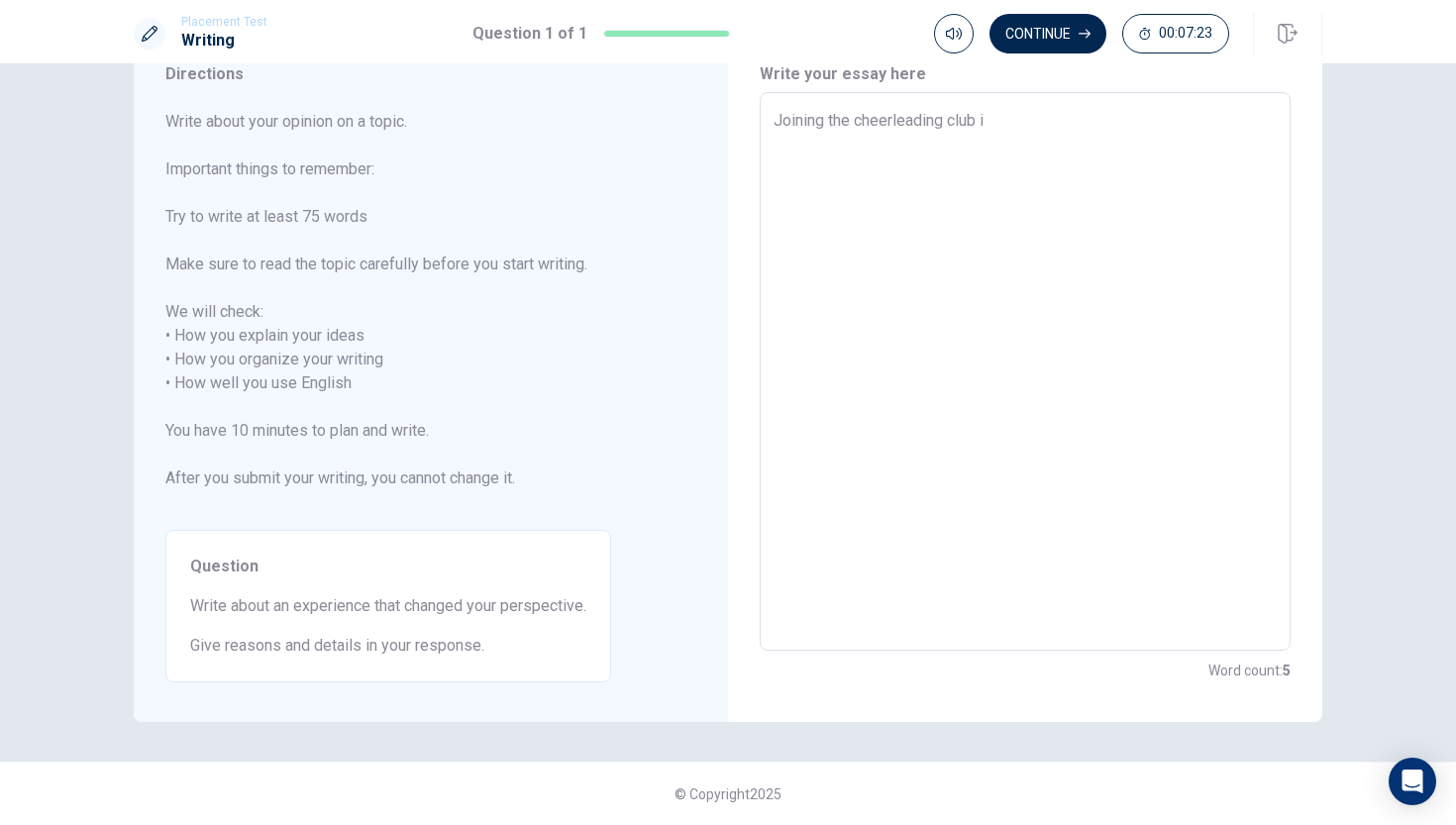 type on "Joining the cheerleading club" 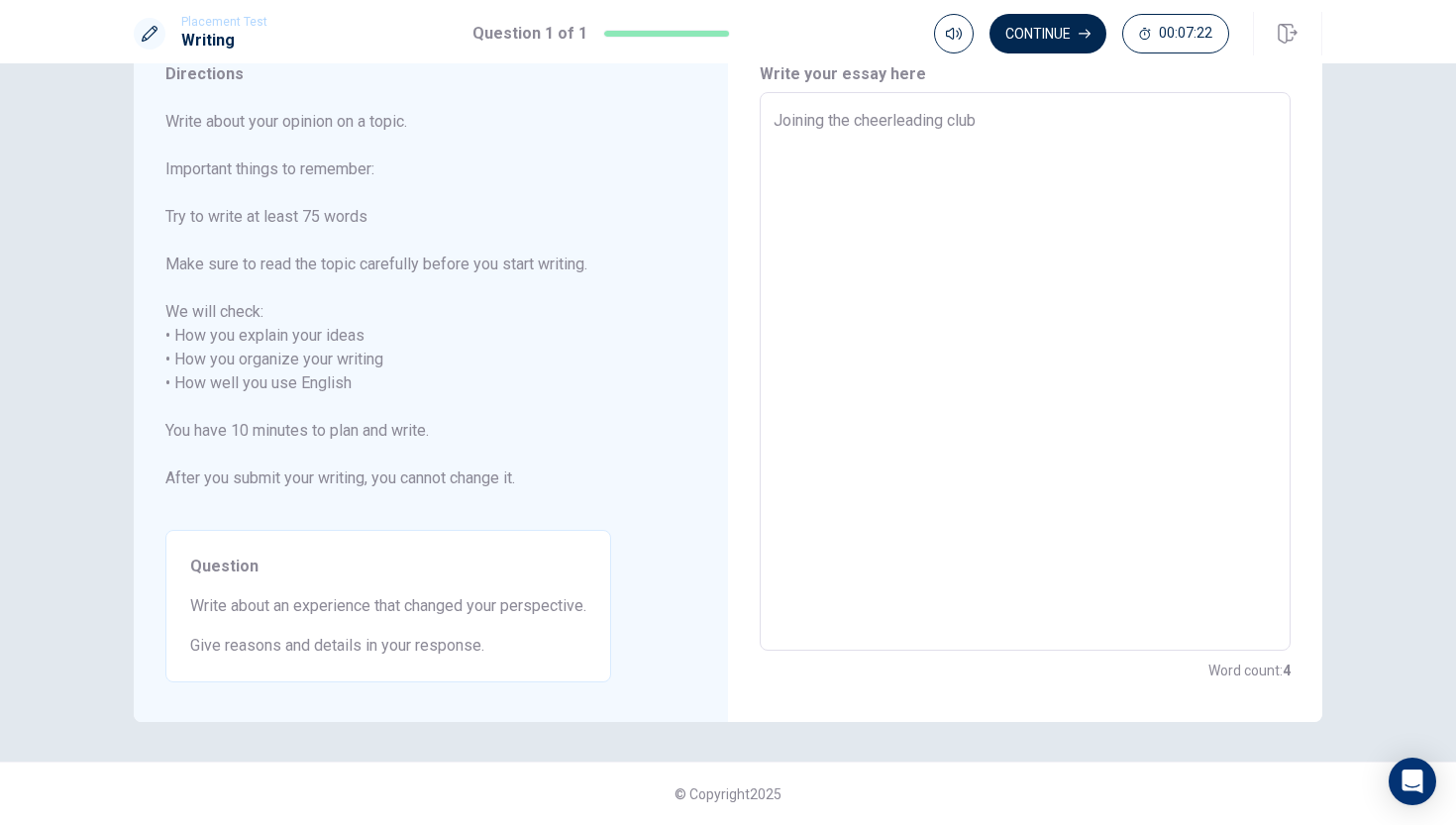 type on "x" 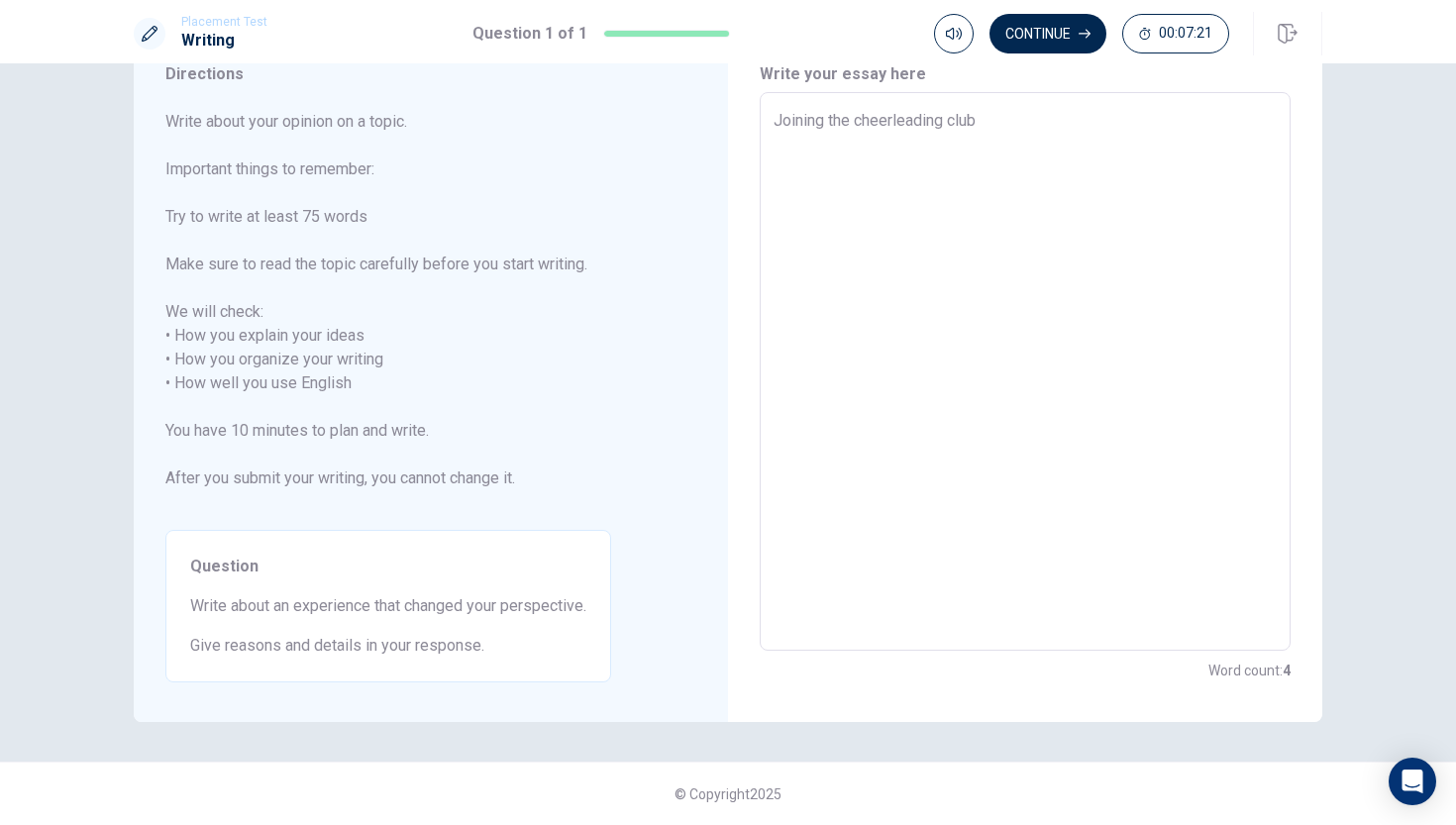 type on "Joining the cheerleading club w" 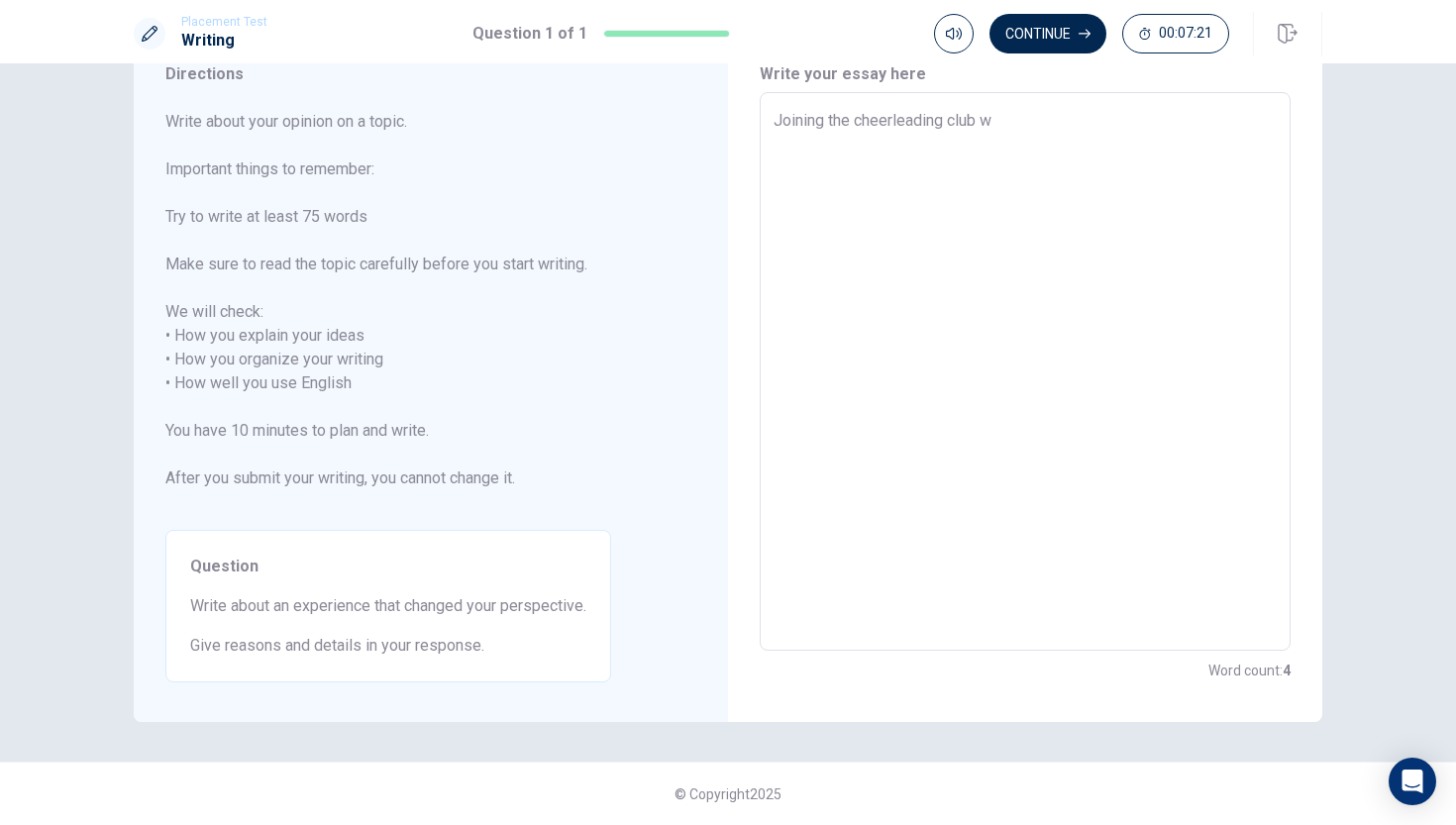 type on "x" 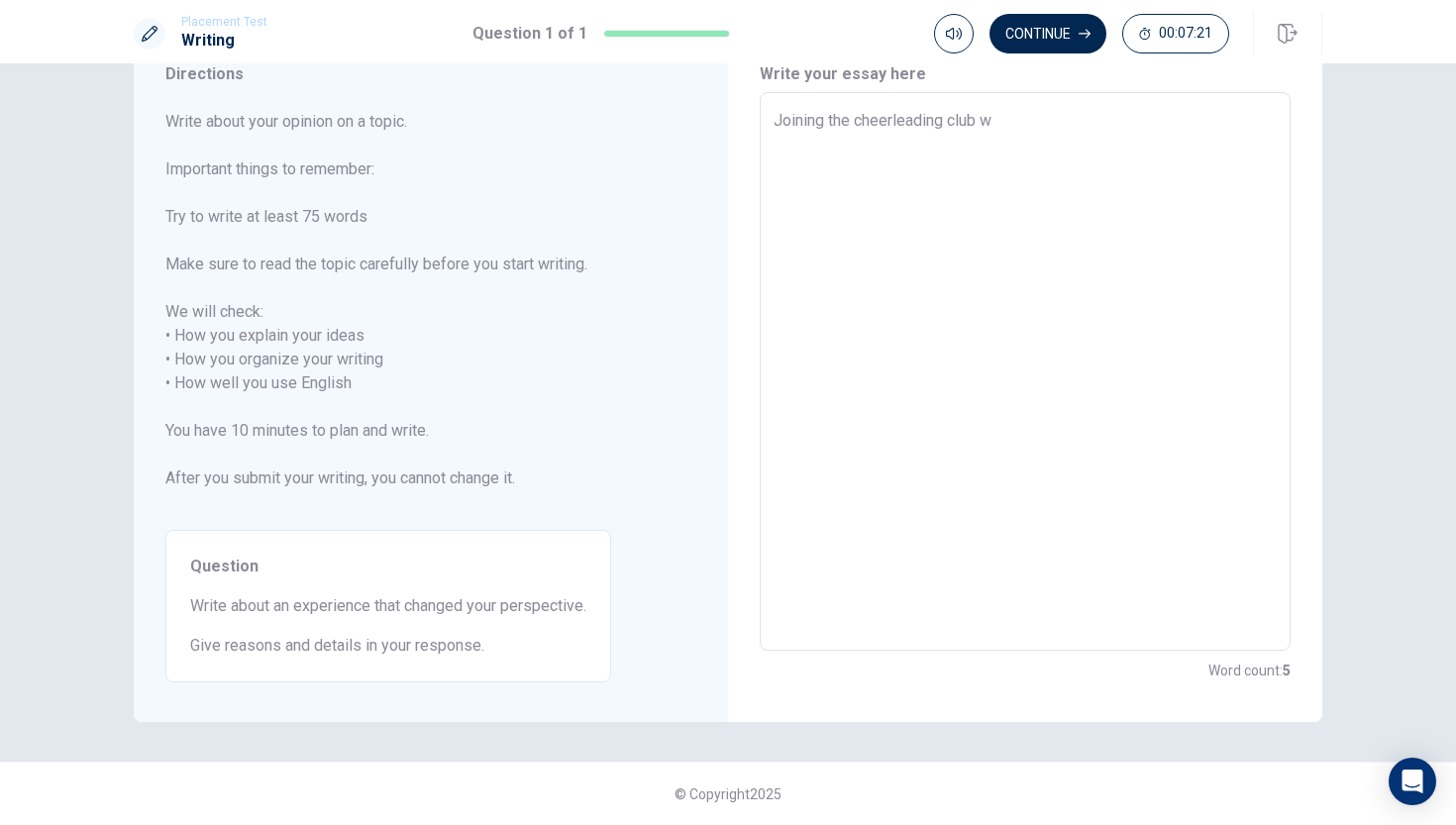 type on "Joining the cheerleading club wa" 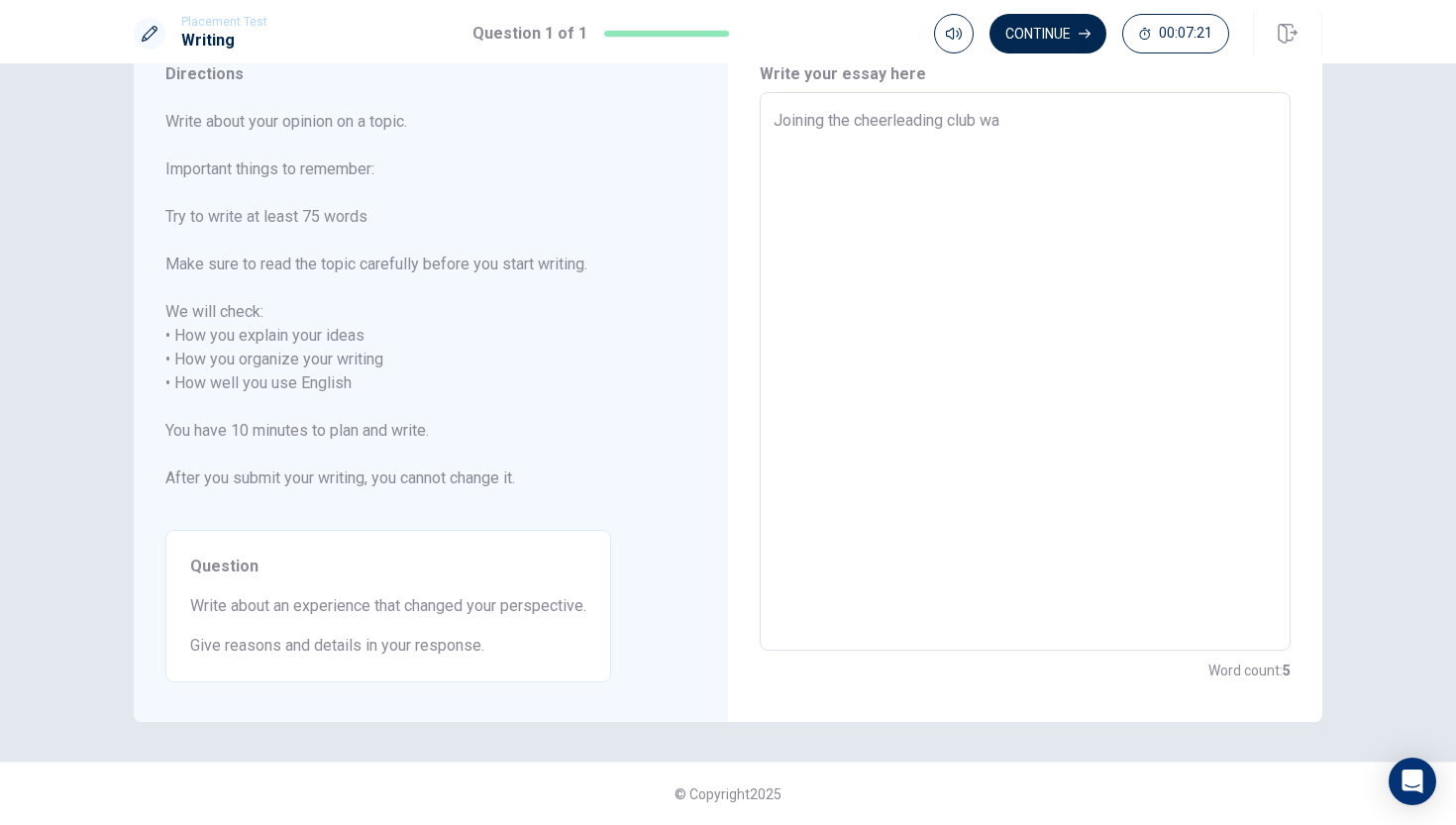 type on "x" 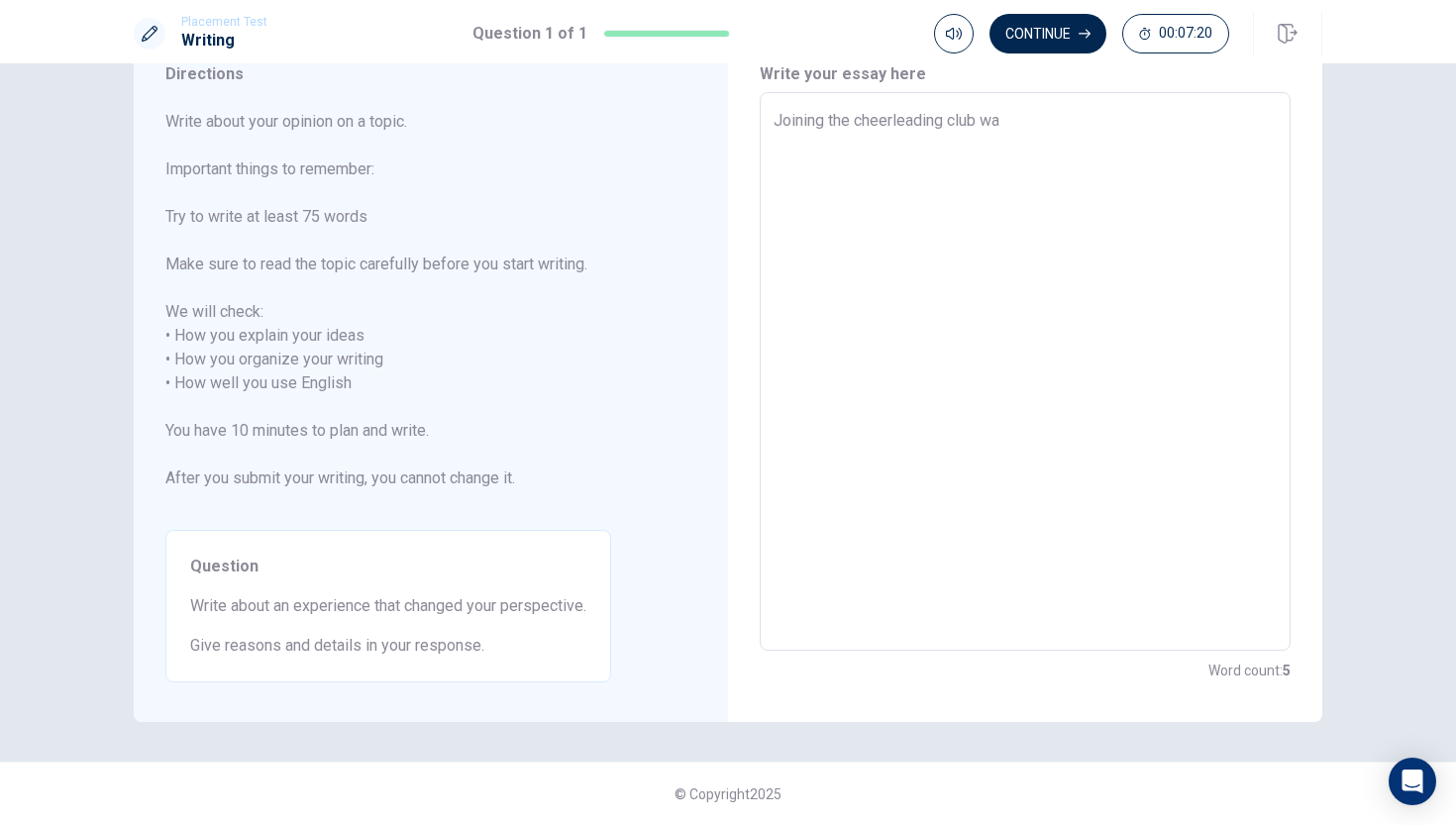 type on "Joining the cheerleading club was" 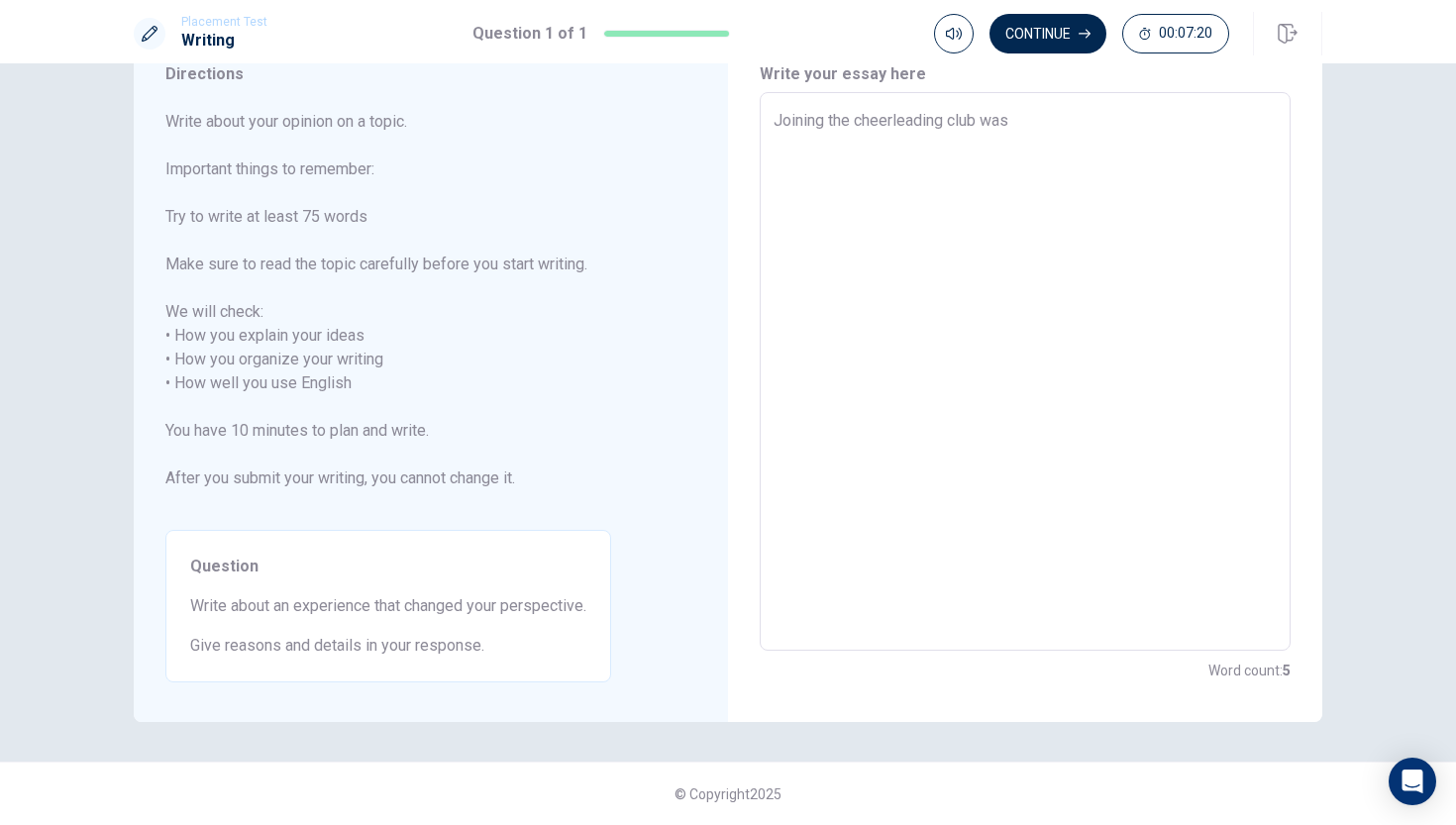 type on "x" 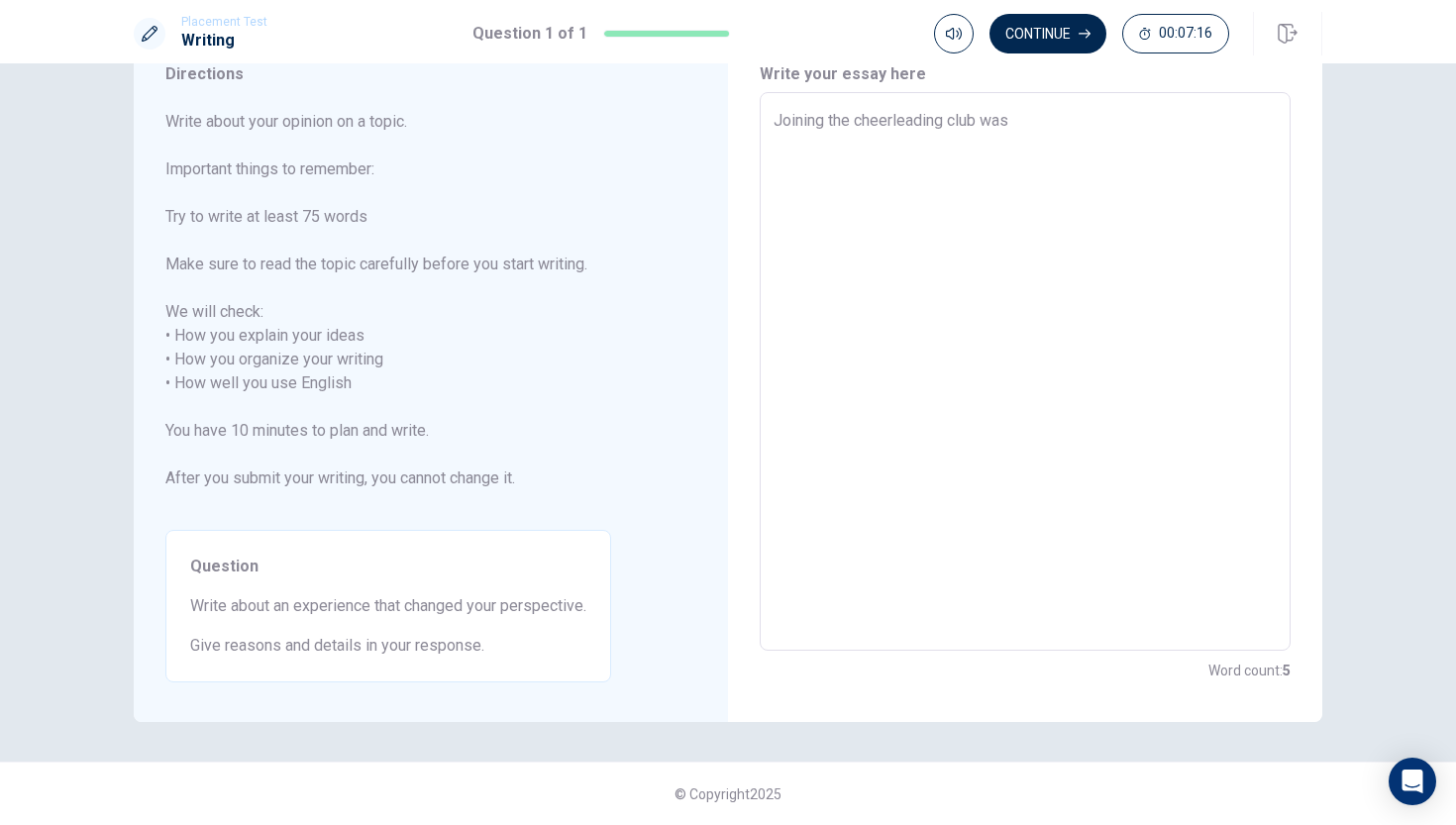type on "x" 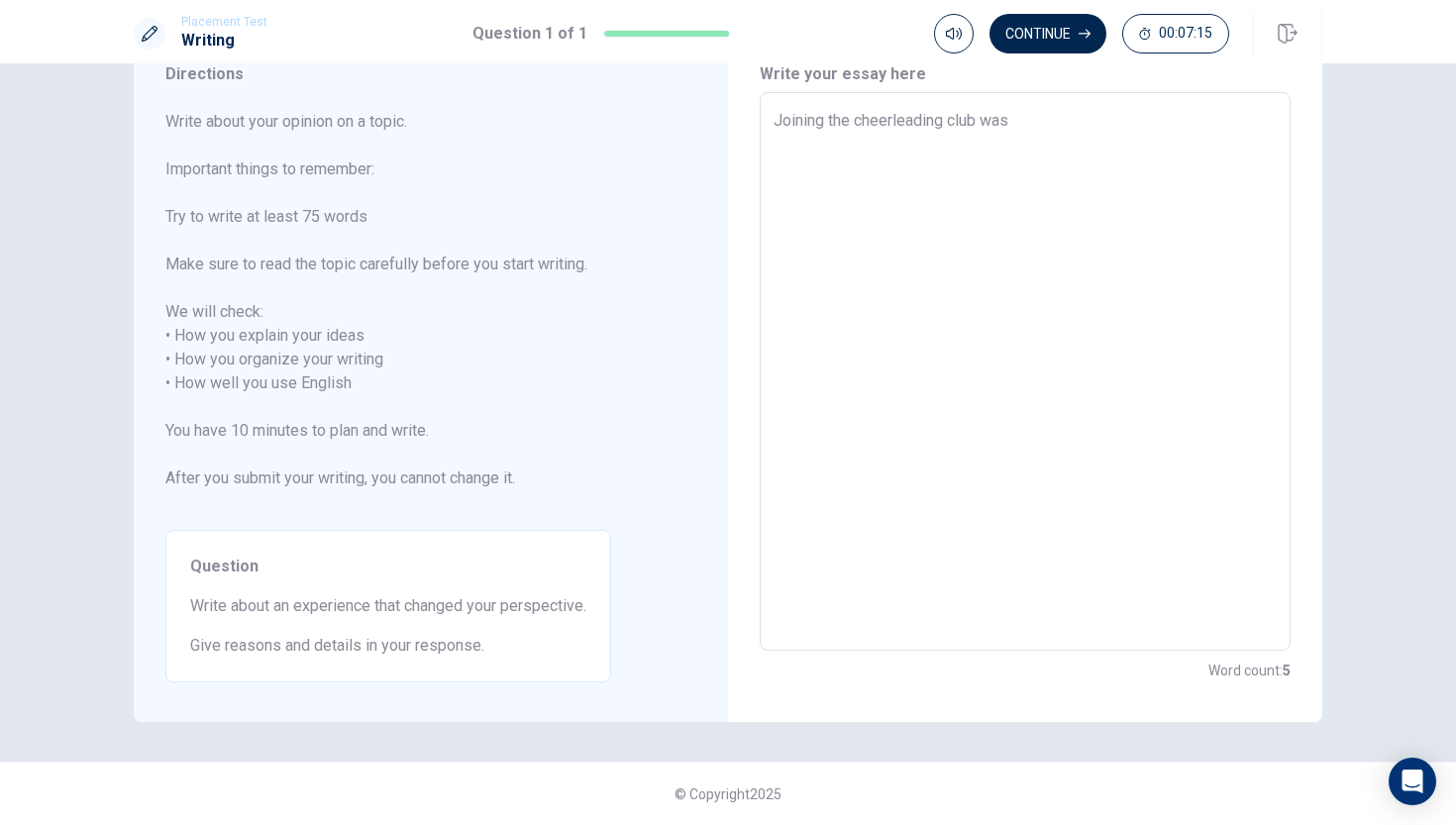 type on "Joining the cheerleading club was a" 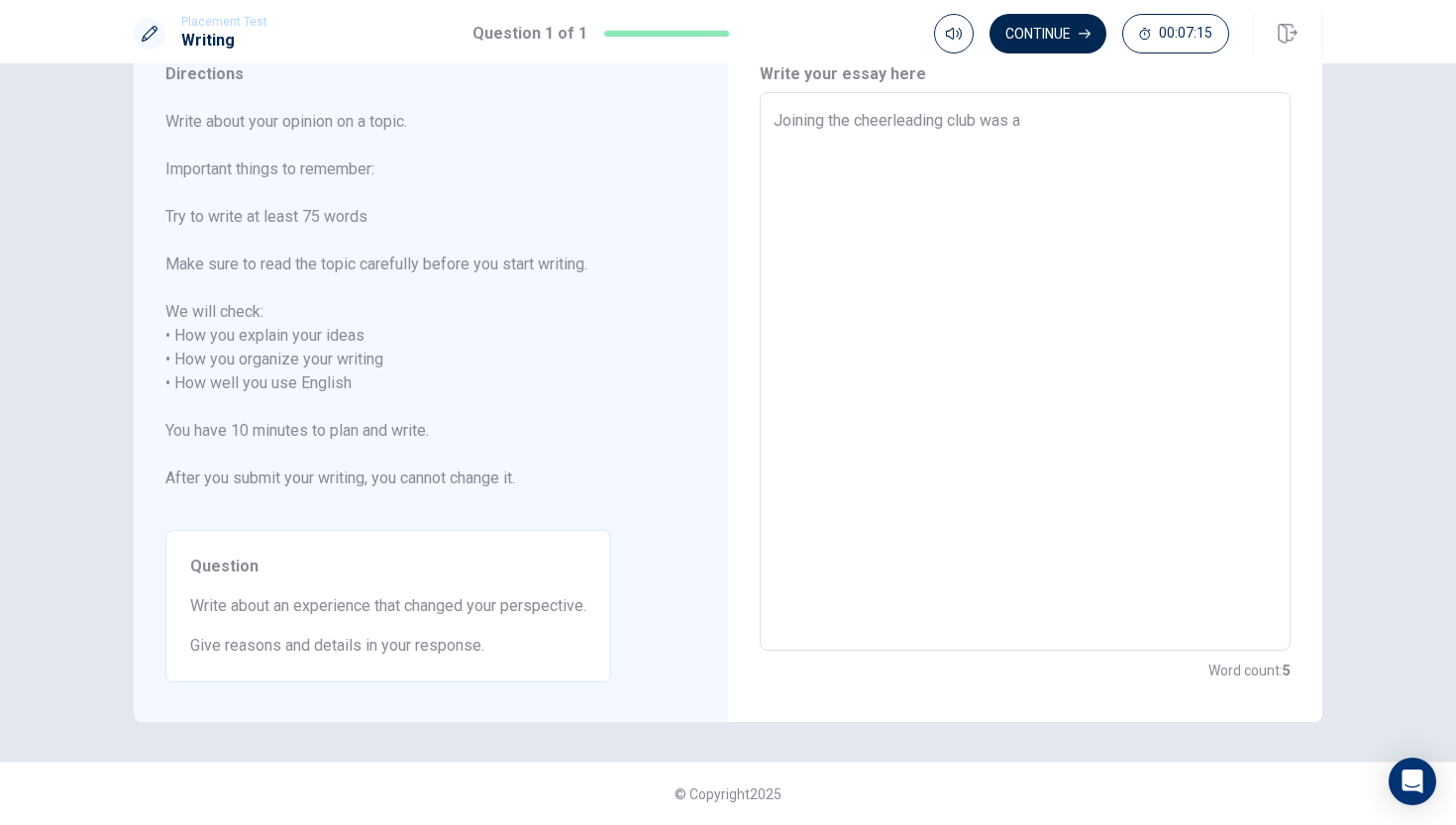 type on "x" 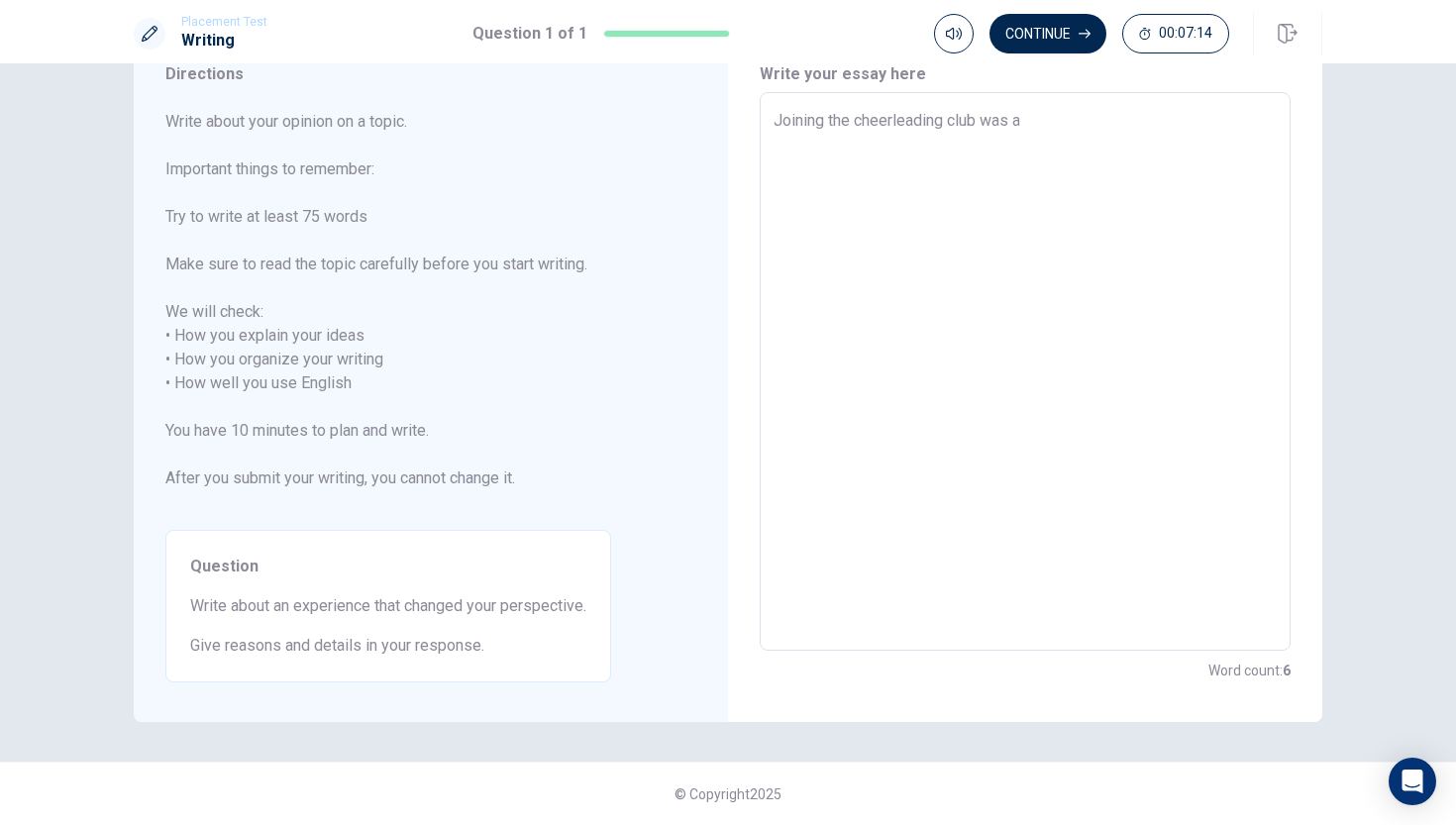 type on "Joining the cheerleading club was an" 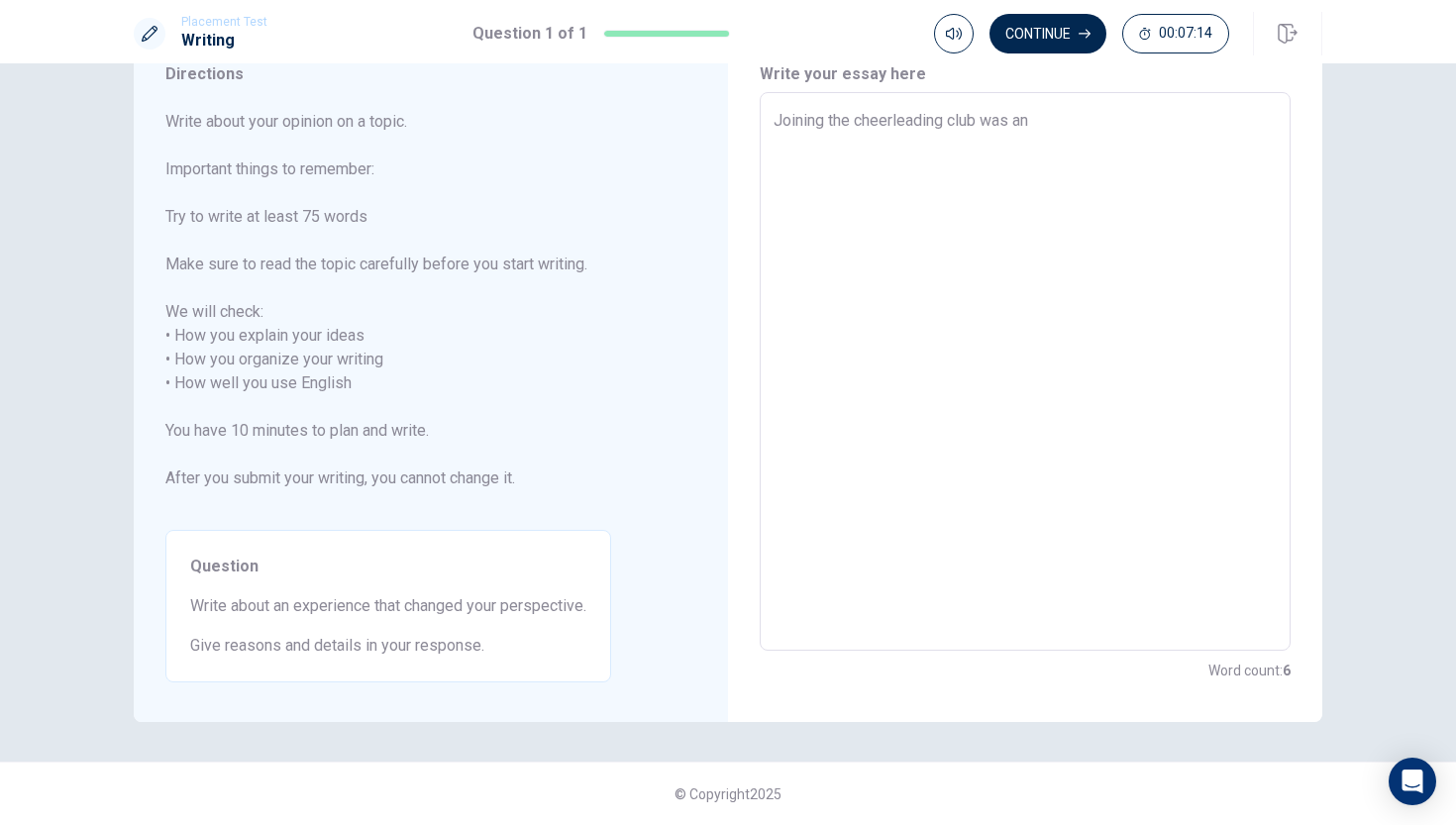 type on "x" 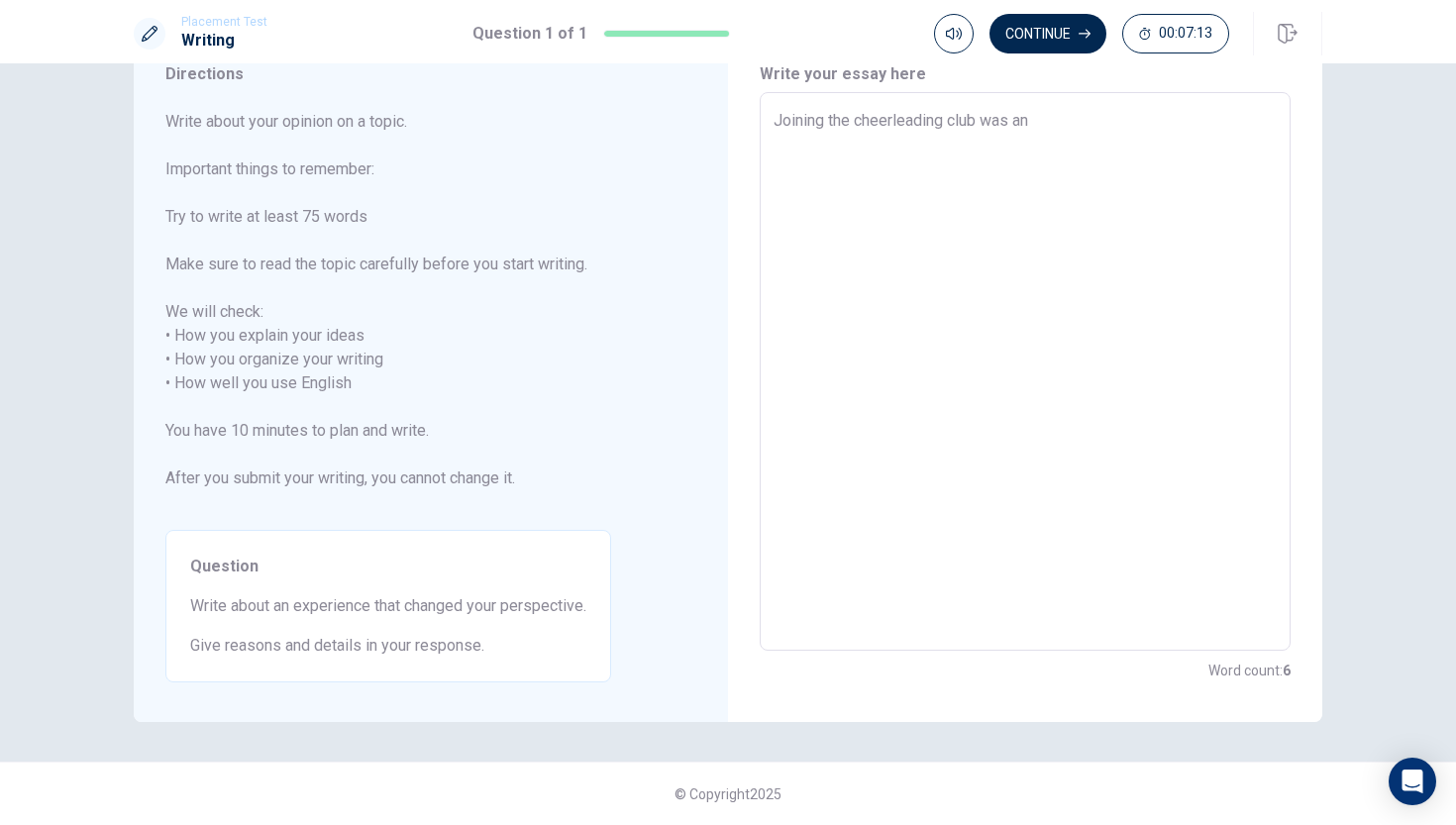 type on "Joining the cheerleading club was an" 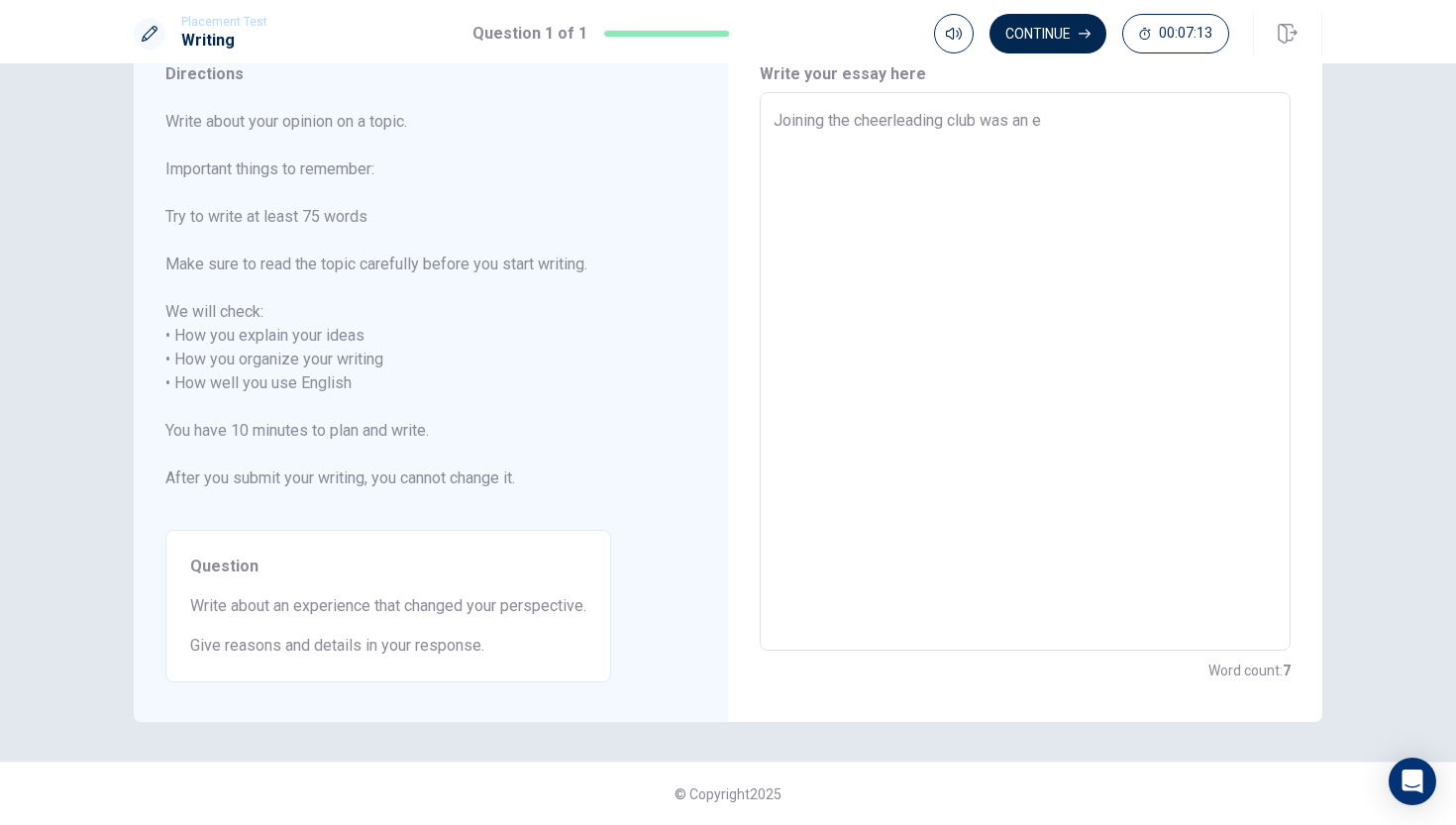 type on "x" 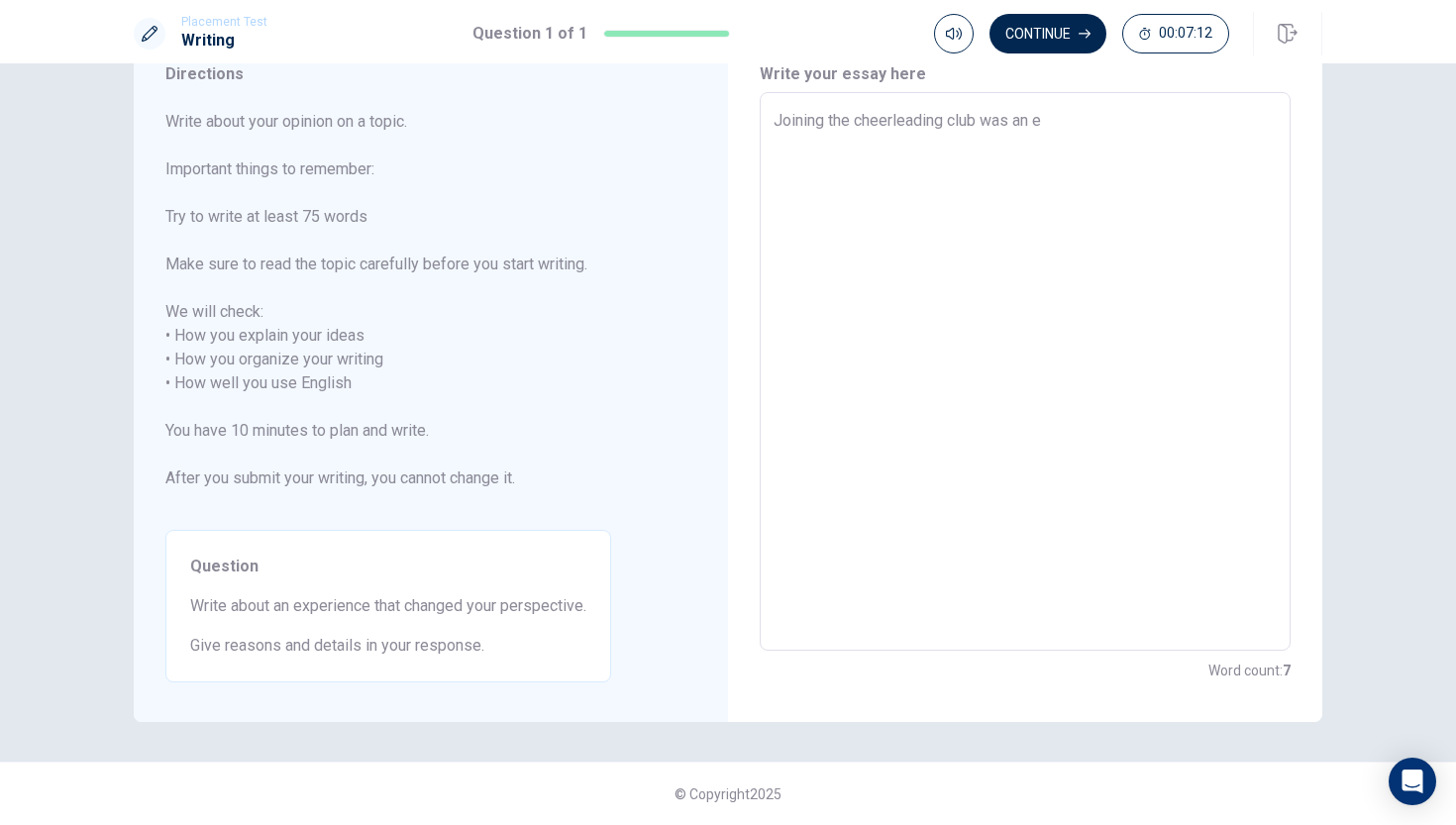 type on "Joining the cheerleading club was an ex" 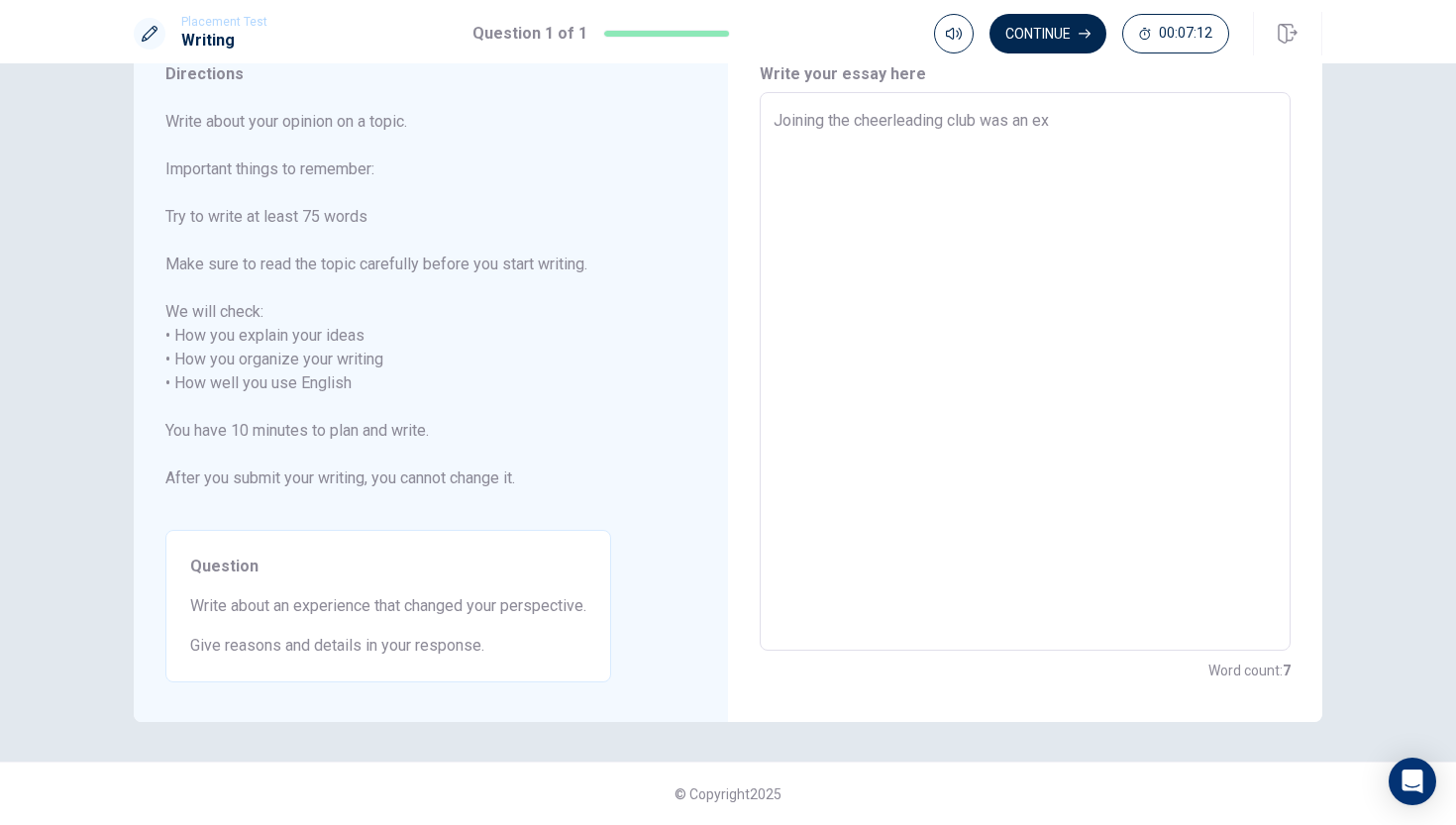 type on "x" 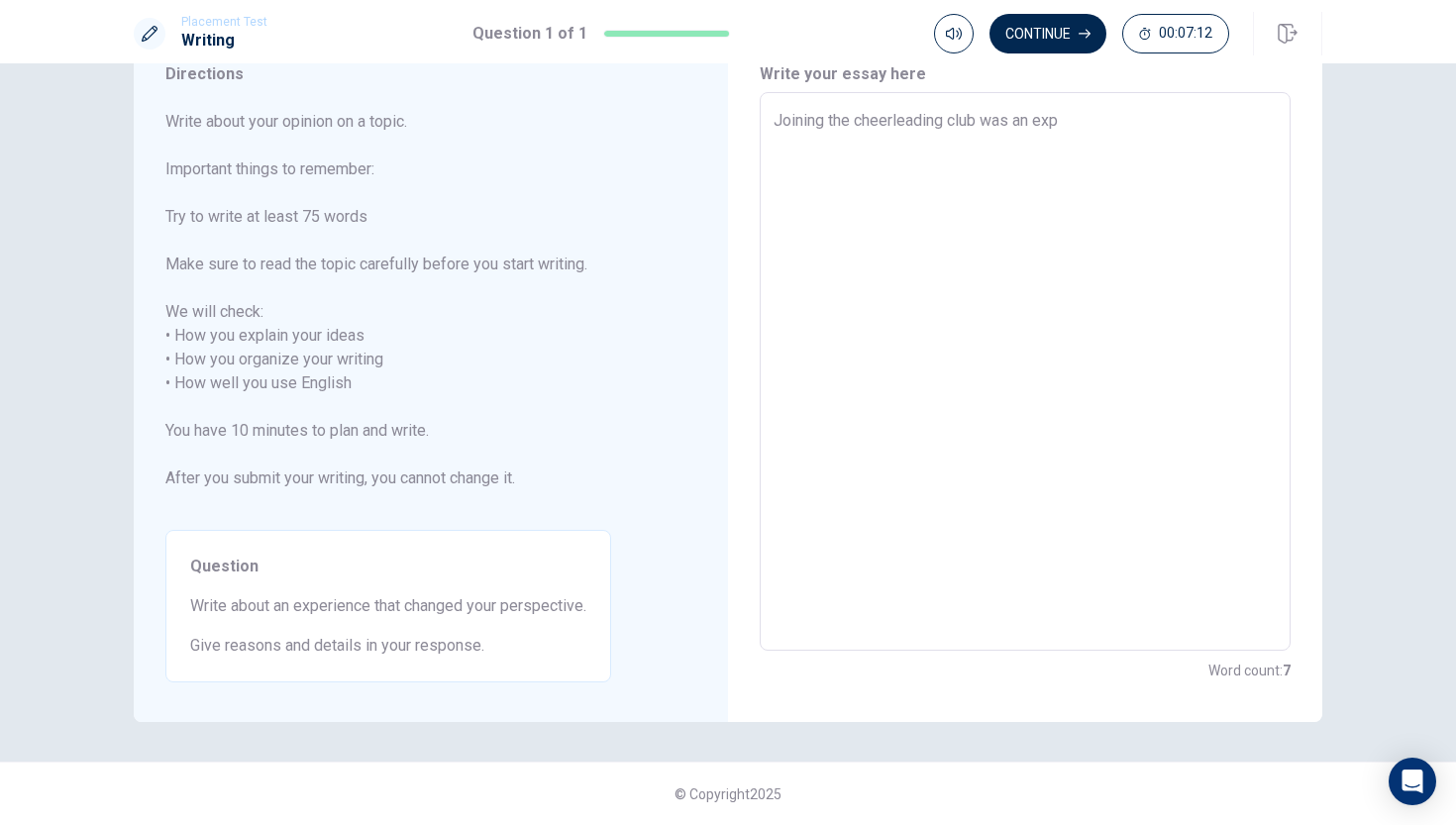 type on "x" 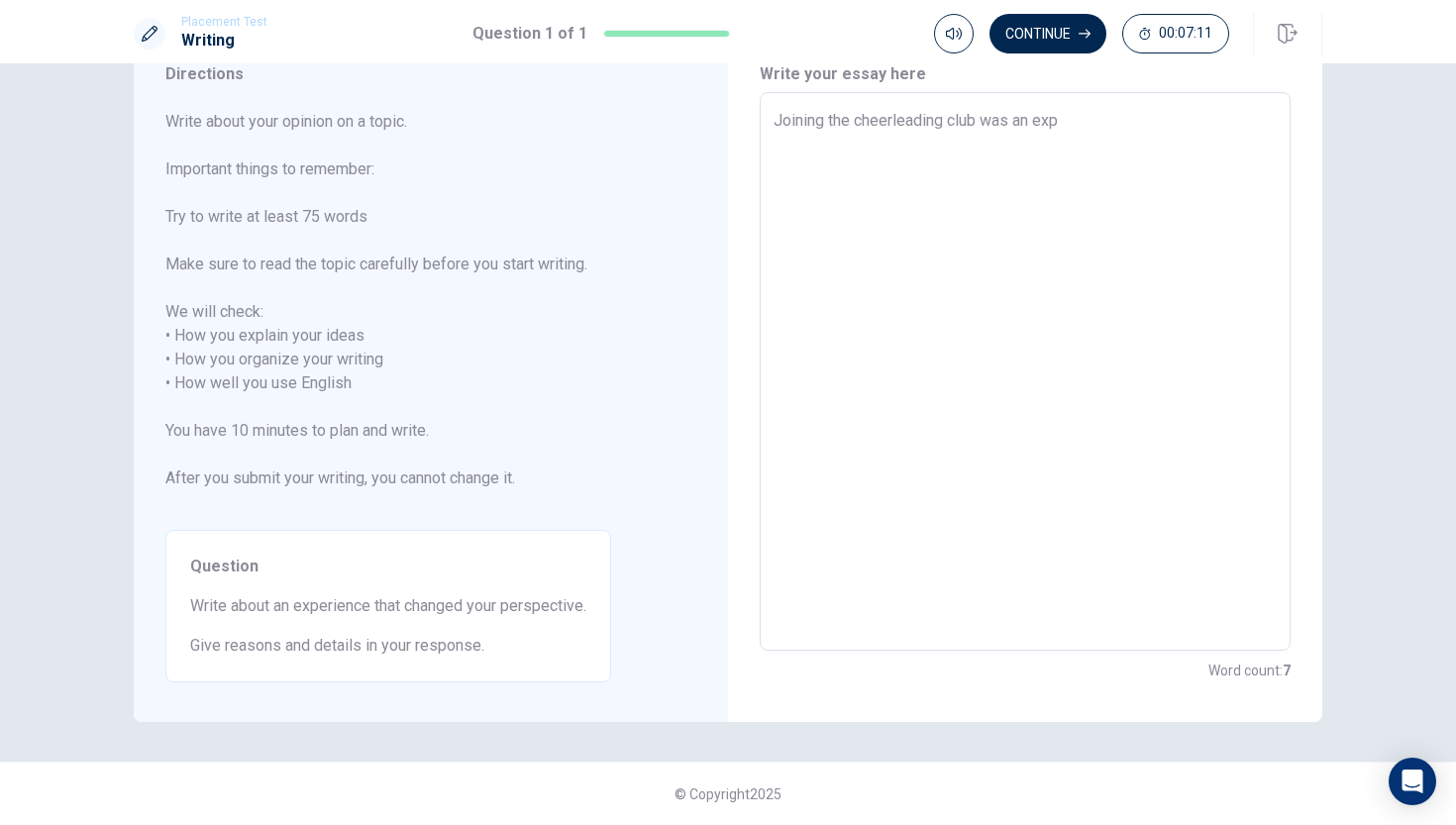 type on "Joining the cheerleading club was an expe" 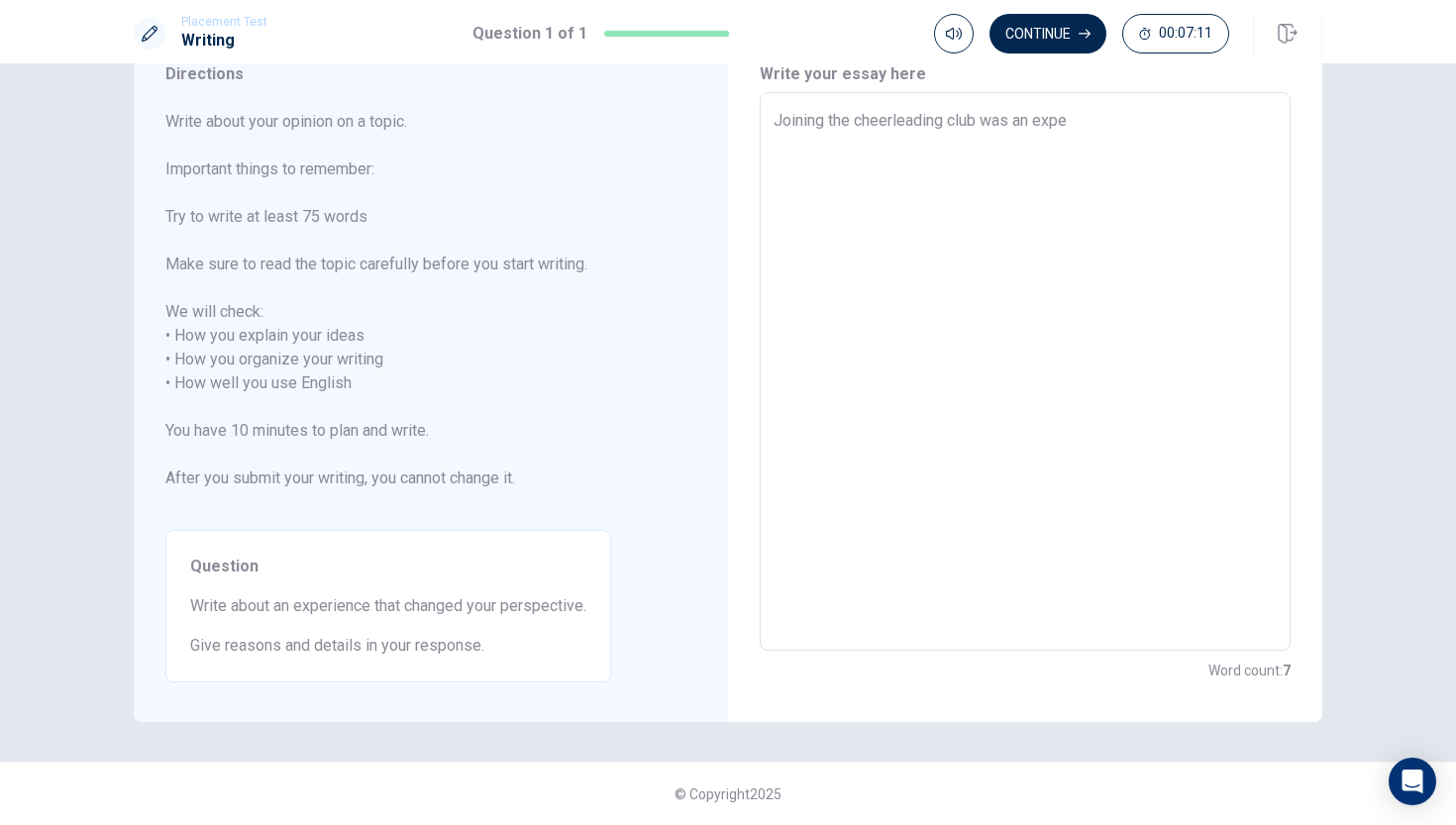 type on "x" 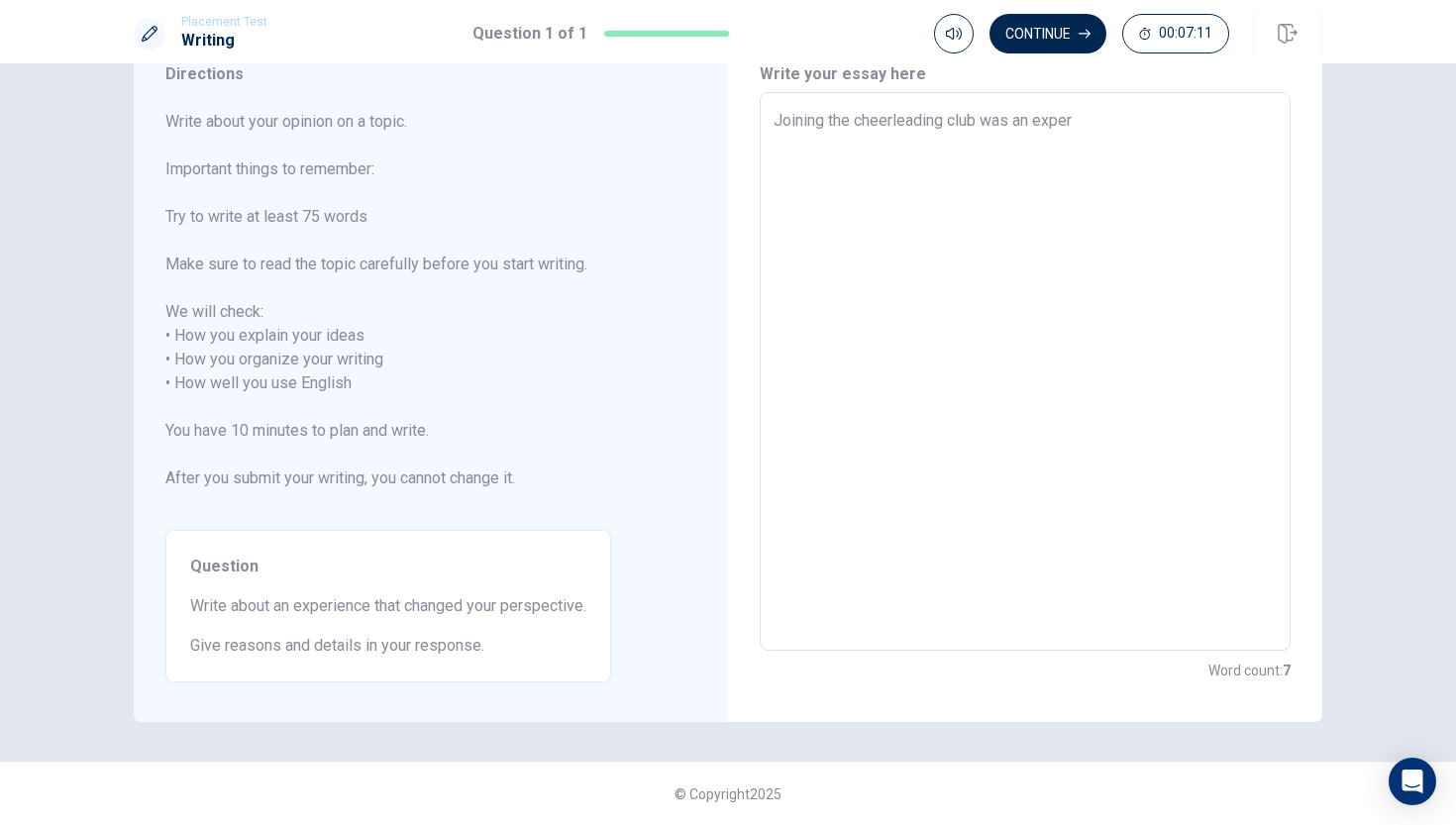 type on "x" 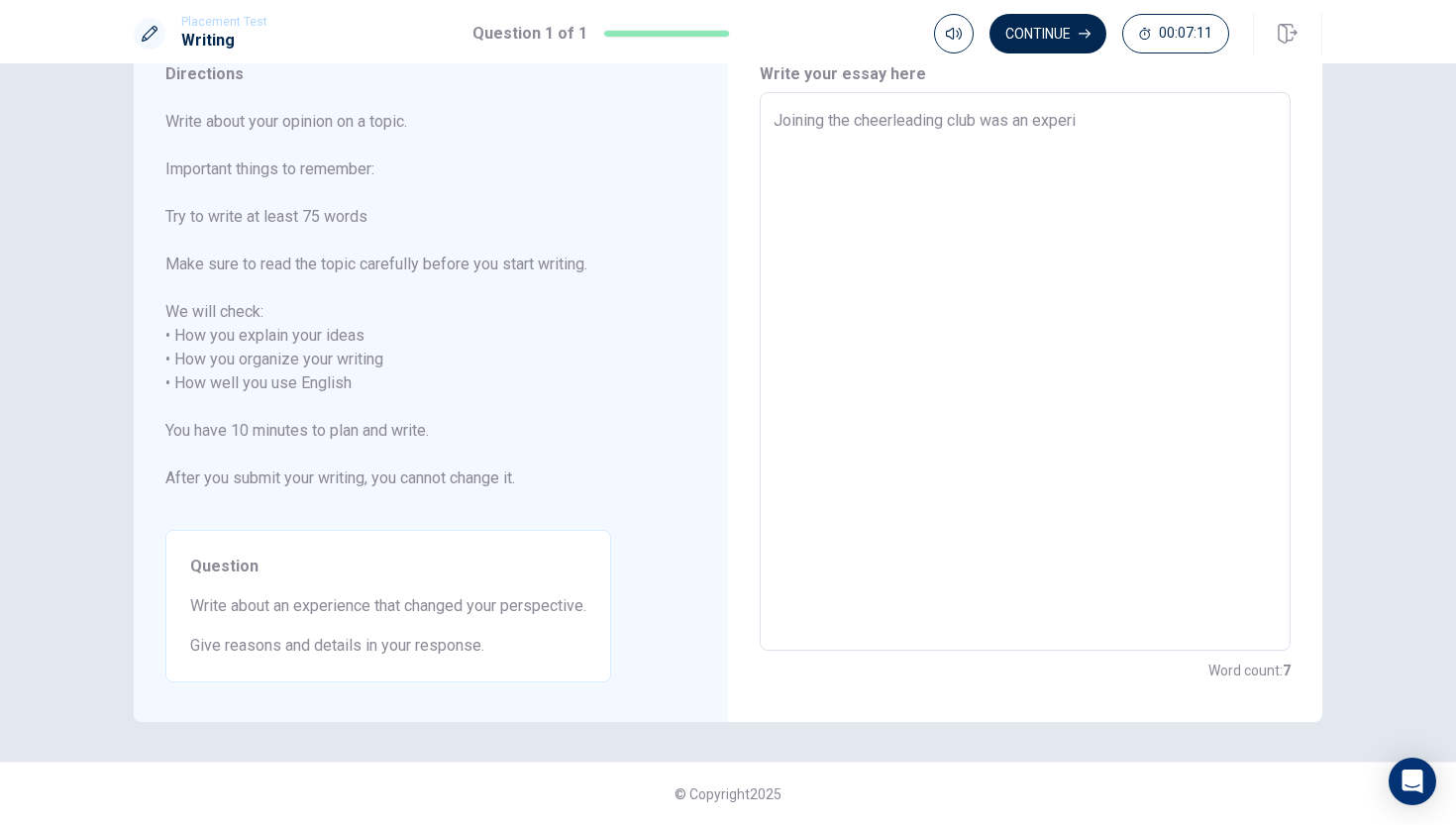 type on "x" 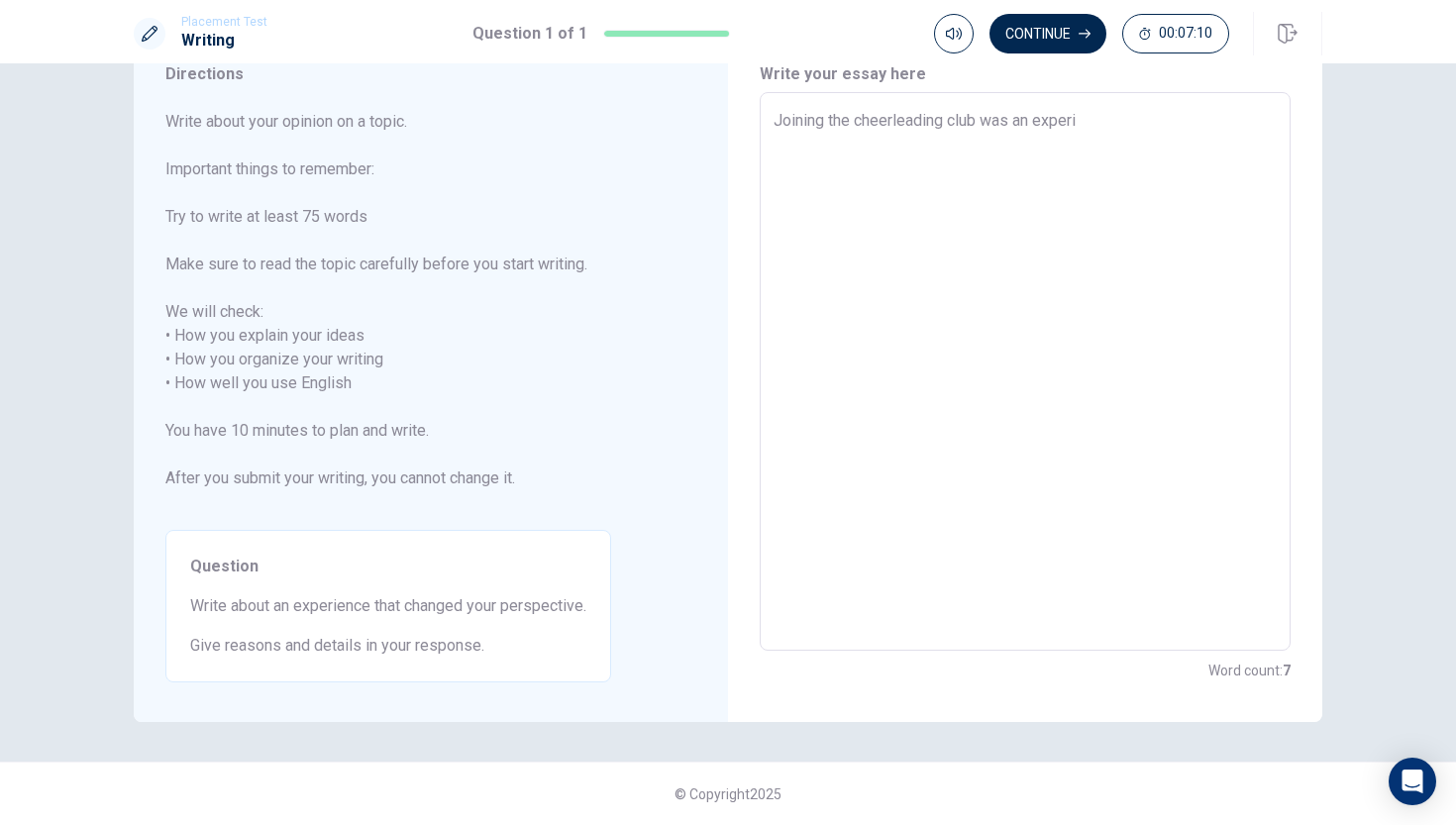 type on "Joining the cheerleading club was an experie" 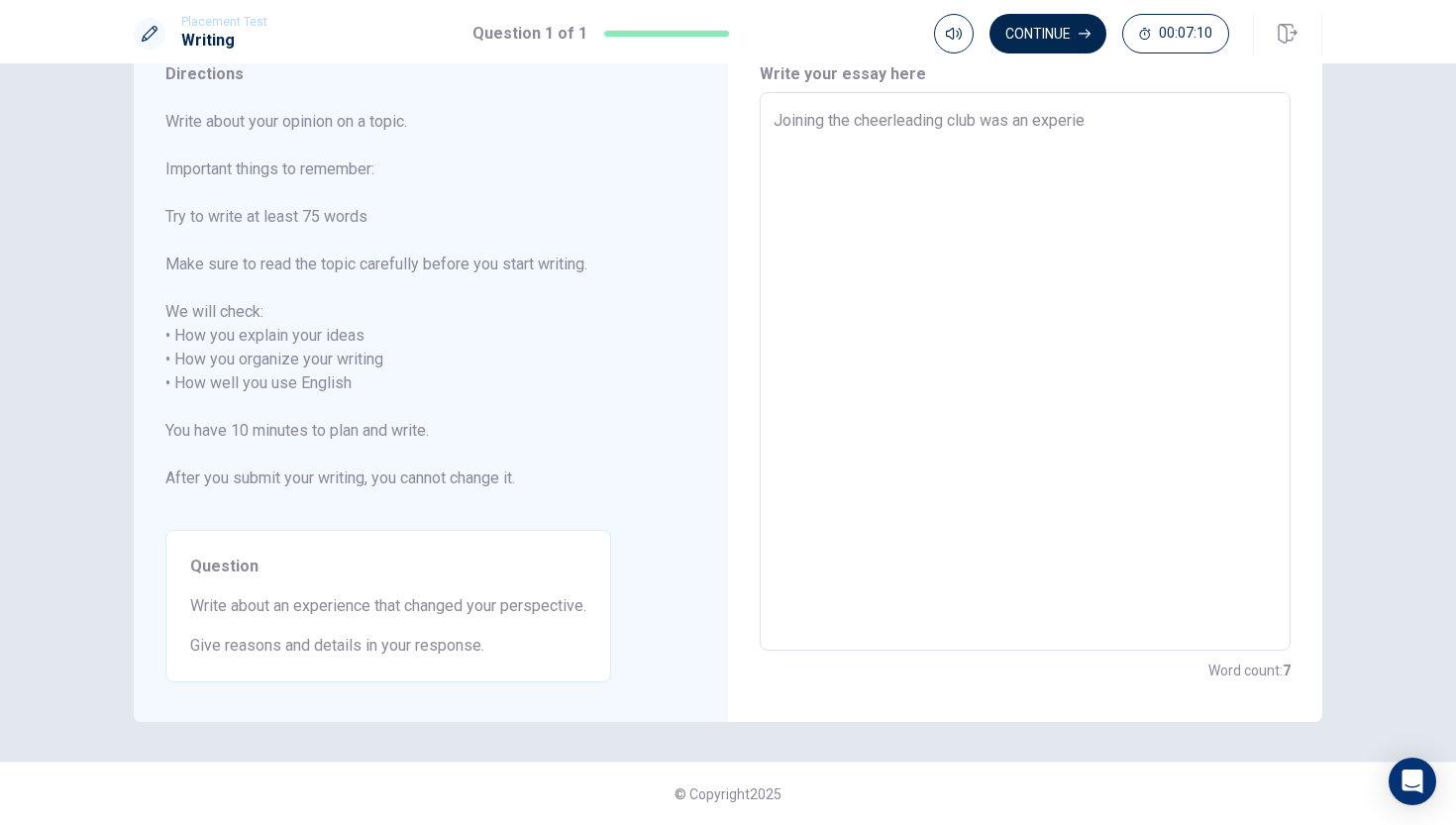 type on "x" 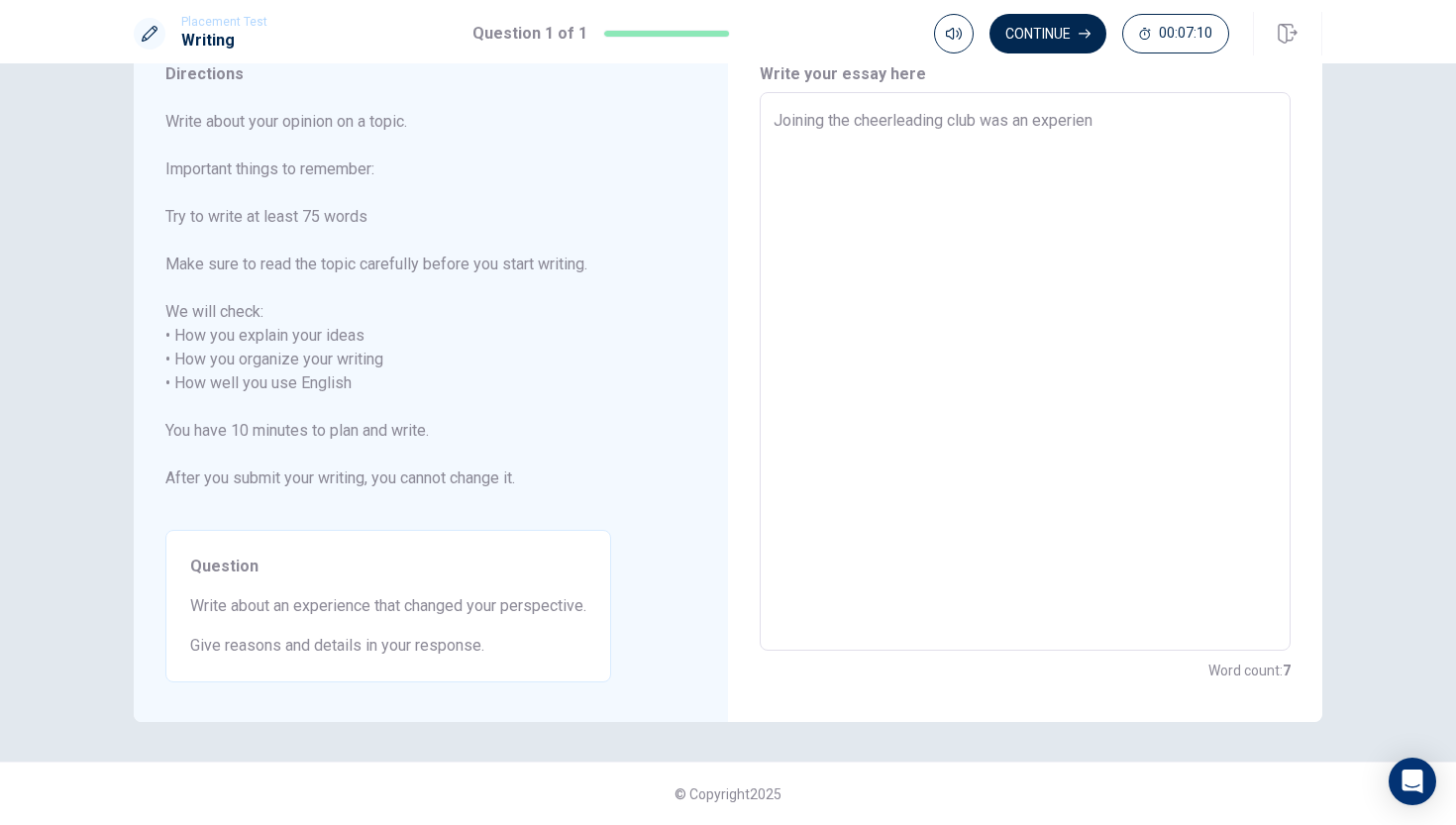 type on "x" 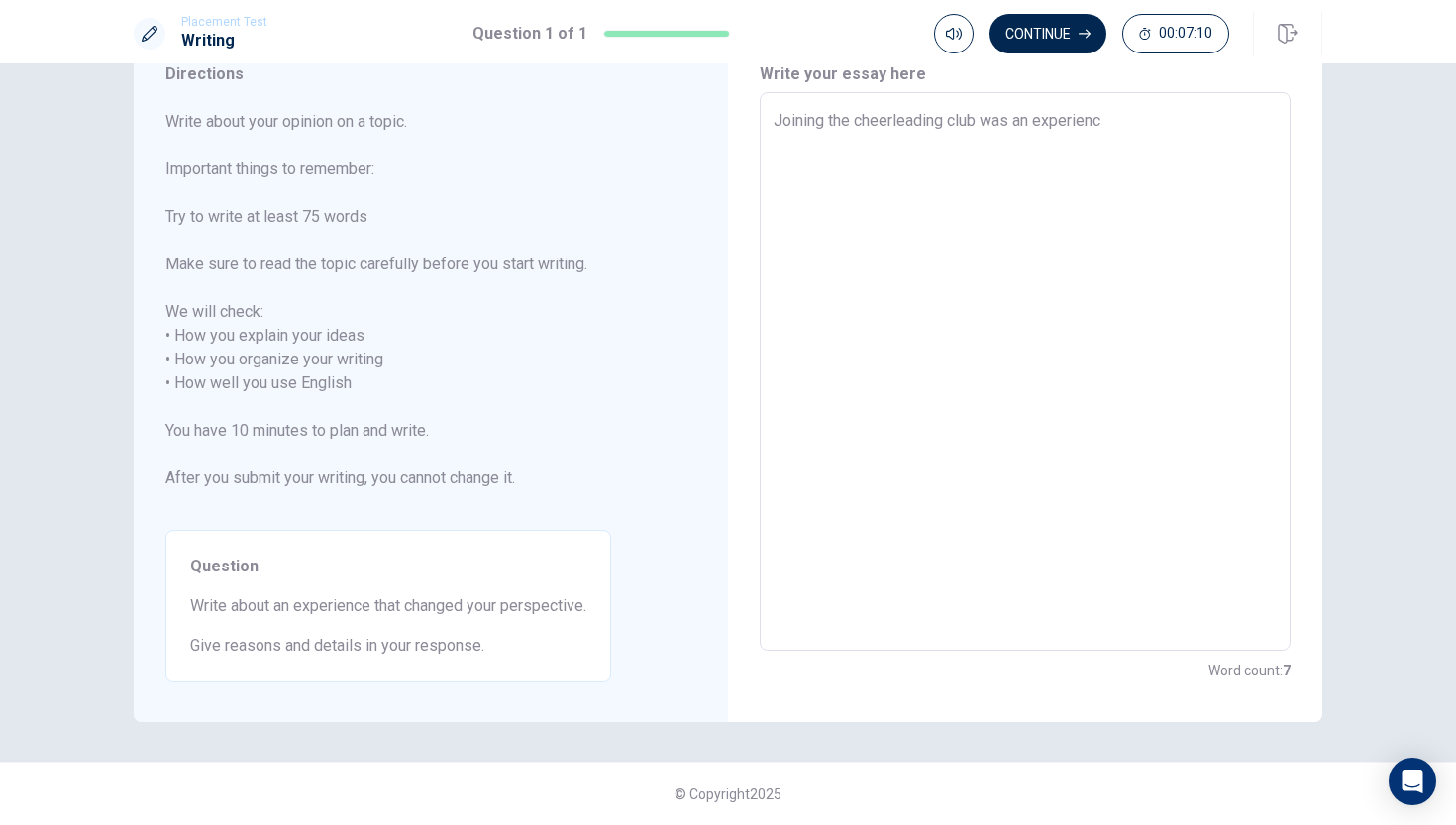 type on "x" 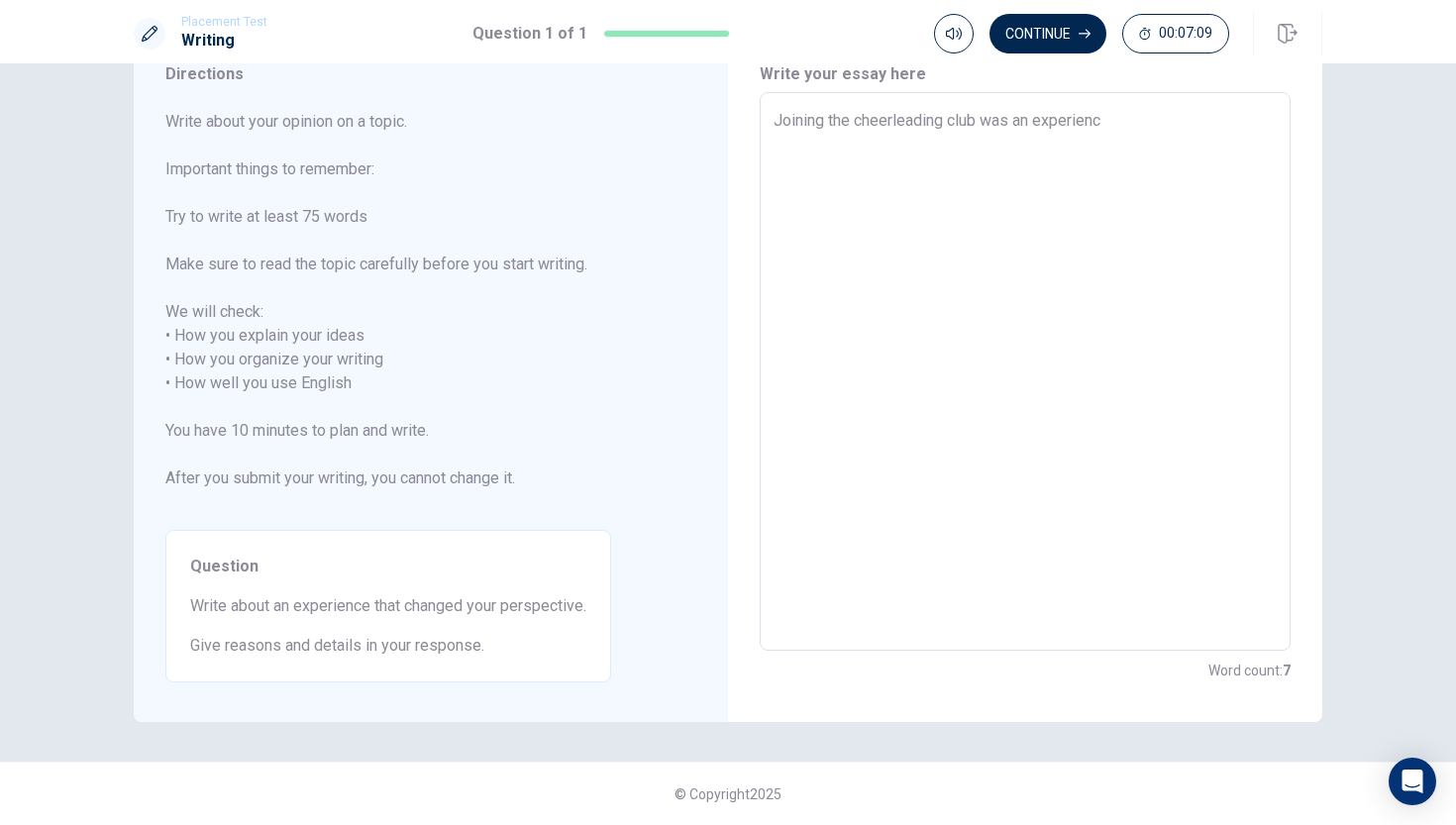 type on "Joining the cheerleading club was an experience" 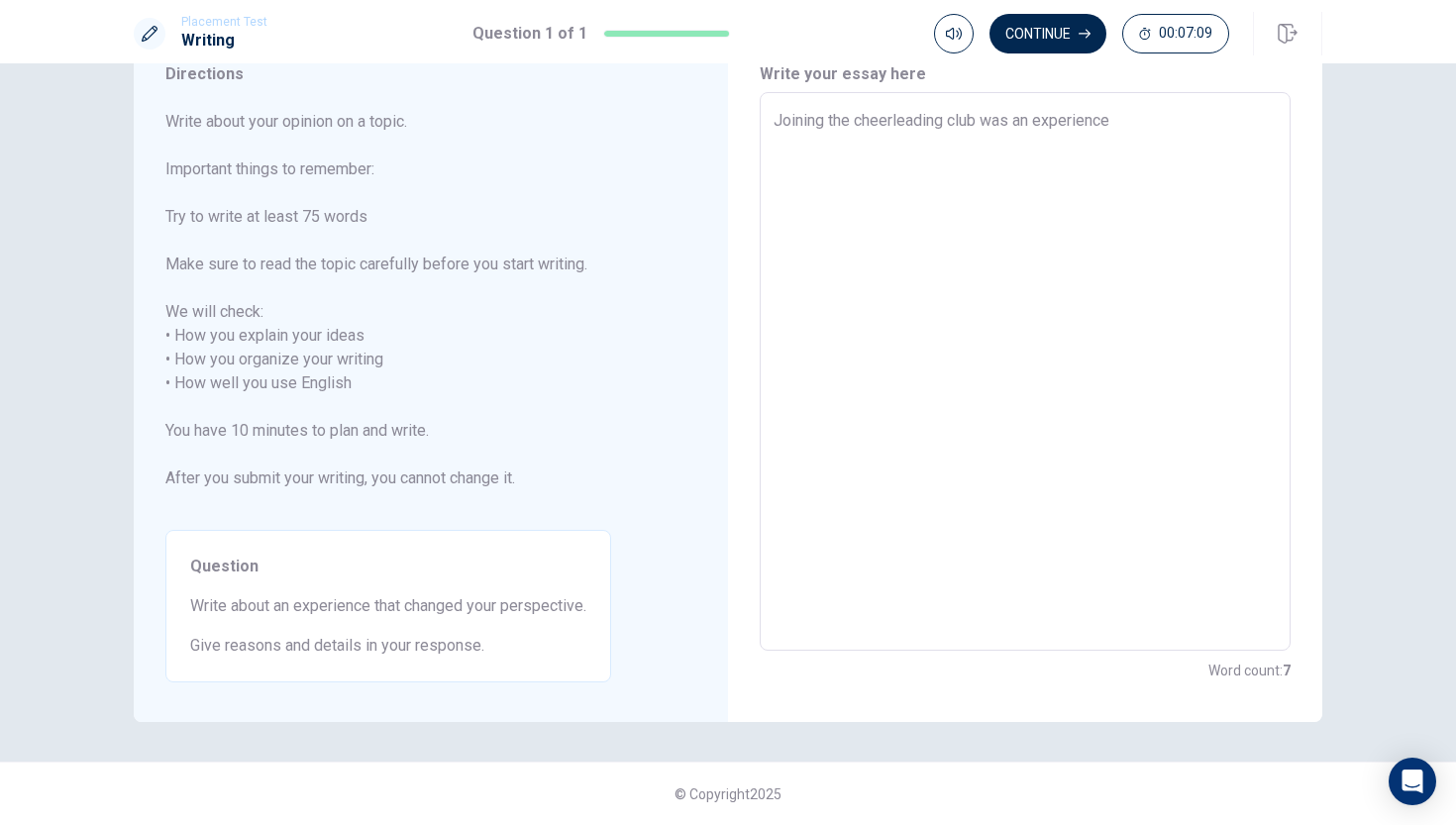 type on "x" 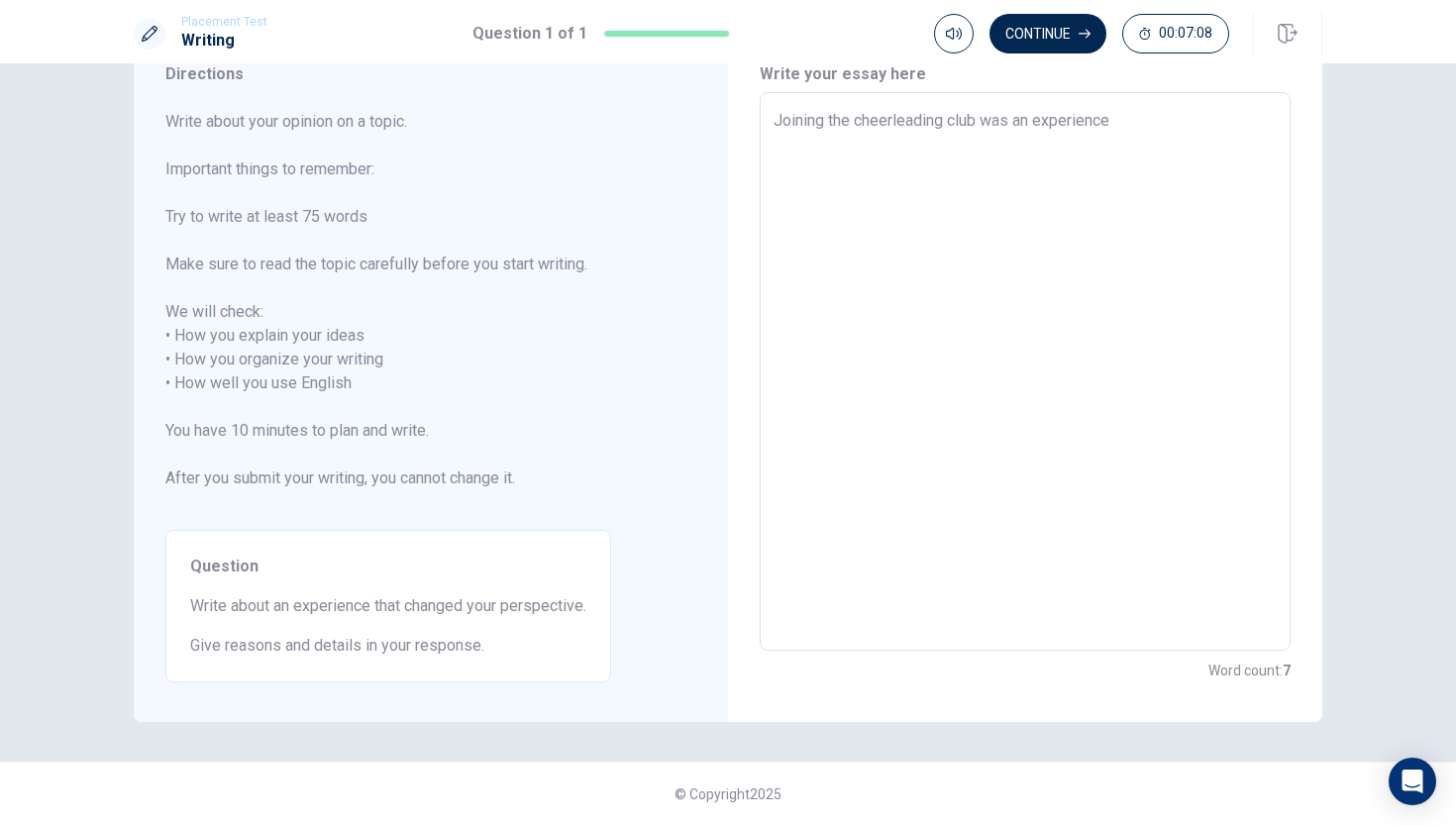 type on "Joining the cheerleading club was an experience" 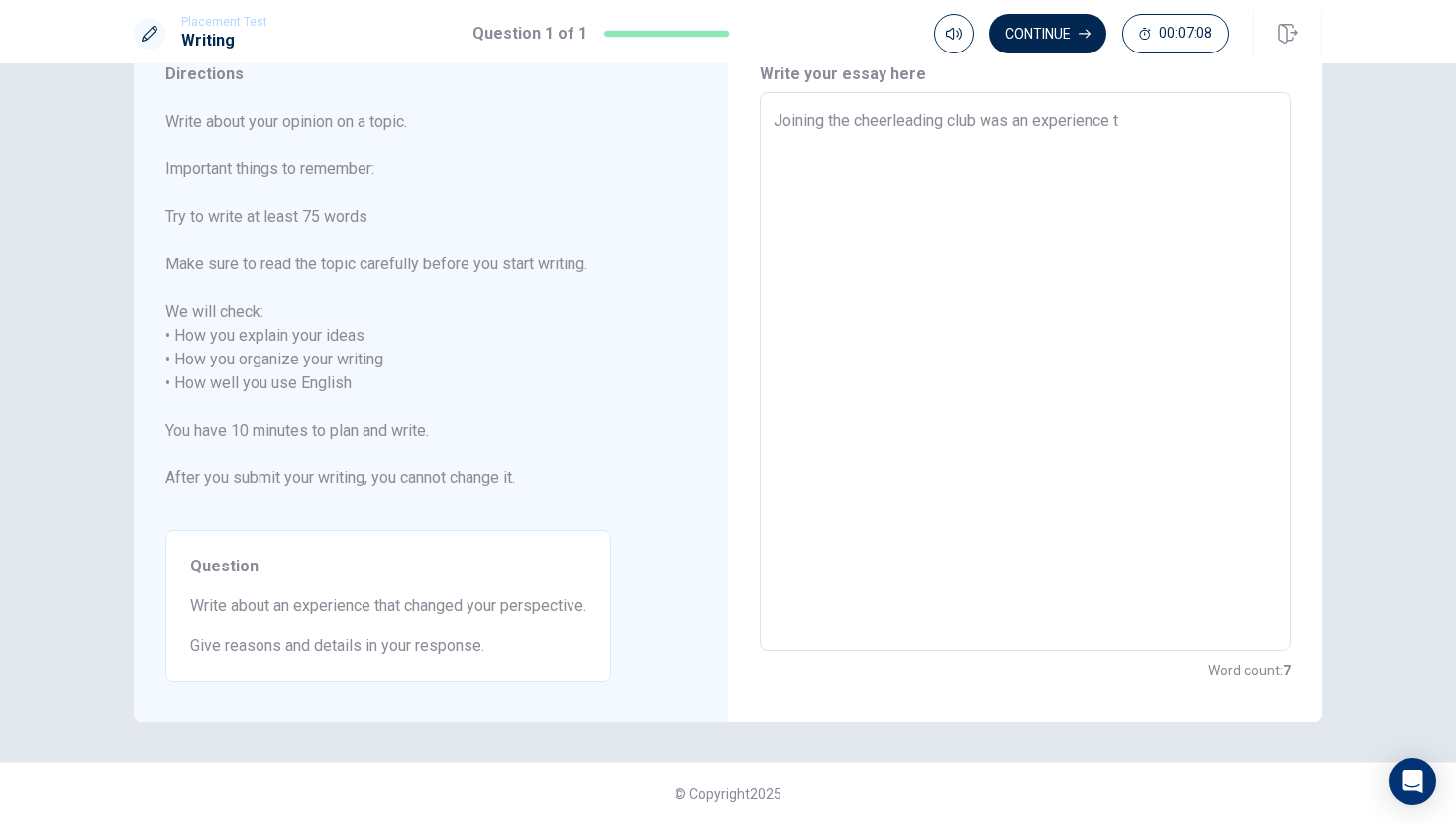 type on "x" 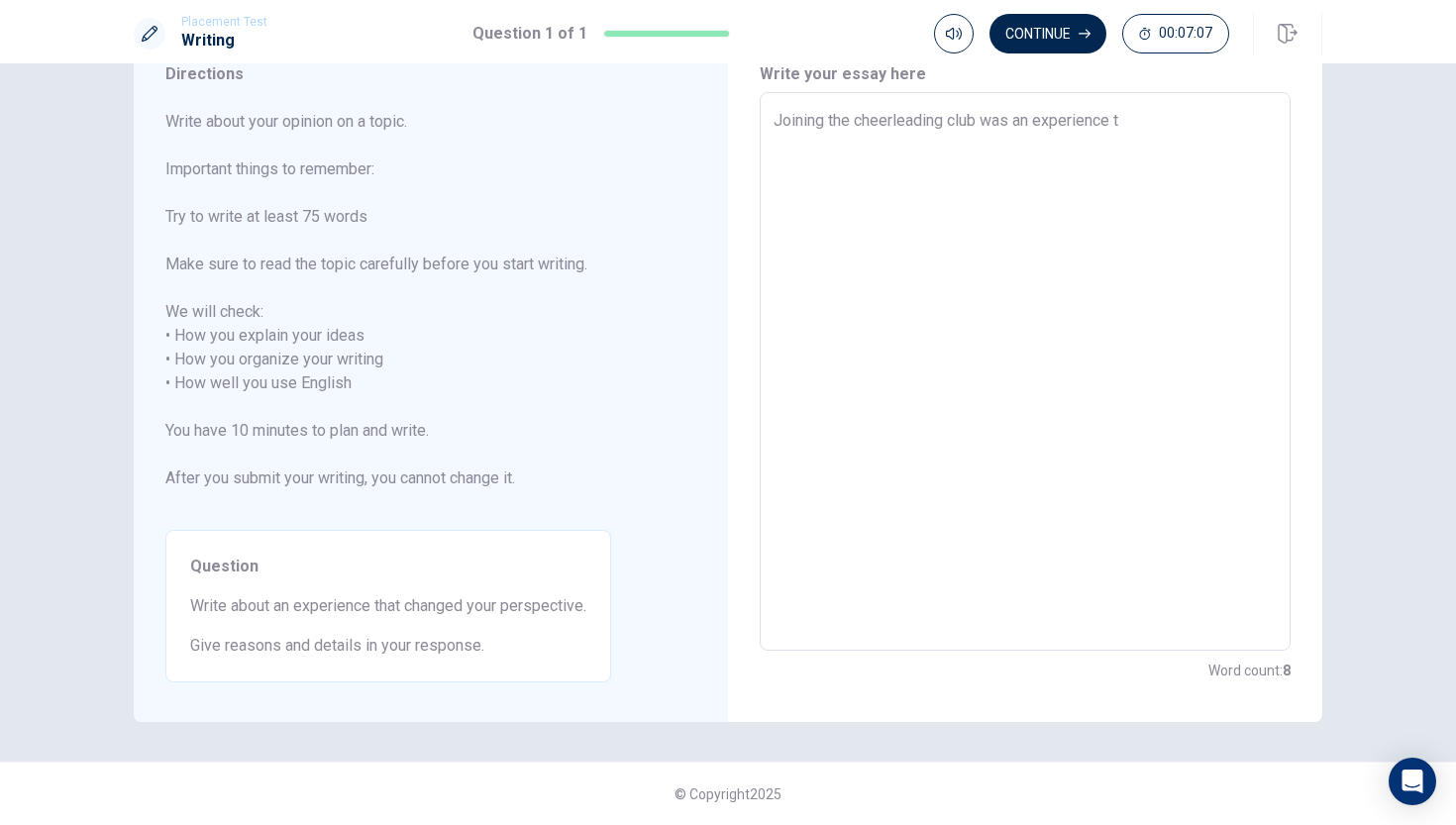 type on "Joining the cheerleading club was an experience th" 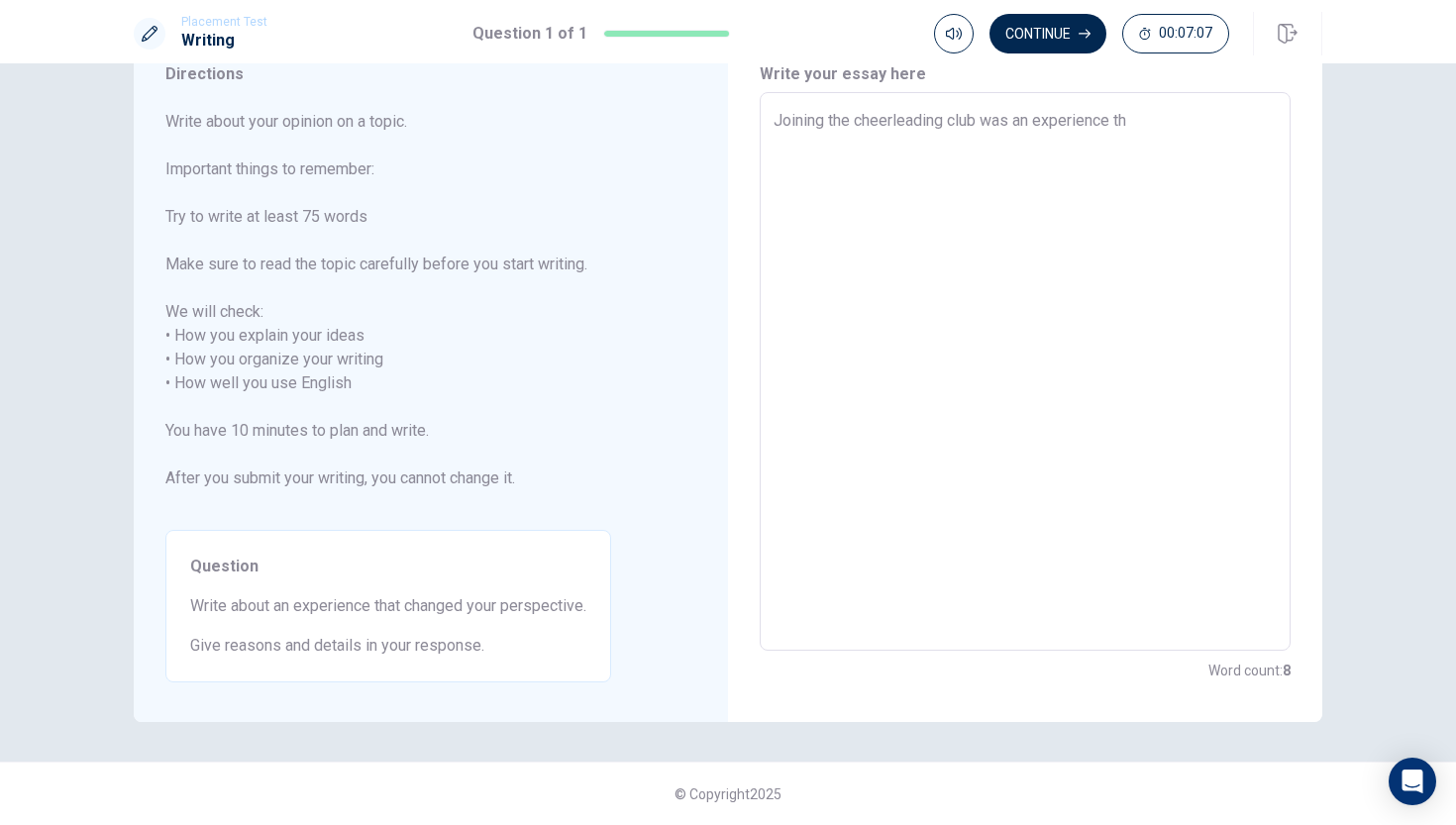 type on "x" 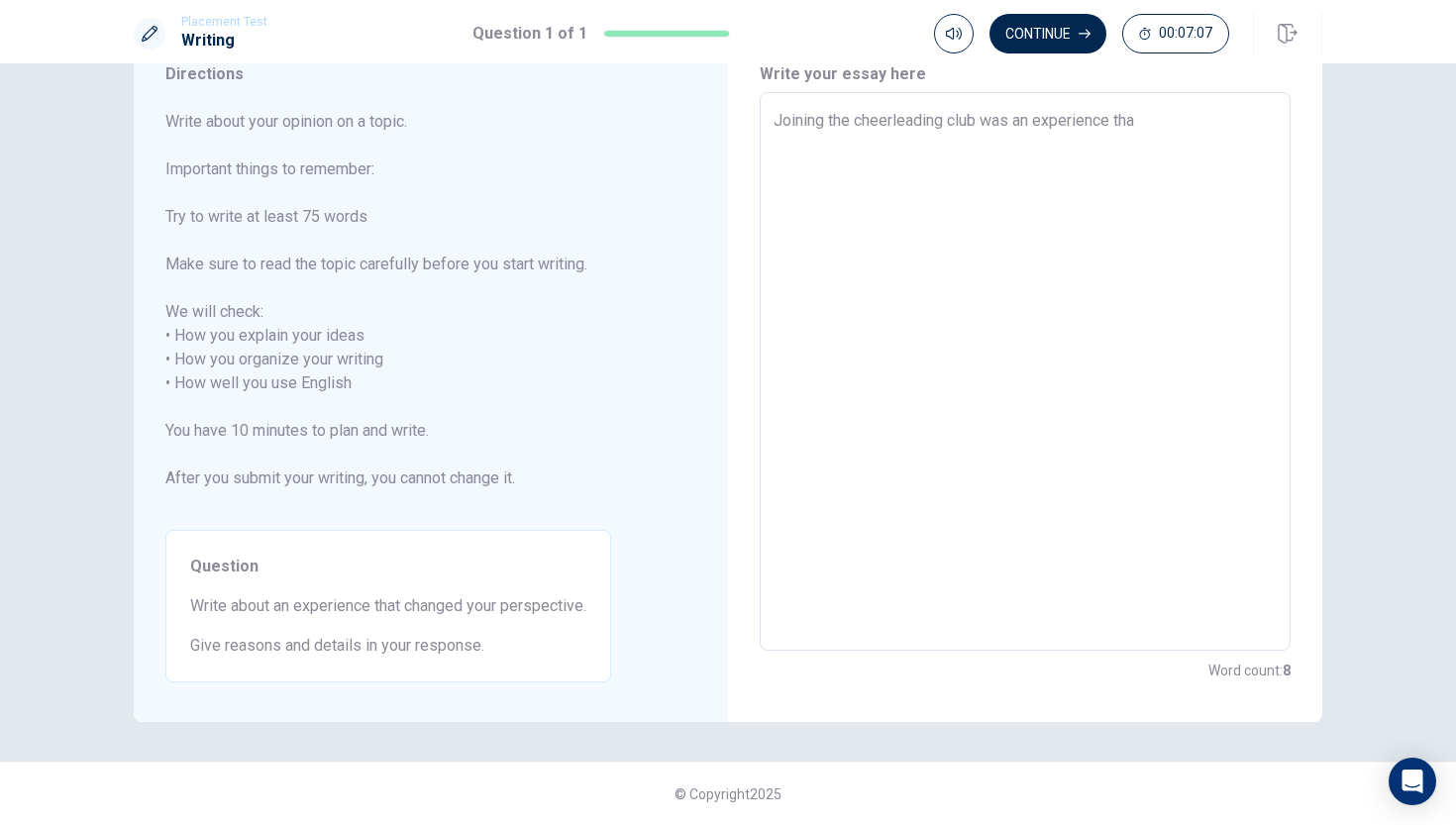type on "x" 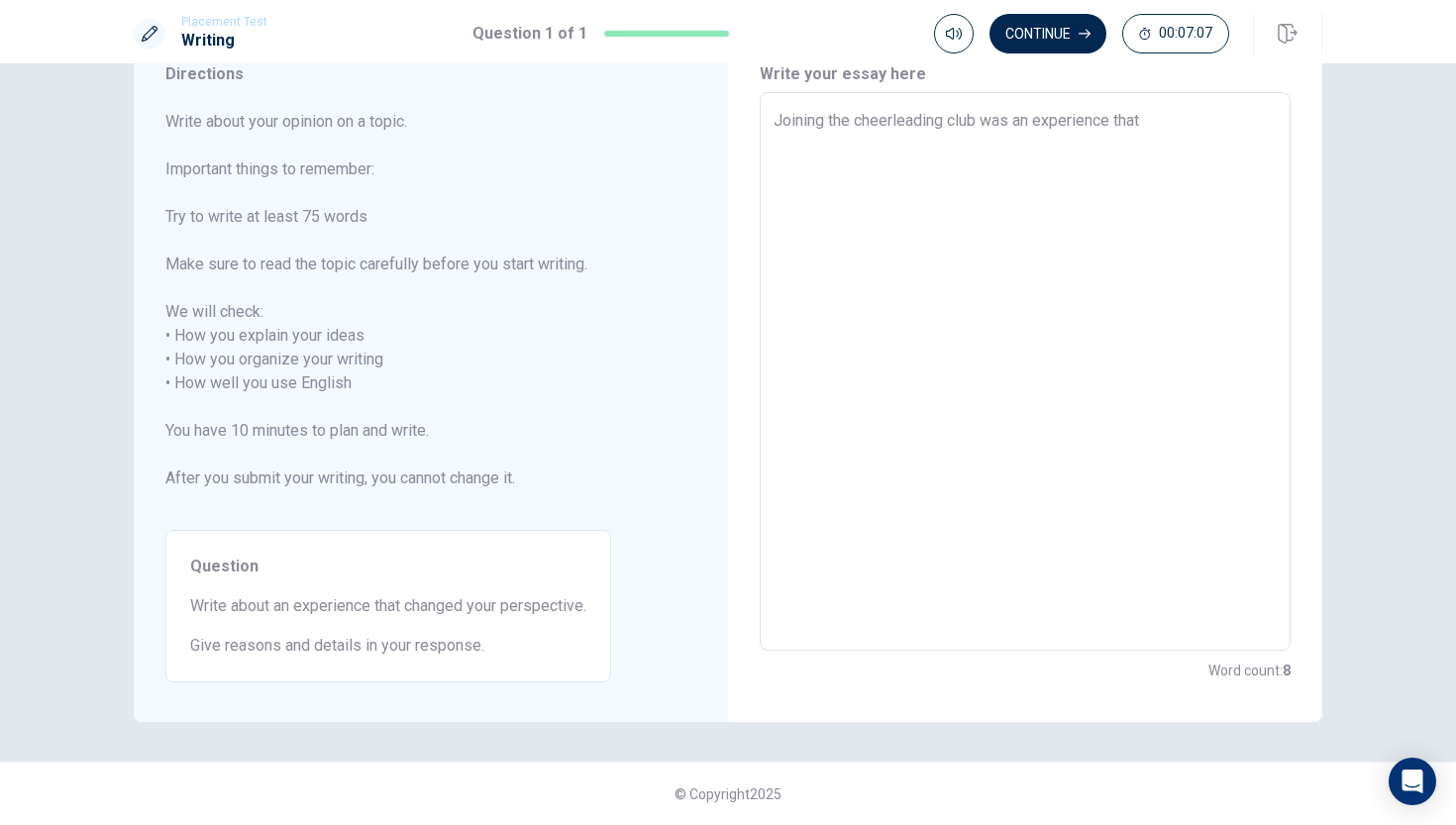 type on "x" 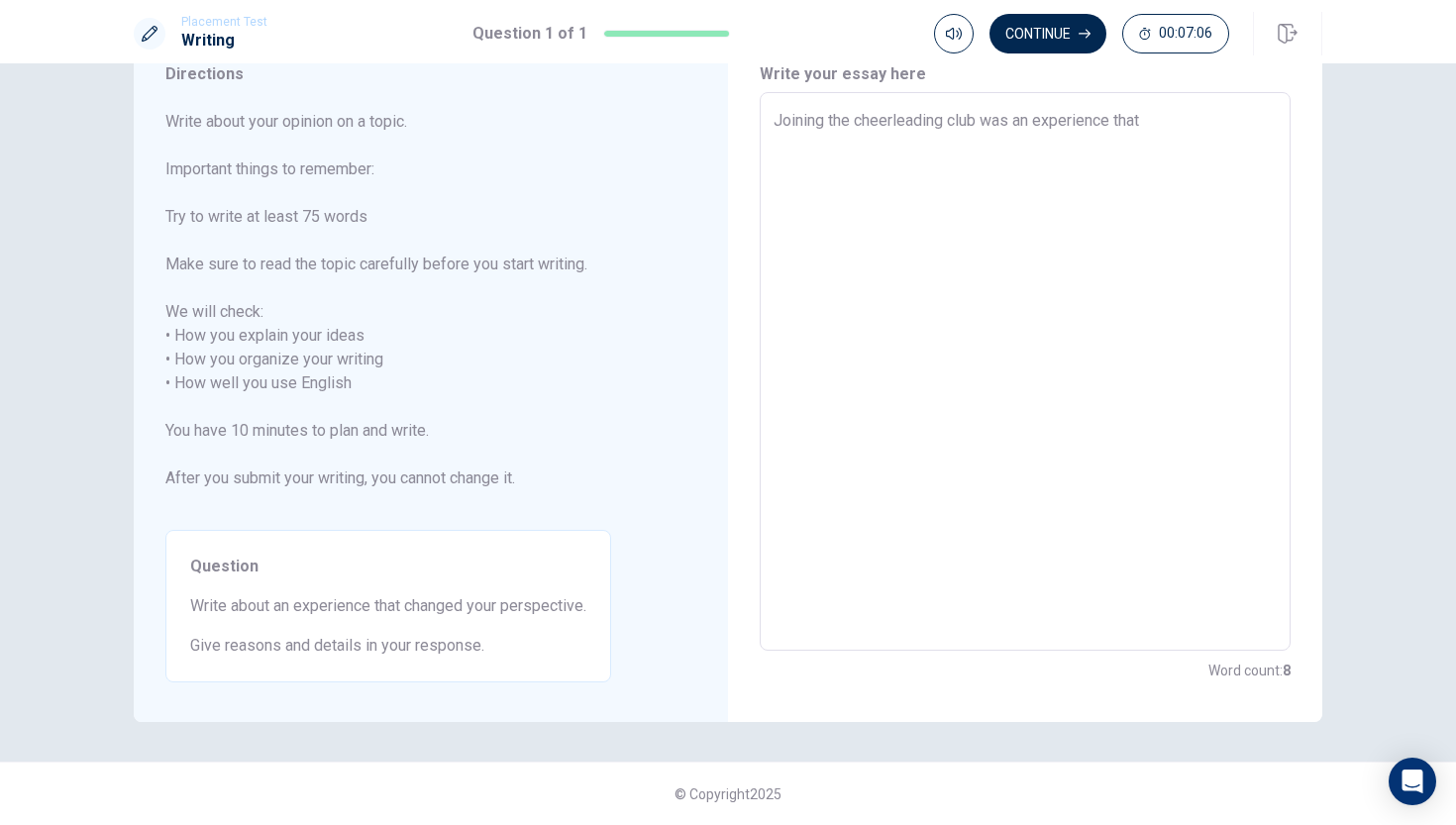 type on "Joining the cheerleading club was an experience that c" 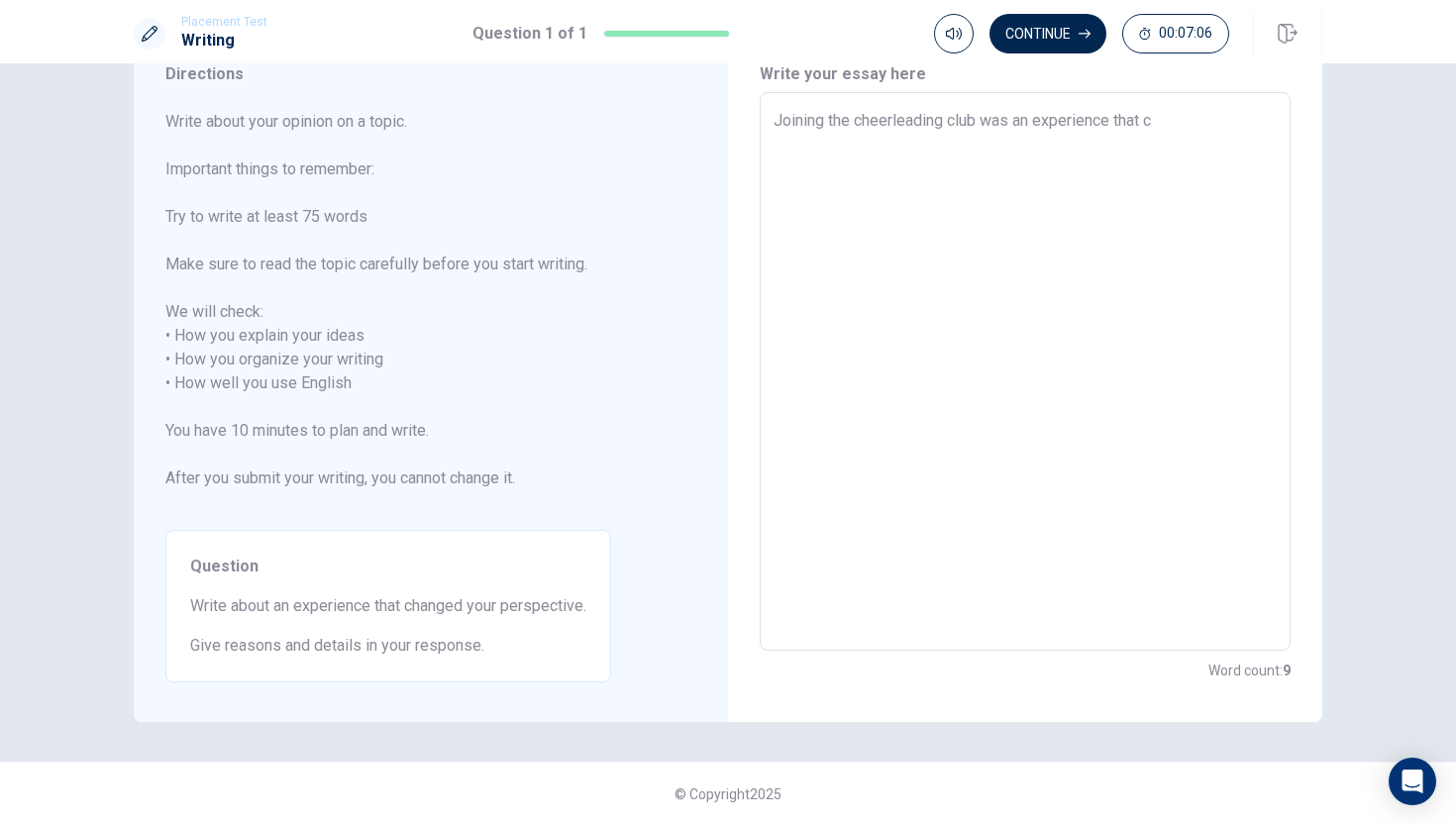 type on "x" 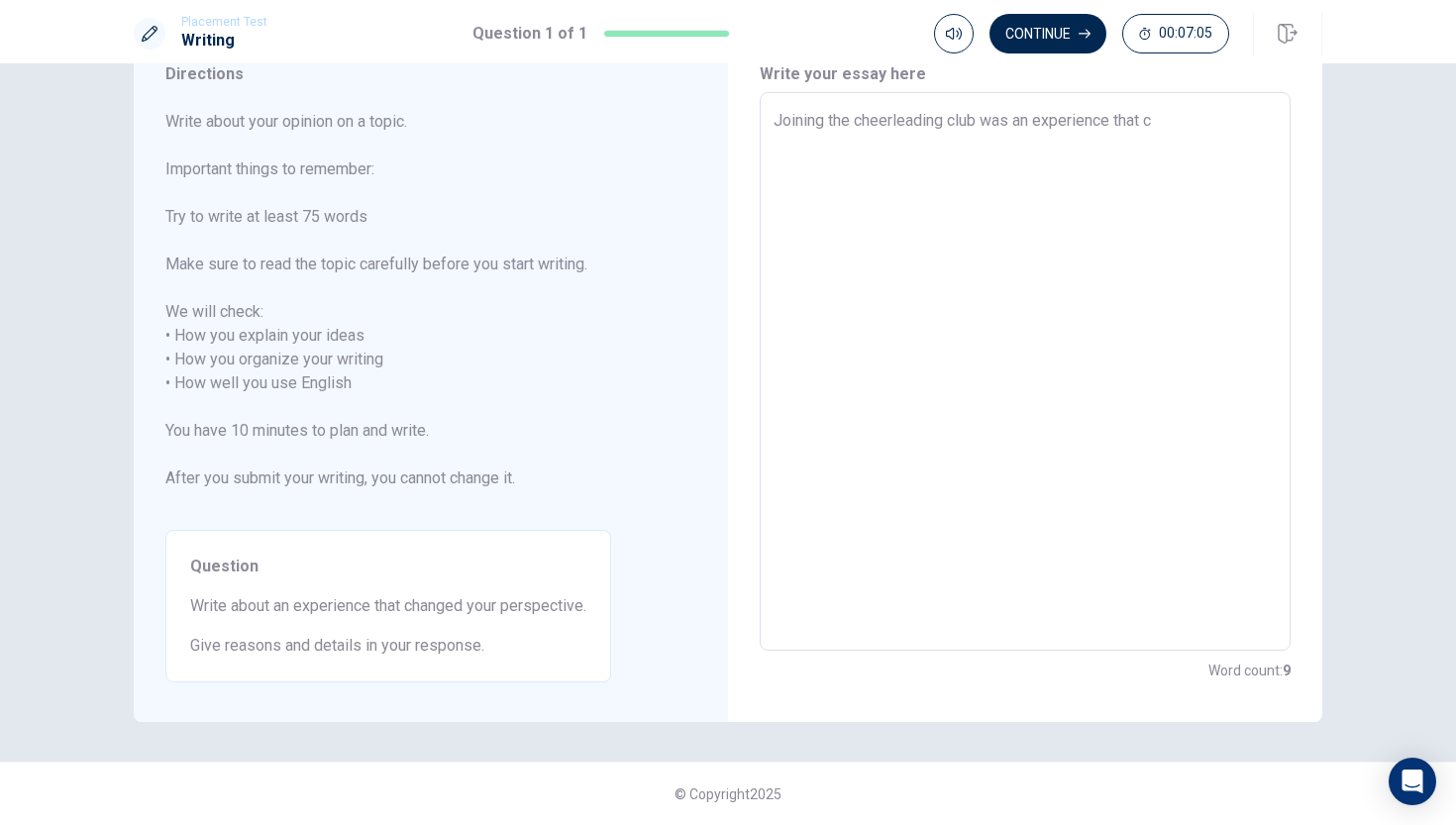 type on "Joining the cheerleading club was an experience that ch" 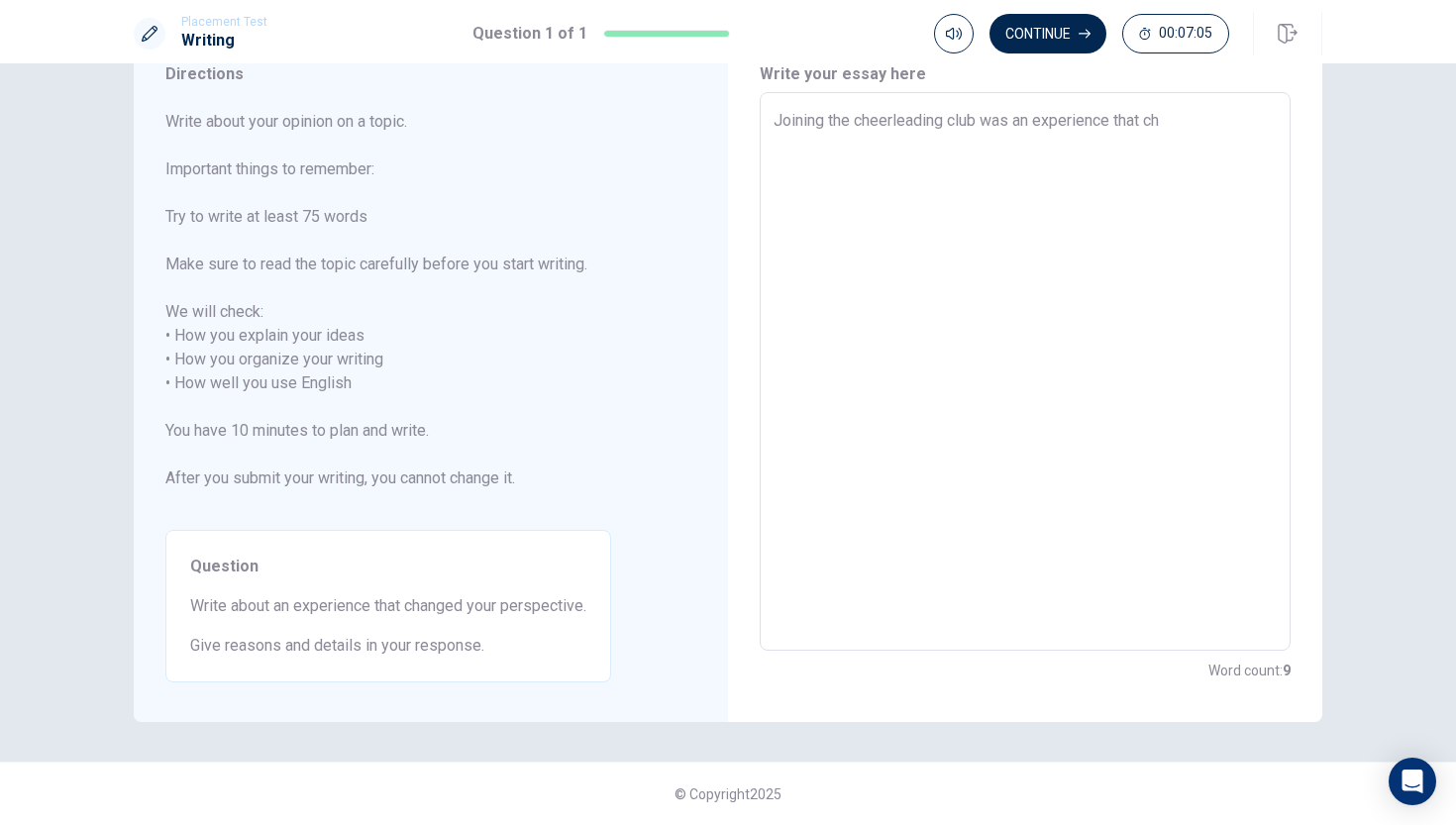 type on "x" 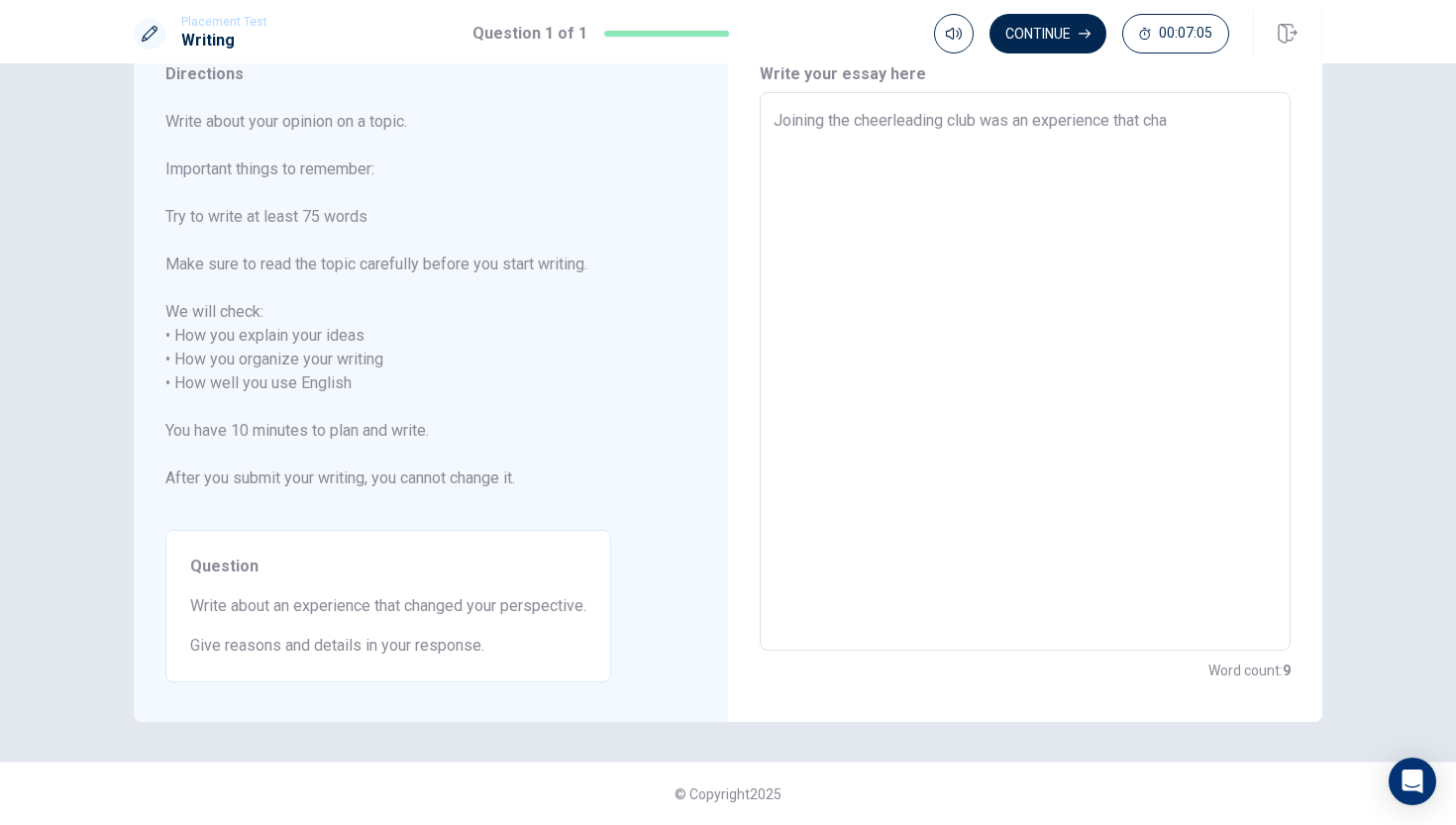 type on "Joining the cheerleading club was an experience that [PERSON_NAME]" 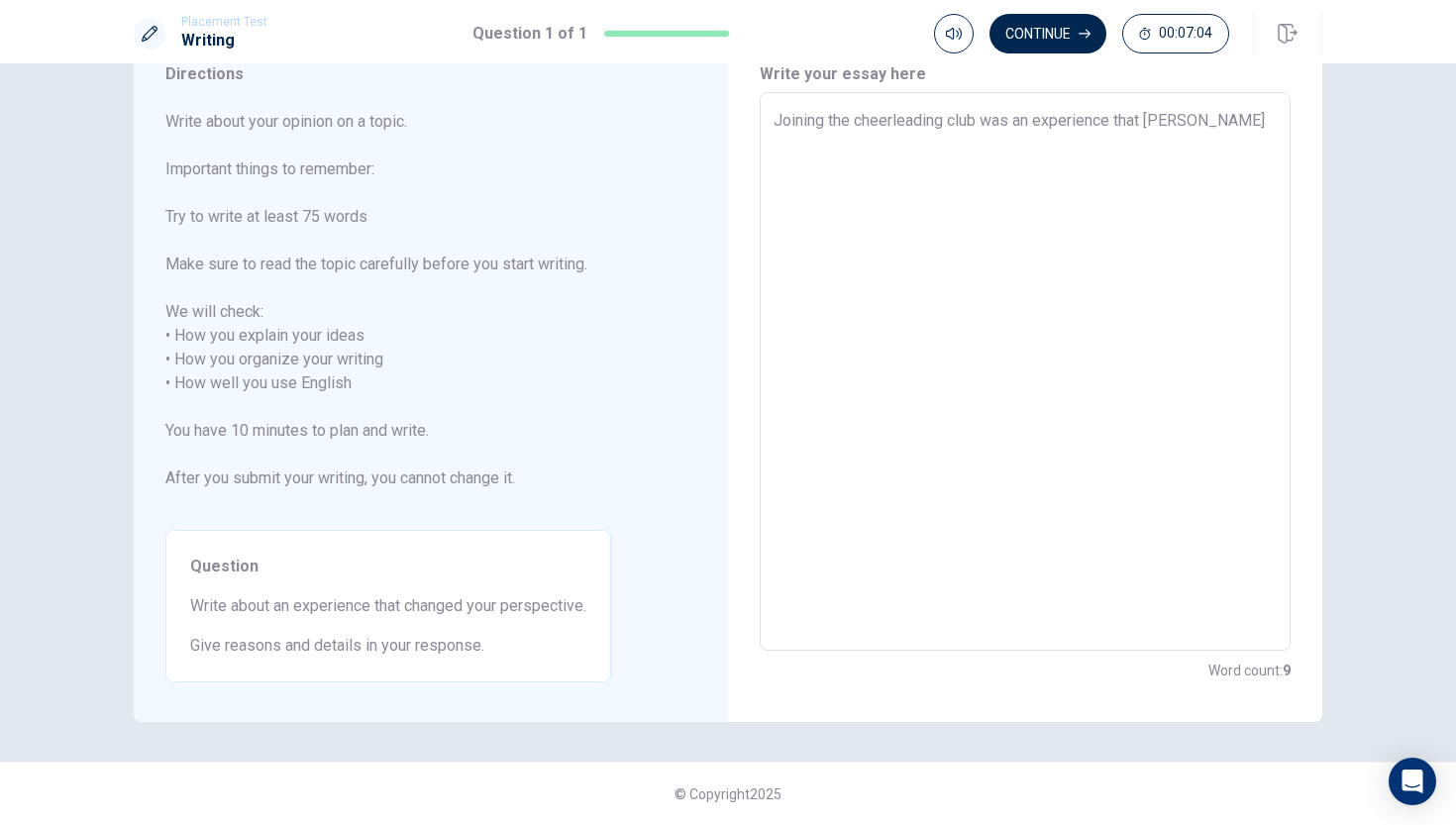 type 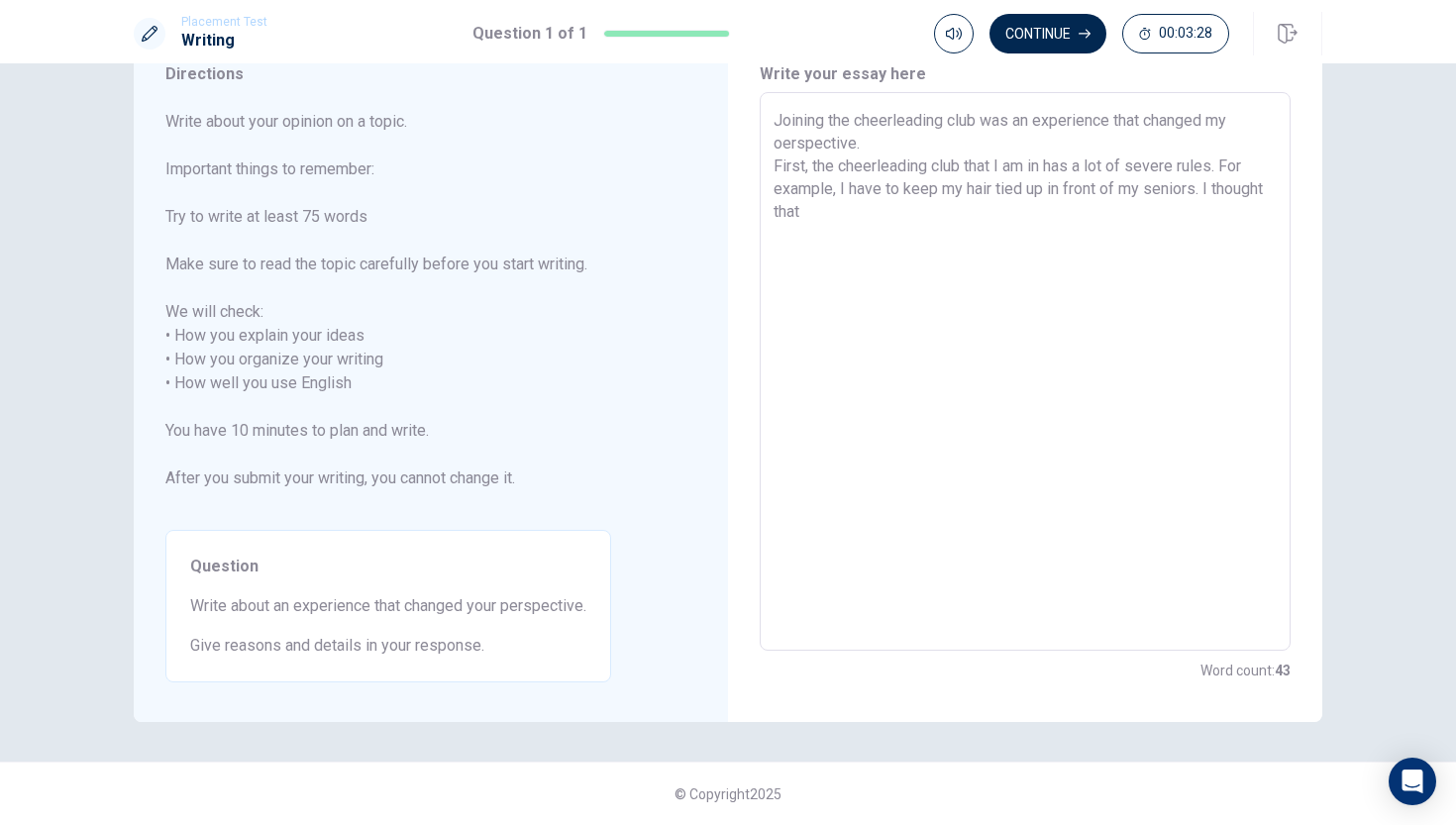 drag, startPoint x: 832, startPoint y: 212, endPoint x: 769, endPoint y: 213, distance: 63.00794 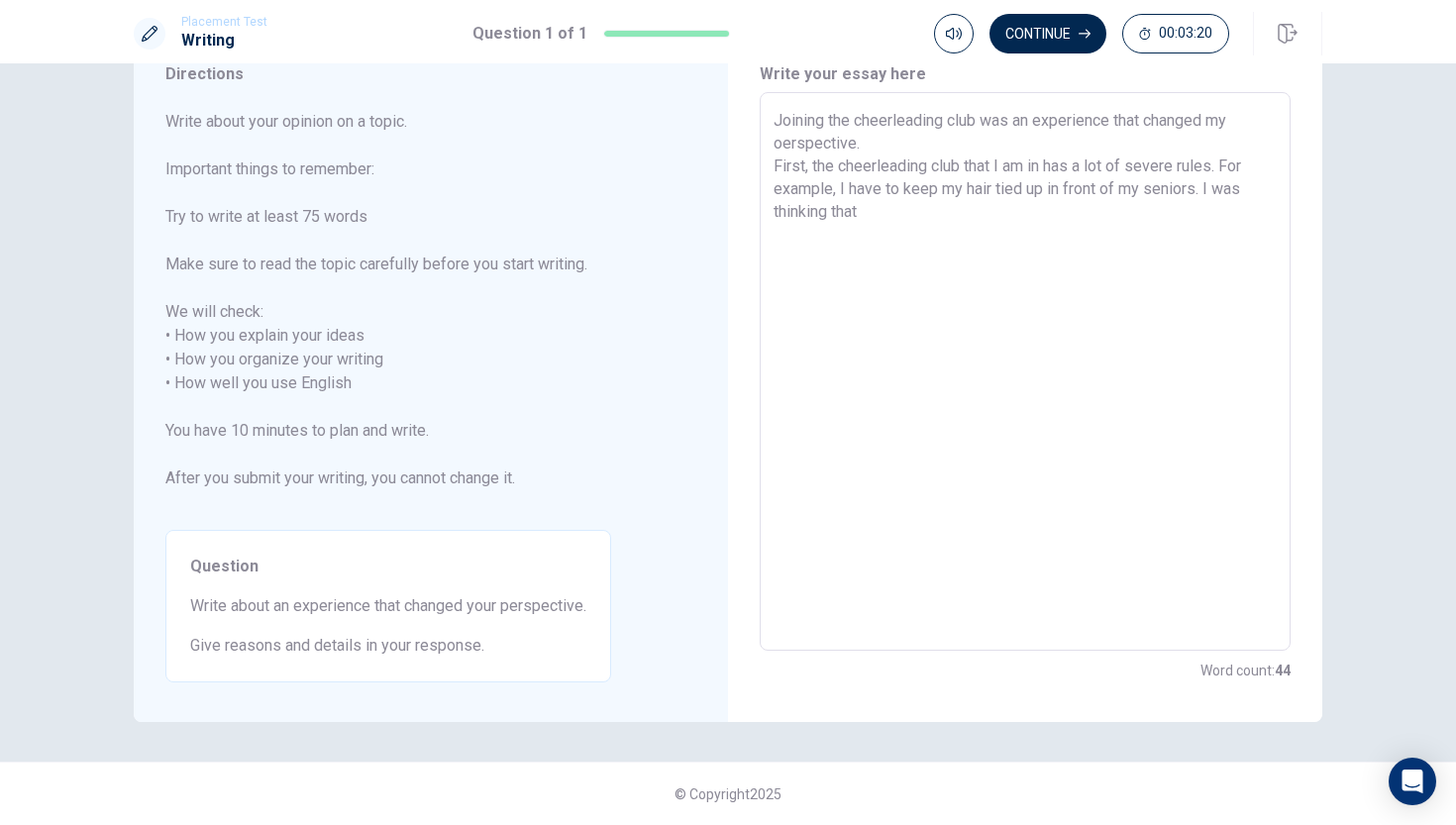 click on "Joining the cheerleading club was an experience that changed my oerspective.
First, the cheerleading club that I am in has a lot of severe rules. For example, I have to keep my hair tied up in front of my seniors. I was thinking that" at bounding box center (1025, 371) 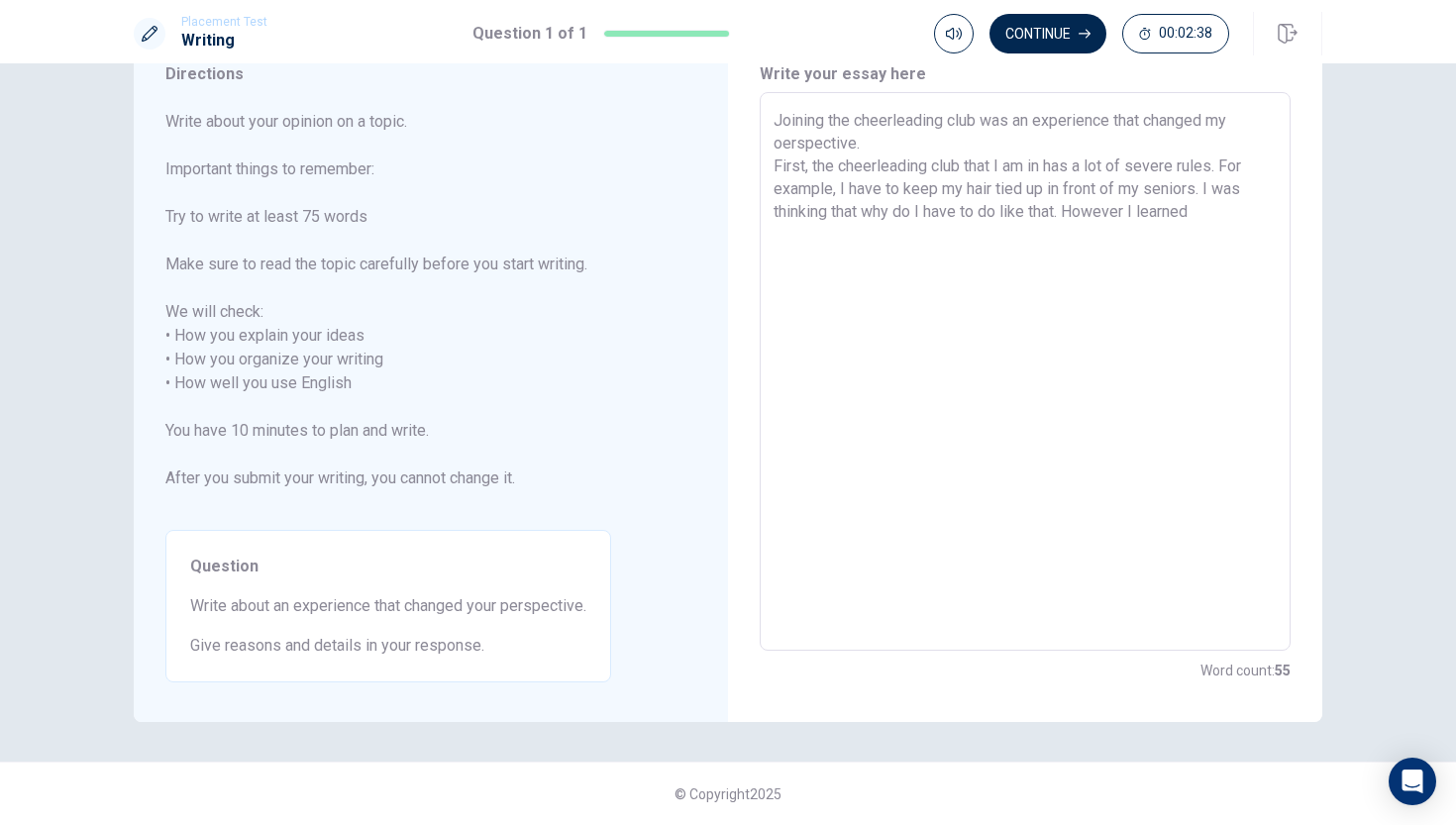 click on "Joining the cheerleading club was an experience that changed my oerspective.
First, the cheerleading club that I am in has a lot of severe rules. For example, I have to keep my hair tied up in front of my seniors. I was thinking that why do I have to do like that. However I learned" at bounding box center (1025, 371) 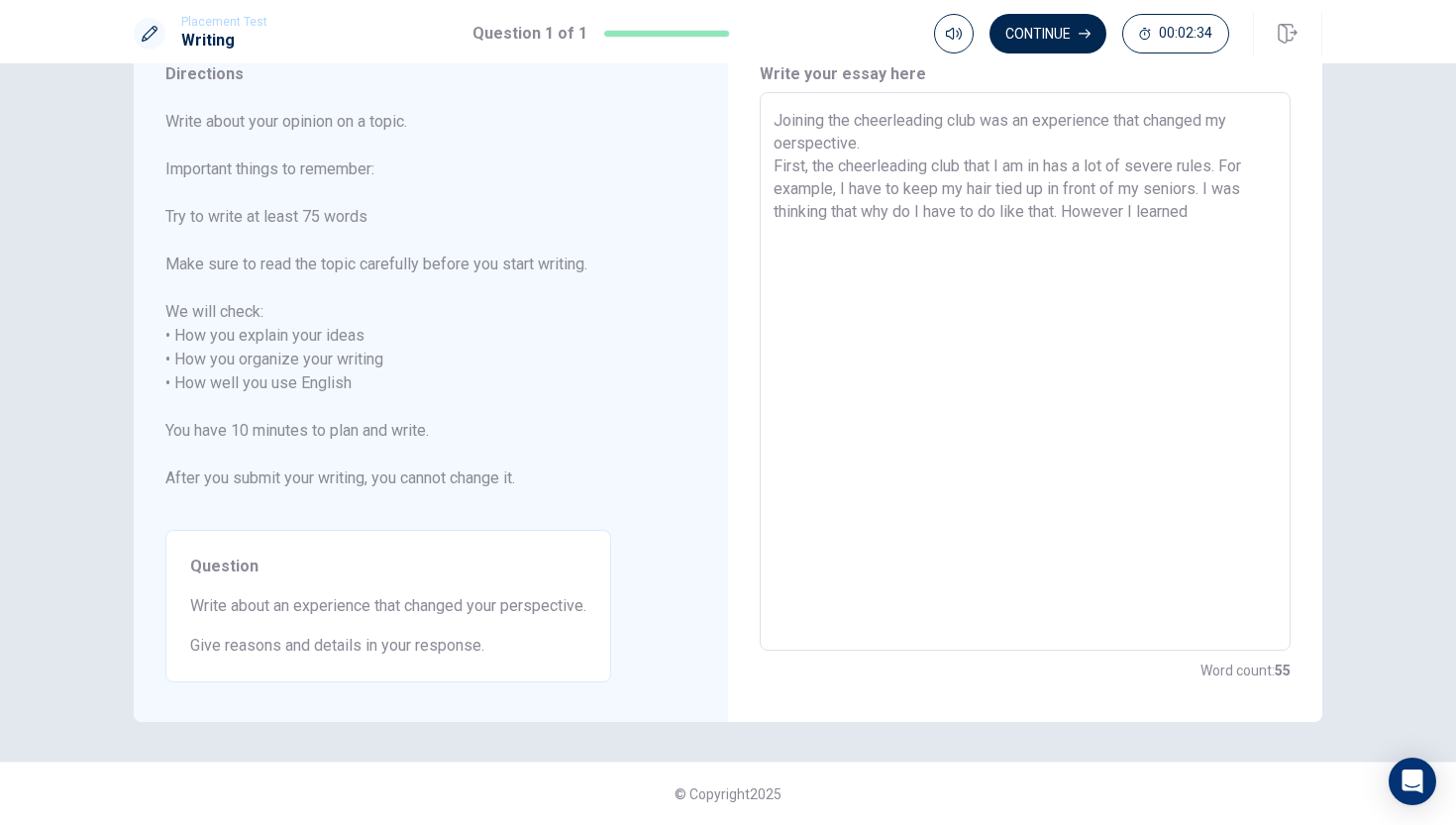 drag, startPoint x: 815, startPoint y: 167, endPoint x: 764, endPoint y: 167, distance: 51 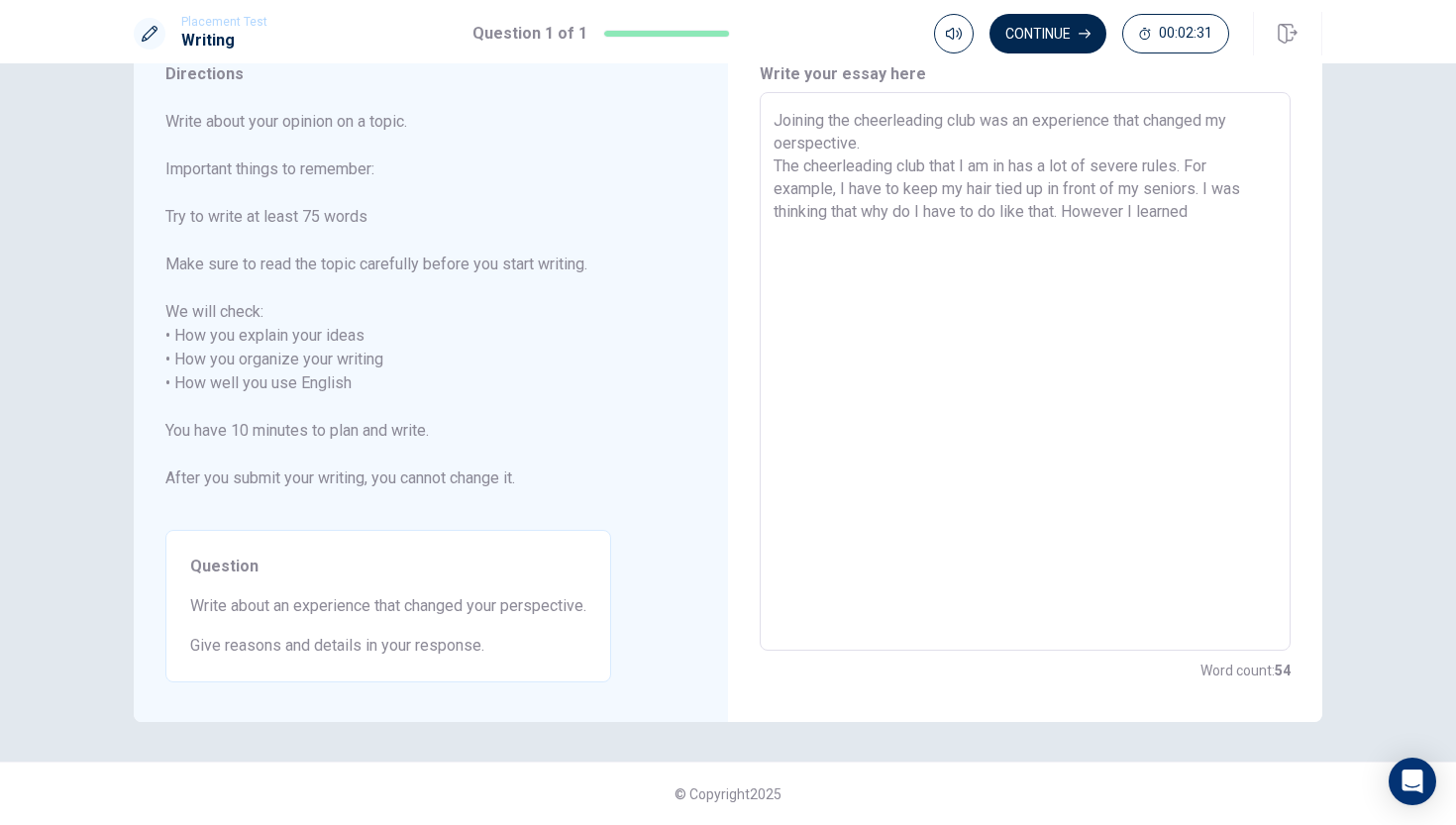 click on "Joining the cheerleading club was an experience that changed my oerspective.
The cheerleading club that I am in has a lot of severe rules. For example, I have to keep my hair tied up in front of my seniors. I was thinking that why do I have to do like that. However I learned" at bounding box center [1025, 371] 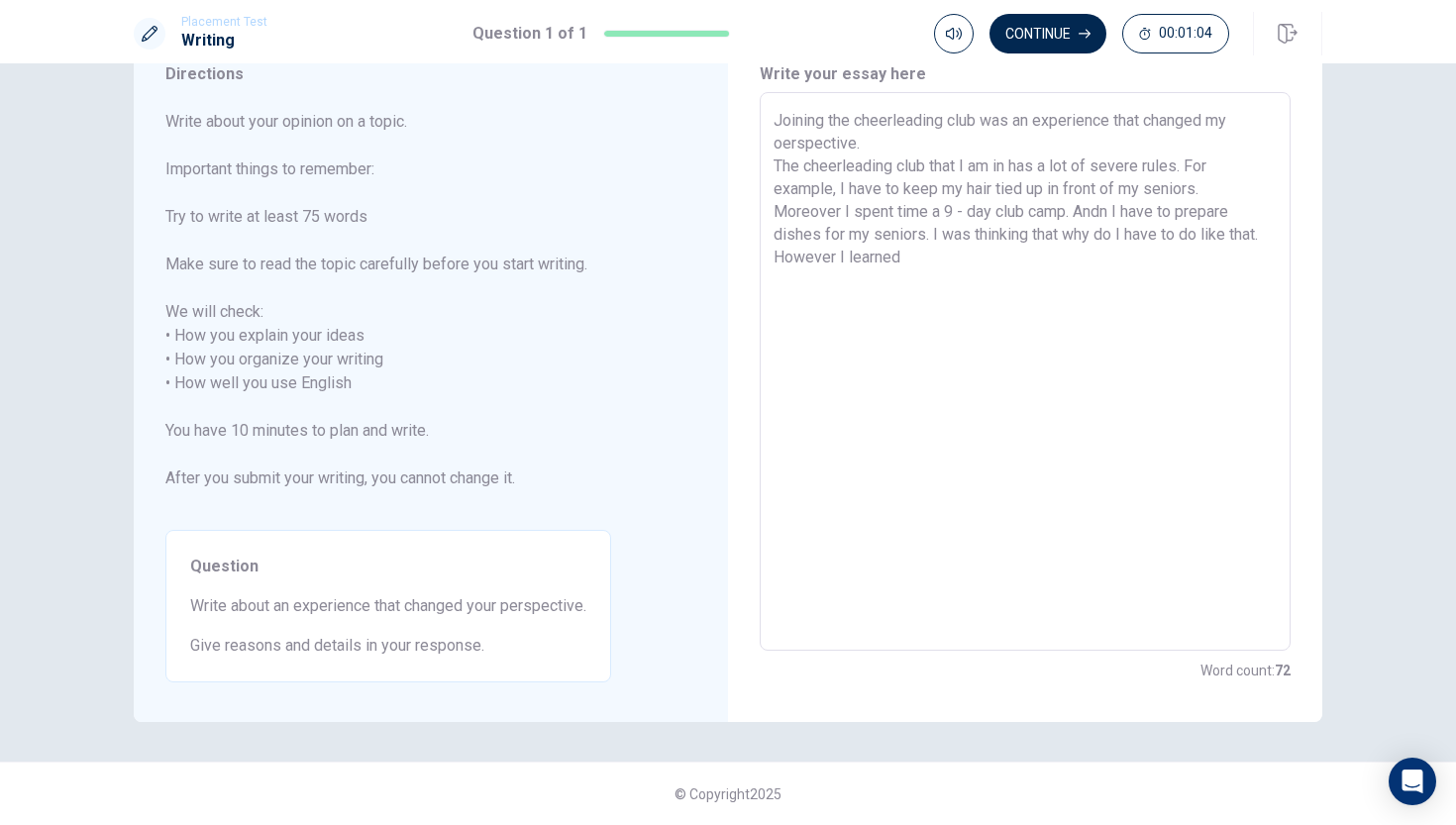 click on "Joining the cheerleading club was an experience that changed my oerspective.
The cheerleading club that I am in has a lot of severe rules. For example, I have to keep my hair tied up in front of my seniors. Moreover I spent time a 9 - day club camp. Andn I have to prepare dishes for my seniors. I was thinking that why do I have to do like that. However I learned" at bounding box center (1025, 371) 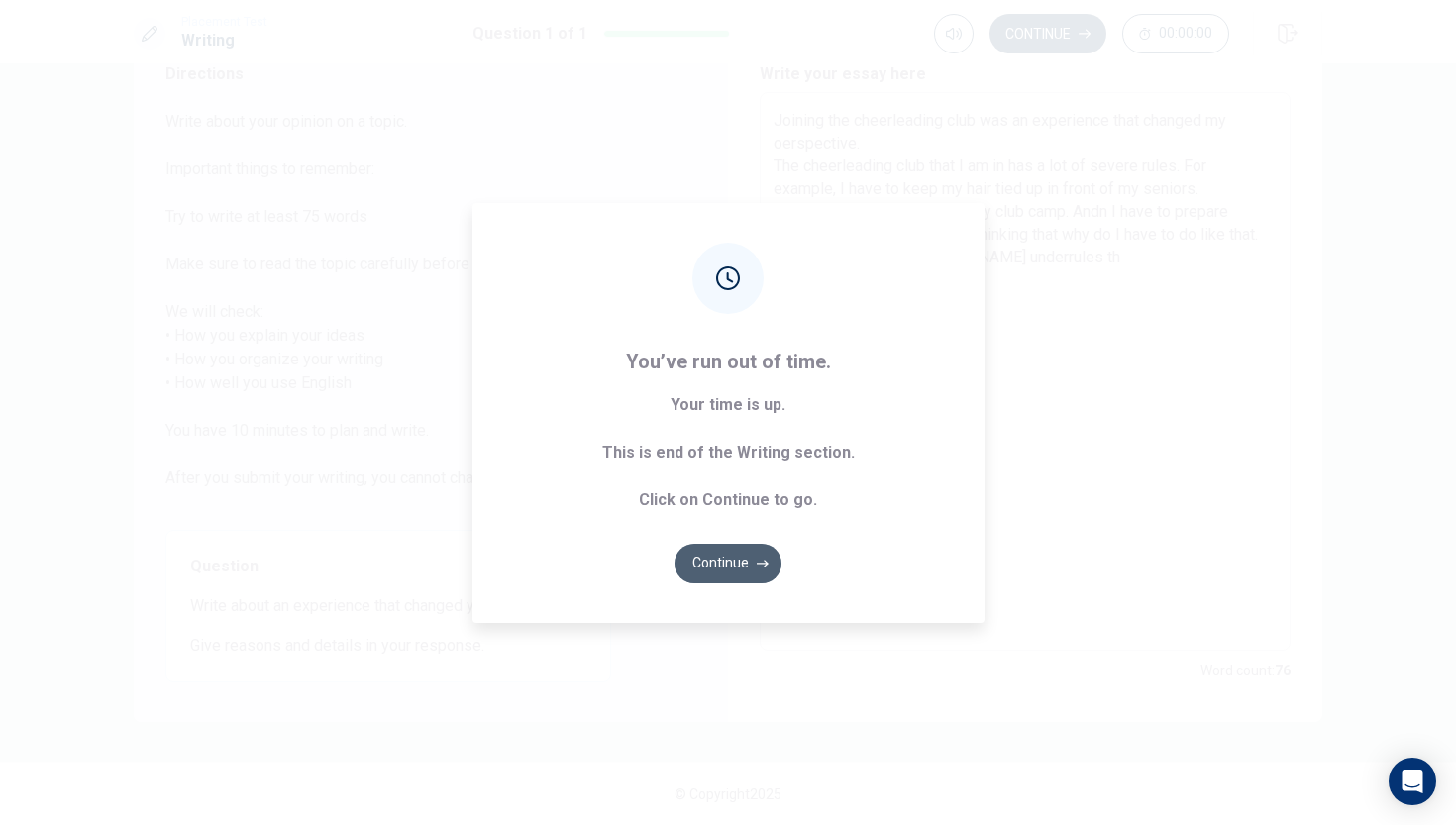 click on "Continue" at bounding box center [728, 564] 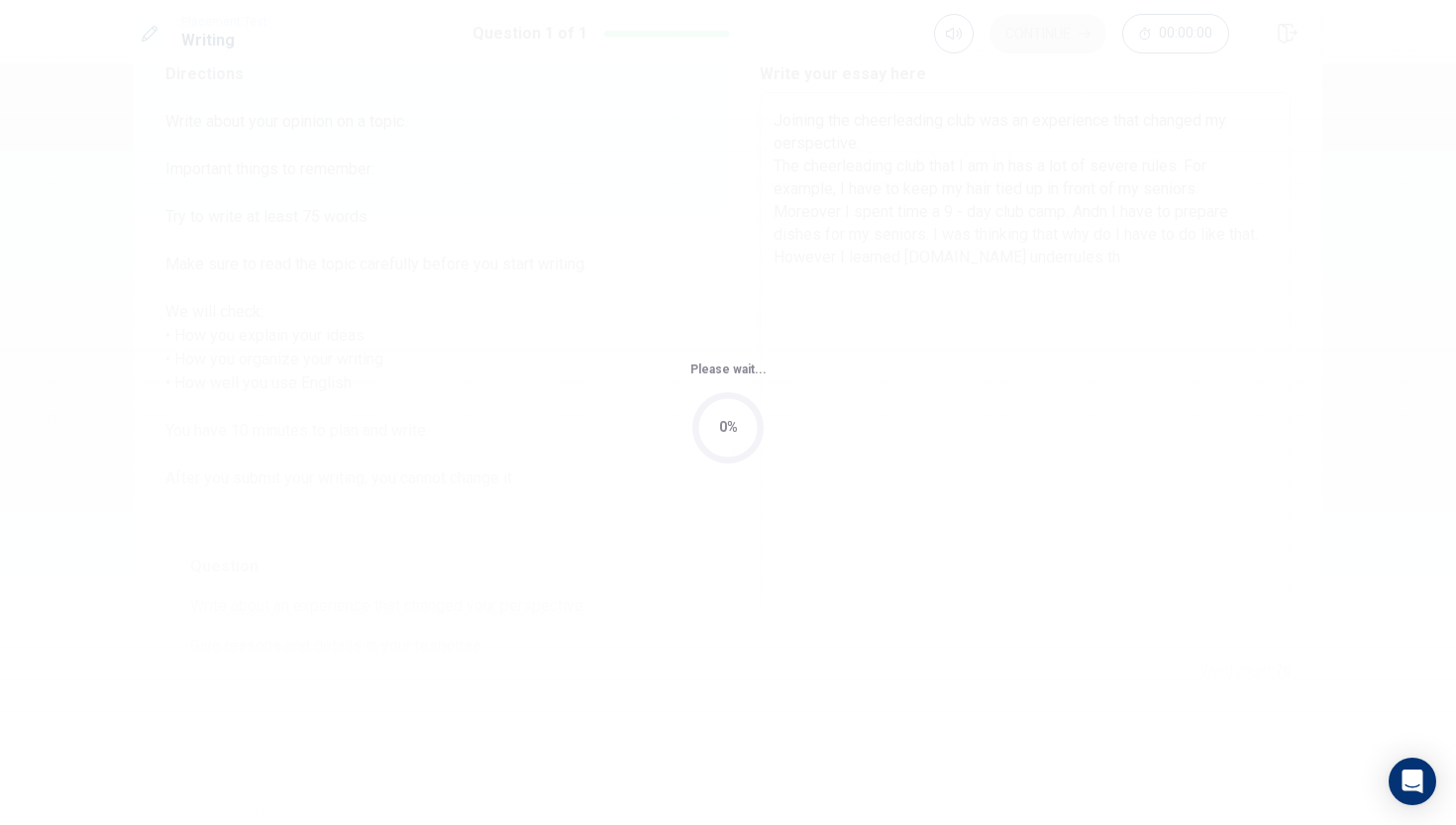 scroll, scrollTop: 0, scrollLeft: 0, axis: both 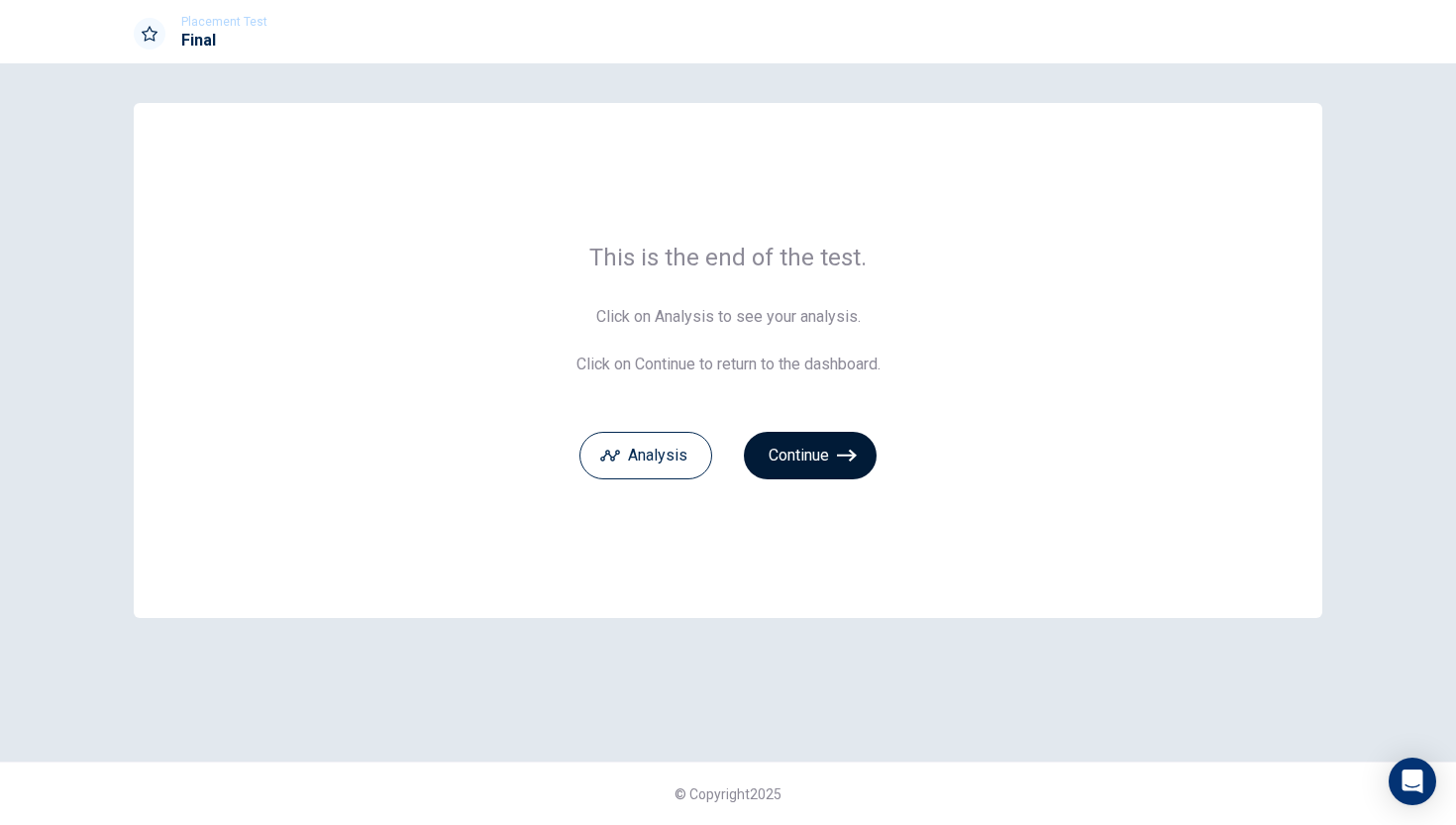 click on "Continue" at bounding box center (810, 456) 